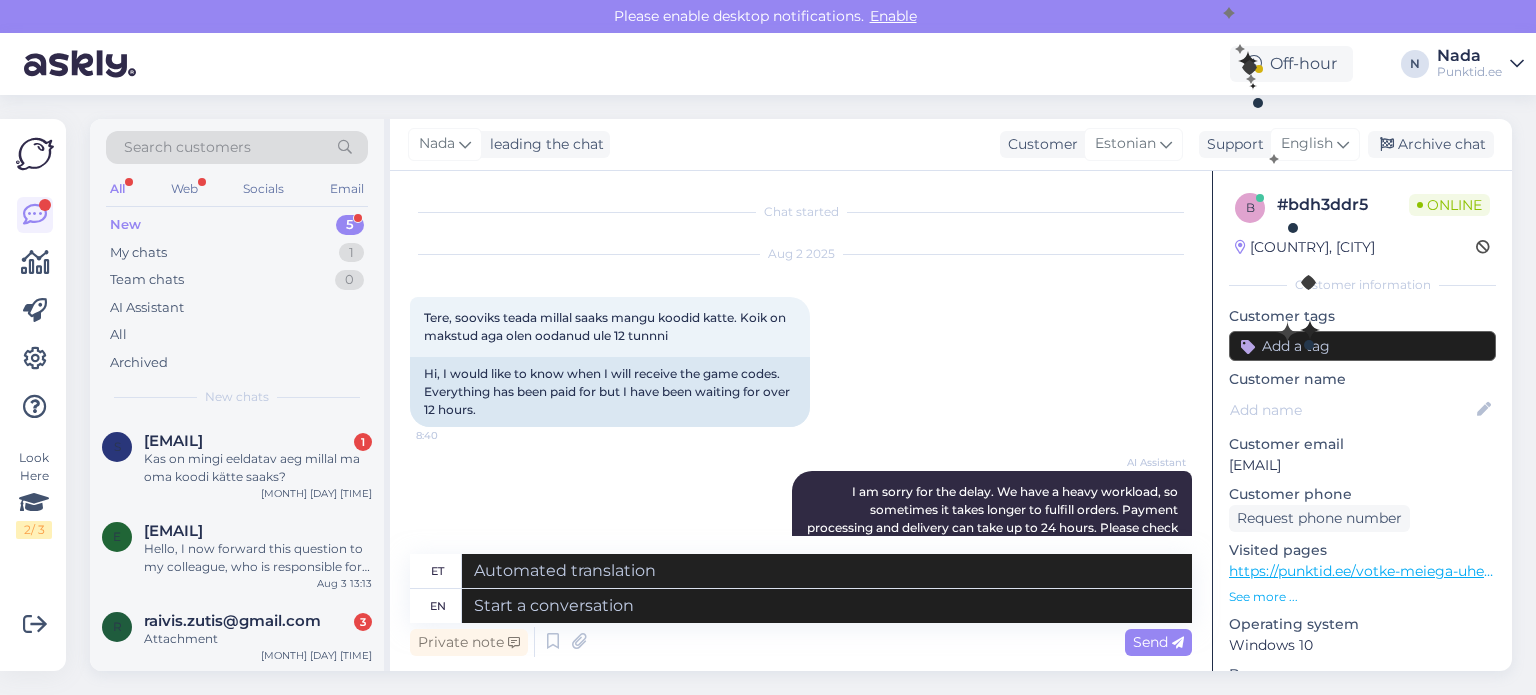 scroll, scrollTop: 0, scrollLeft: 0, axis: both 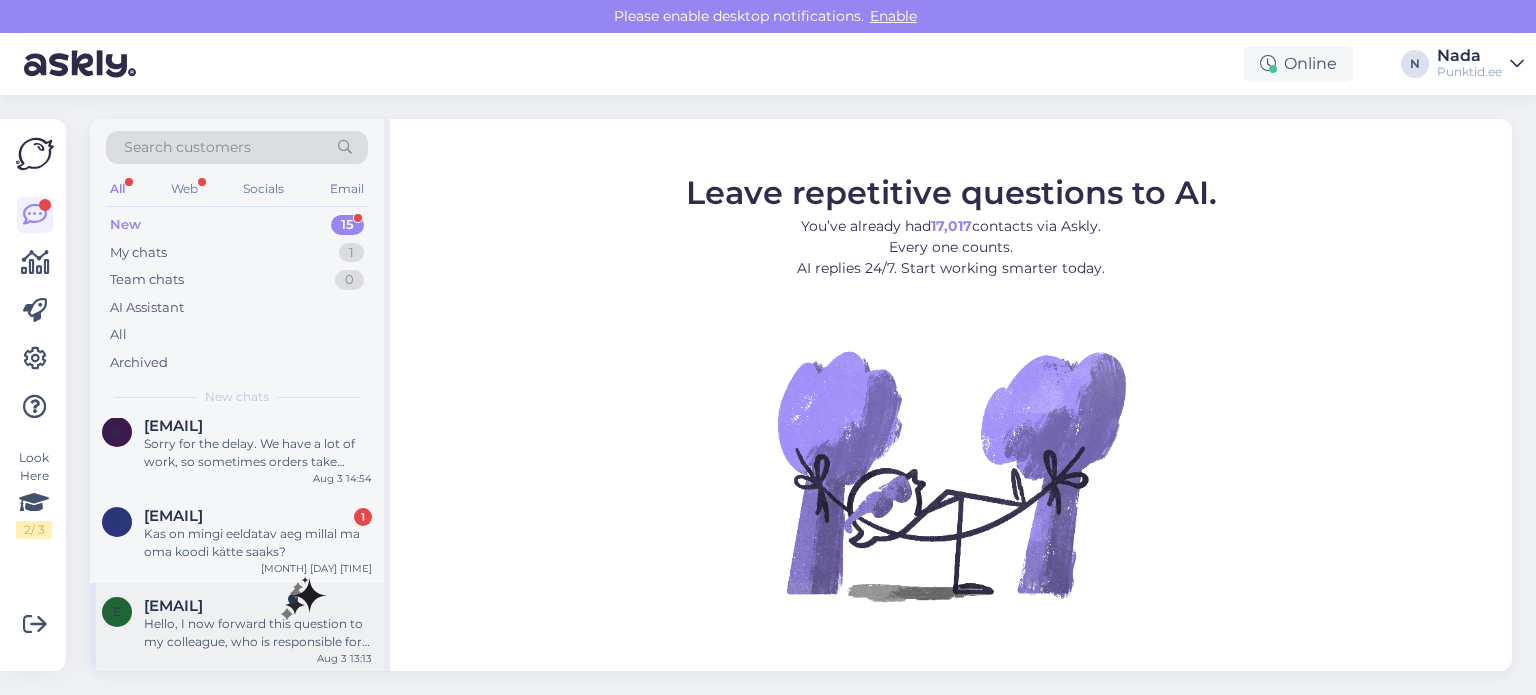 click on "[EMAIL]" at bounding box center [173, 606] 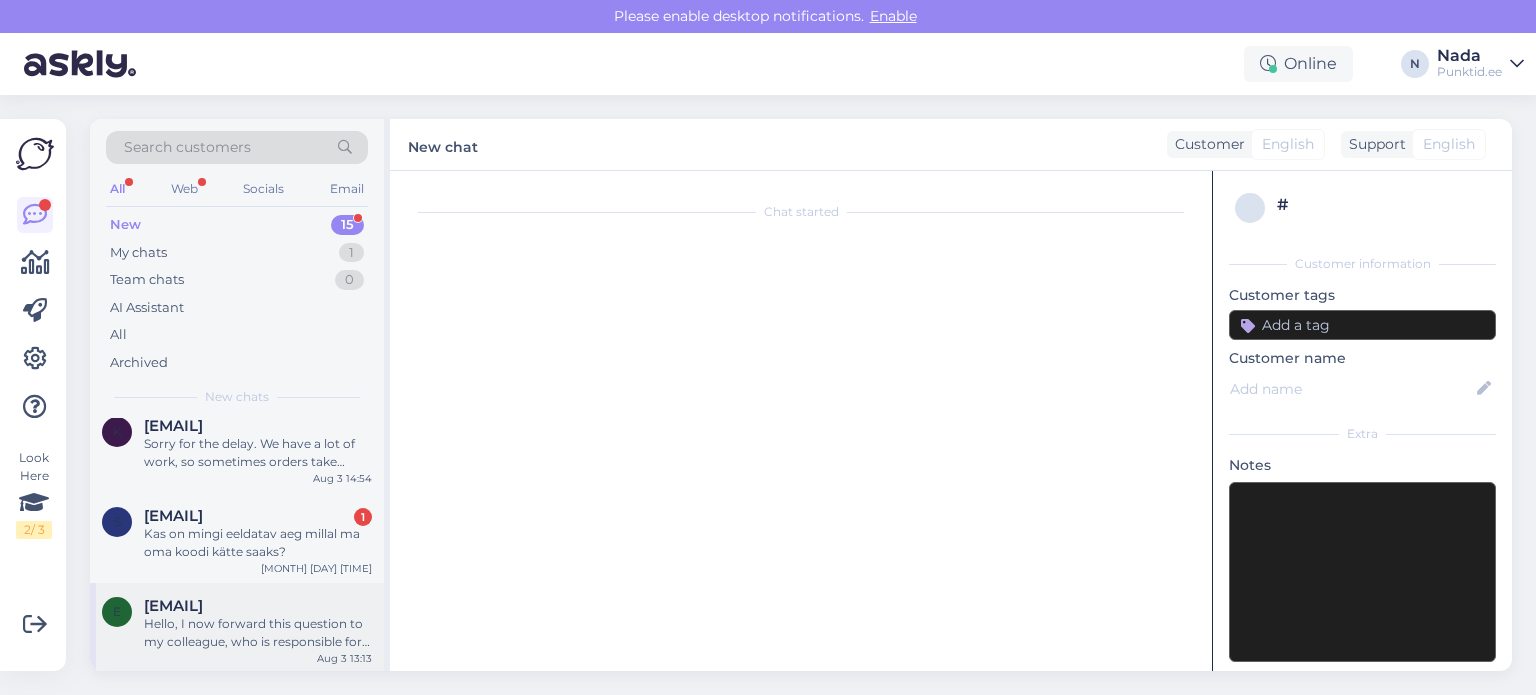 scroll, scrollTop: 80, scrollLeft: 0, axis: vertical 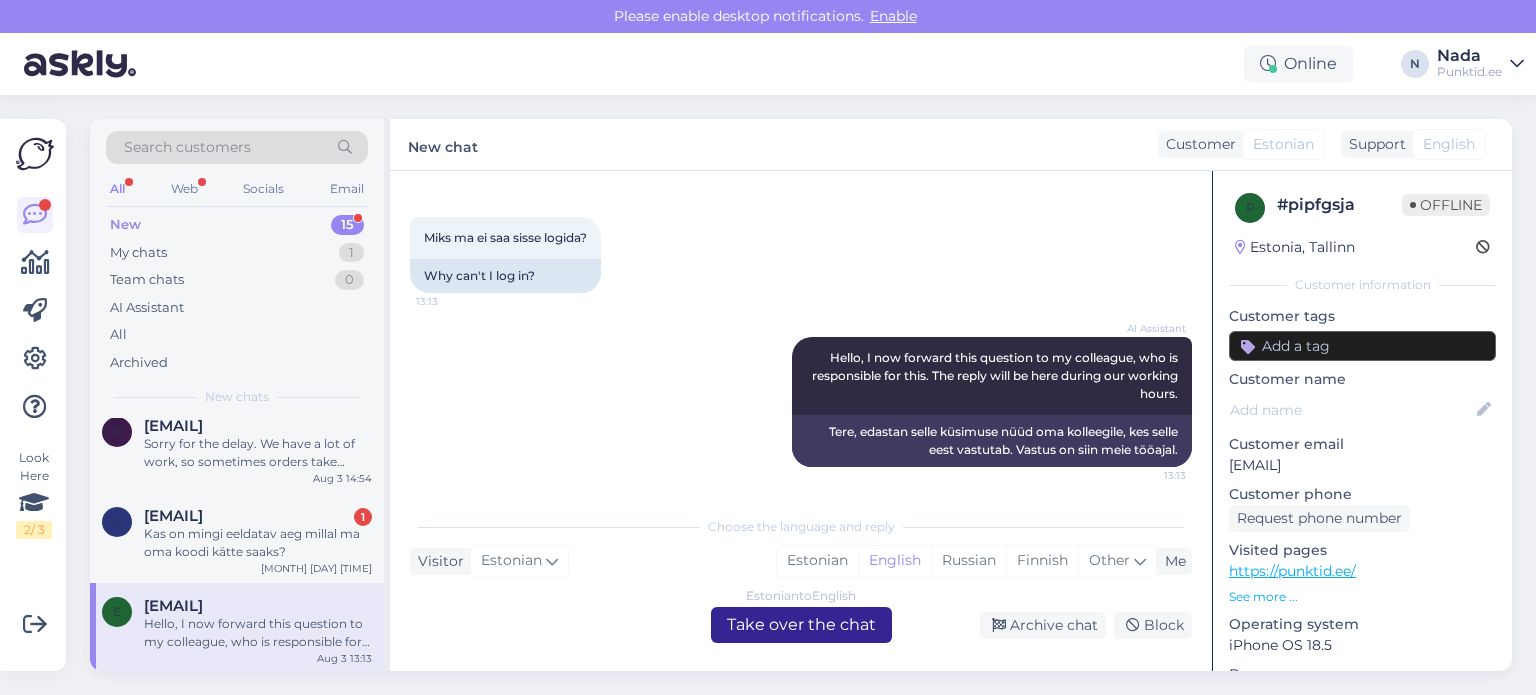 click on "Estonian  to  English Take over the chat" at bounding box center [801, 625] 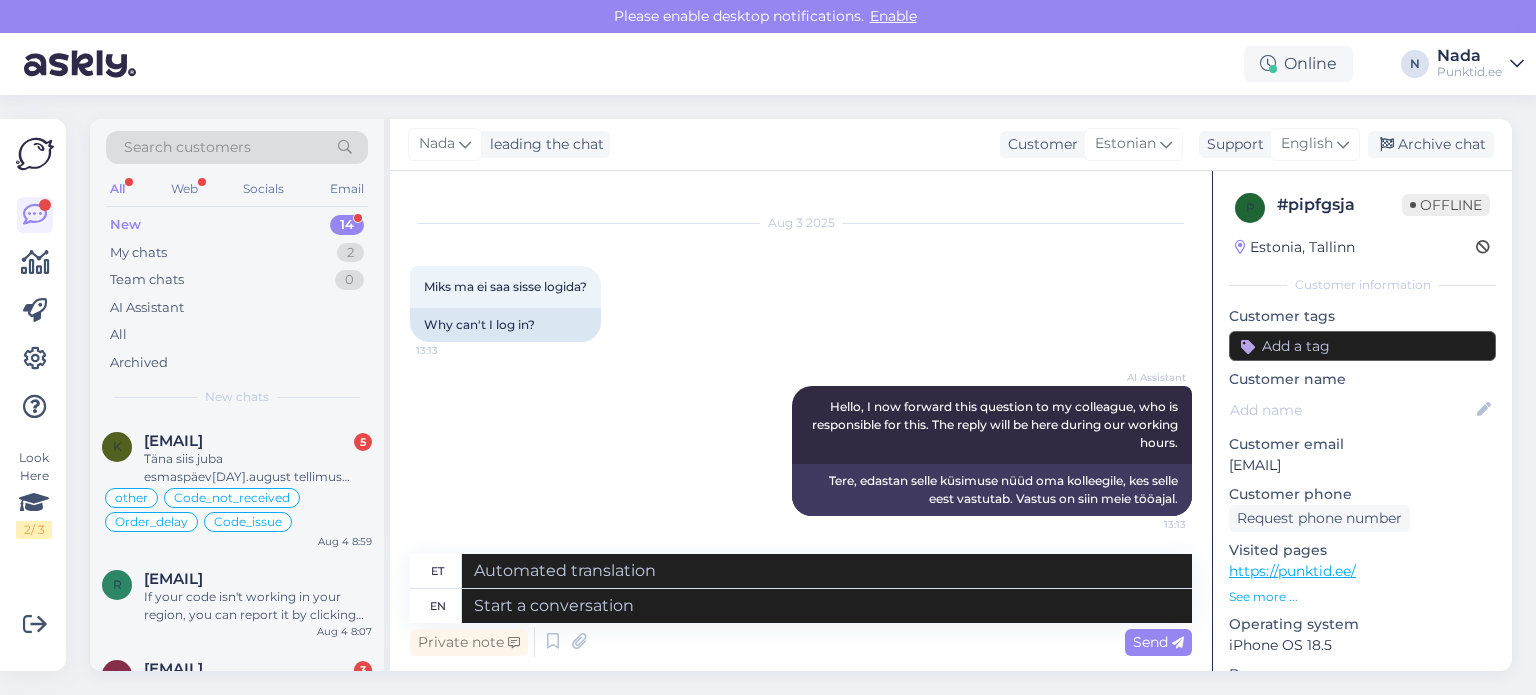 scroll, scrollTop: 32, scrollLeft: 0, axis: vertical 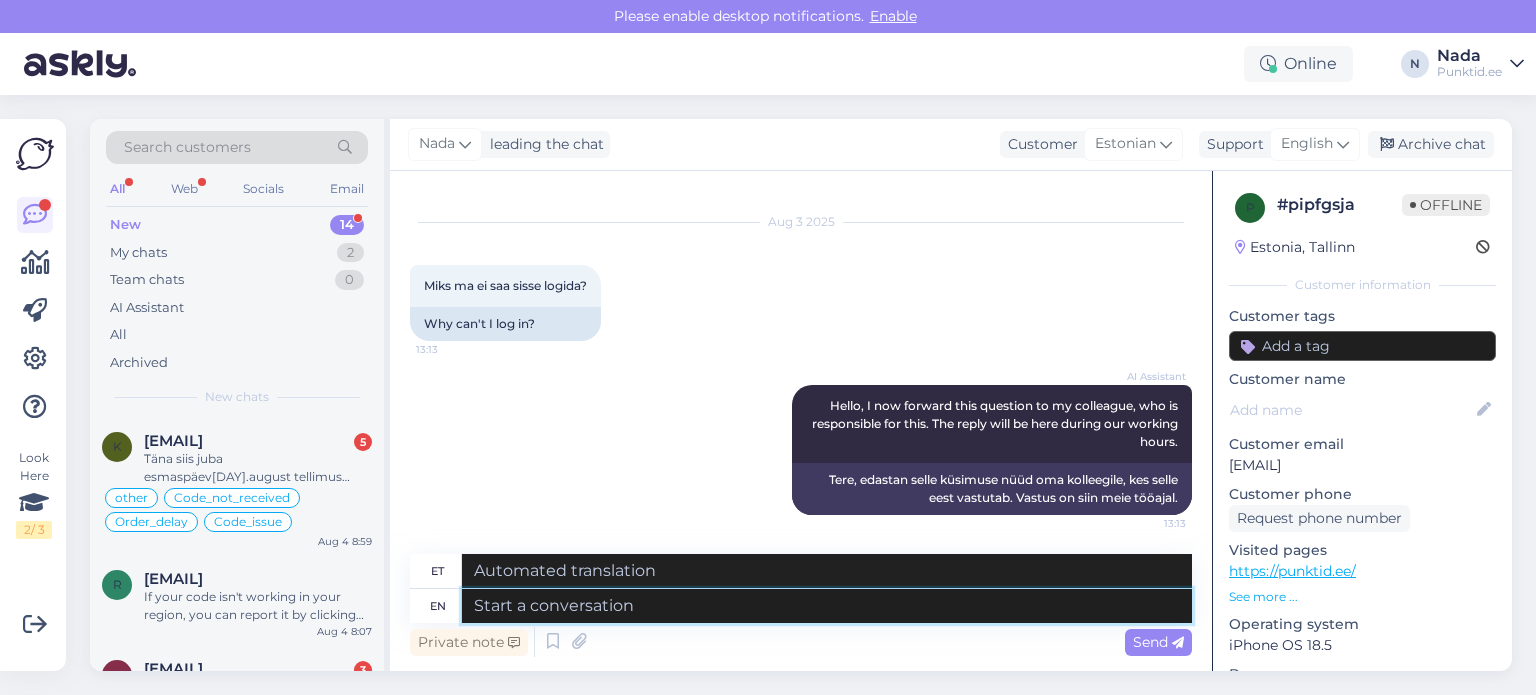 click at bounding box center (827, 606) 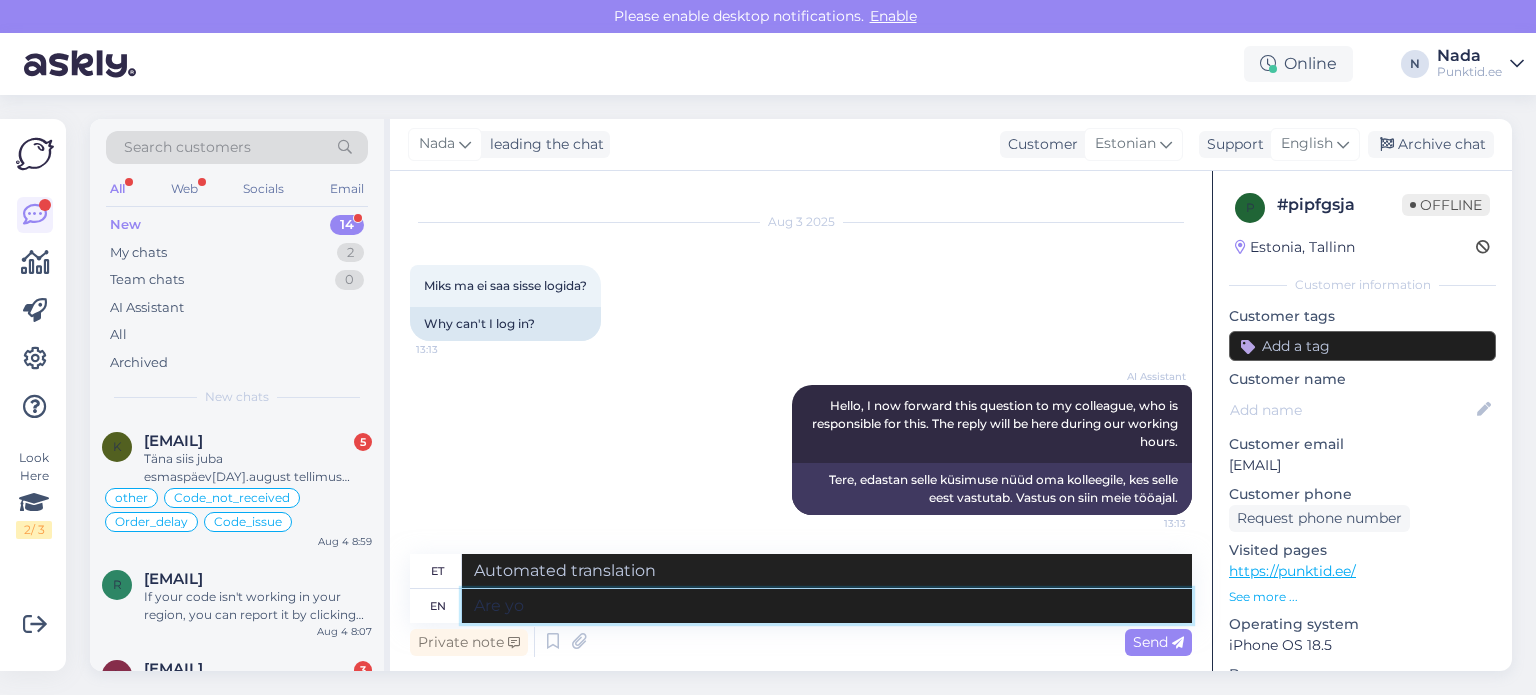 type on "Are you" 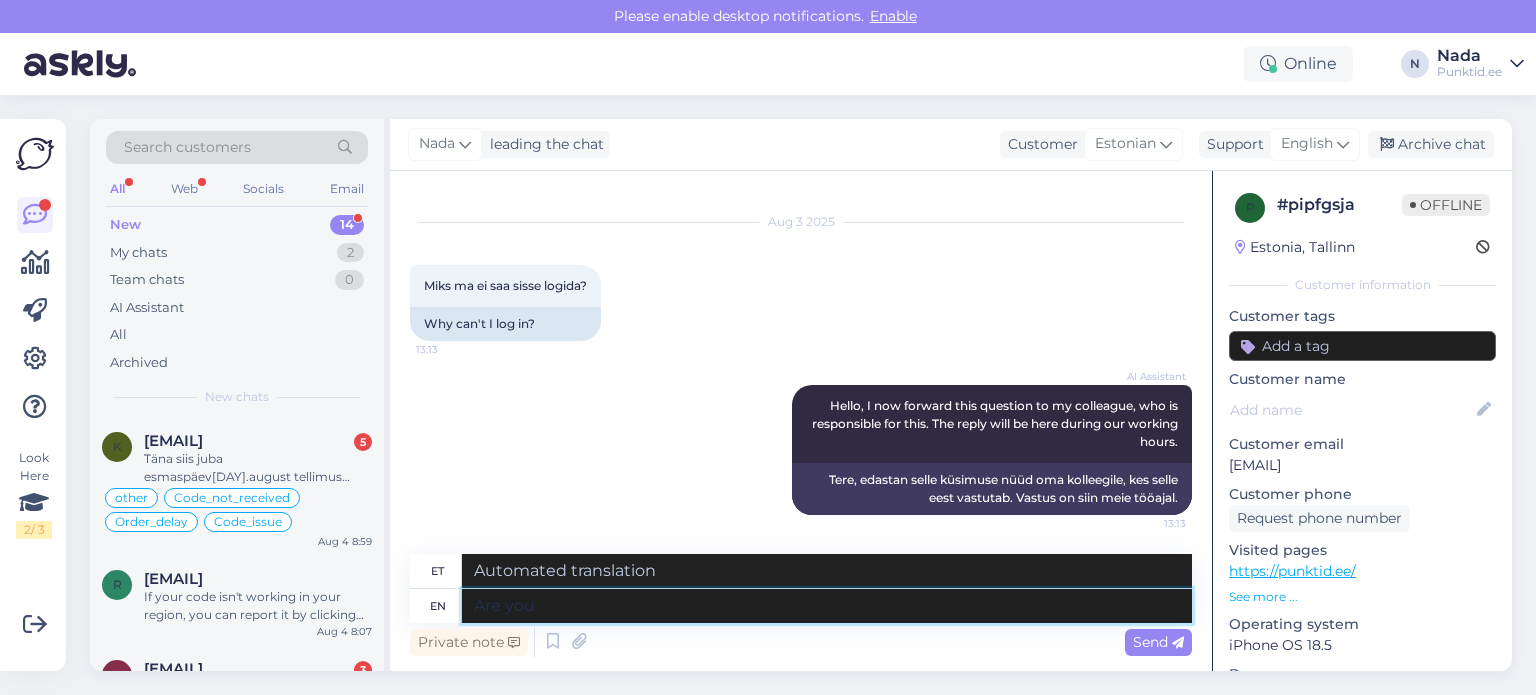 type on "Are" 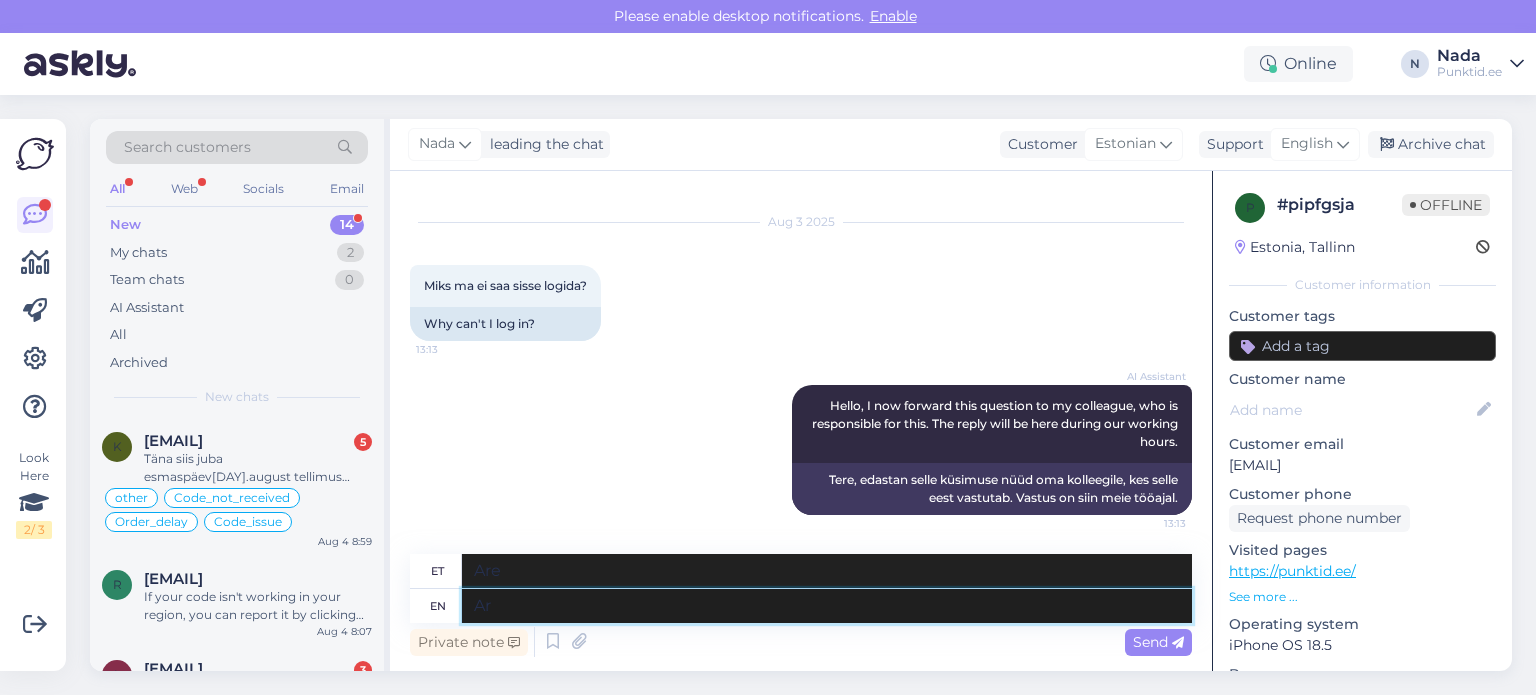 type on "A" 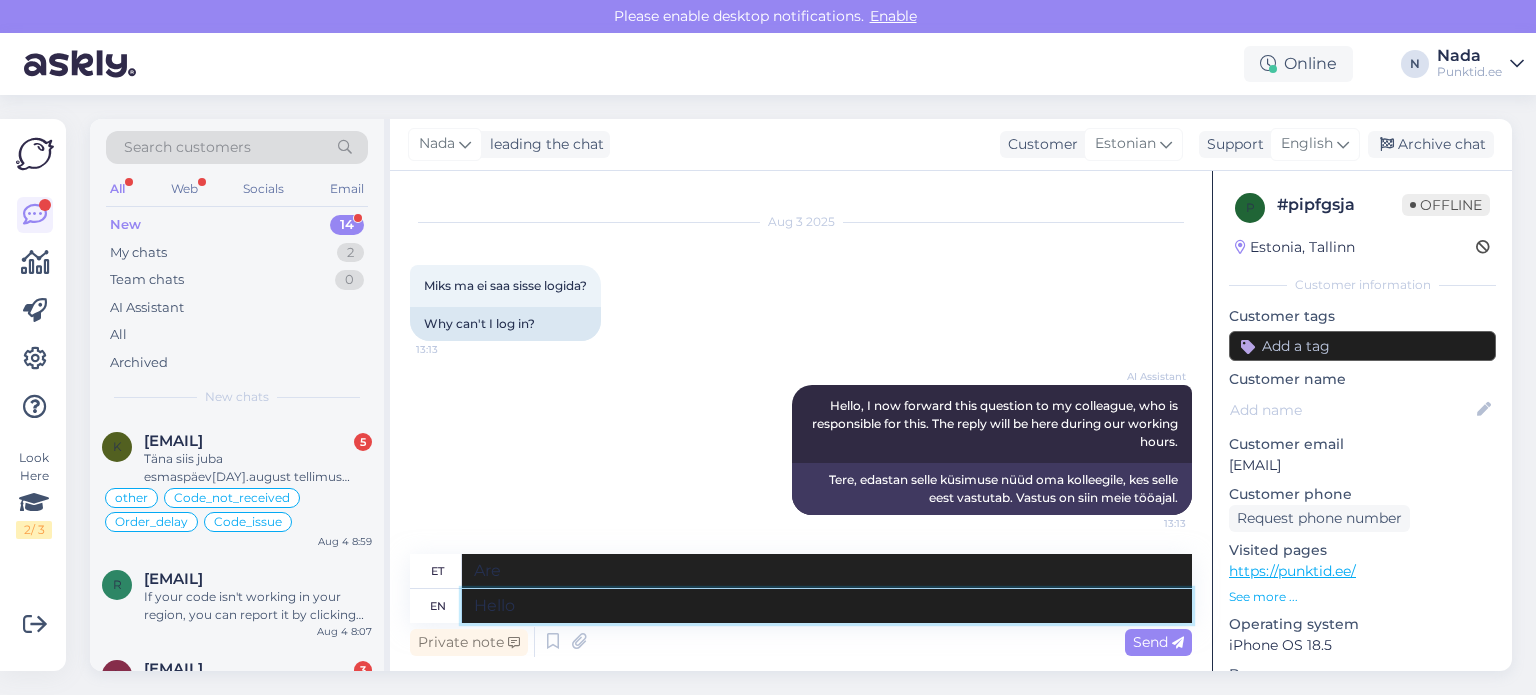 type on "Hello t" 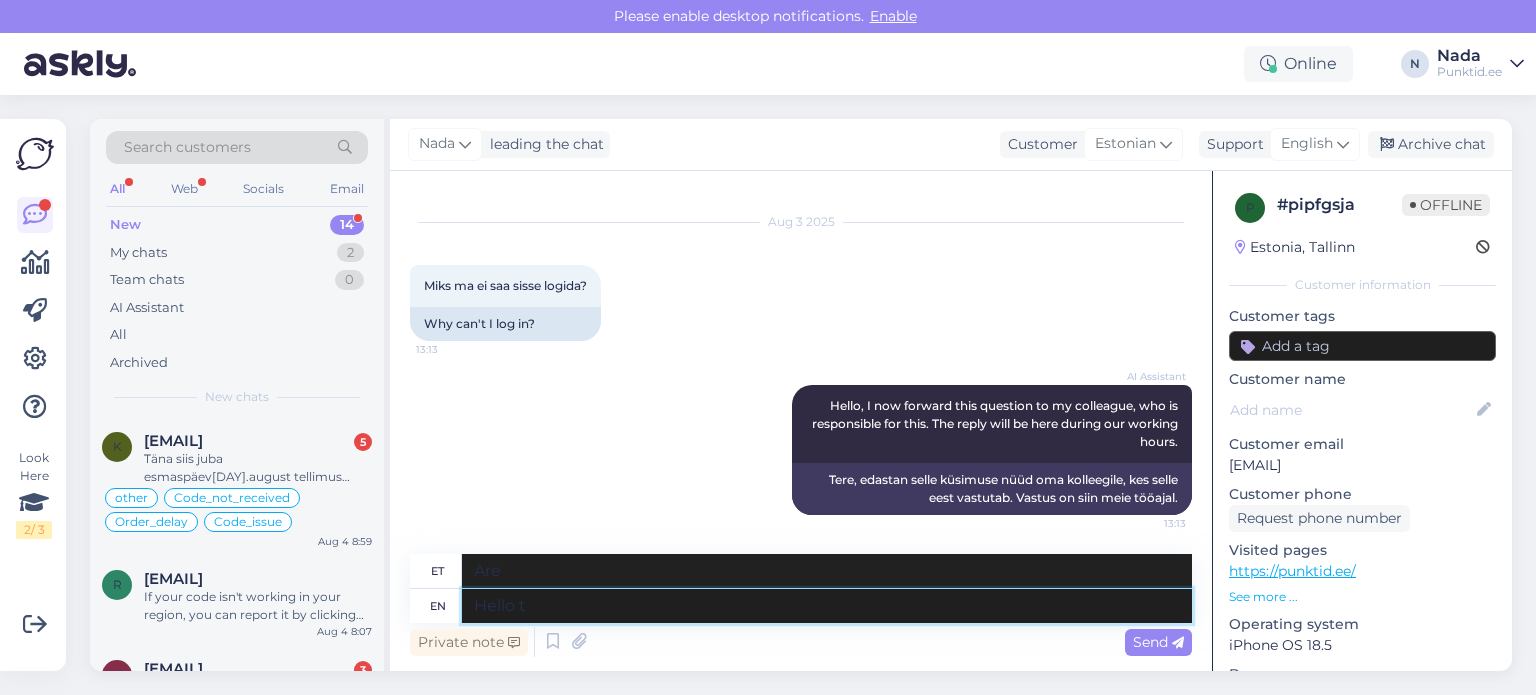 type on "Tere" 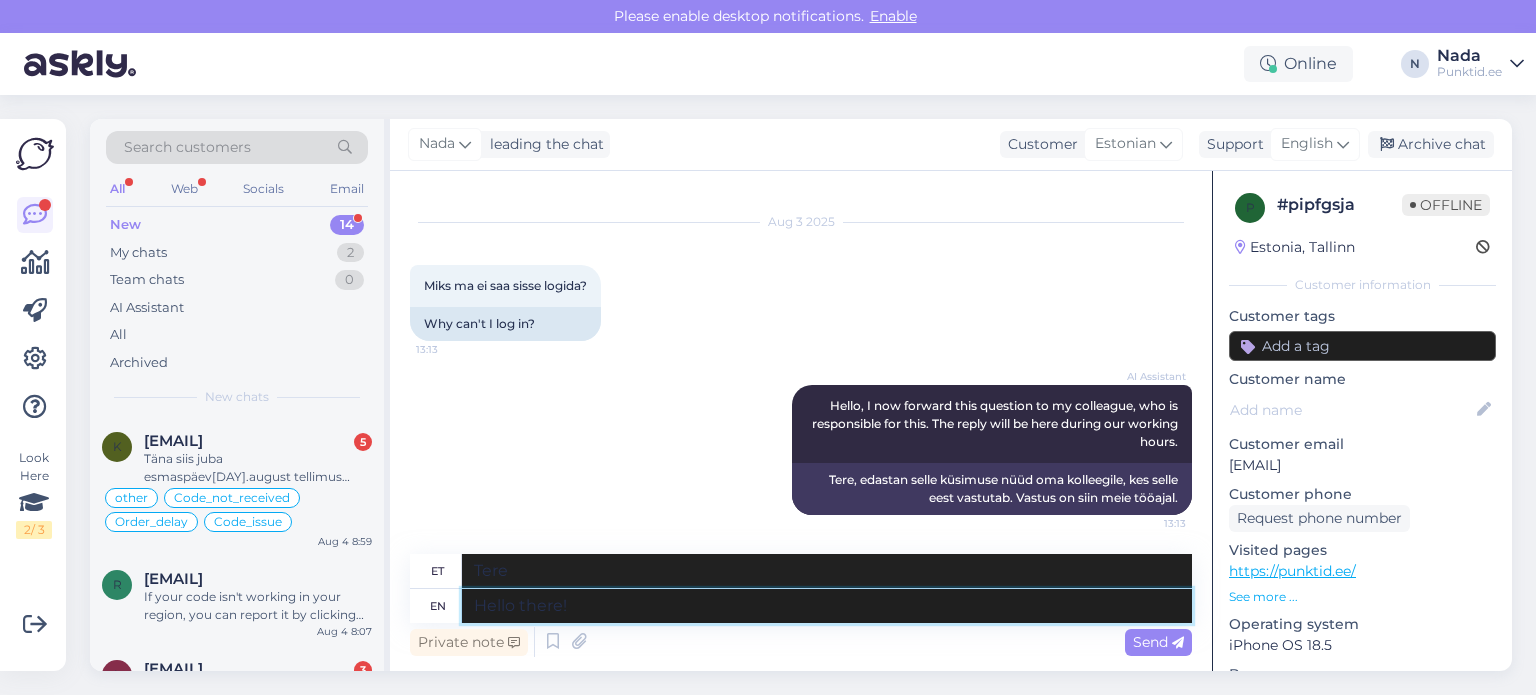 type on "Hello there!" 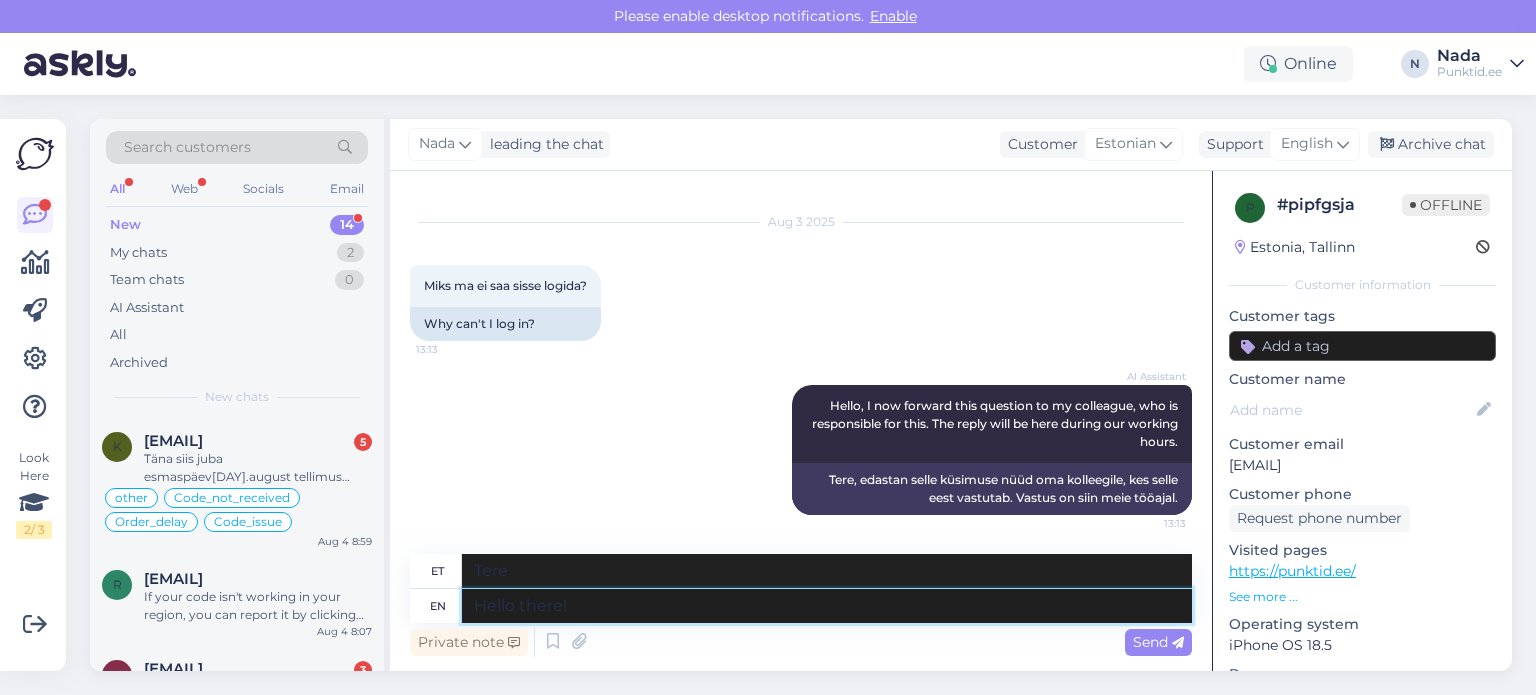 type on "Tere!" 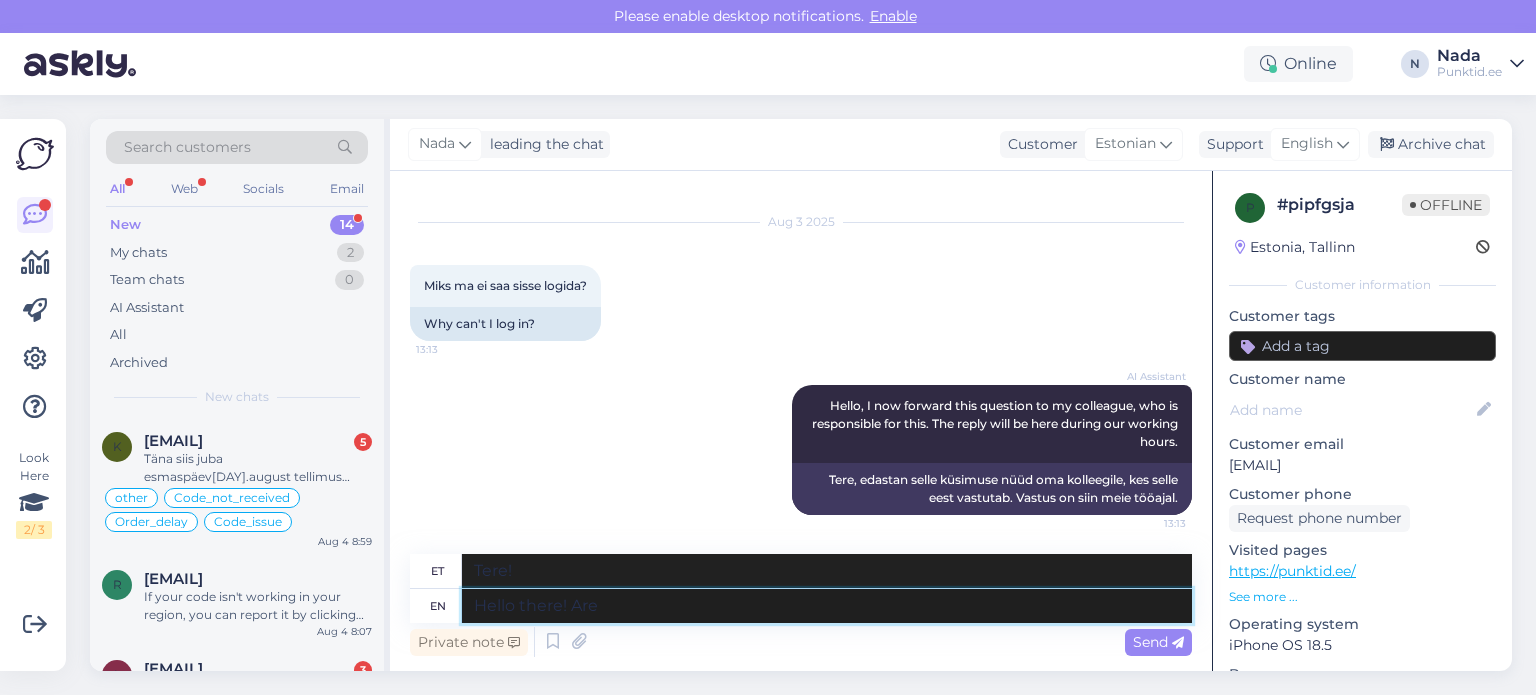 type on "Hello there! Are" 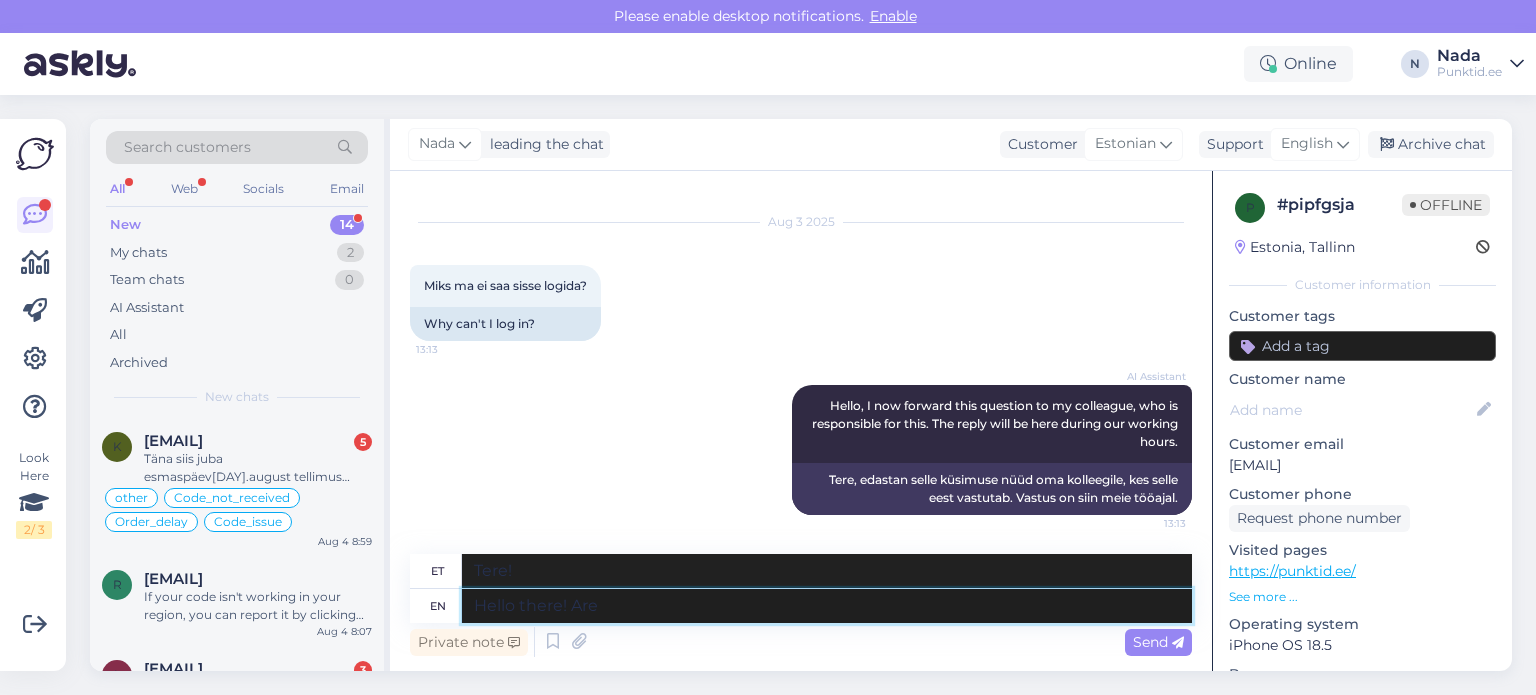 type on "Tere! Kas" 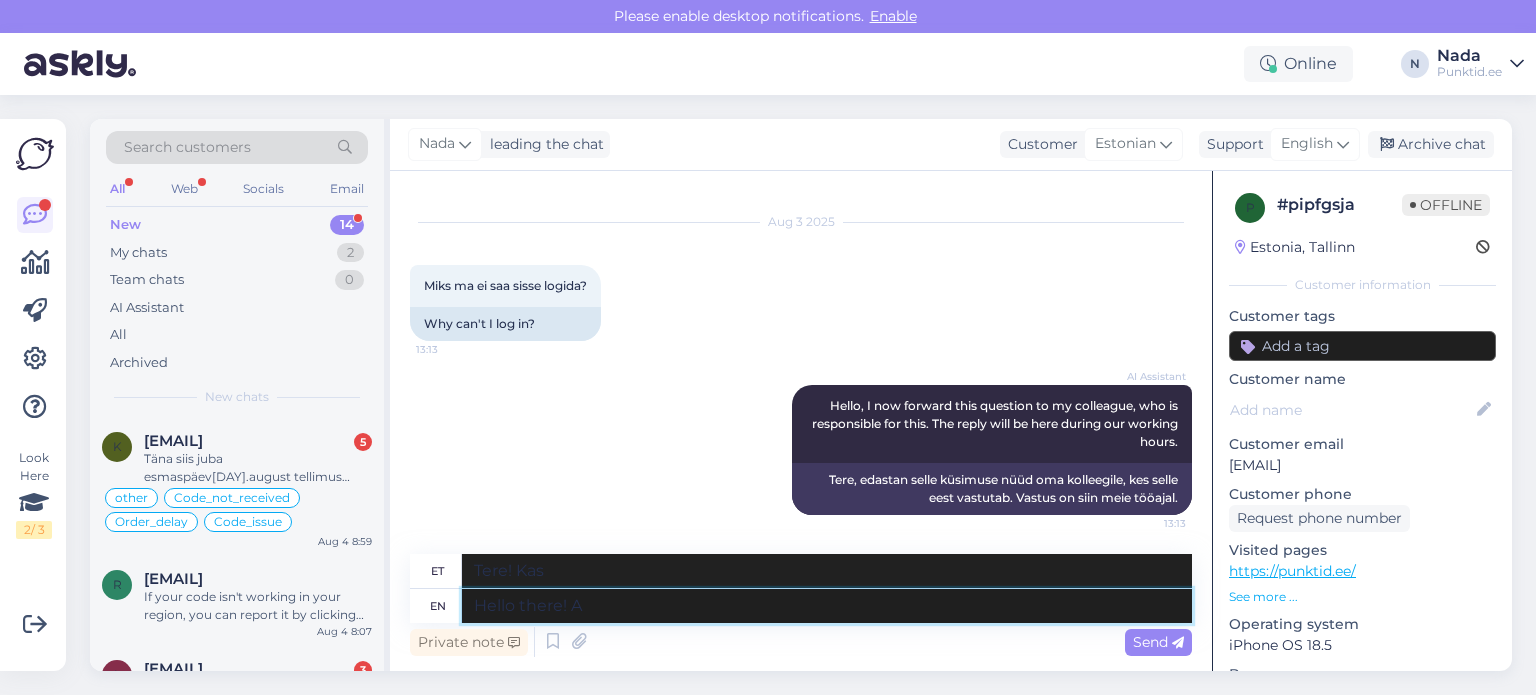 type on "Hello there!" 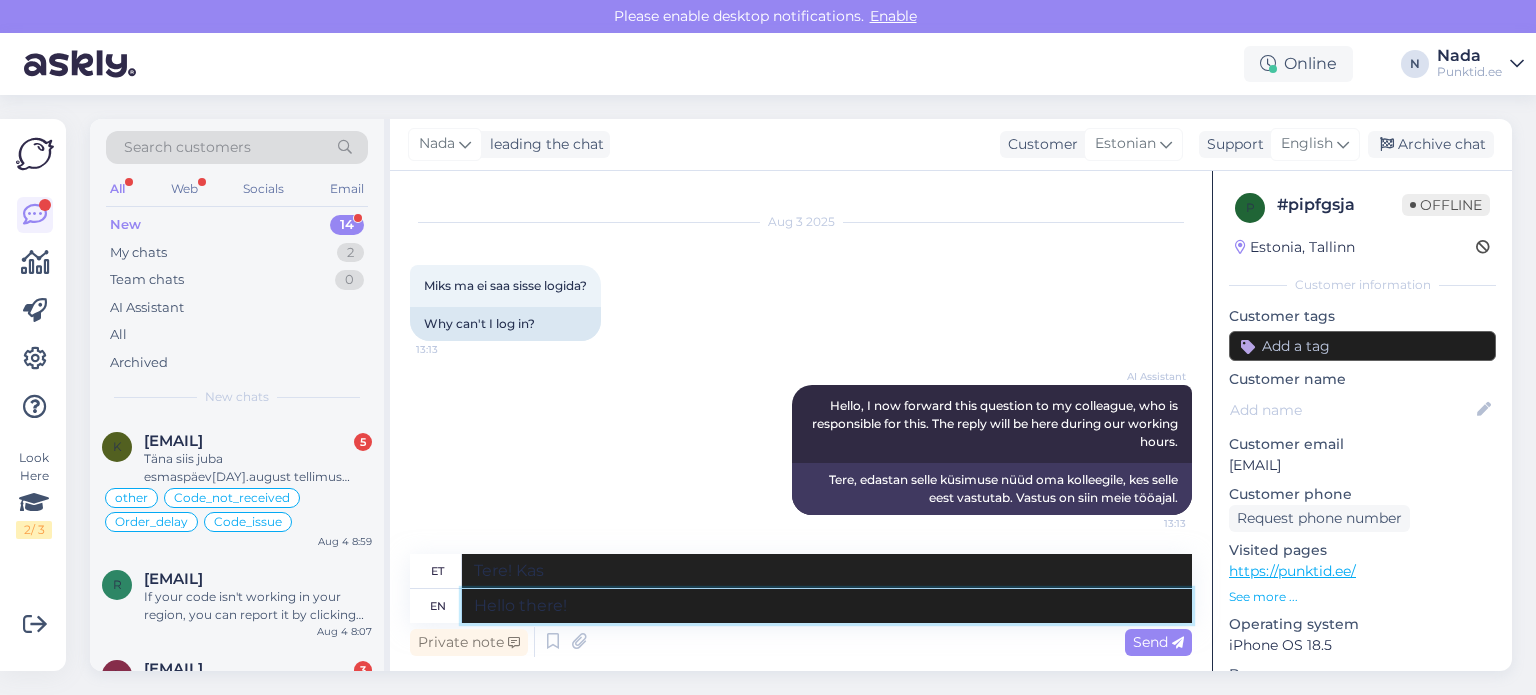 type on "Tere!" 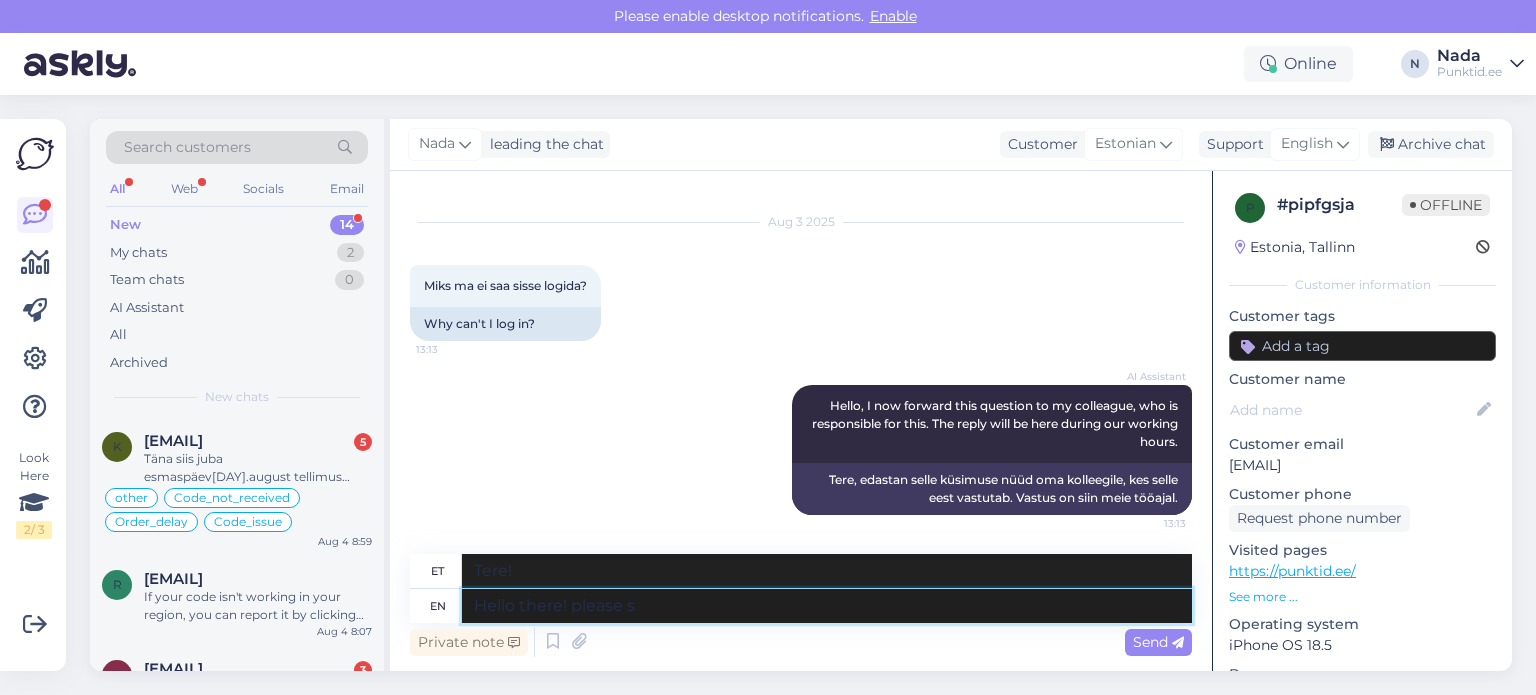type on "Hello there! please sh" 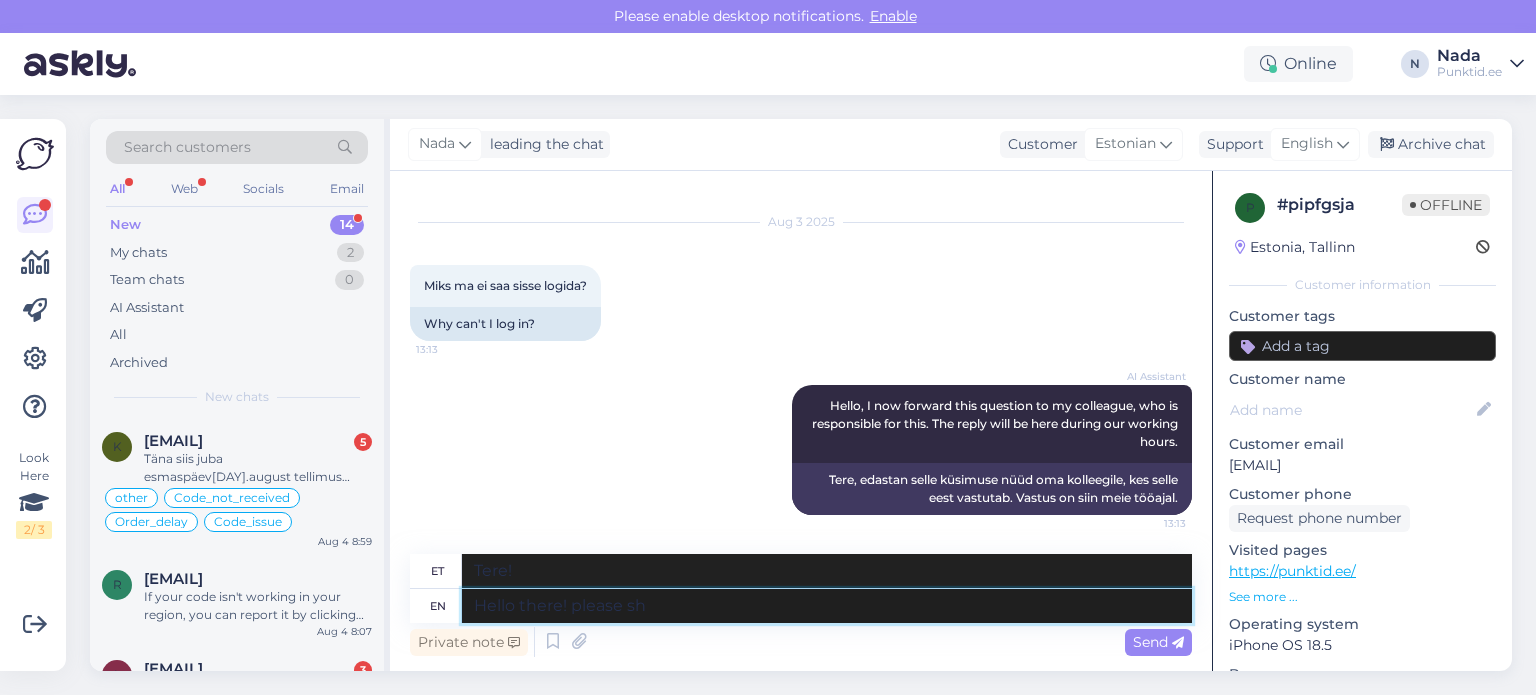 type on "Tere! Palun" 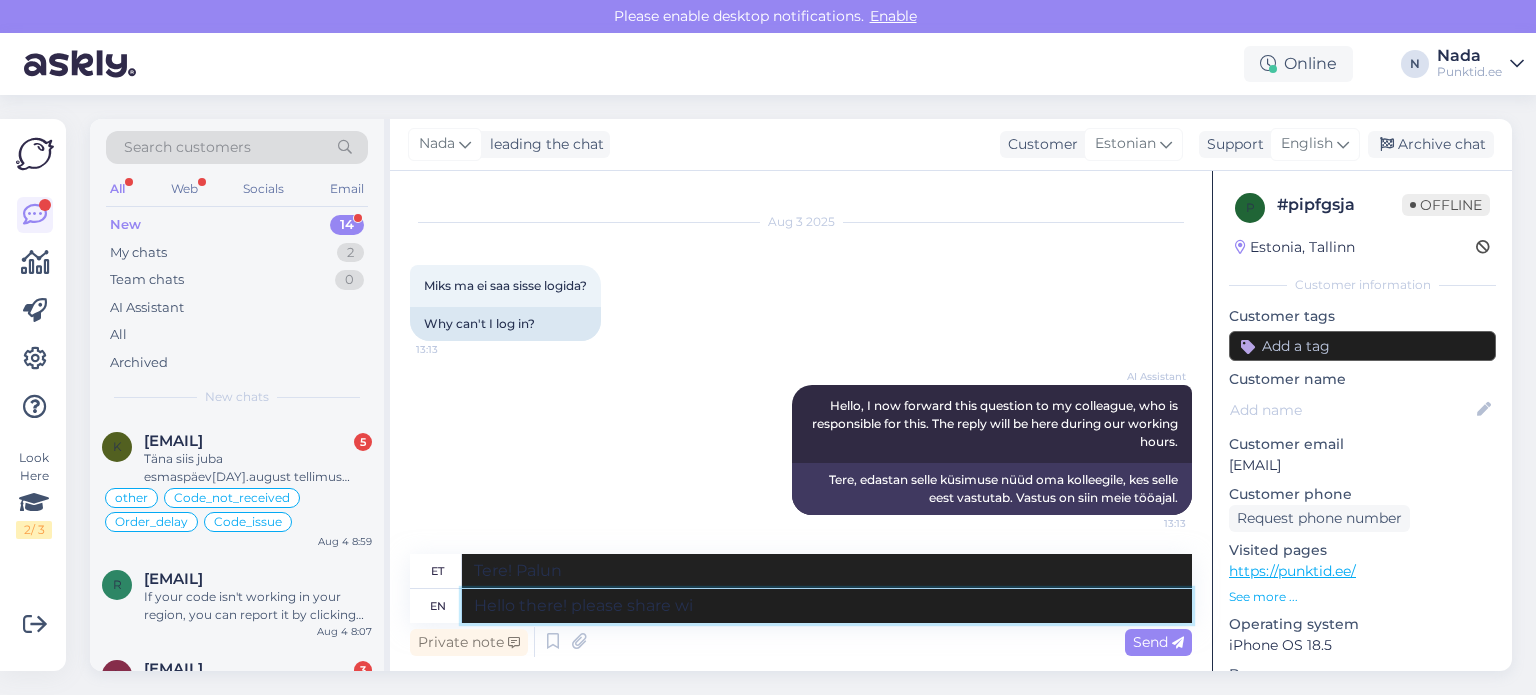 type on "Hello there! please share wit" 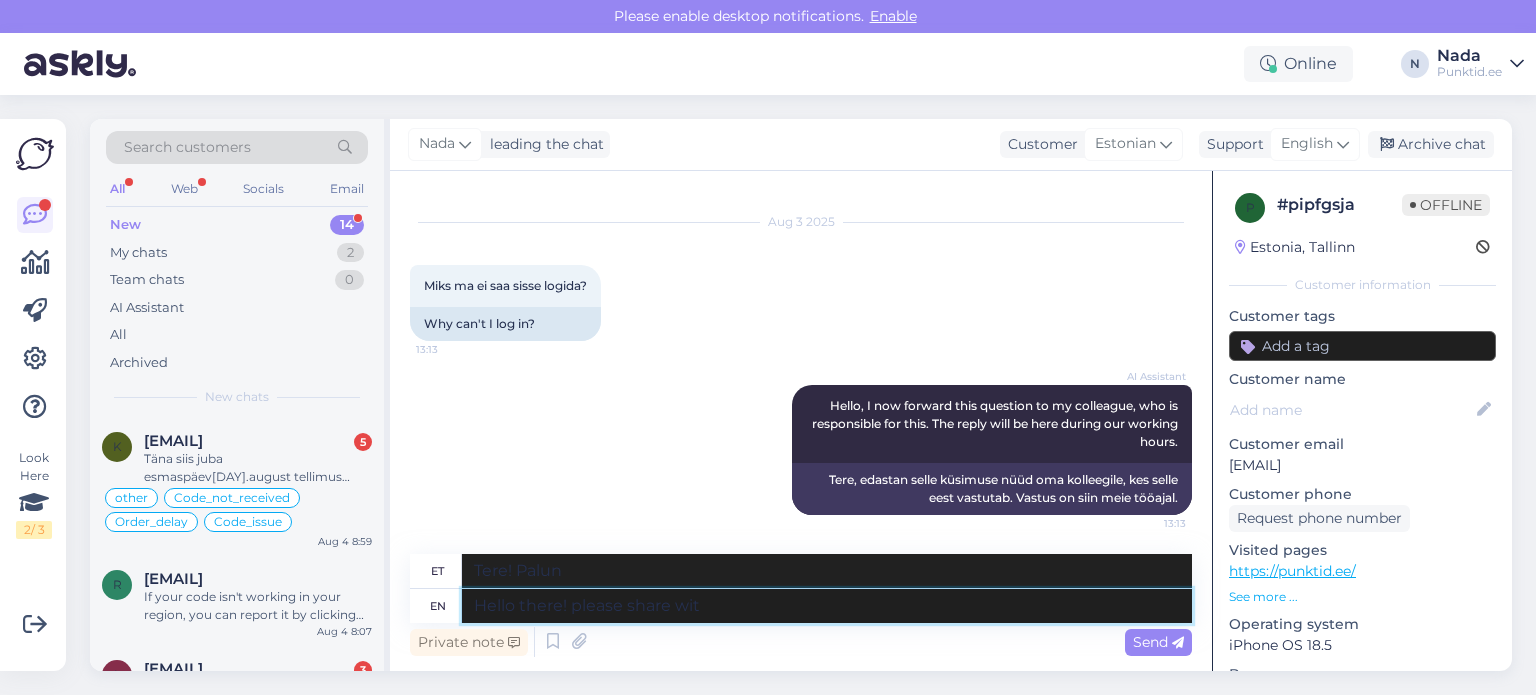 type on "Tere! Palun jaga" 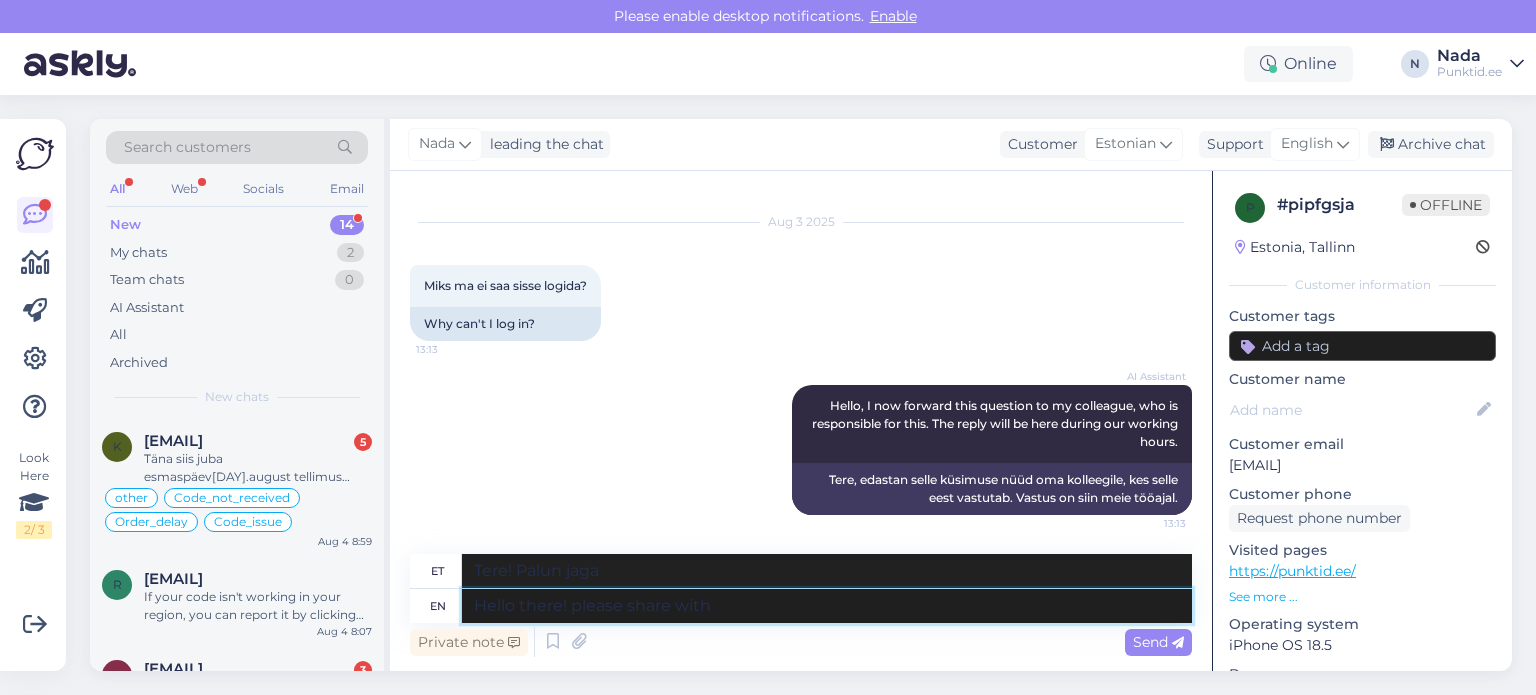 type on "Hello there! please share with u" 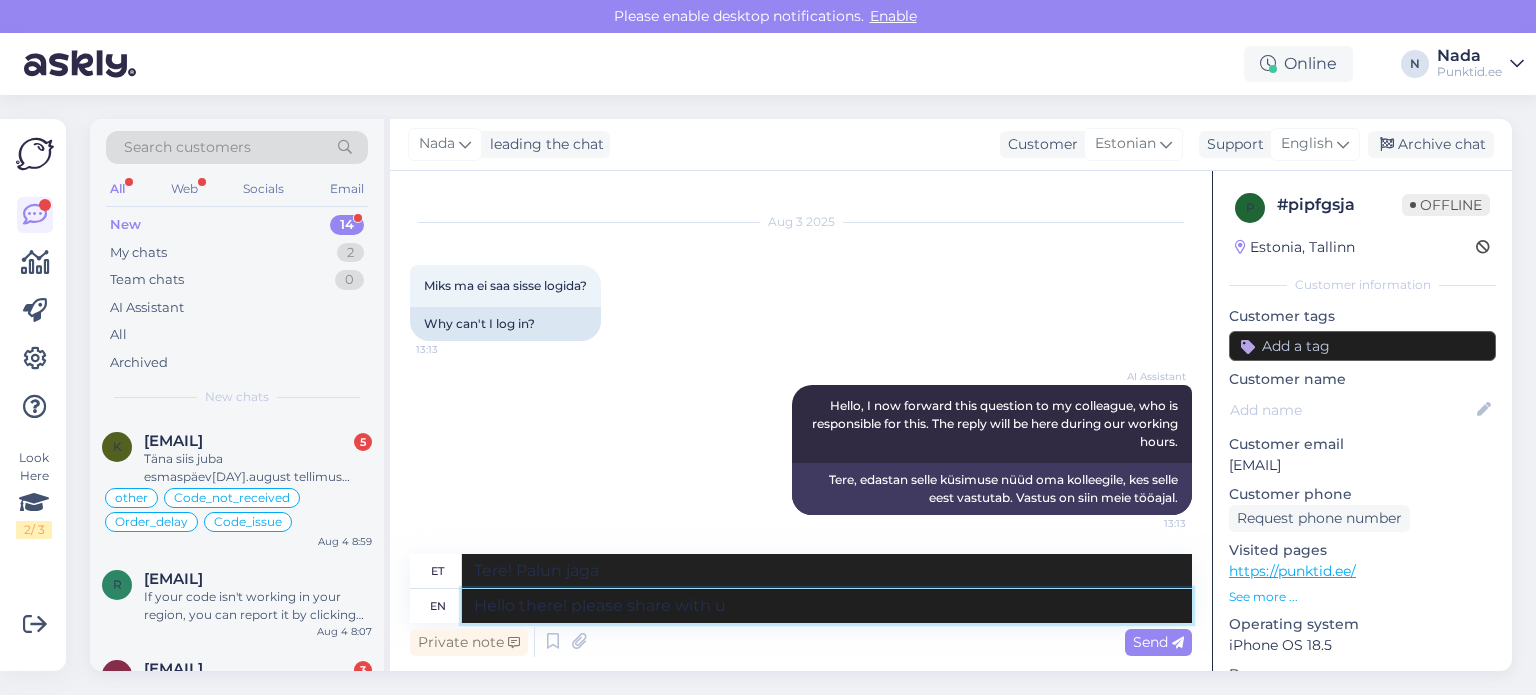 type on "Tere! Palun jagage meiega" 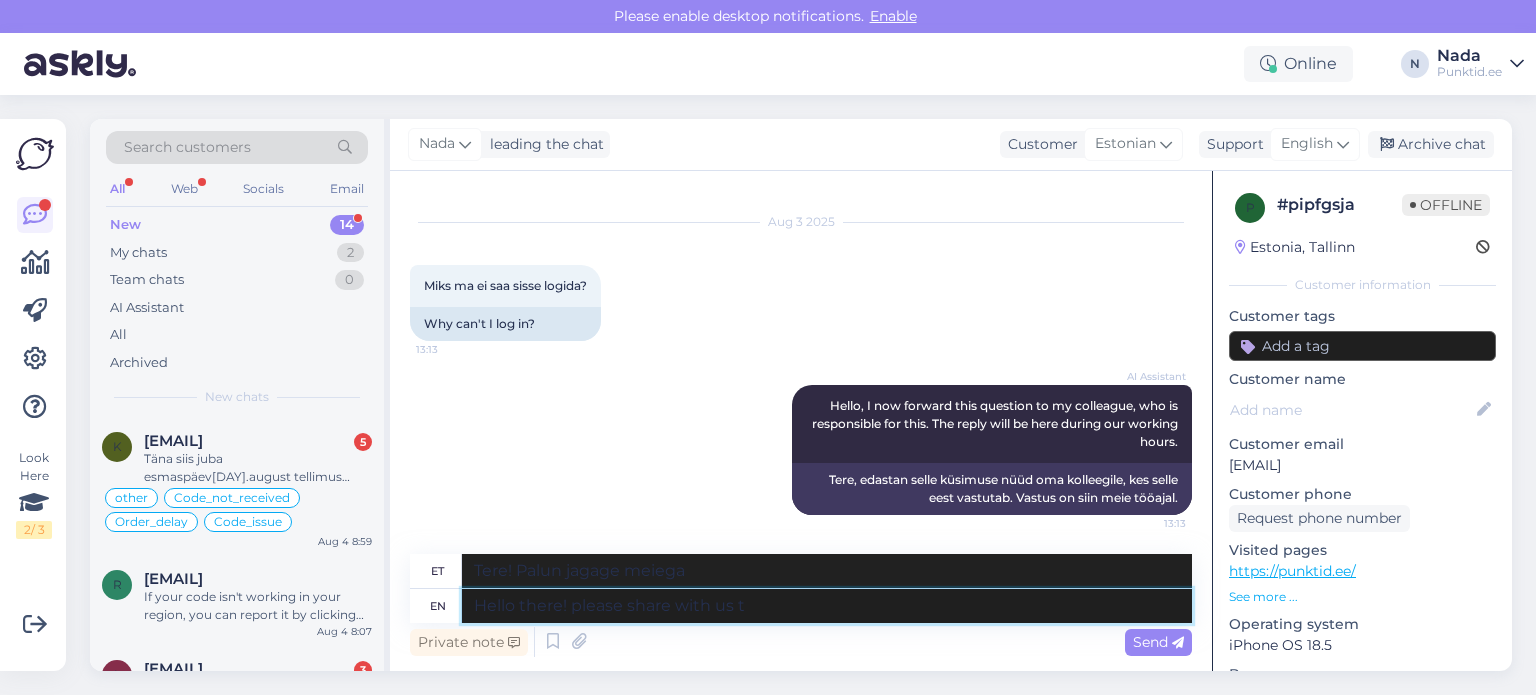 type on "Hello there! please share with us th" 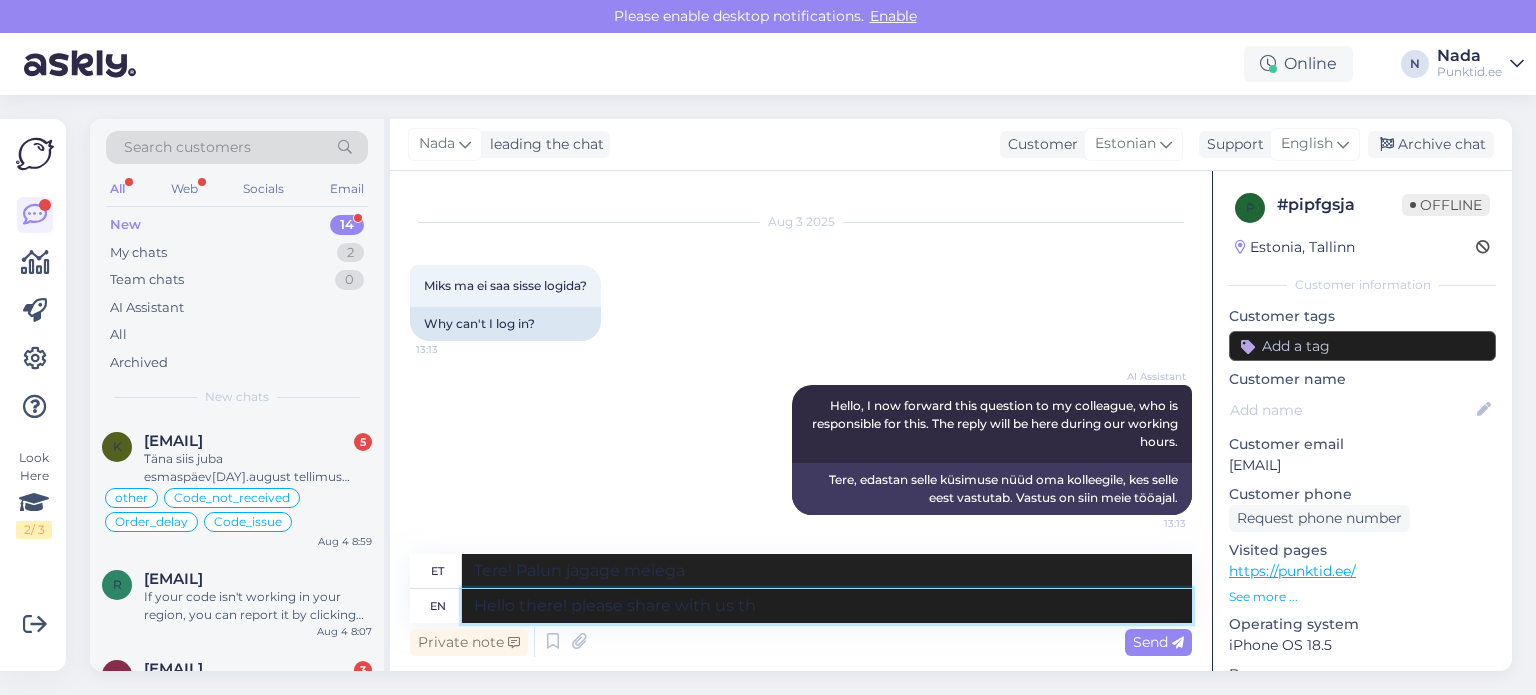 type on "Tere! Palun jaga meiega" 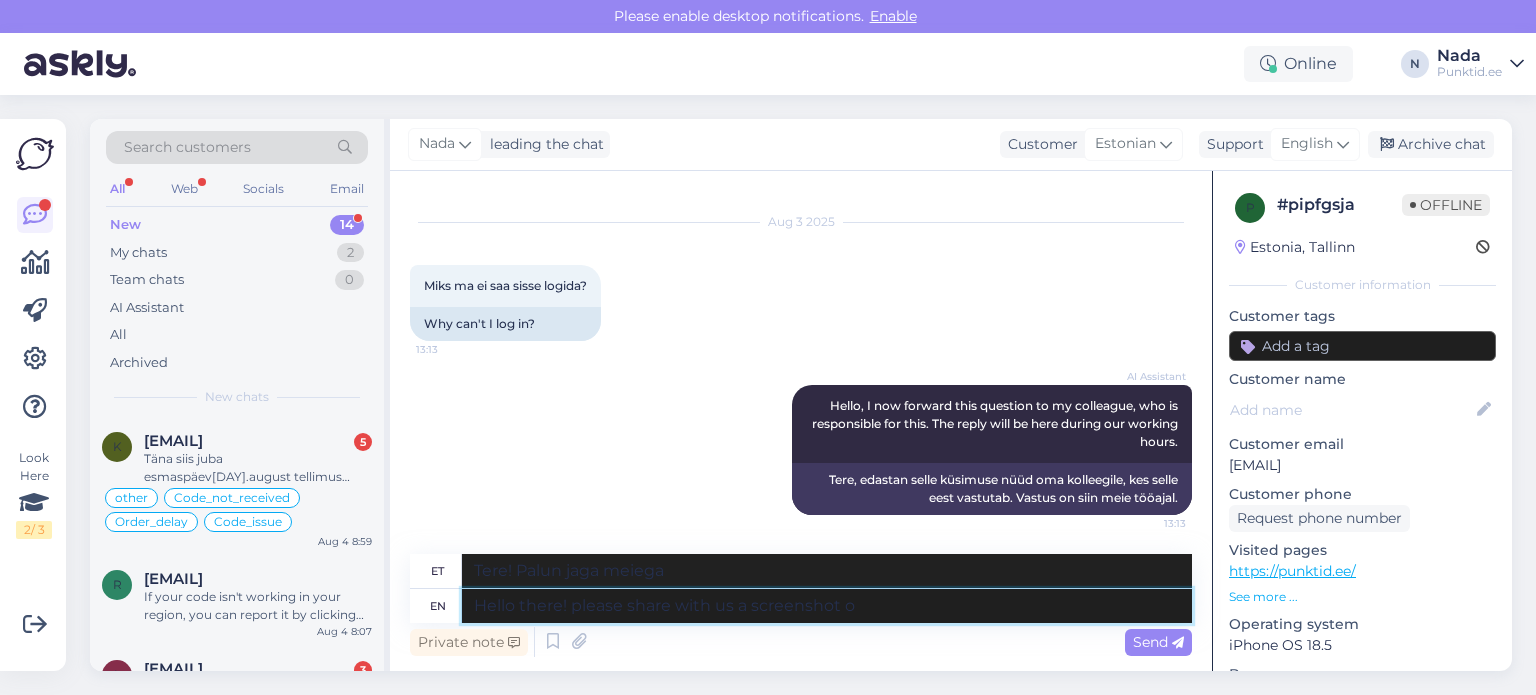 type on "Hello there! please share with us a screenshot of" 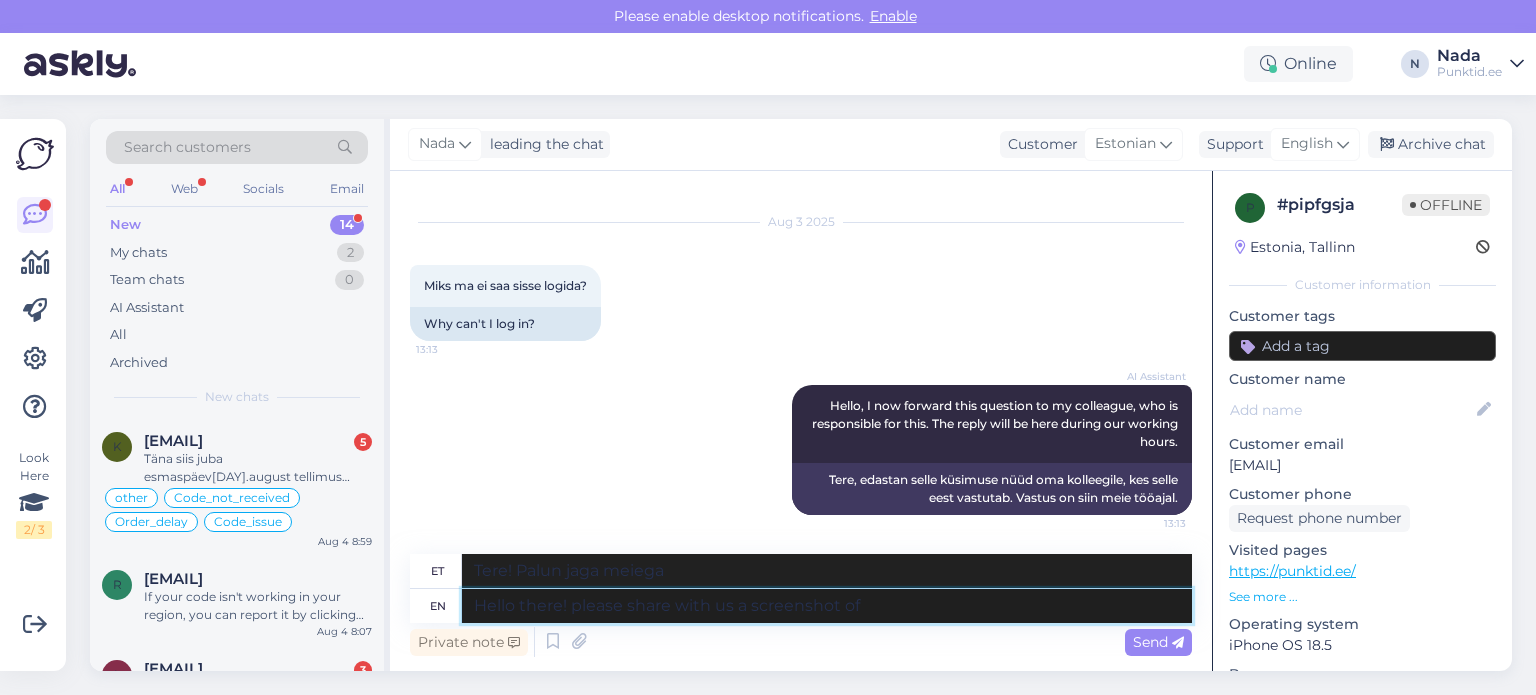 type on "Tere! Palun jaga meiega ekraanipilti" 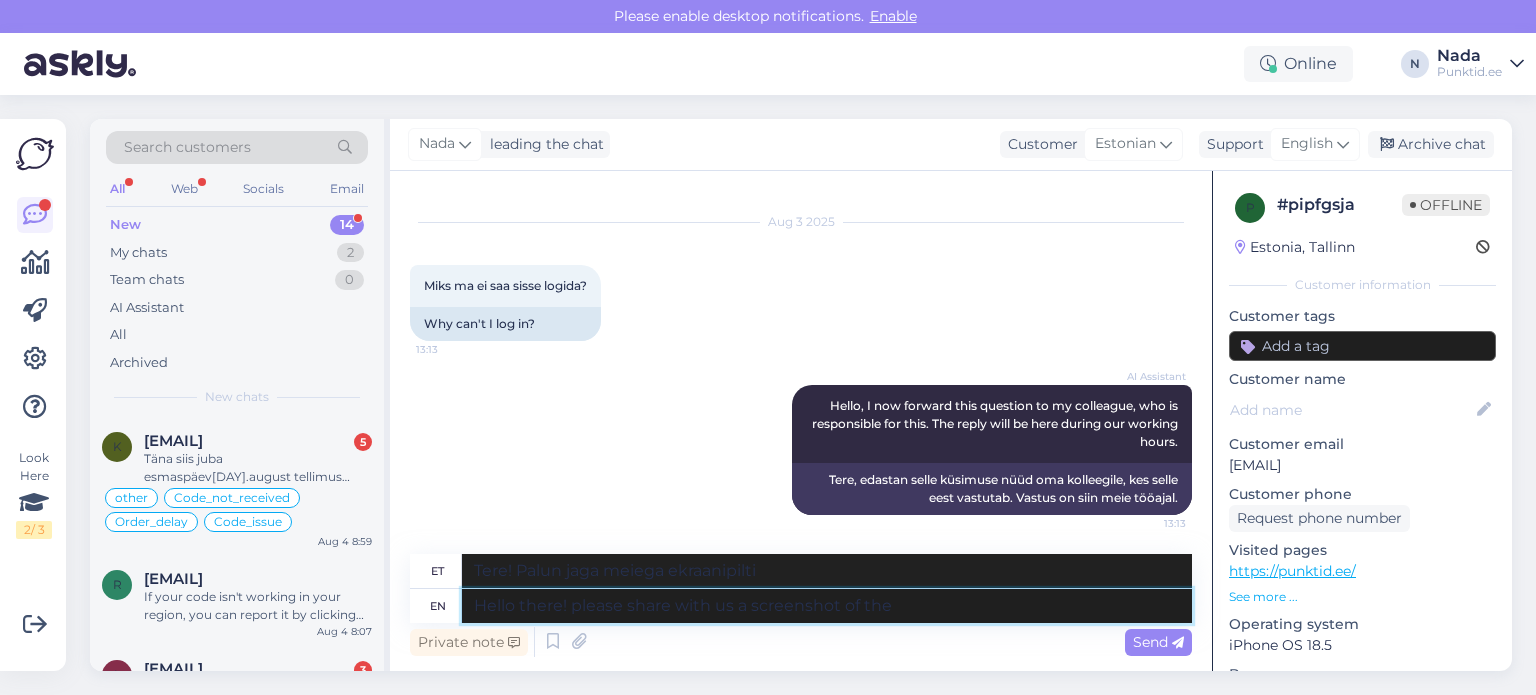 type on "Hello there! please share with us a screenshot of the r" 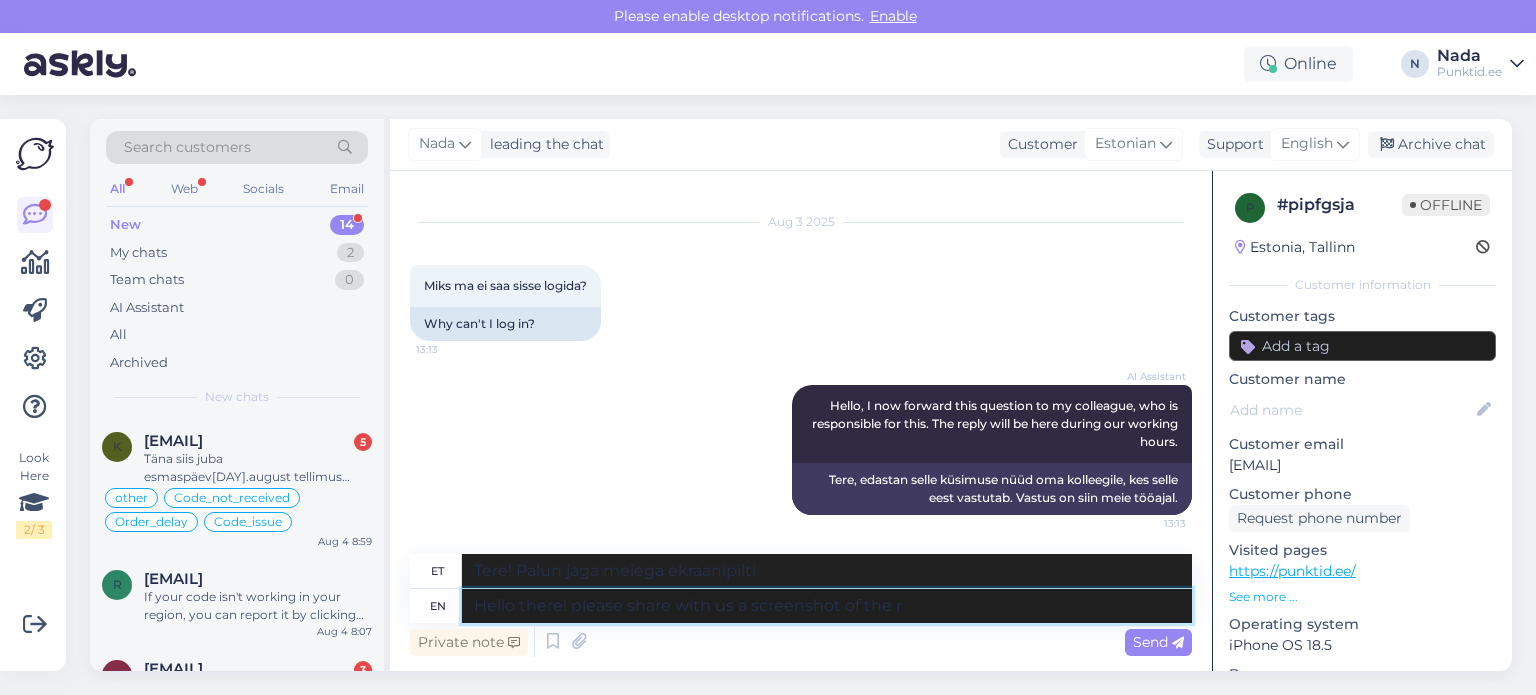 type on "Tere! Palun jaga meiega ekraanipilti sellest" 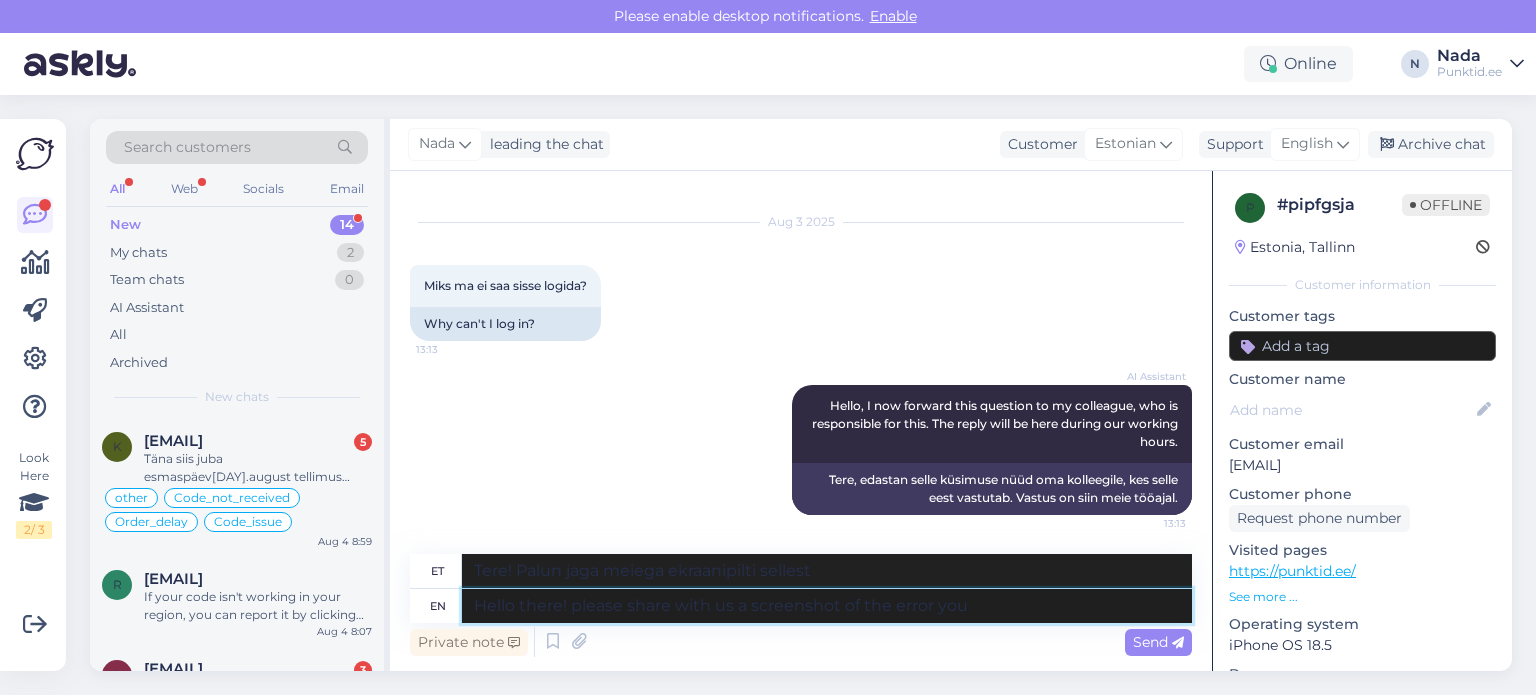 type on "Hello there! please share with us a screenshot of the error you" 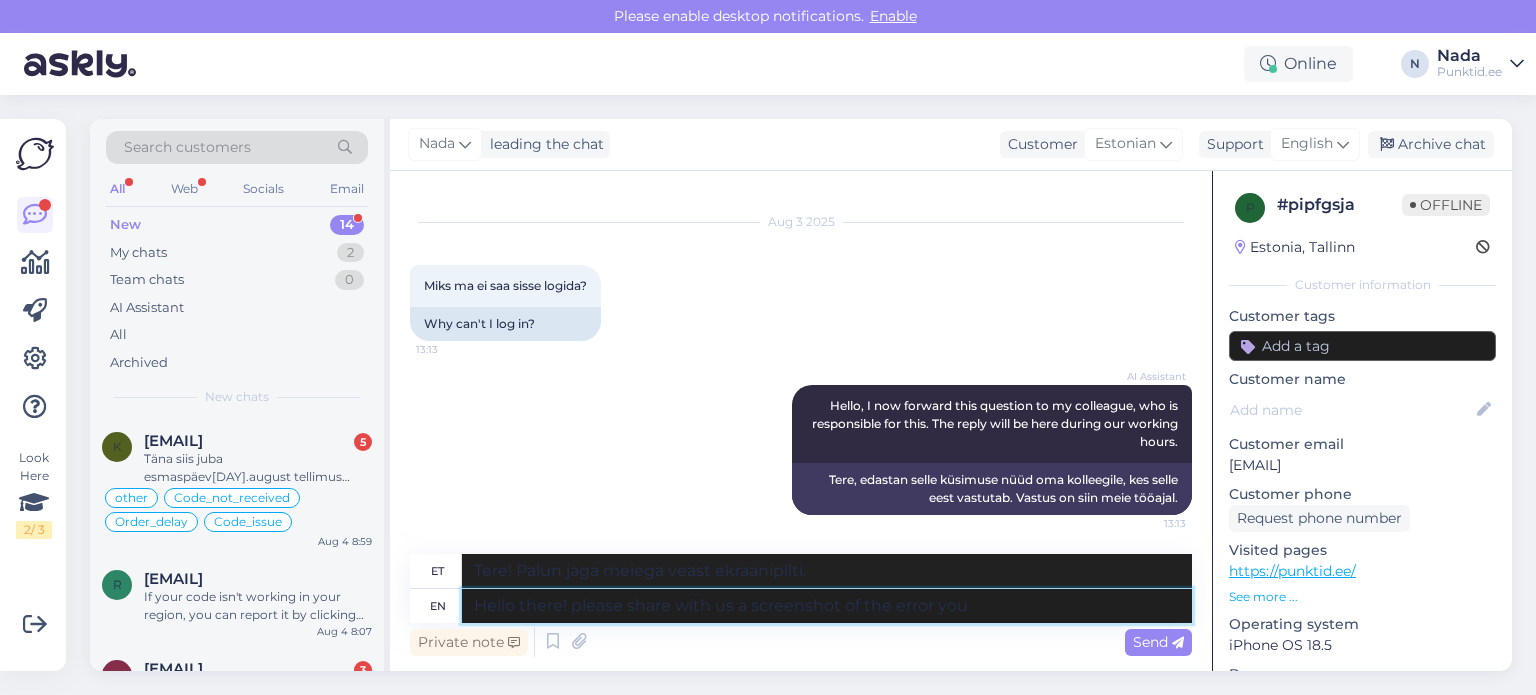 type on "Hello there! please share with us a screenshot of the error you g" 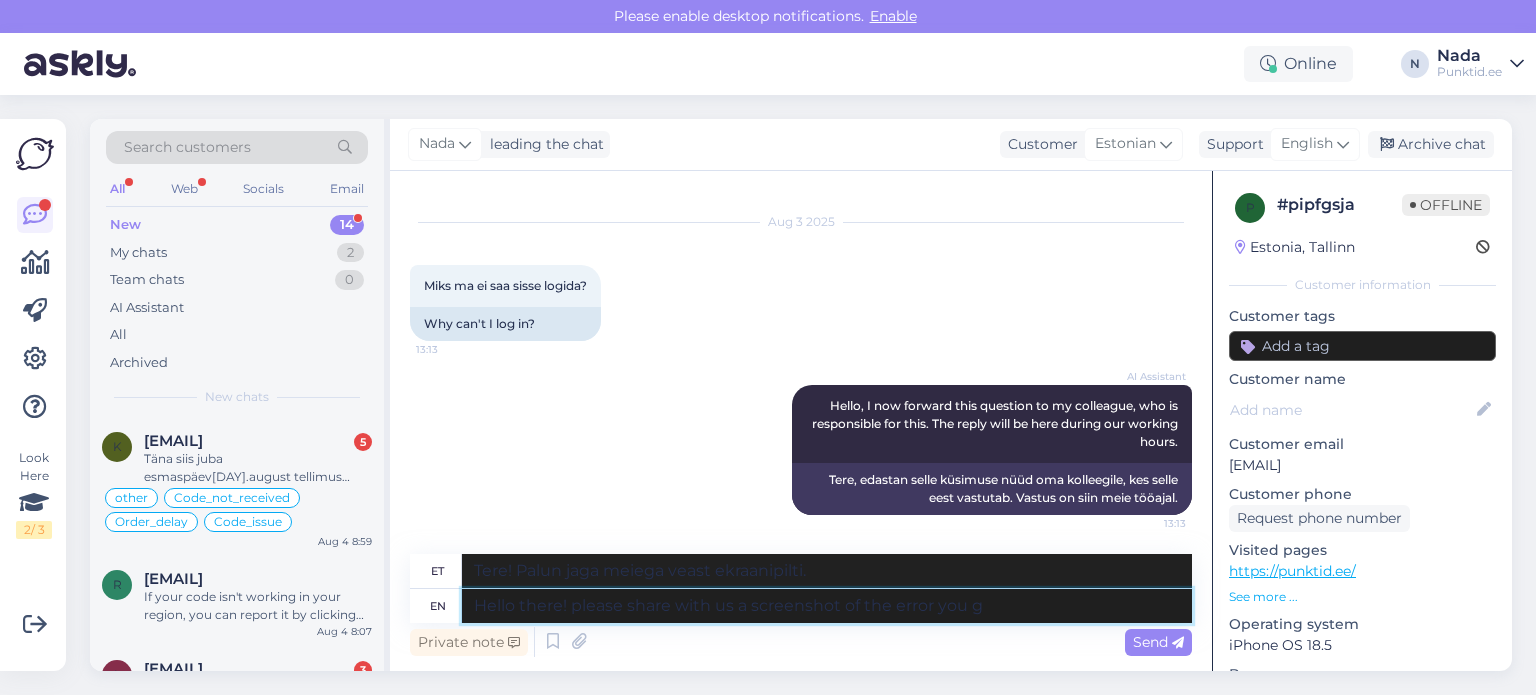 type on "Tere! Palun jaga meiega ekraanipilti veast, mille sa tegid." 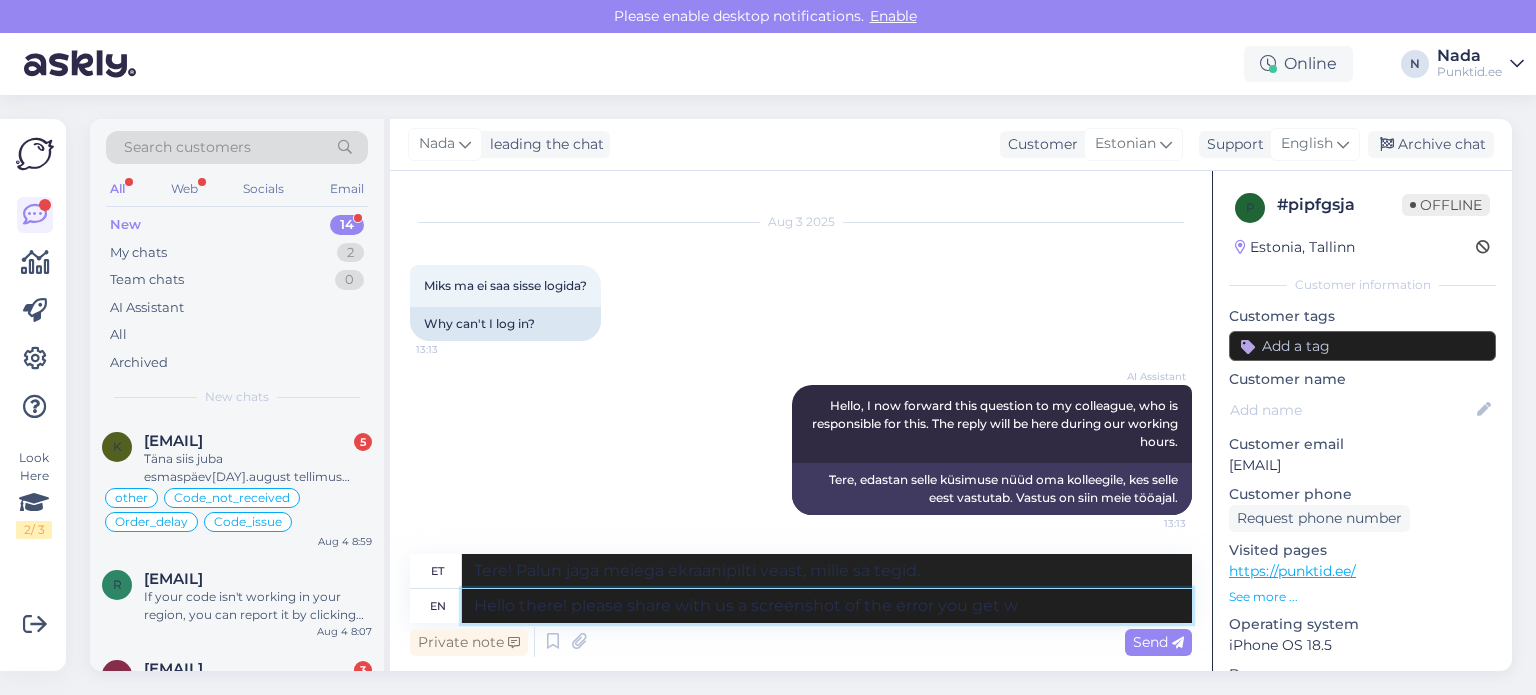 type on "Hello there! please share with us a screenshot of the error you get wh" 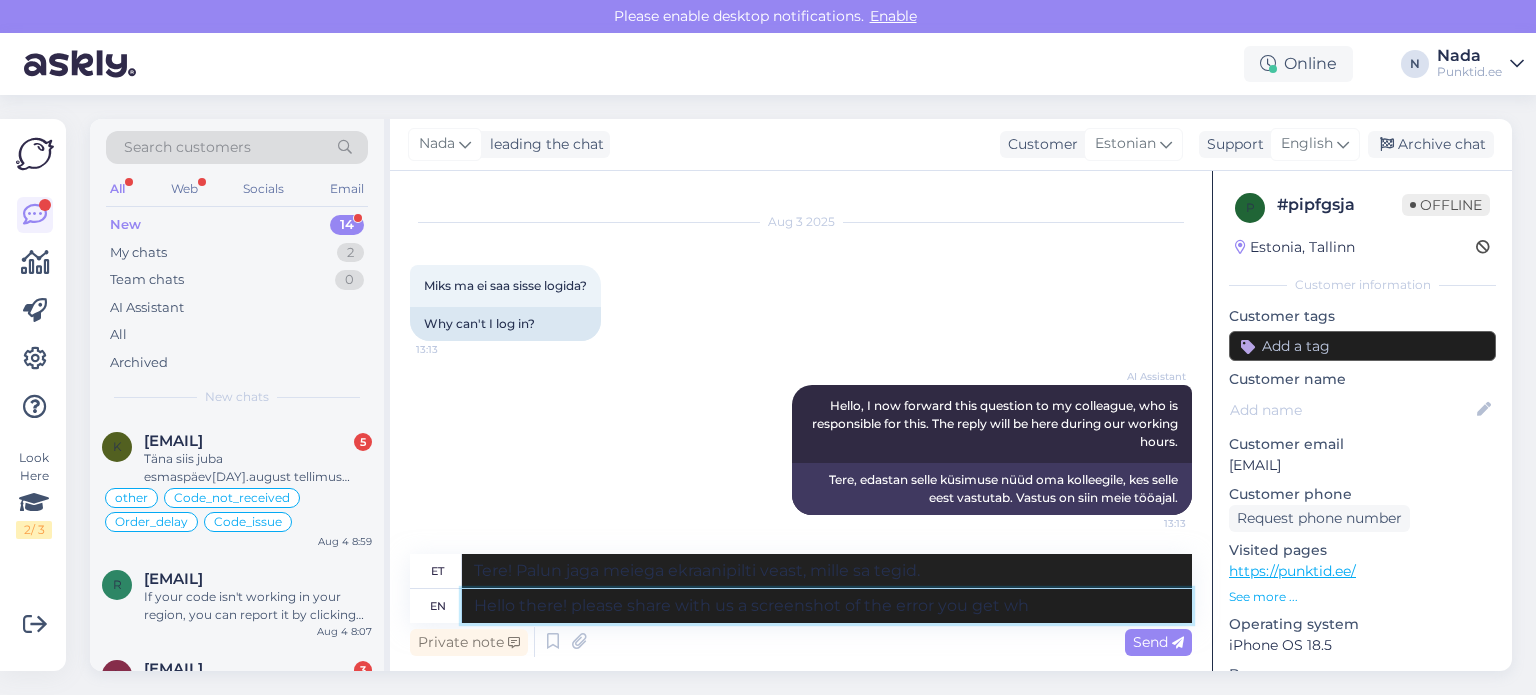 type on "Tere! Palun jaga meiega ekraanipilti saadud veast." 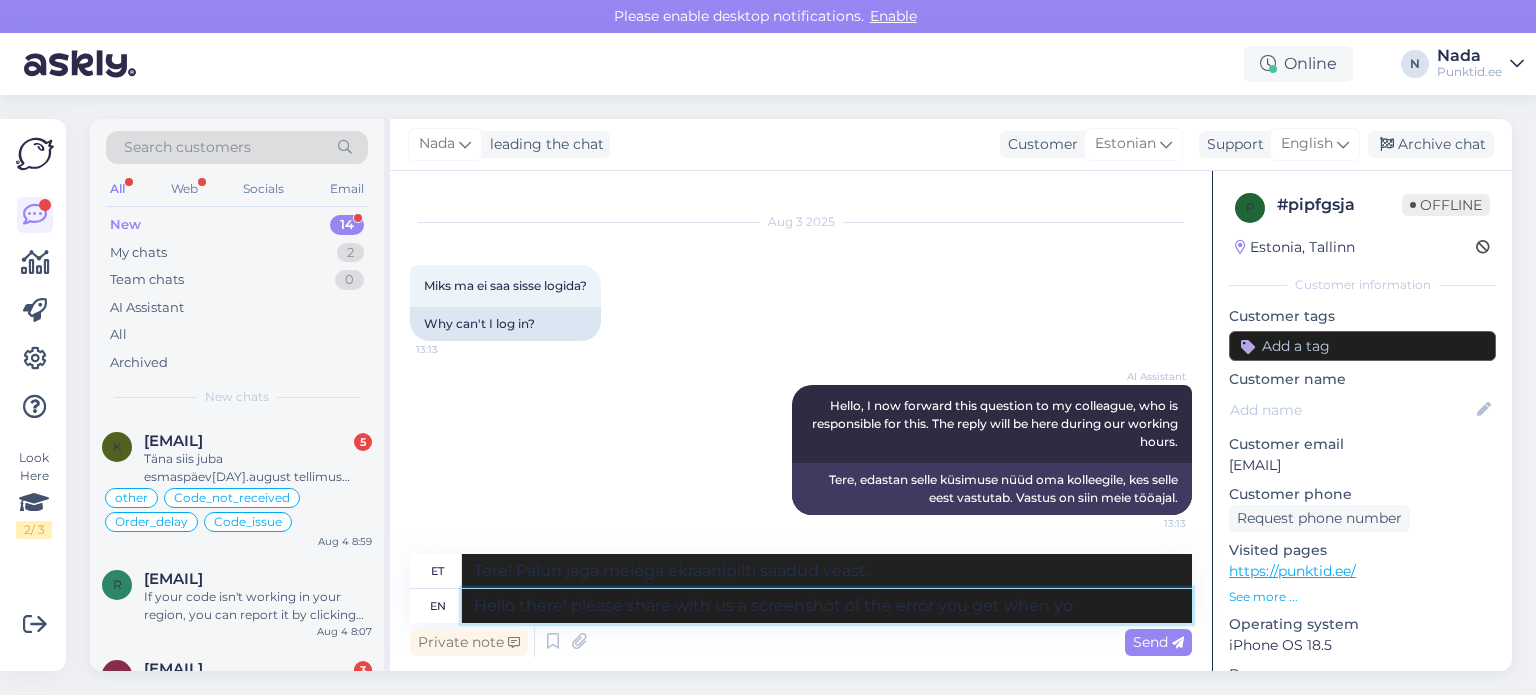 type on "Hello there! please share with us a screenshot of the error you get when you" 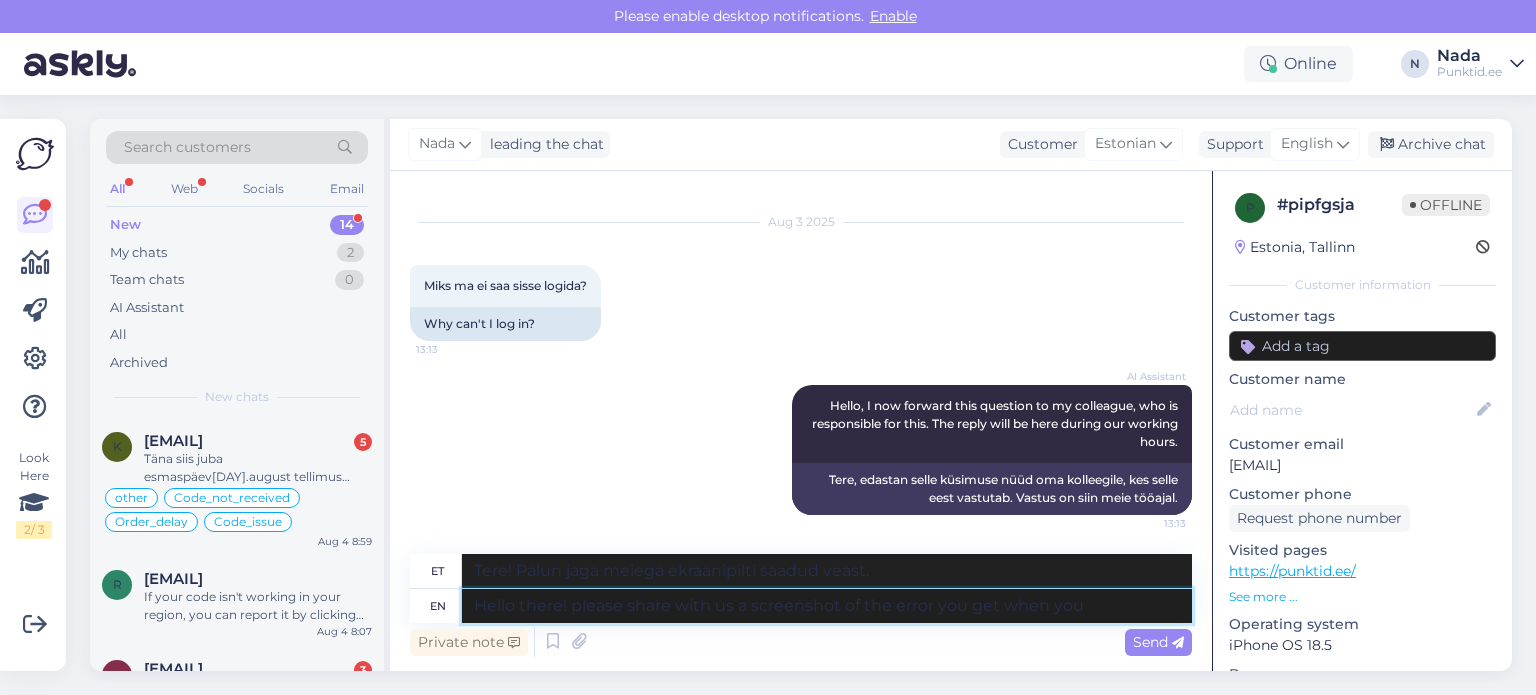 type on "Tere! Palun jaga meiega ekraanipilti veast, mis tekib, kui" 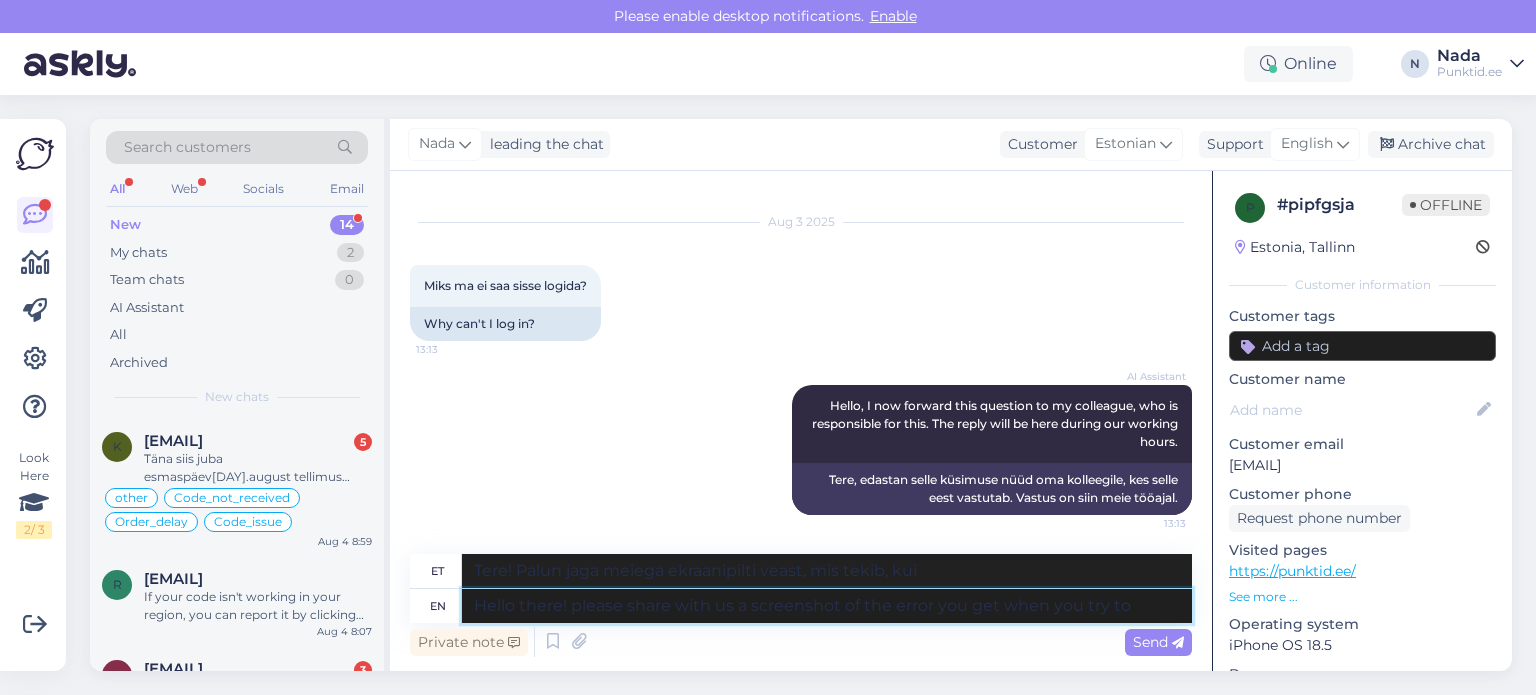 type on "Hello there! please share with us a screenshot of the error you get when you try to l" 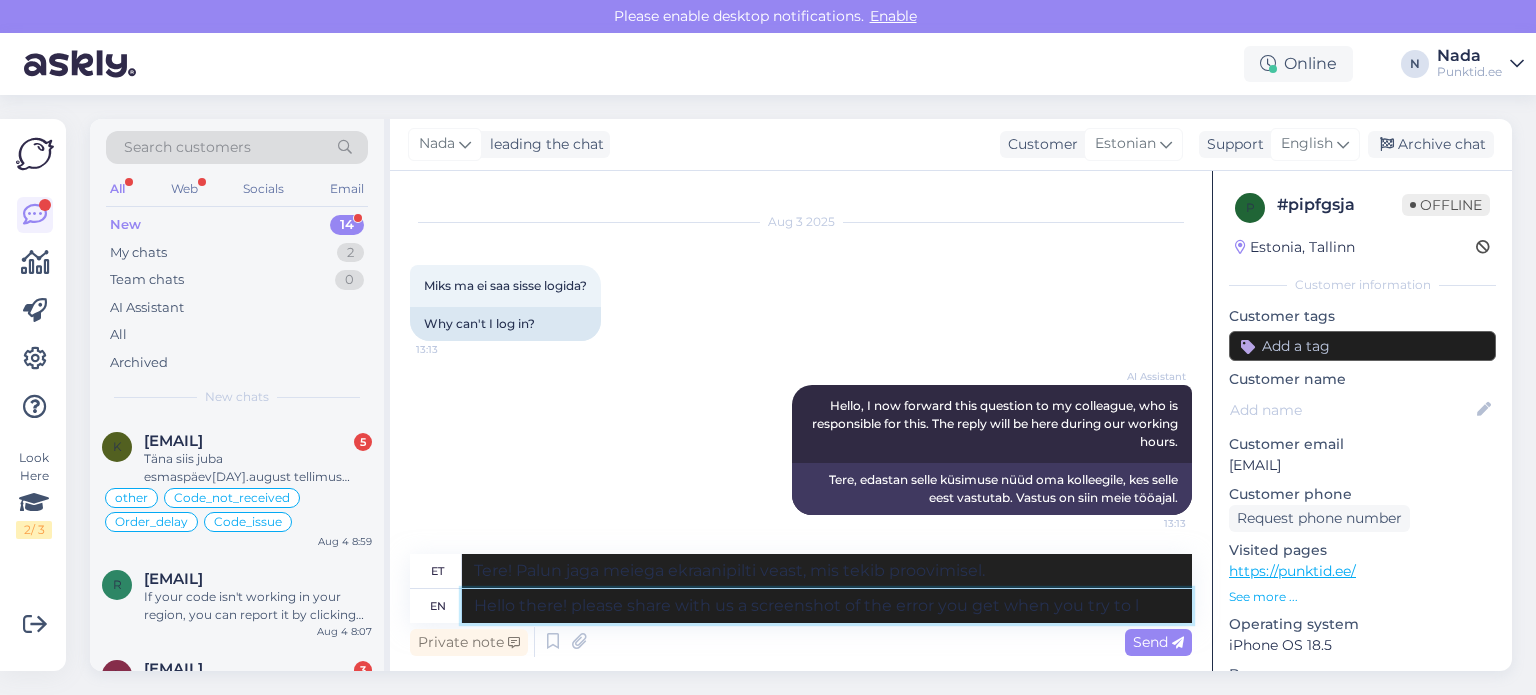 type on "Tere! Palun jaga meiega ekraanipilti veast, mis tekib, kui proovid" 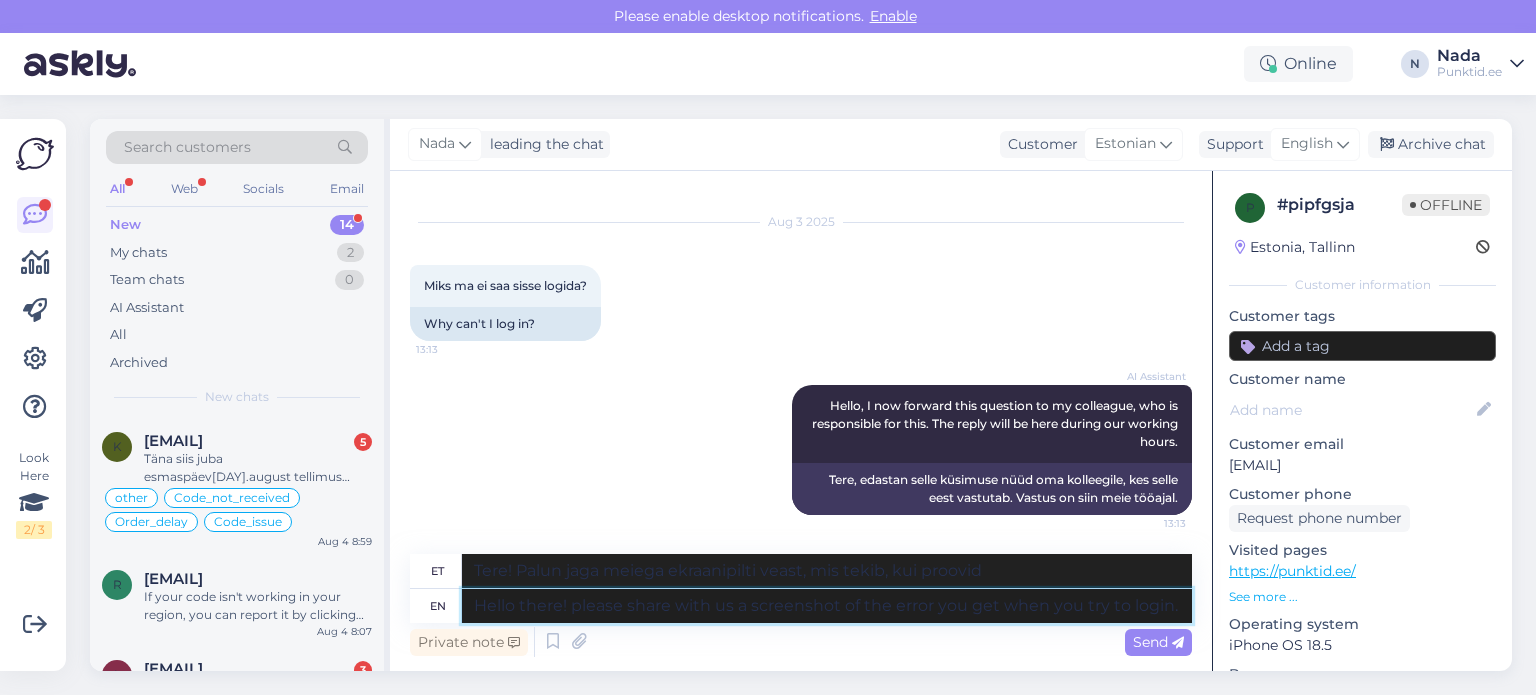 type on "Hello there! please share with us a screenshot of the error you get when you try to login." 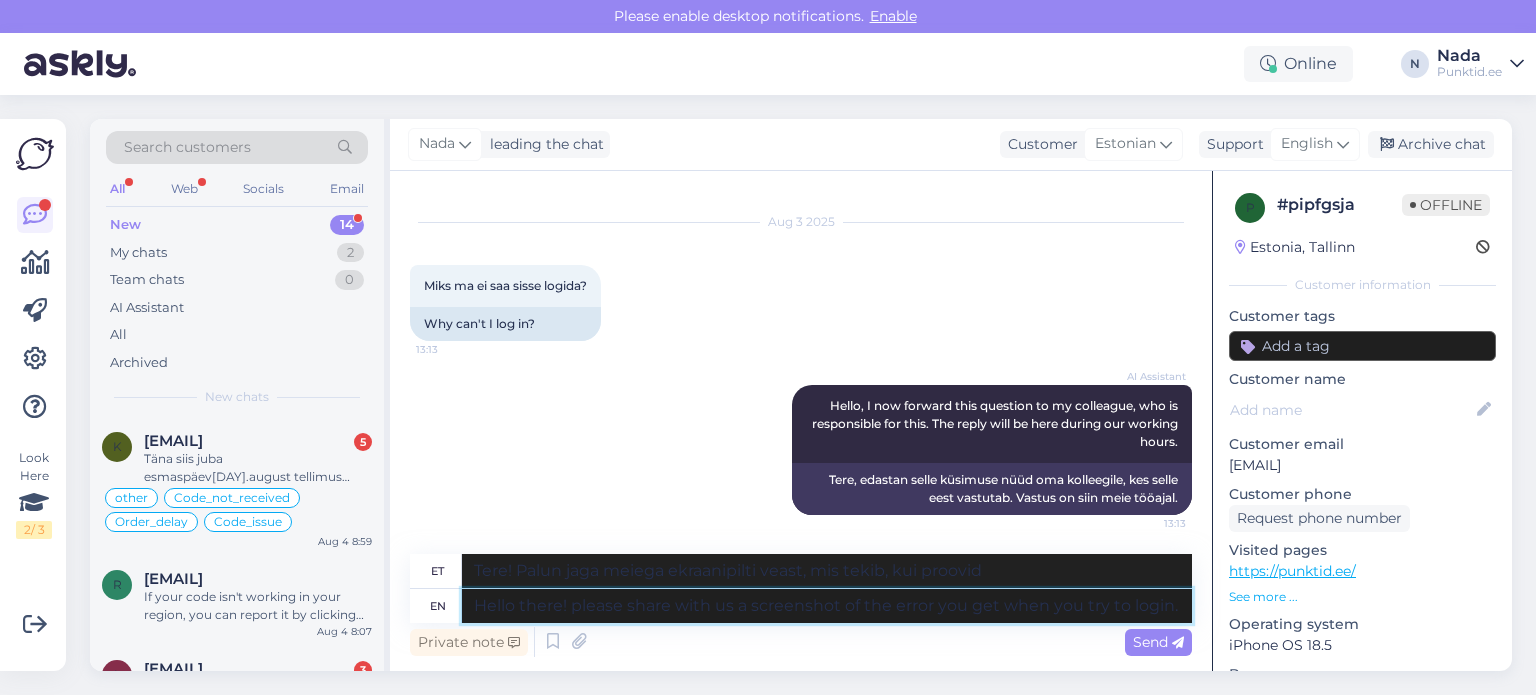 type on "Tere! Palun jaga meiega ekraanipilti veast, mis tekib sisselogimisel." 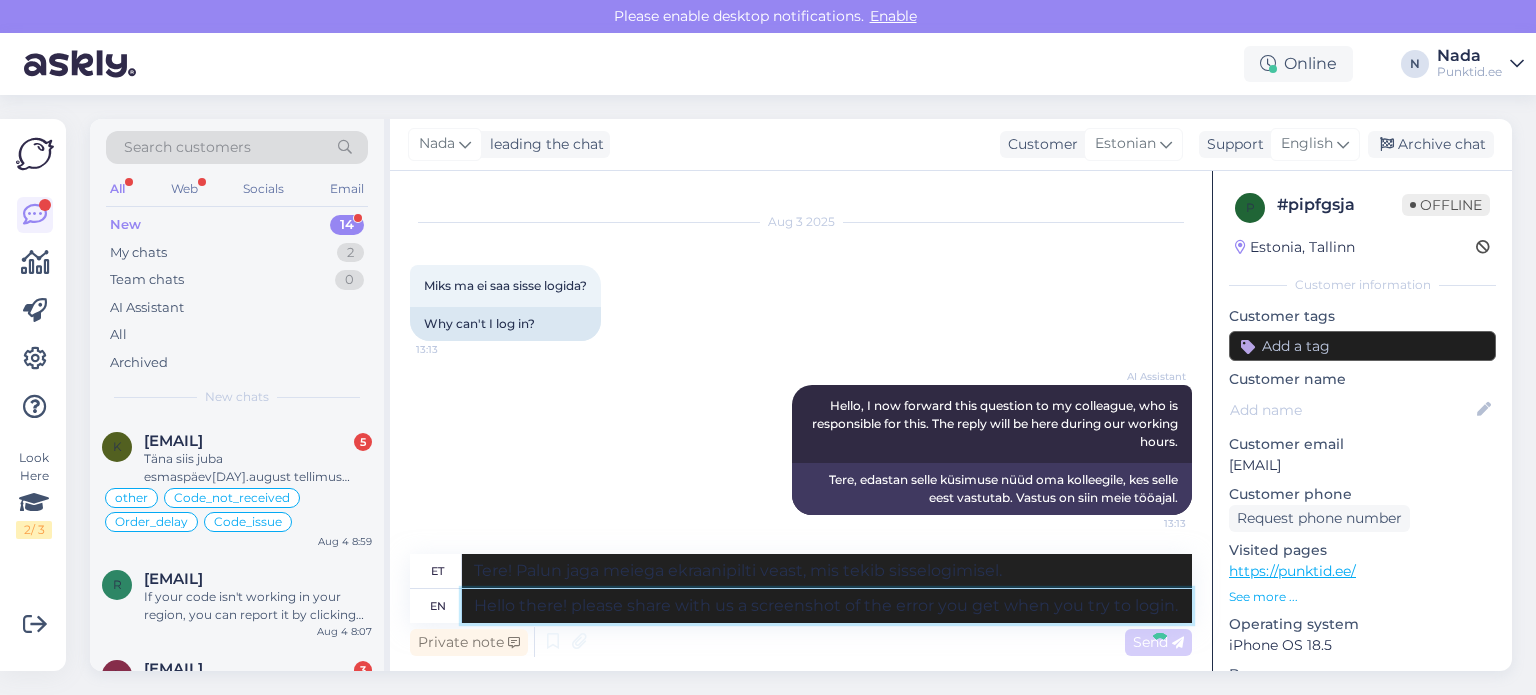 type 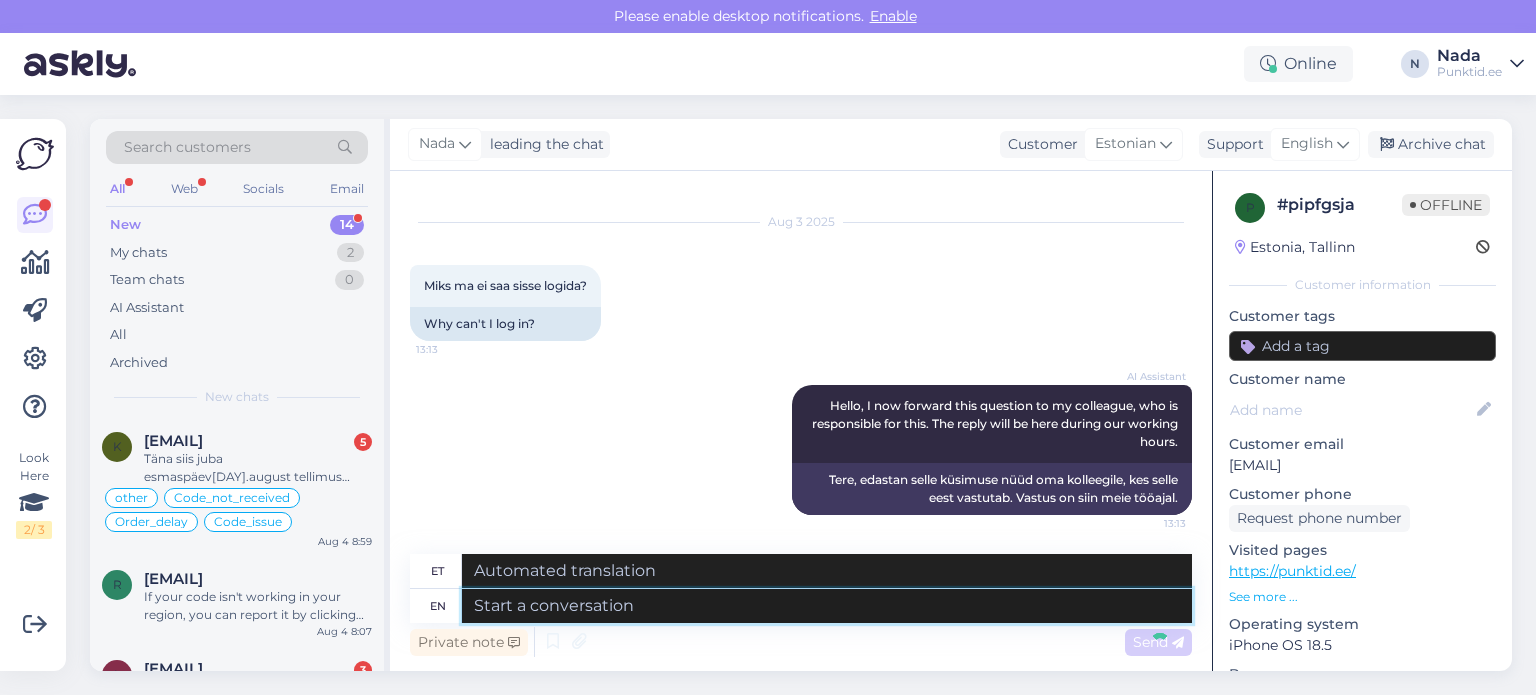 scroll, scrollTop: 230, scrollLeft: 0, axis: vertical 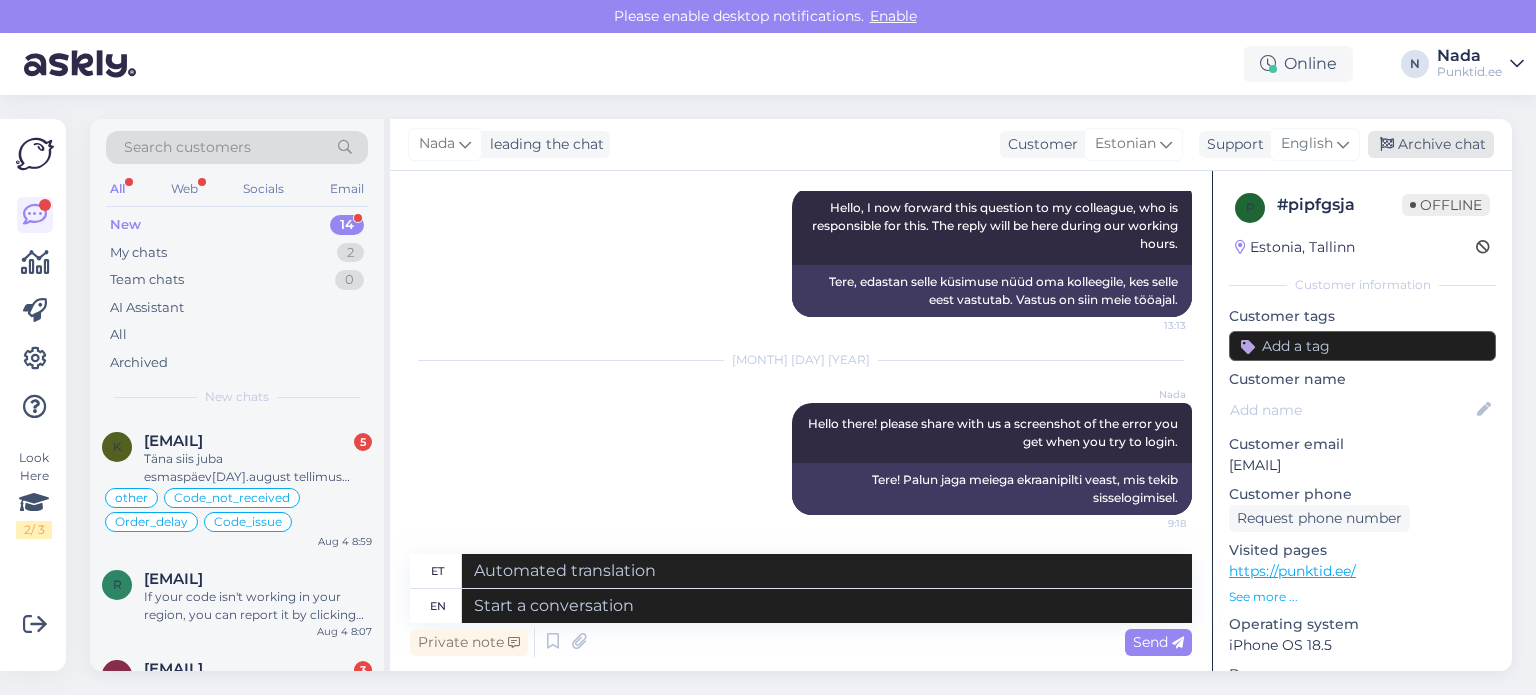 click on "Archive chat" at bounding box center [1431, 144] 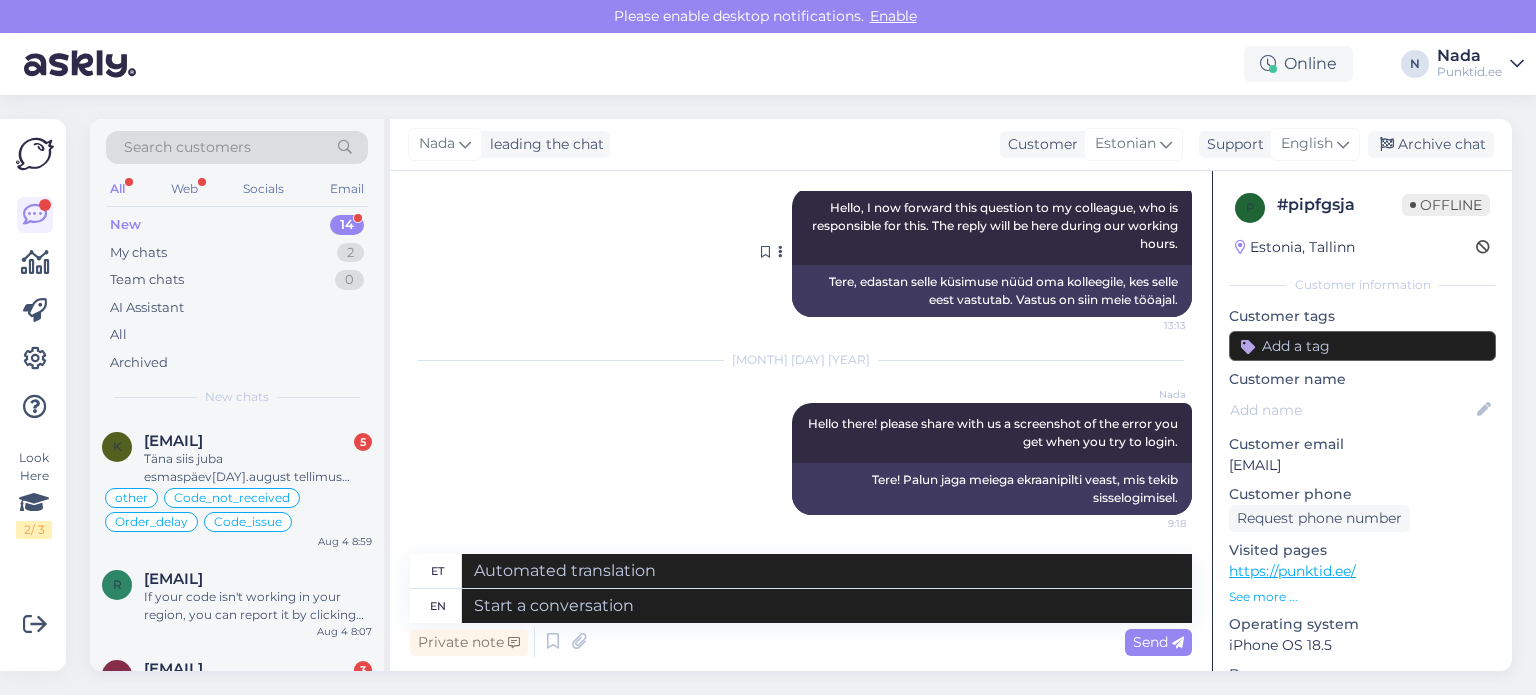scroll, scrollTop: 210, scrollLeft: 0, axis: vertical 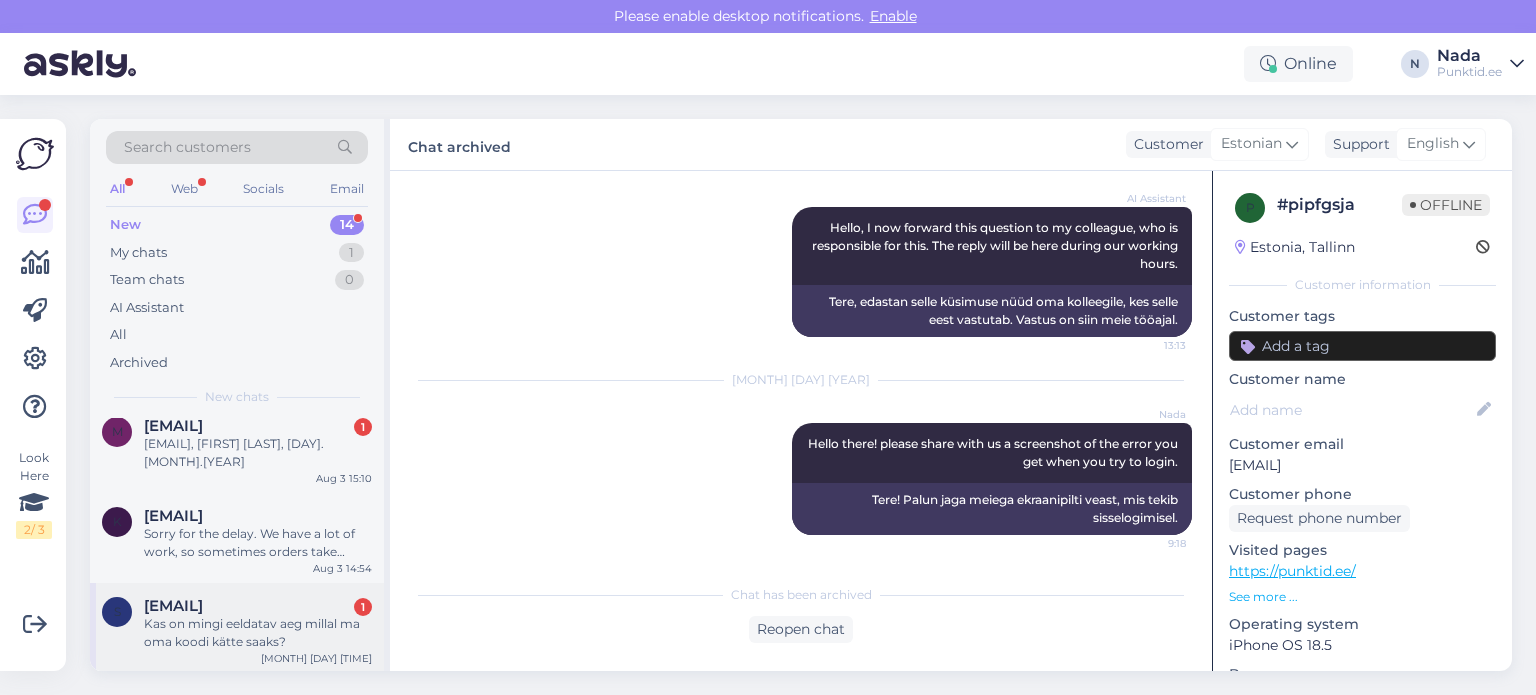 click on "Kas on mingi eeldatav aeg millal ma oma koodi kätte saaks?" at bounding box center (258, 633) 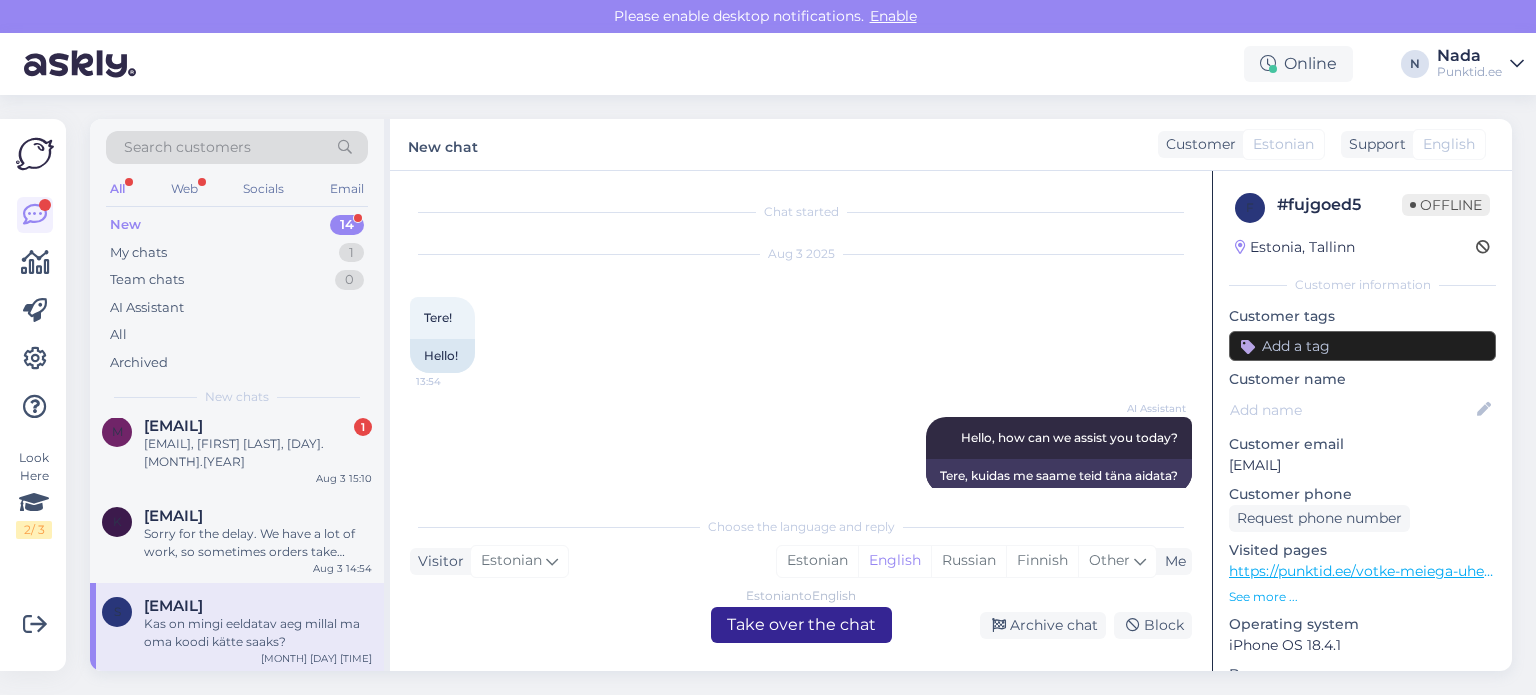 scroll, scrollTop: 530, scrollLeft: 0, axis: vertical 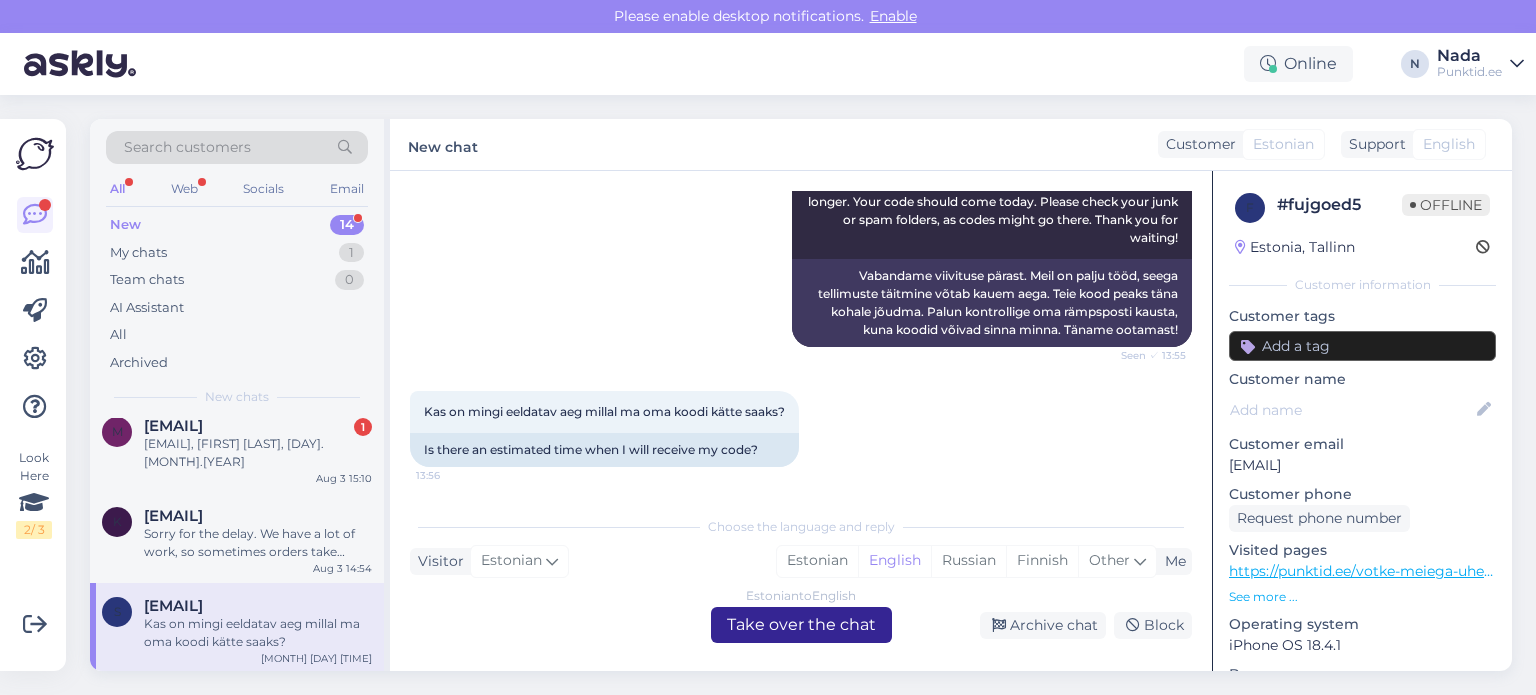 click on "Estonian  to  English Take over the chat" at bounding box center [801, 625] 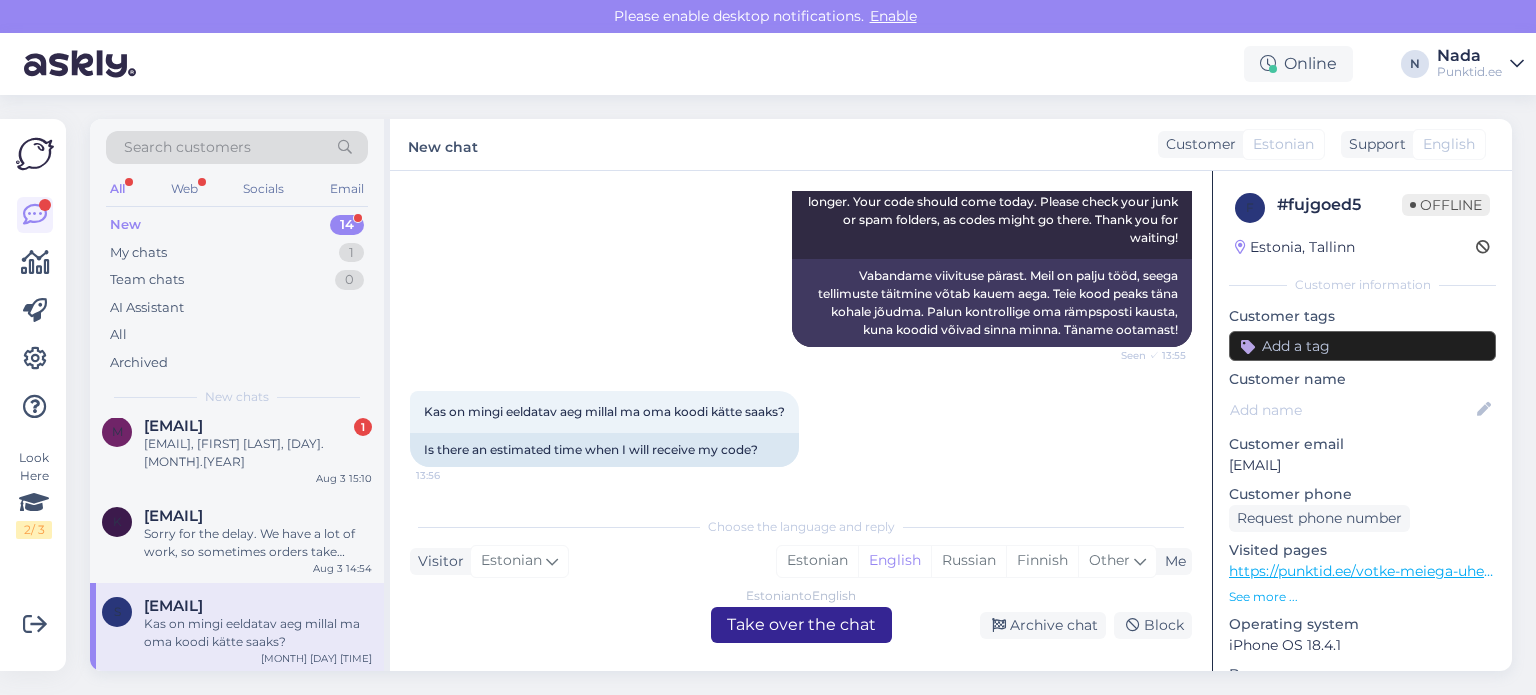 scroll, scrollTop: 482, scrollLeft: 0, axis: vertical 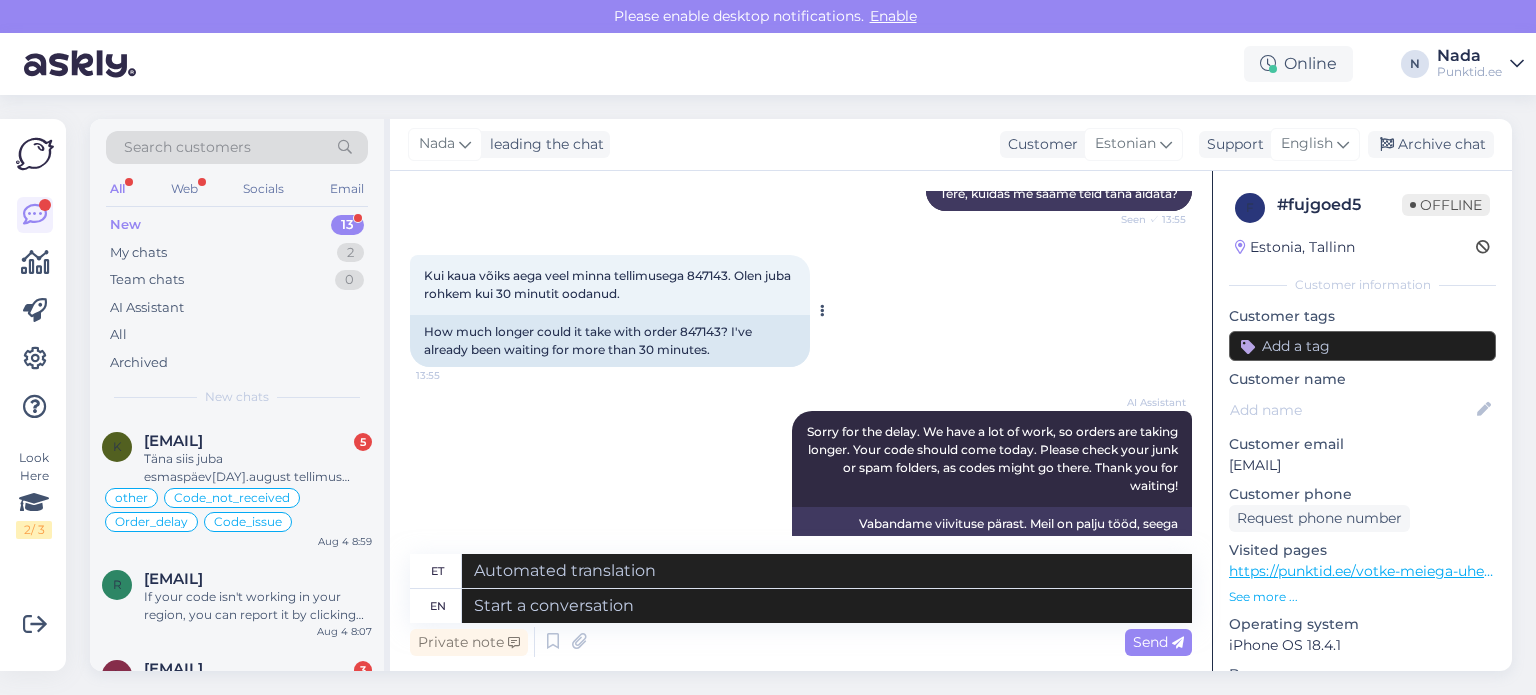 click on "How much longer could it take with order 847143? I've already been waiting for more than 30 minutes." at bounding box center [610, 341] 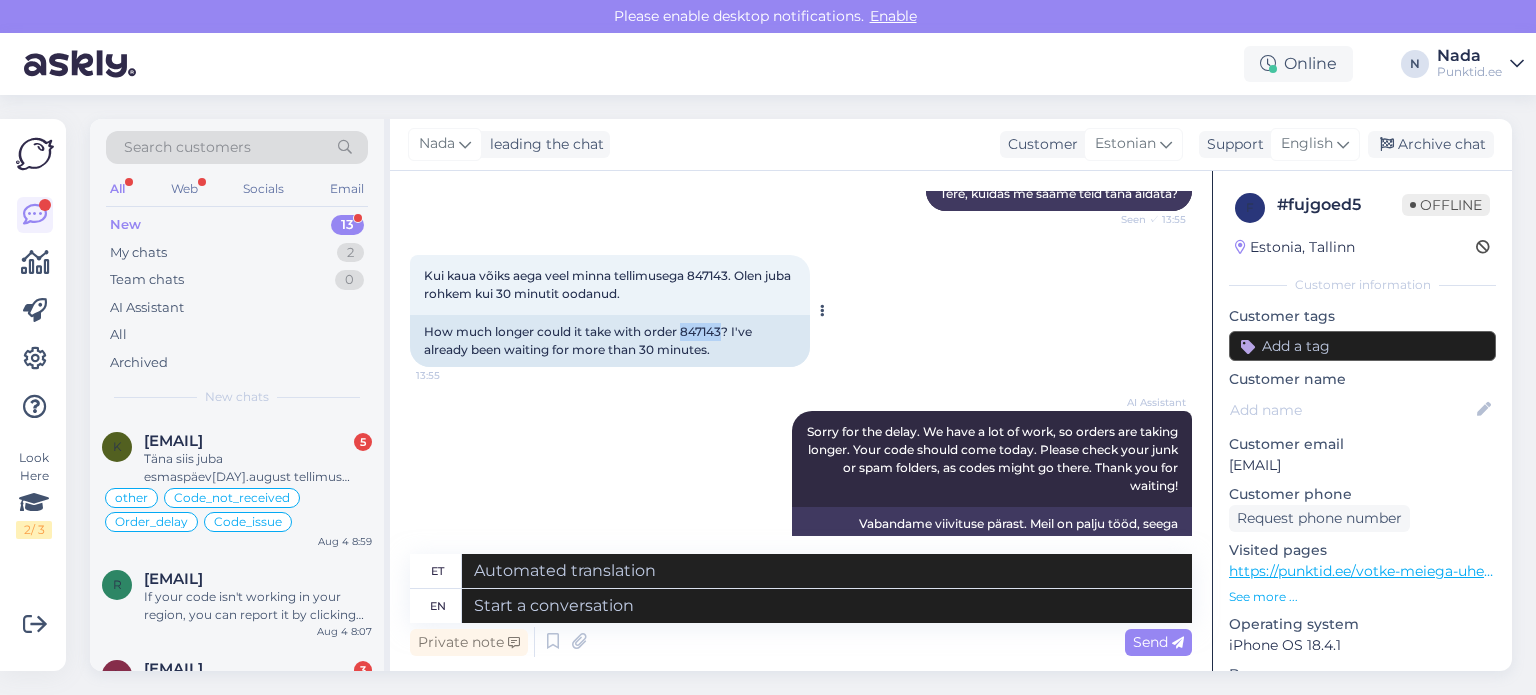 click on "How much longer could it take with order 847143? I've already been waiting for more than 30 minutes." at bounding box center (610, 341) 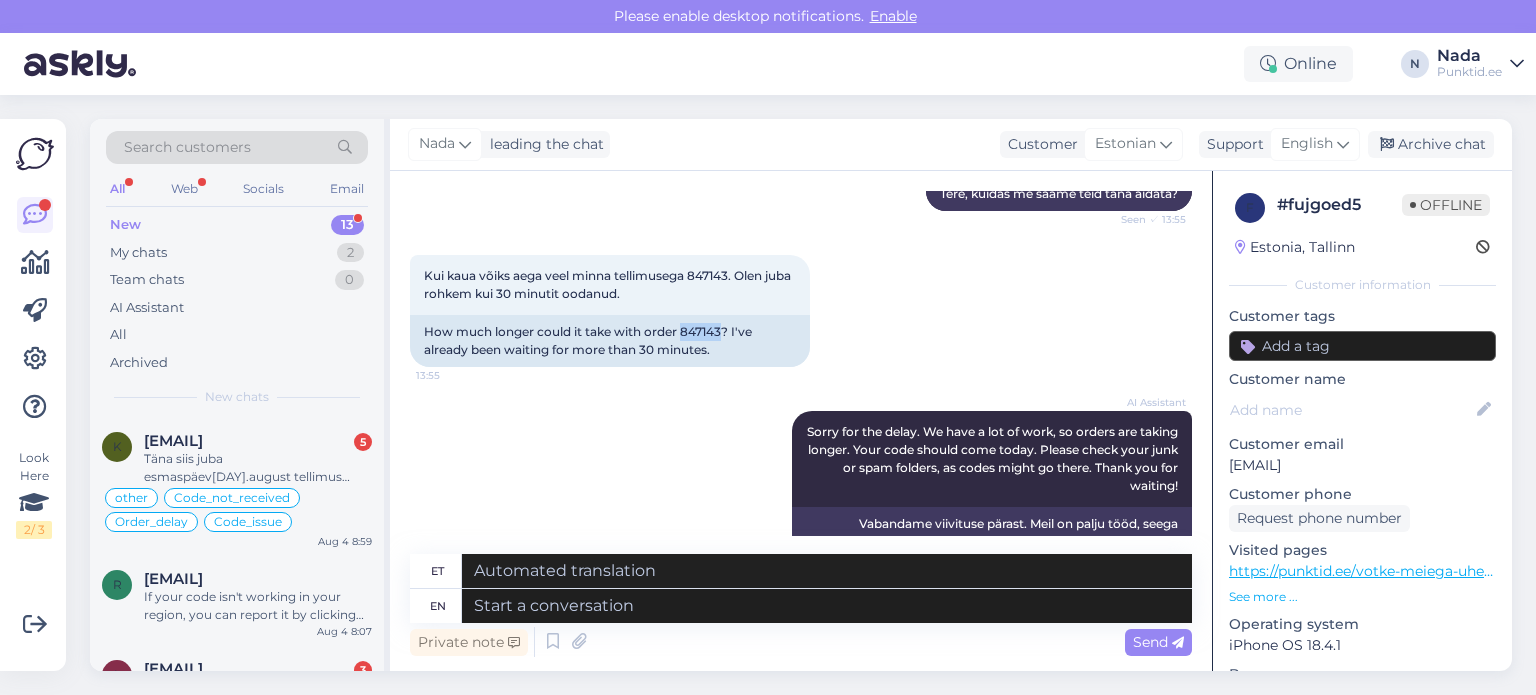 copy on "847143" 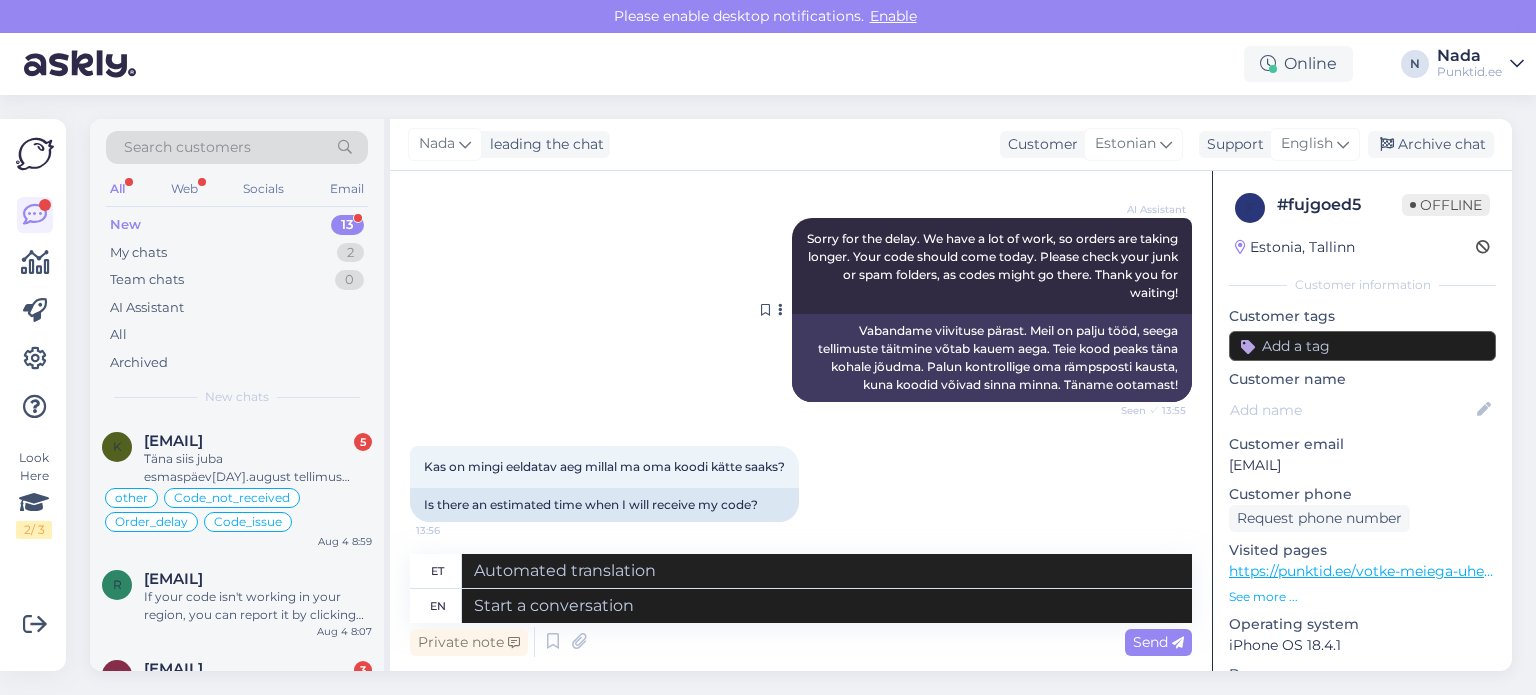 scroll, scrollTop: 482, scrollLeft: 0, axis: vertical 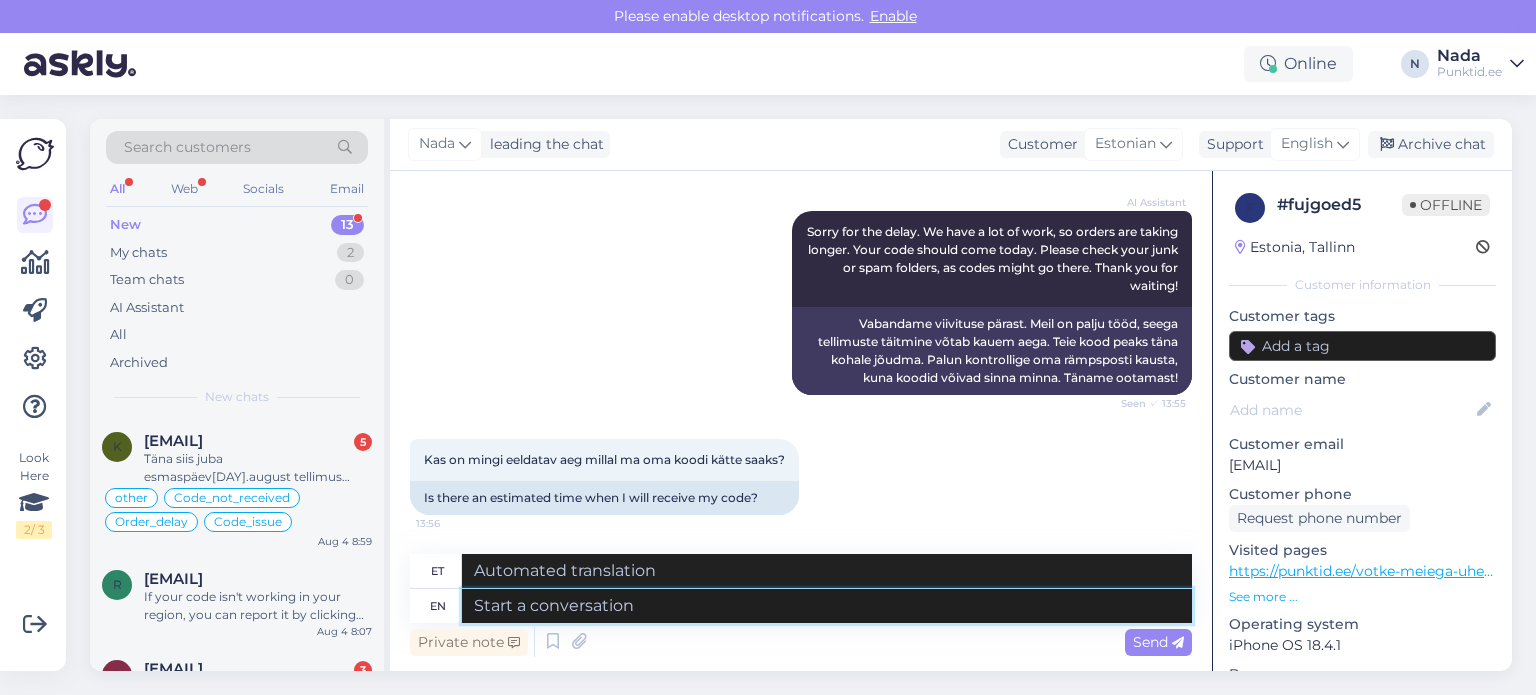 click at bounding box center (827, 606) 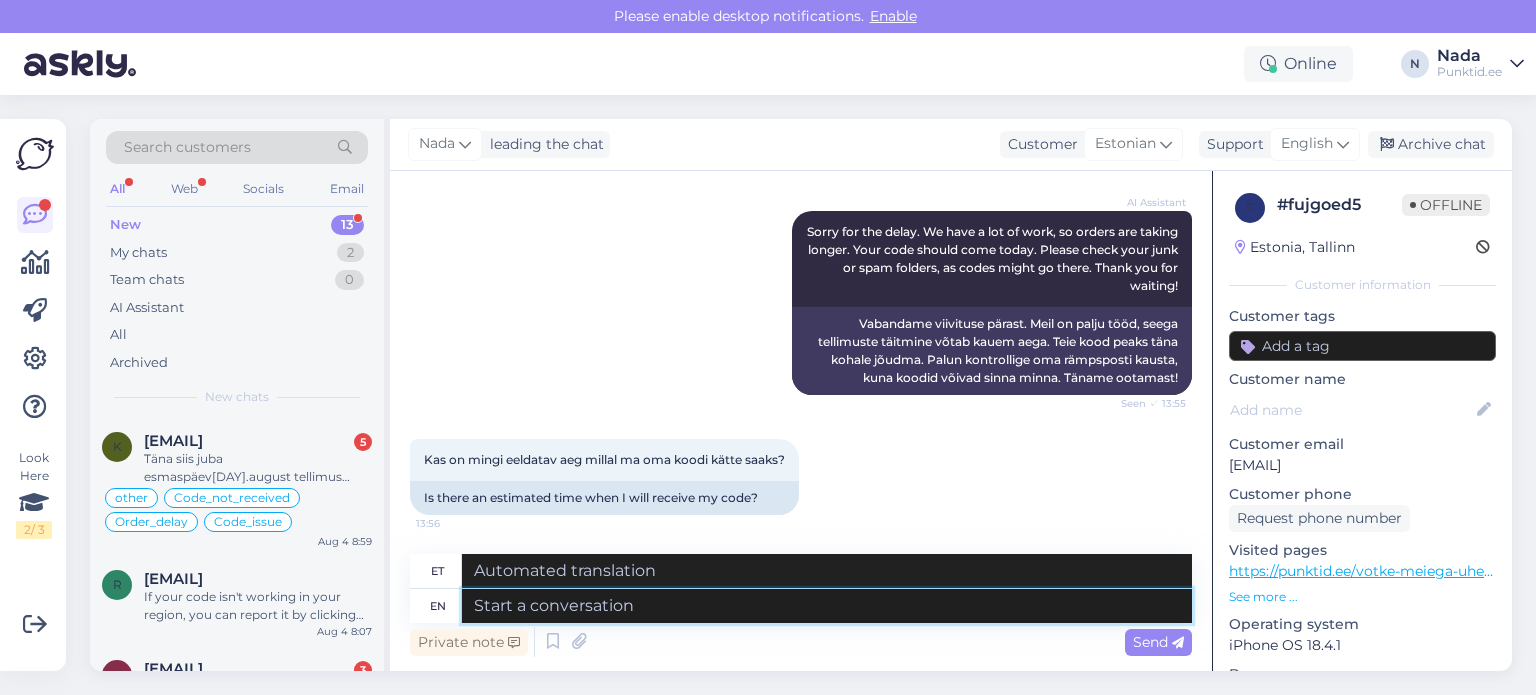 paste on "Unfortunately, I cannot confirm when they'll definitely reach you, because we as a support team don't have an estimate time of when the issue will be resolved. However, our team is working on solving it as soon as they can and once the issue is resolved, all delayed orders will be delivered immediately." 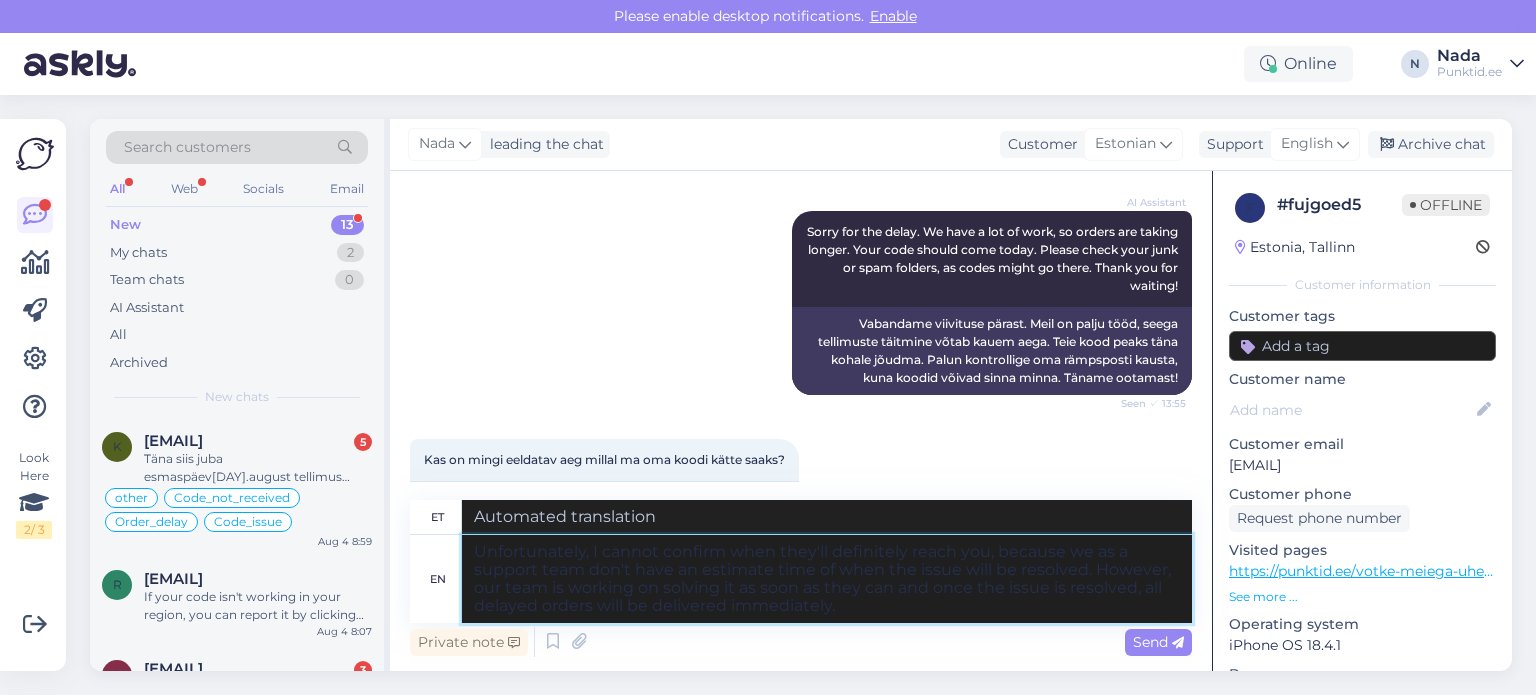 type on "Kahjuks ei saa ma kinnitada, millal nad teieni jõuavad, sest meil tugimeeskonnana pole probleemi lahendamise aja hinnangut. Siiski töötab meie meeskond selle lahendamise nimel nii kiiresti kui võimalik ja kui probleem on lahendatud, toimetatakse kõik hilinenud tellimused koheselt kohale." 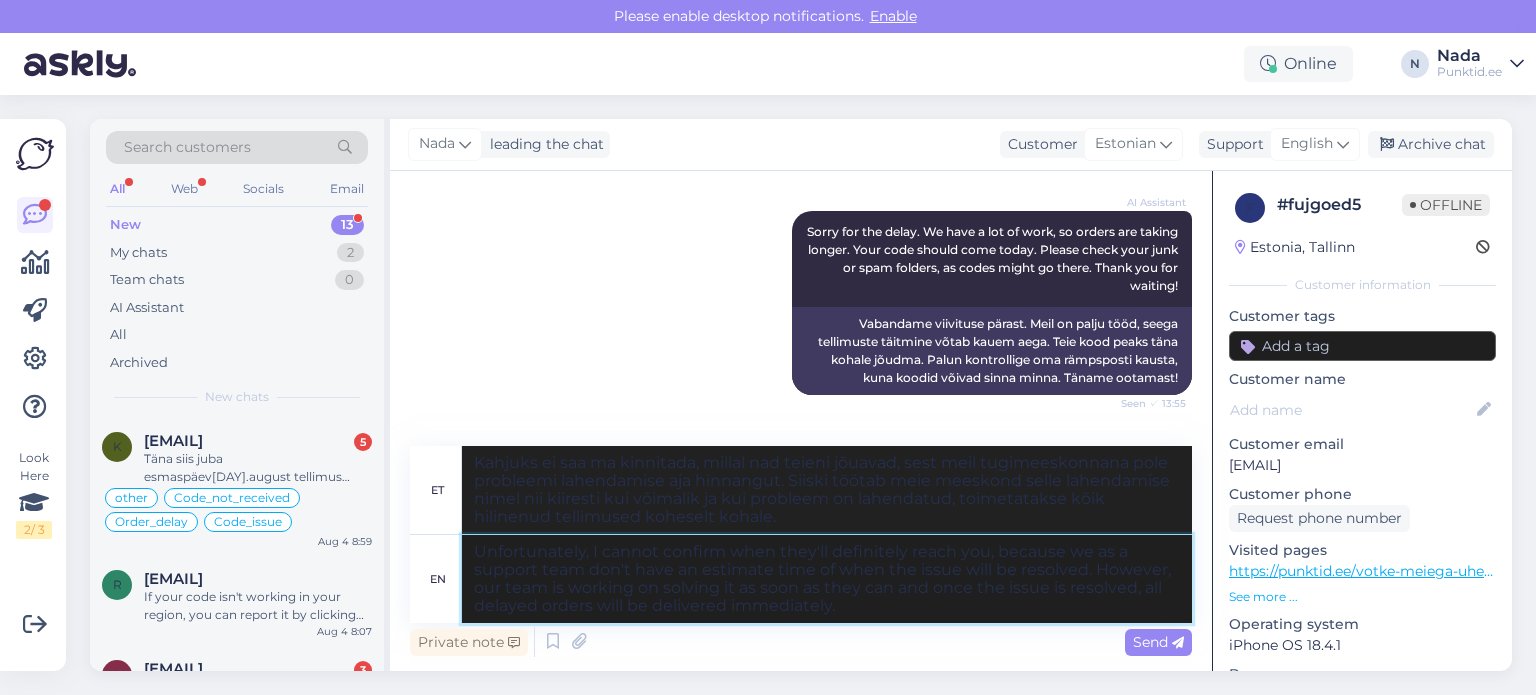click on "Unfortunately, I cannot confirm when they'll definitely reach you, because we as a support team don't have an estimate time of when the issue will be resolved. However, our team is working on solving it as soon as they can and once the issue is resolved, all delayed orders will be delivered immediately." at bounding box center [827, 579] 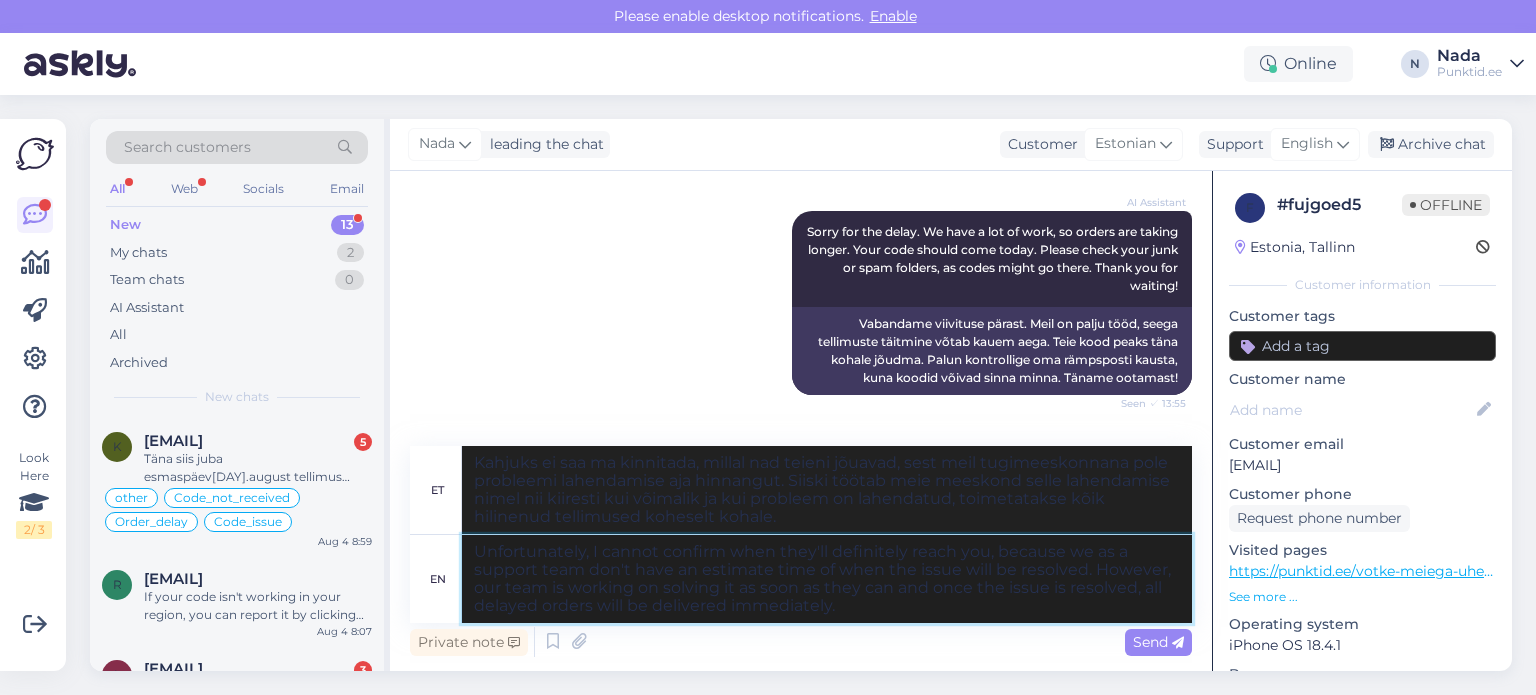 type 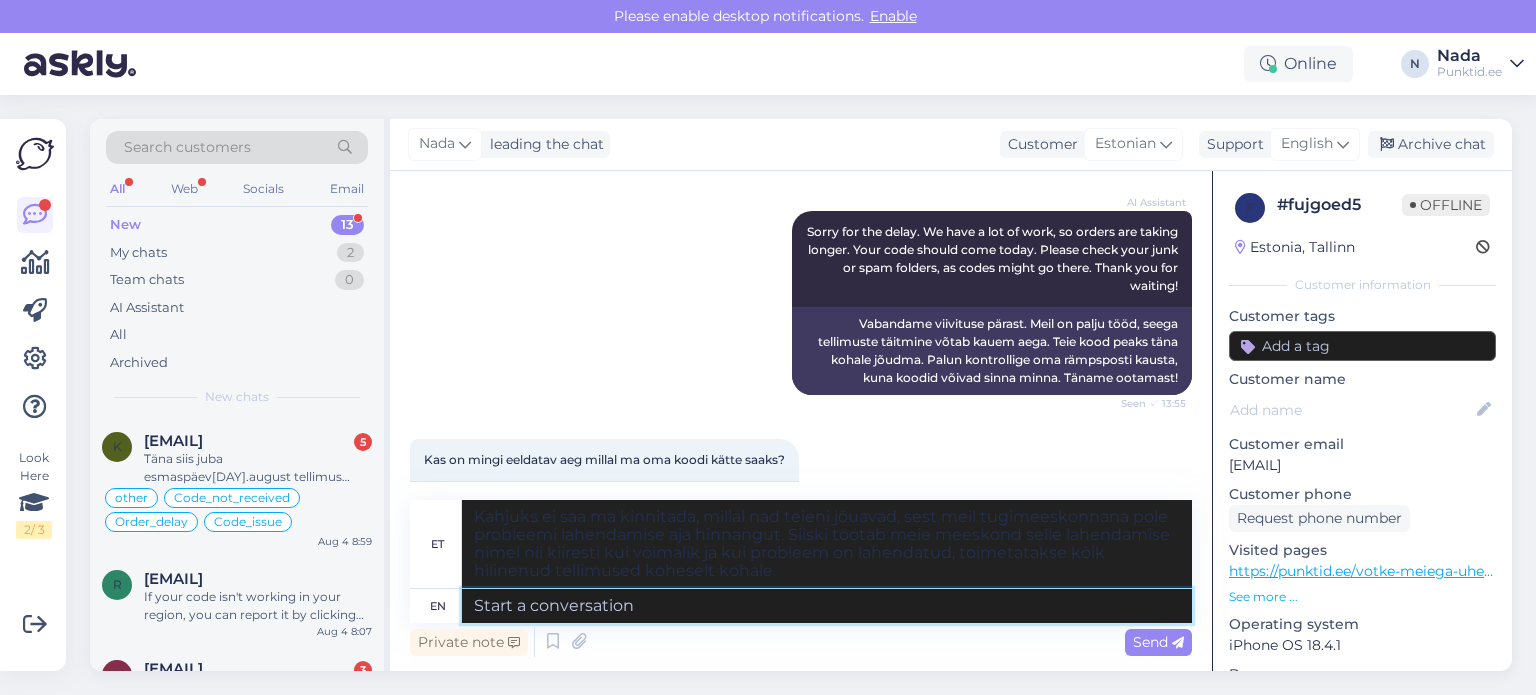 type 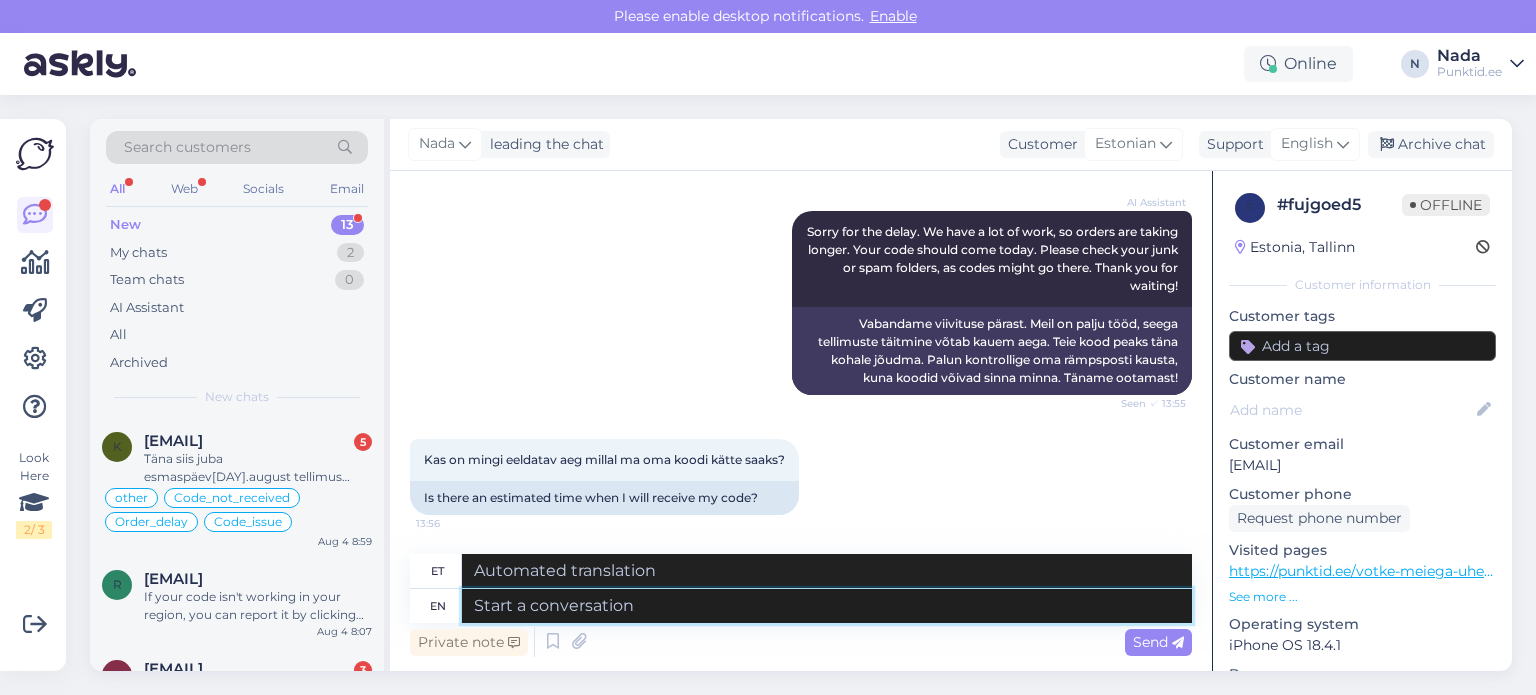 paste on "Hello there! Thank you for your patience and we apologize for this inconvenience as we are facing a delay issue from the reseller that's why orders are taking longer than usual to be fulfilled. Once your order is completed, it will be delivered to you immediately. Once again, we appreciate your patience and understanding." 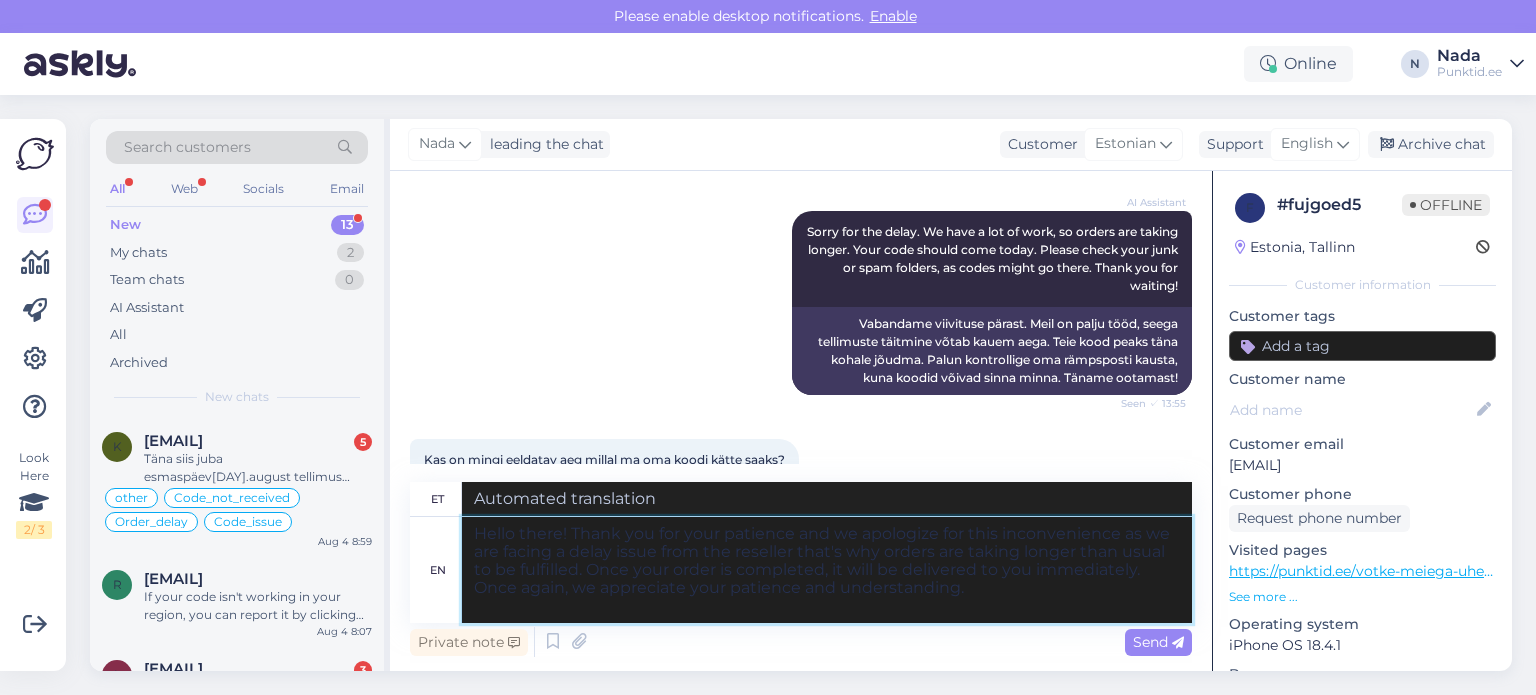 type on "Tere! Täname teid kannatlikkuse eest ja vabandame ebamugavuste pärast, kuna edasimüüja tõttu on meil viivitus, mistõttu tellimuste täitmine võtab tavapärasest kauem aega. Kui teie tellimus on valmis, toimetatakse see teile koheselt kohale. Veel kord hindame teie kannatlikkust ja mõistmist." 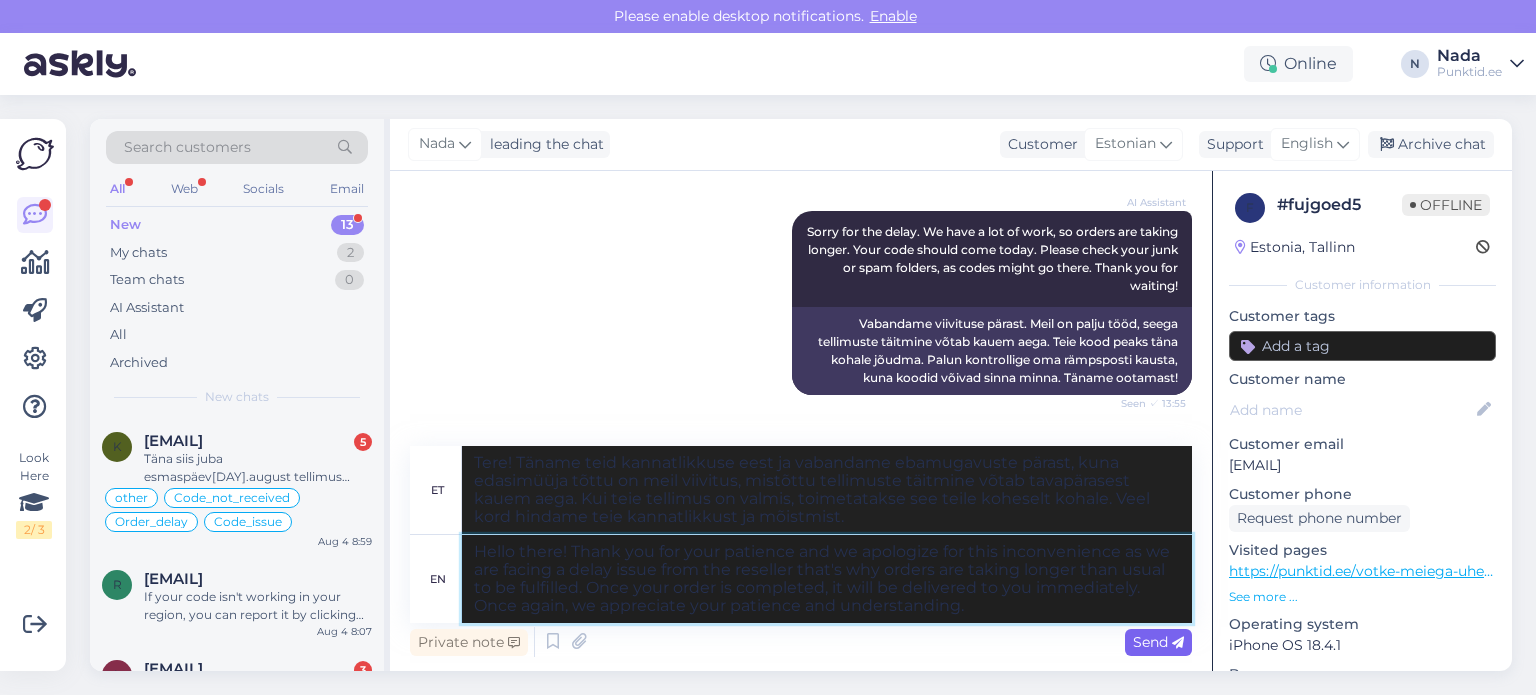 type on "Hello there! Thank you for your patience and we apologize for this inconvenience as we are facing a delay issue from the reseller that's why orders are taking longer than usual to be fulfilled. Once your order is completed, it will be delivered to you immediately. Once again, we appreciate your patience and understanding." 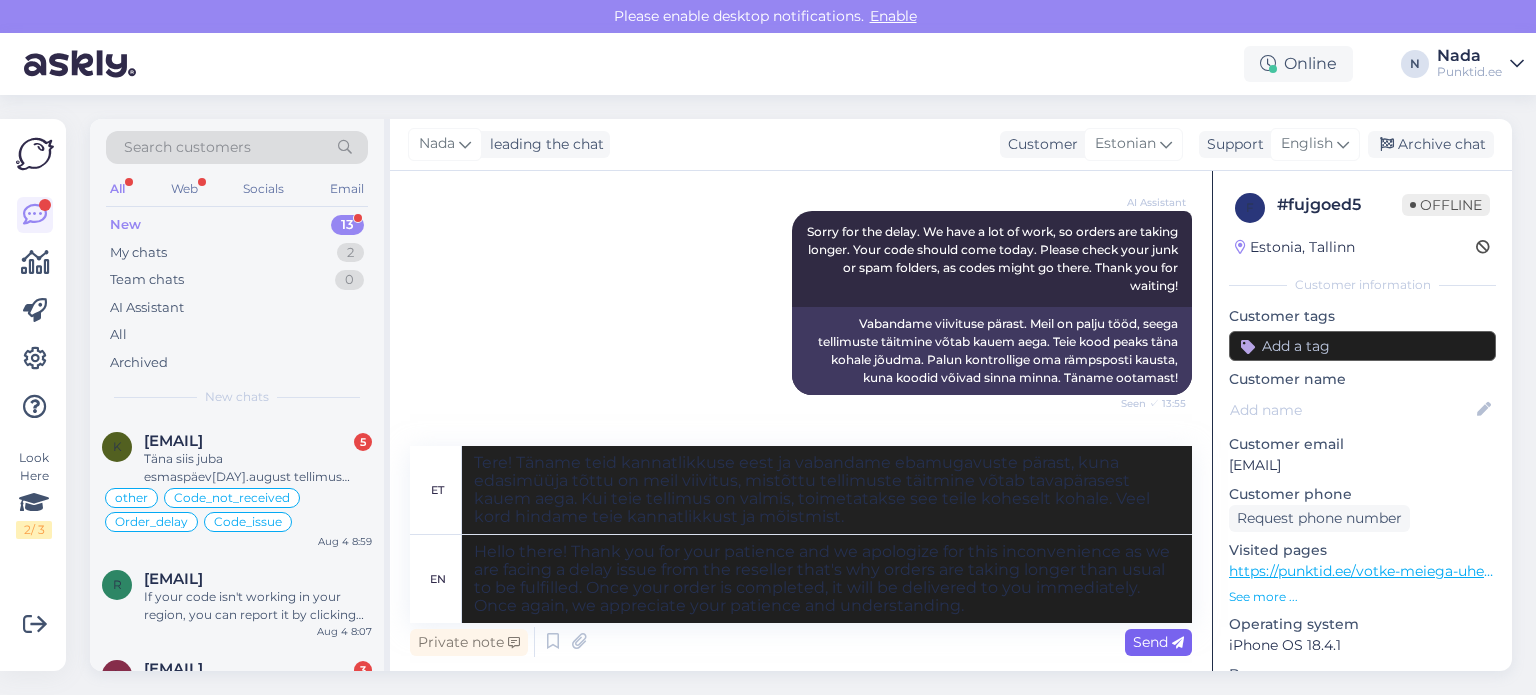 click at bounding box center (1178, 643) 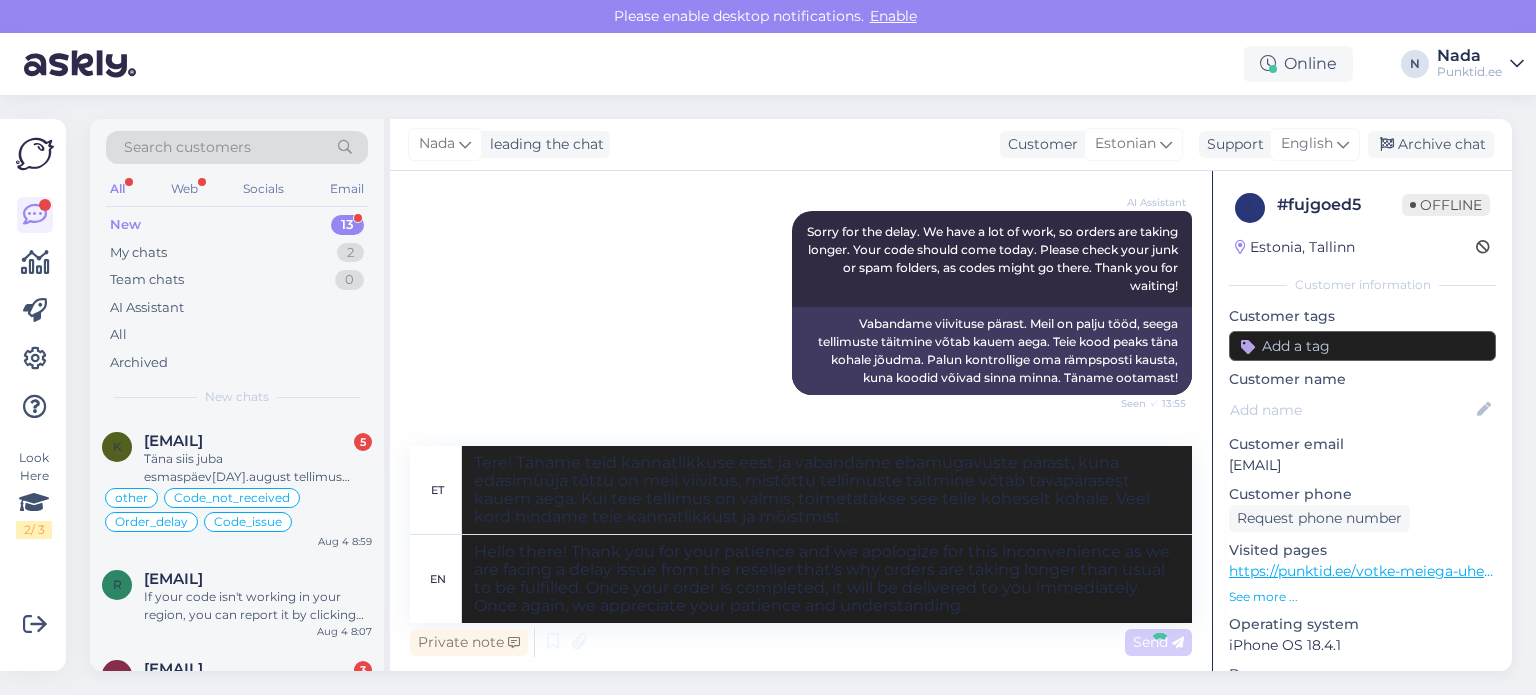 type 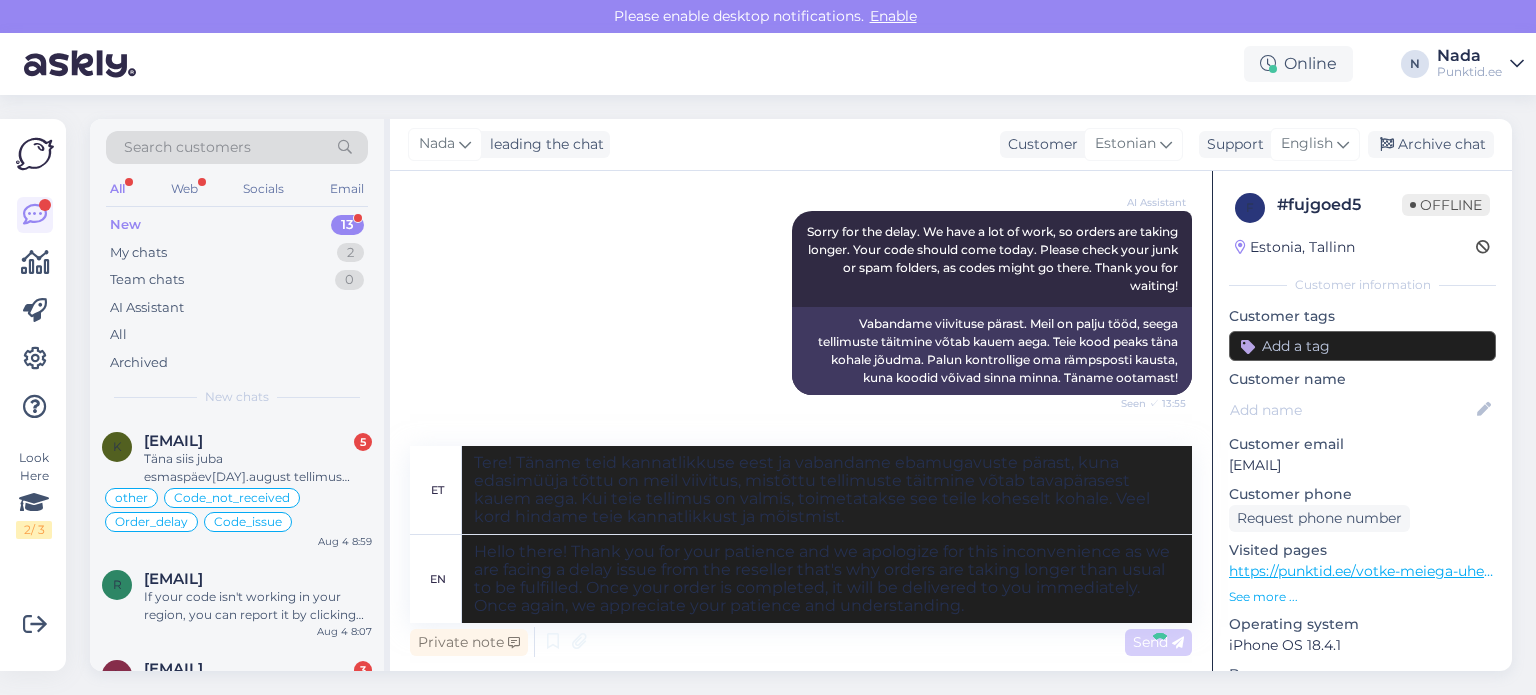 type 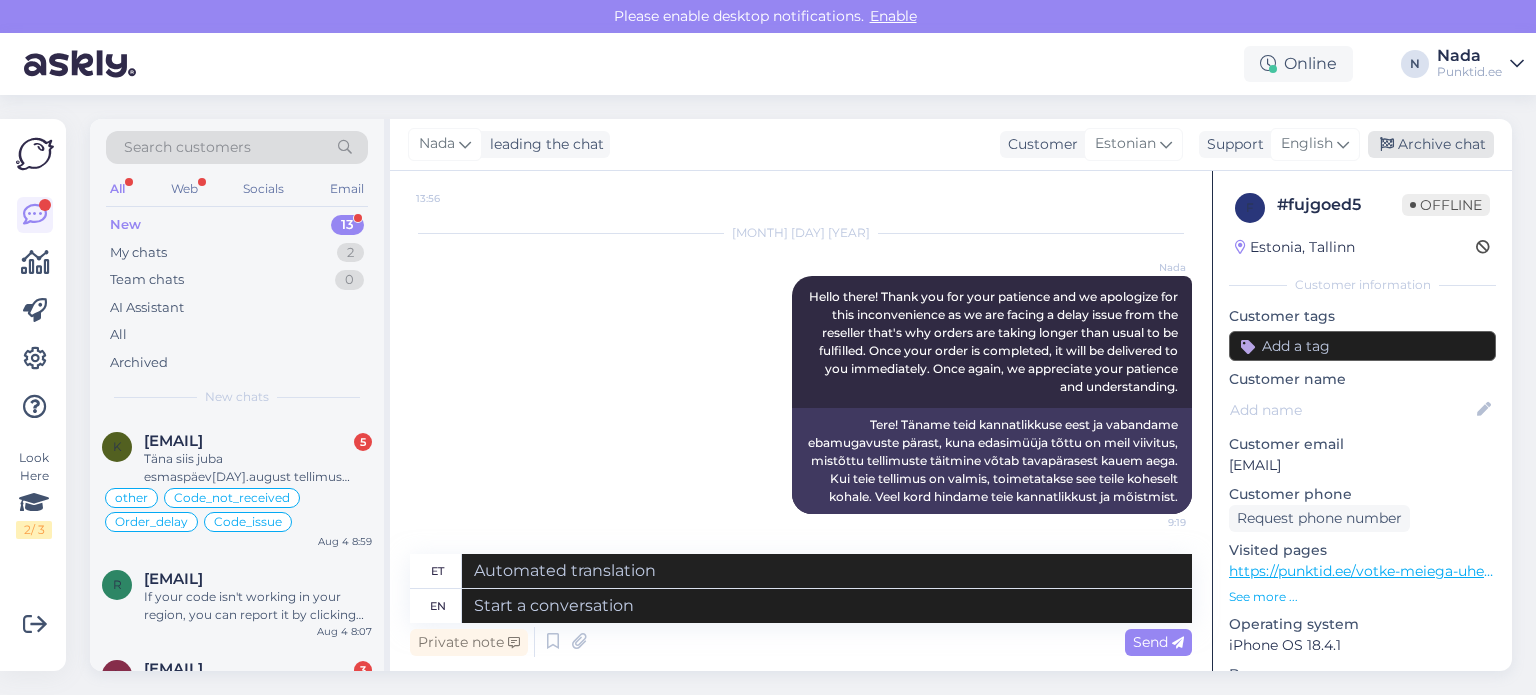 click on "Archive chat" at bounding box center [1431, 144] 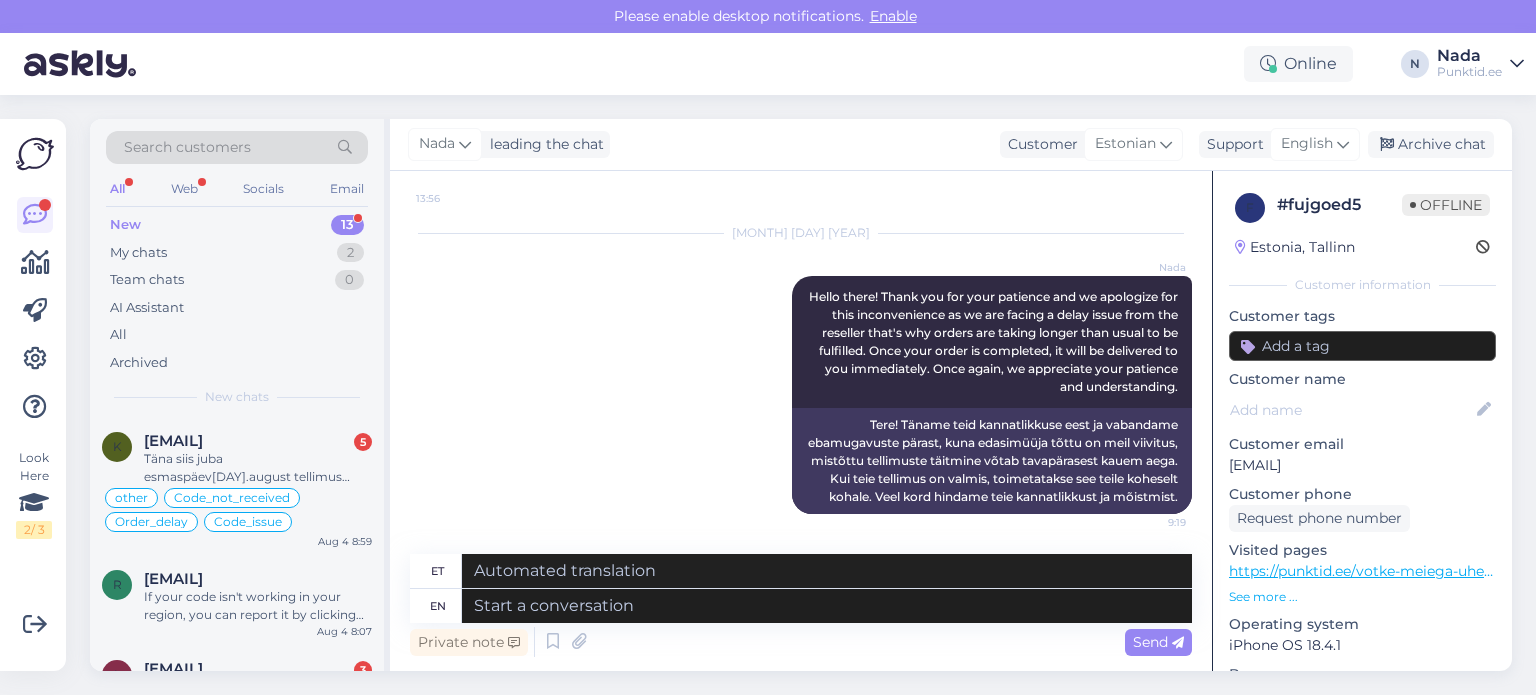 scroll, scrollTop: 804, scrollLeft: 0, axis: vertical 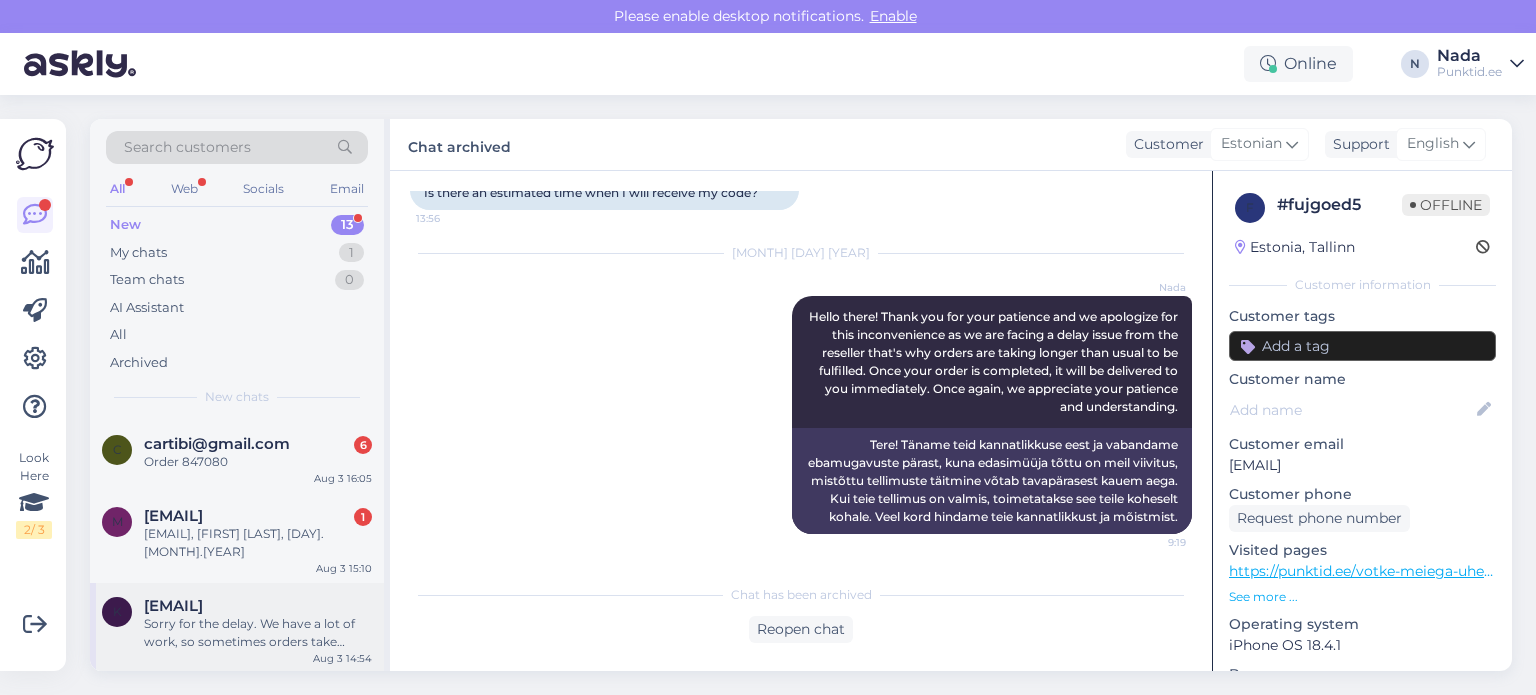 click on "[EMAIL]" at bounding box center (173, 606) 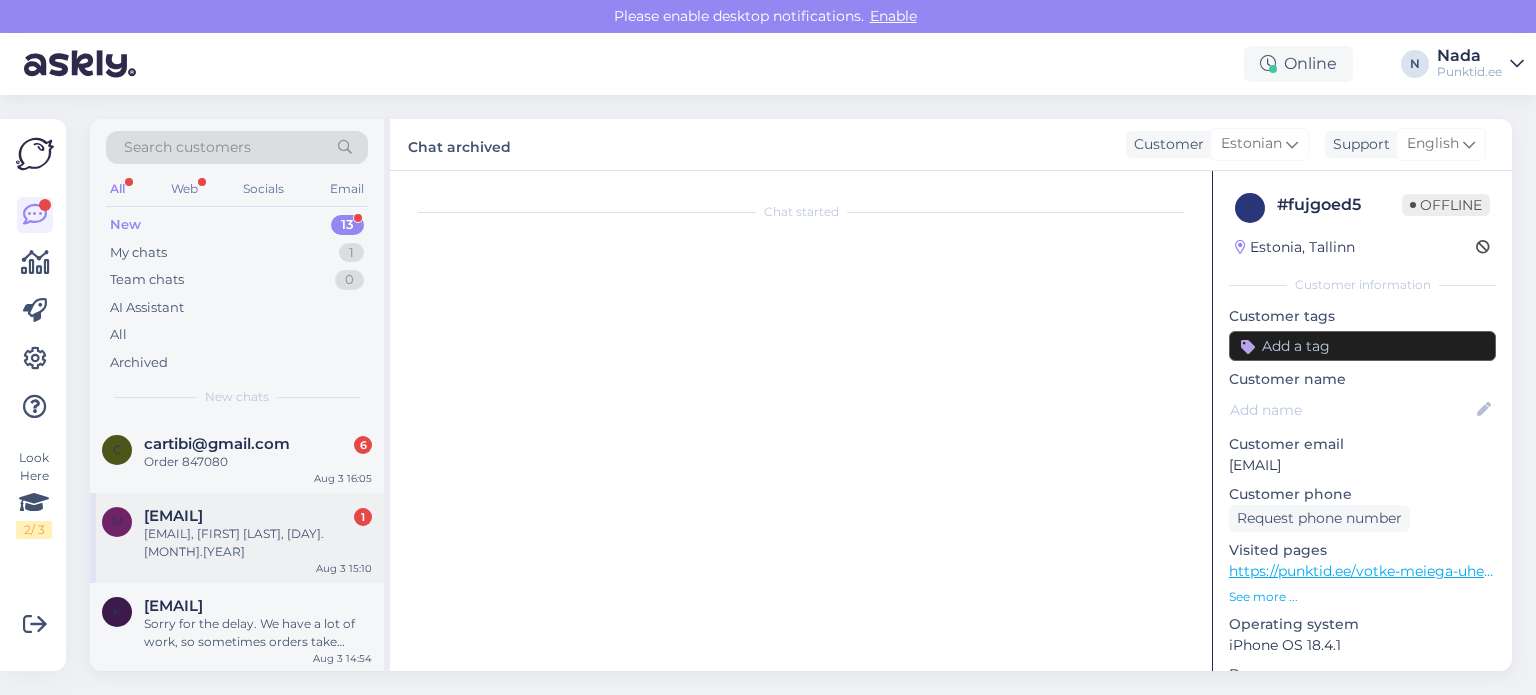scroll, scrollTop: 1322, scrollLeft: 0, axis: vertical 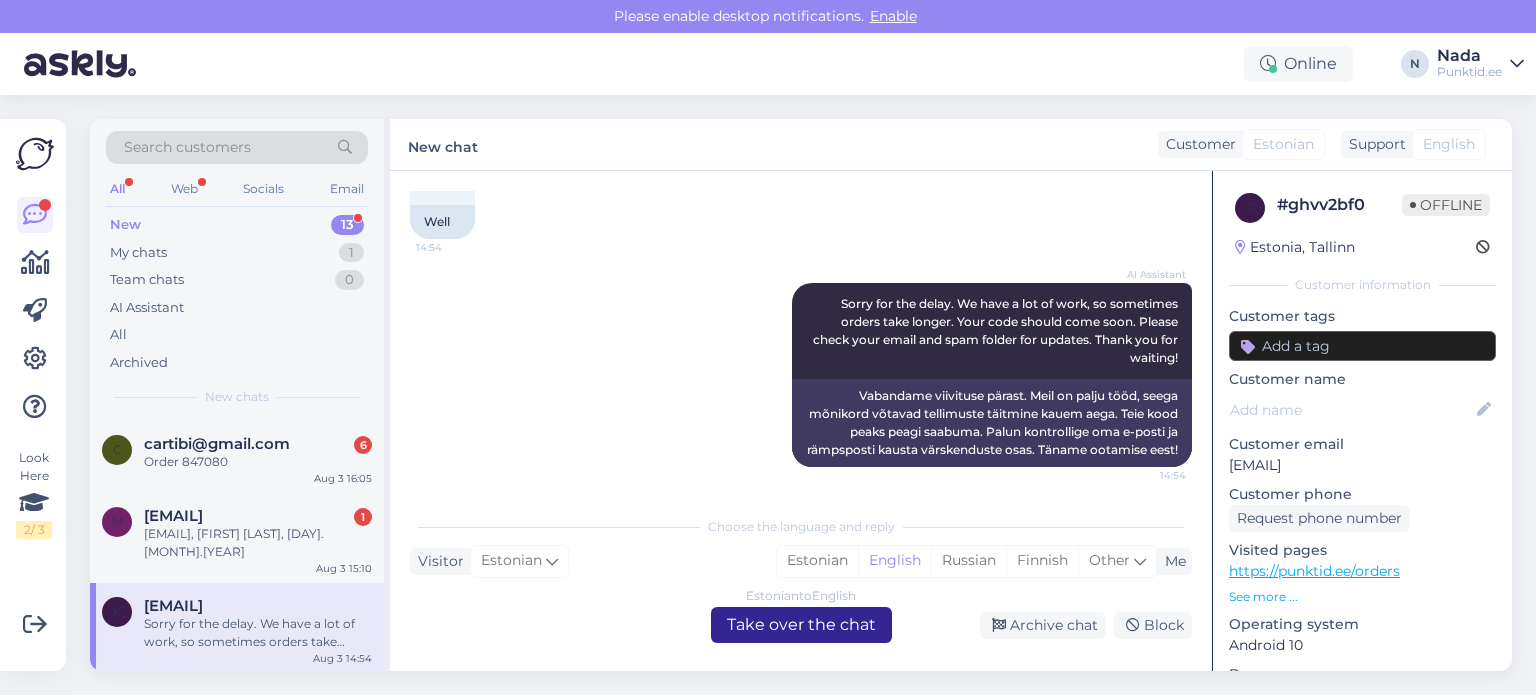 click on "Estonian  to  English Take over the chat" at bounding box center (801, 625) 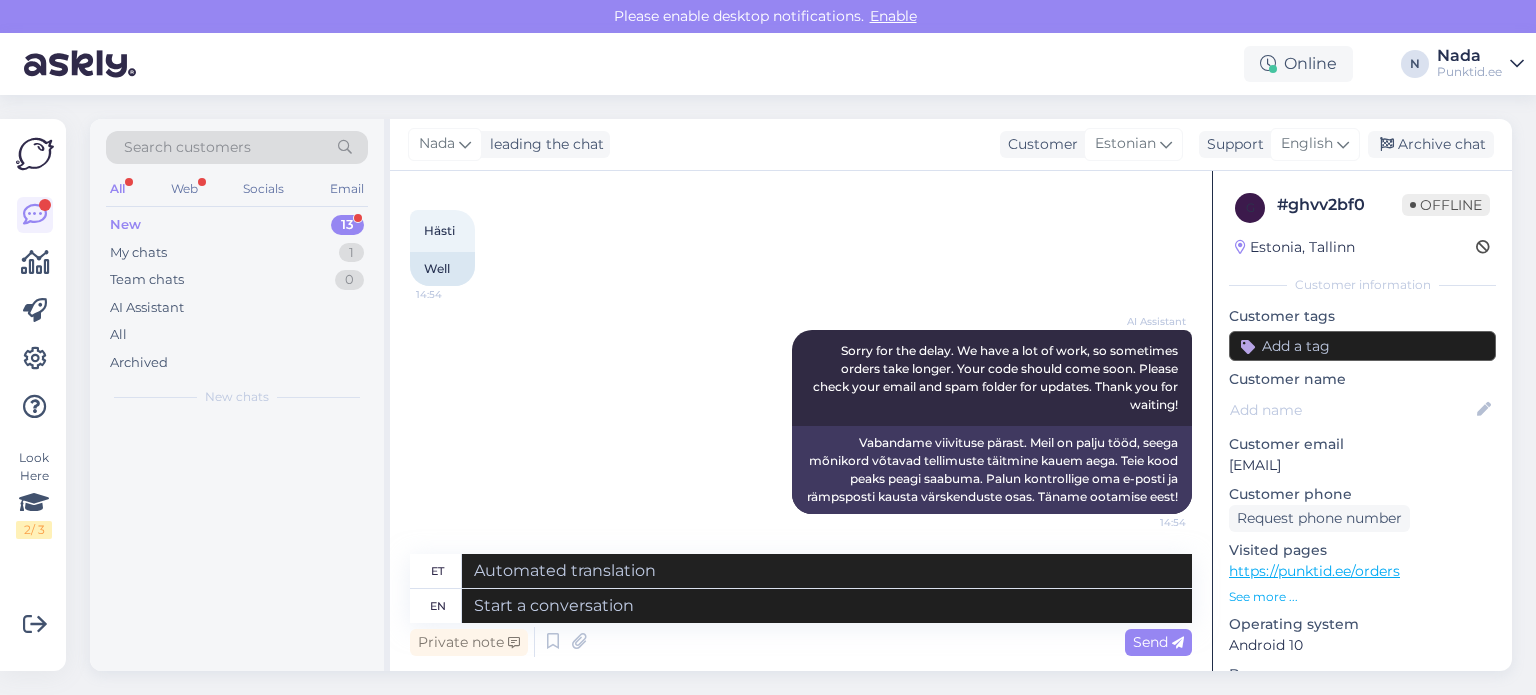 scroll, scrollTop: 1274, scrollLeft: 0, axis: vertical 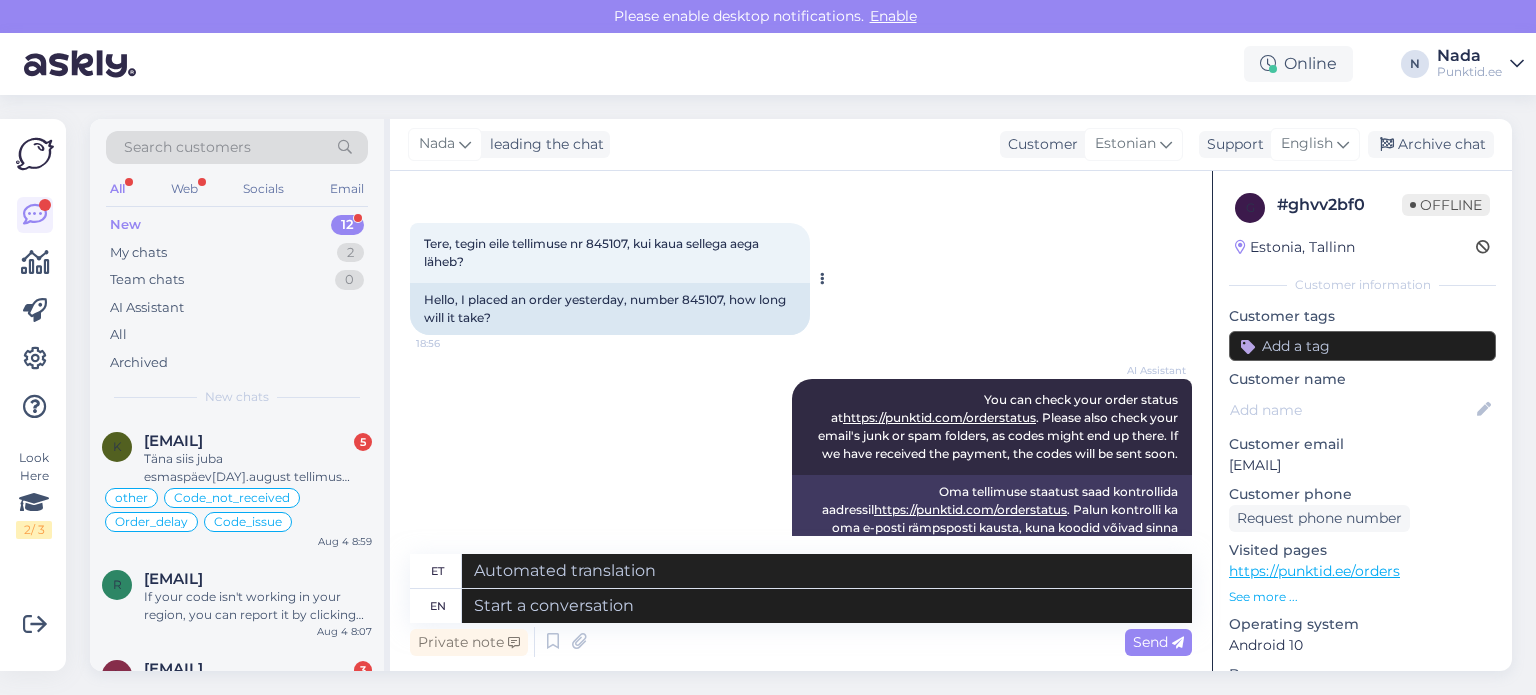click on "Hello, I placed an order yesterday, number 845107, how long will it take?" at bounding box center (610, 309) 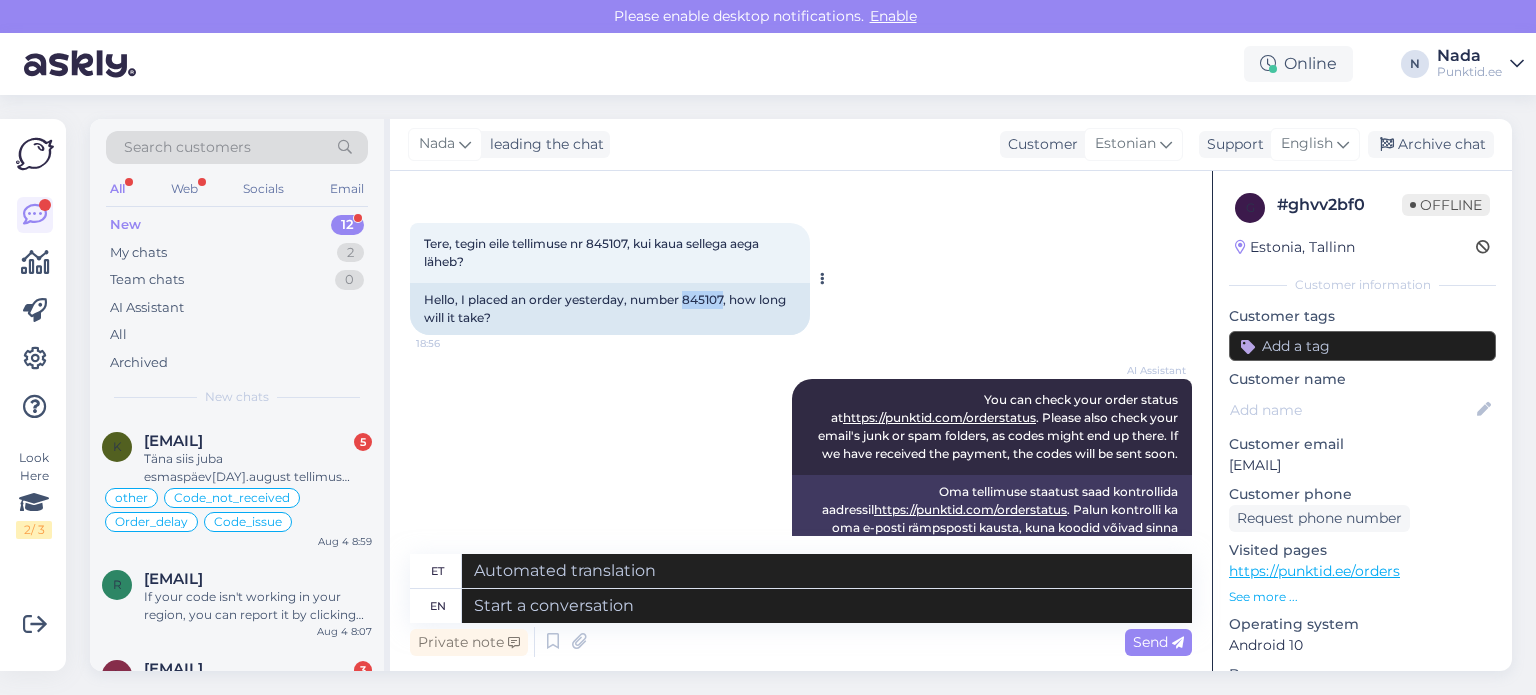 click on "Hello, I placed an order yesterday, number 845107, how long will it take?" at bounding box center (610, 309) 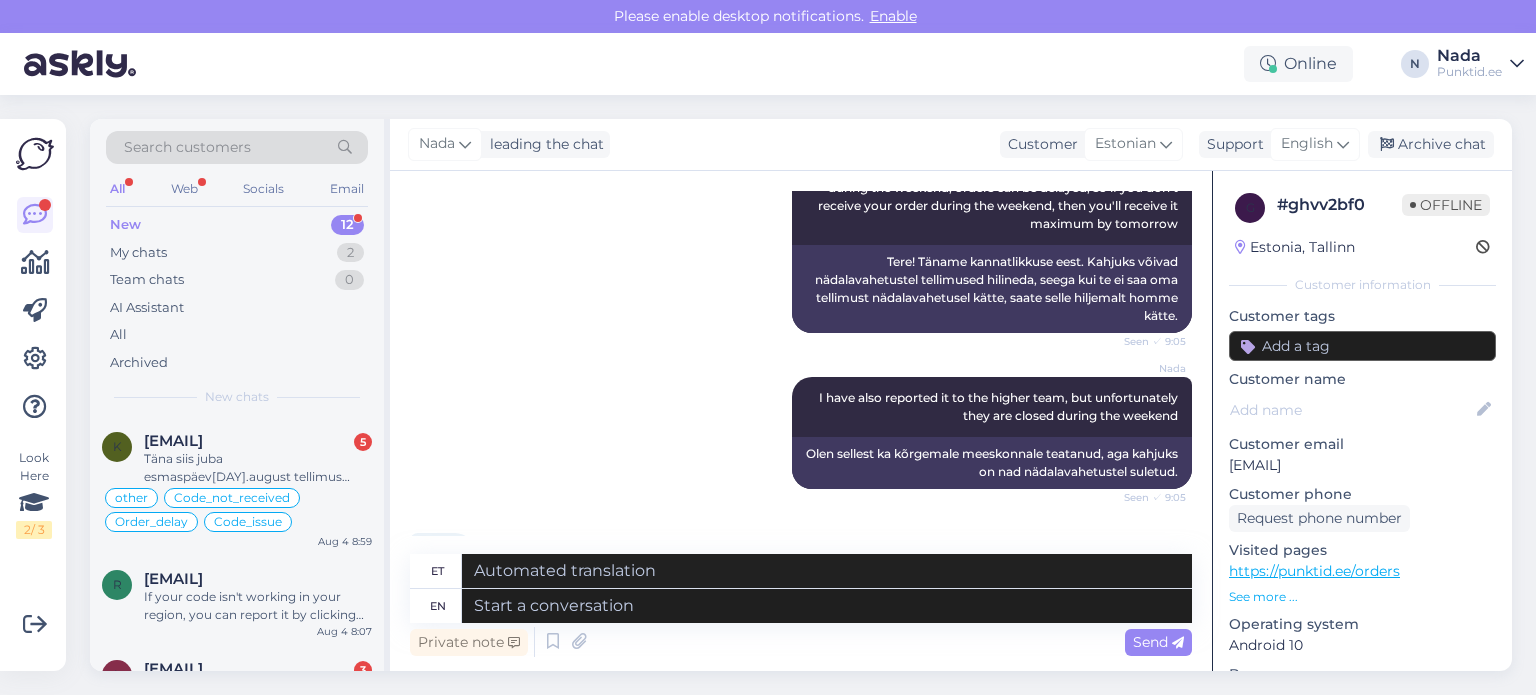 scroll, scrollTop: 1274, scrollLeft: 0, axis: vertical 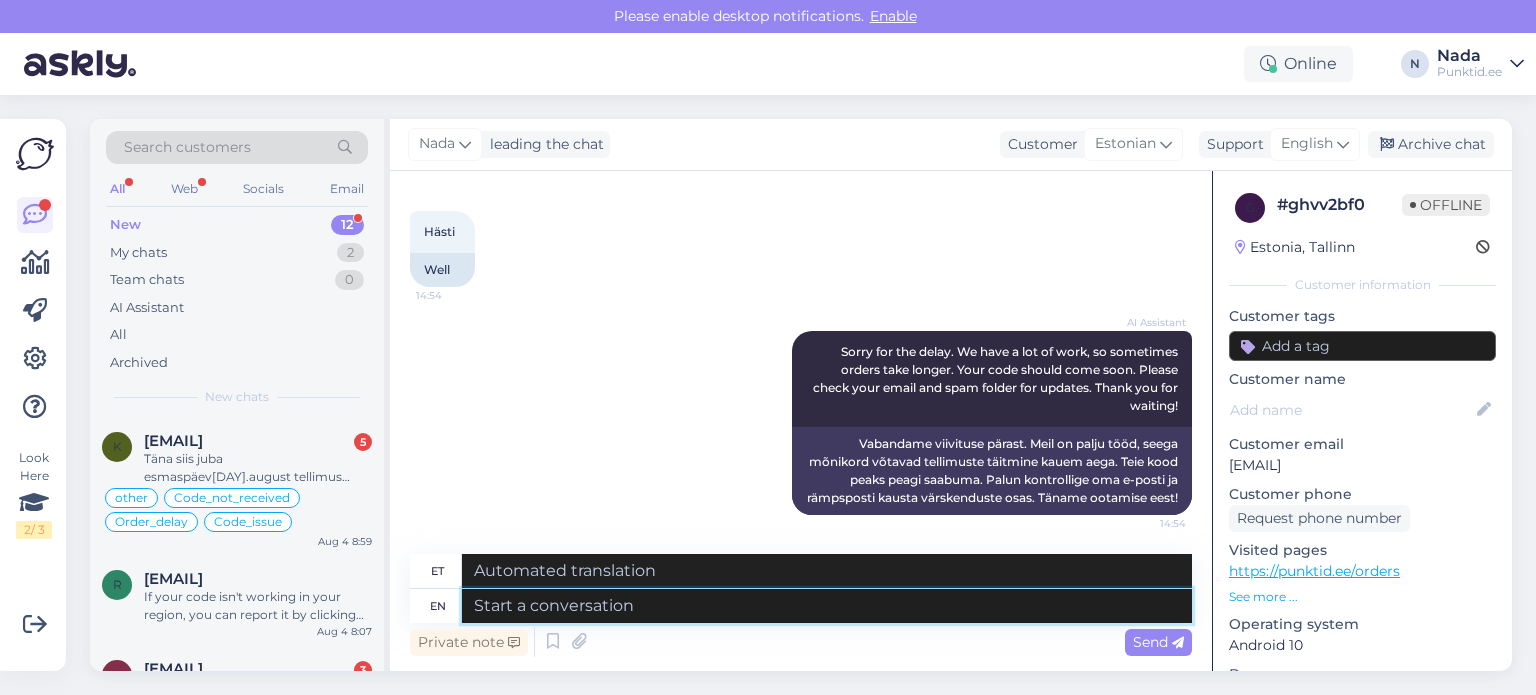 click at bounding box center (827, 606) 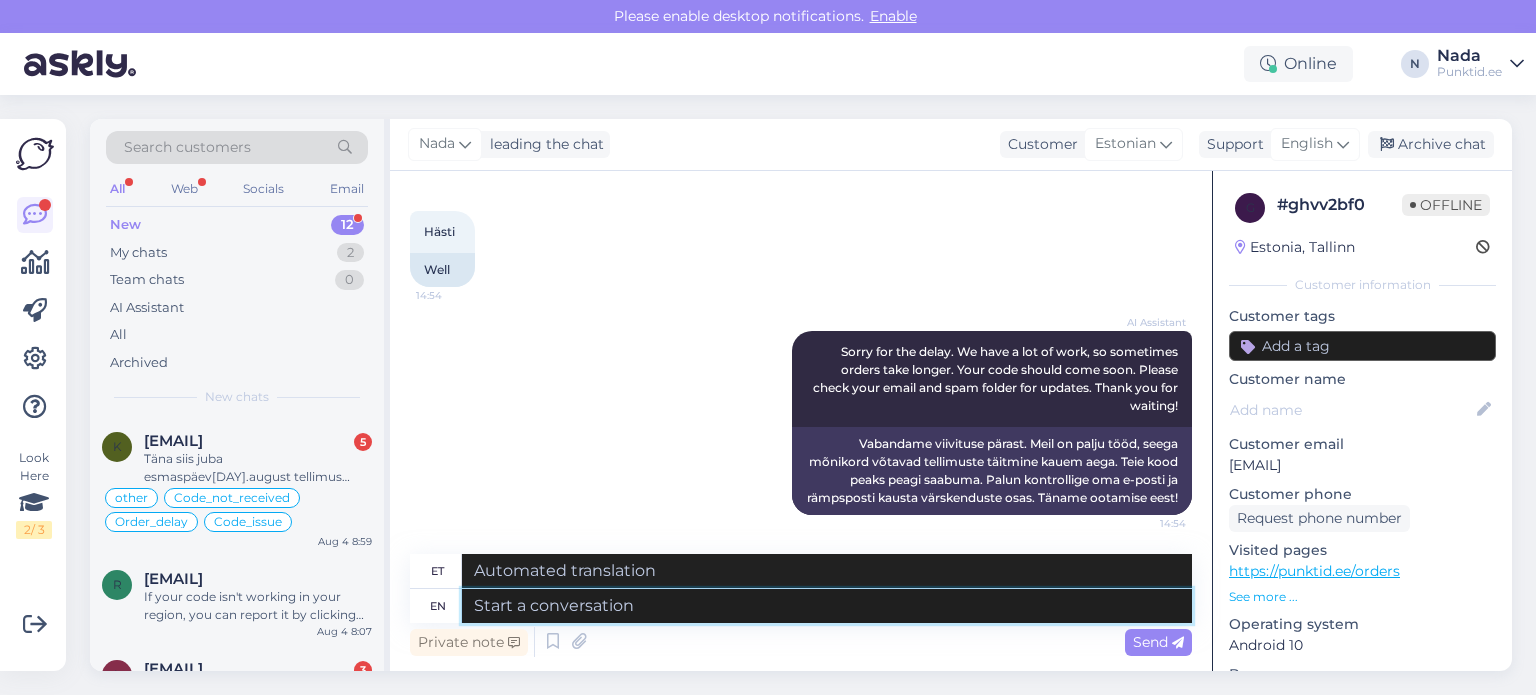 paste on "Thank you for your patience. It looks like your order is completed and emailed to you. Please make sure to check the spam folder as well." 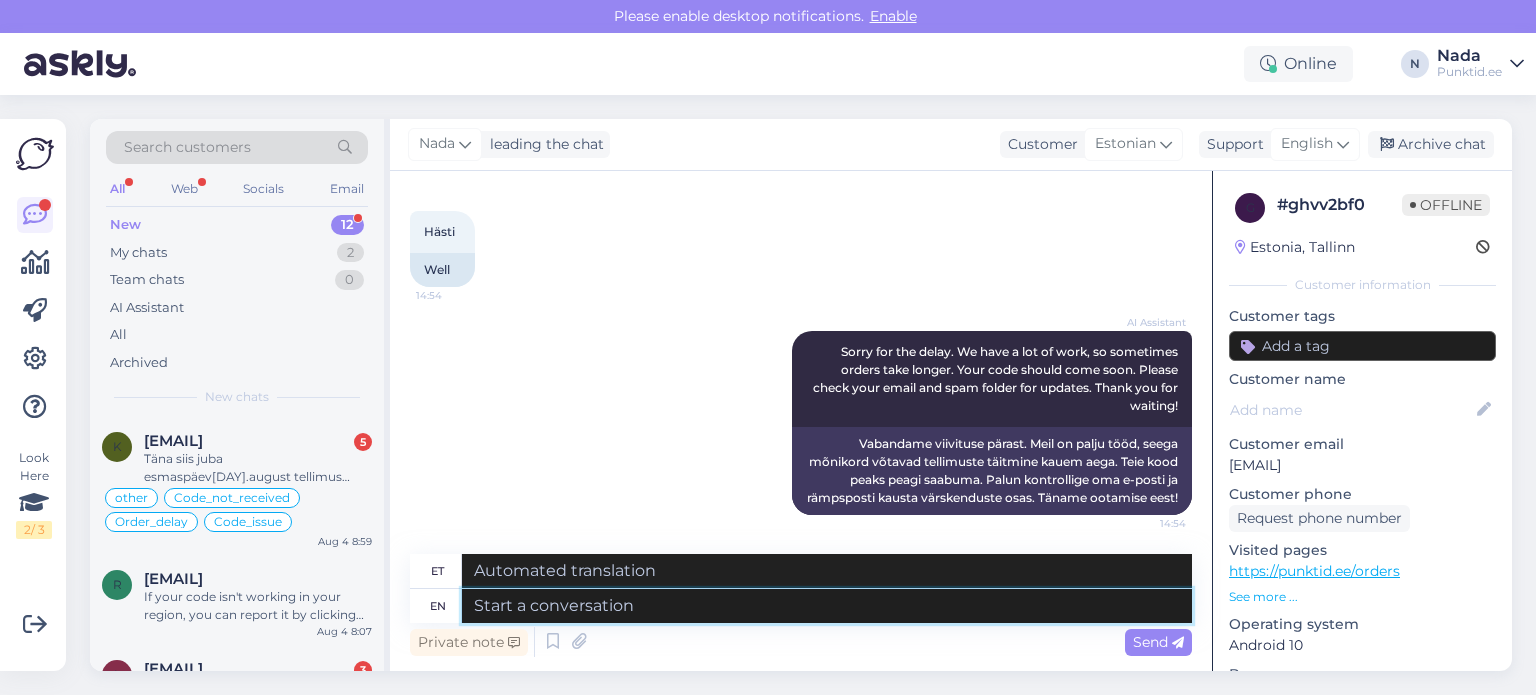 type on "Thank you for your patience. It looks like your order is completed and emailed to you. Please make sure to check the spam folder as well." 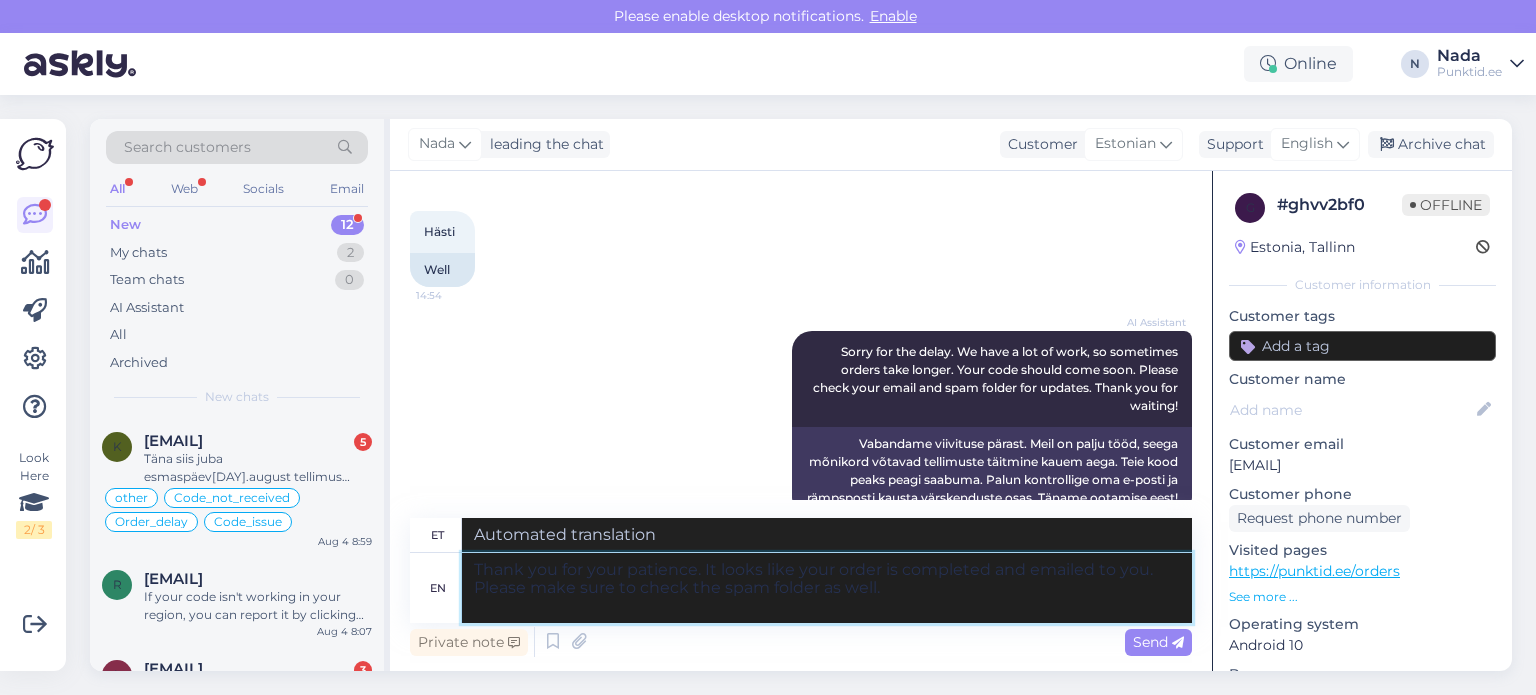 type on "Täname kannatlikkuse eest. Paistab, et teie tellimus on esitatud ja teile e-postiga saadetud. Palun kontrollige kindlasti ka rämpsposti kausta." 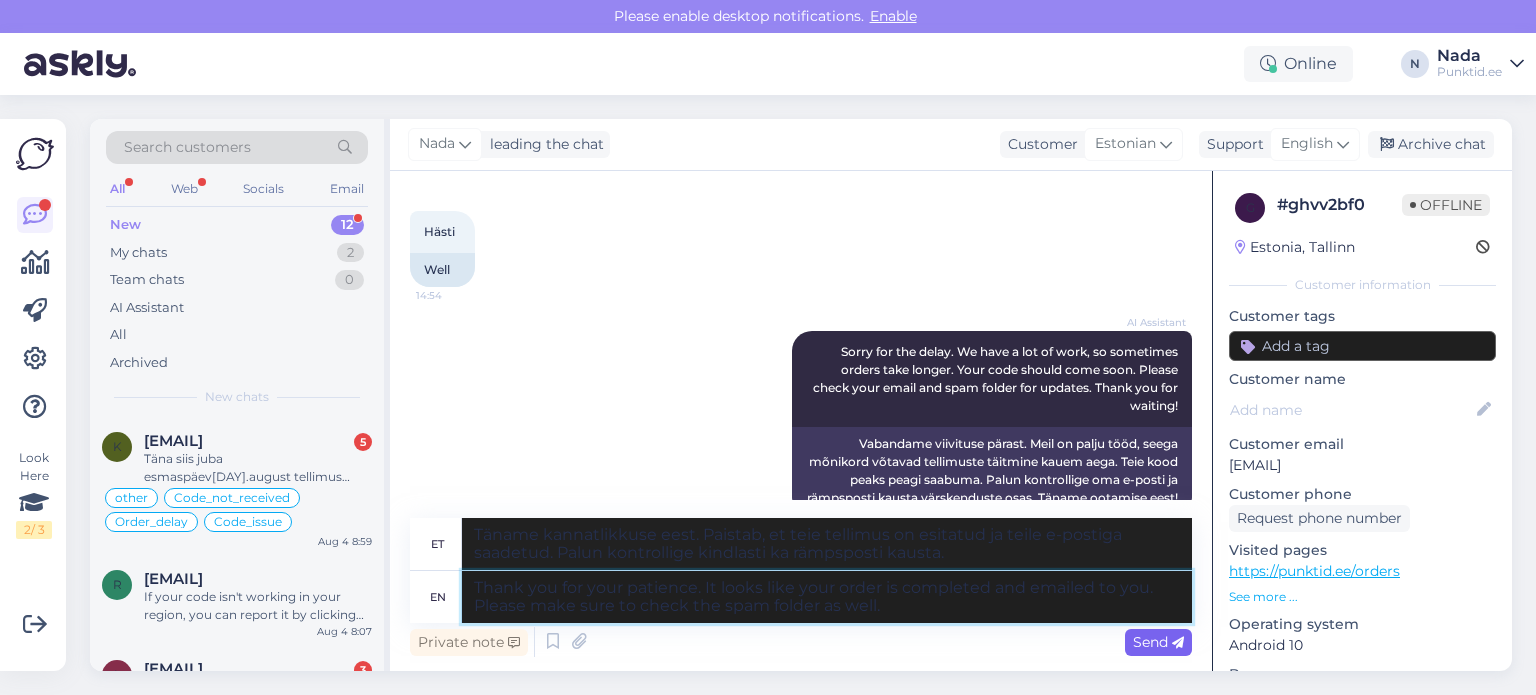 type on "Thank you for your patience. It looks like your order is completed and emailed to you. Please make sure to check the spam folder as well." 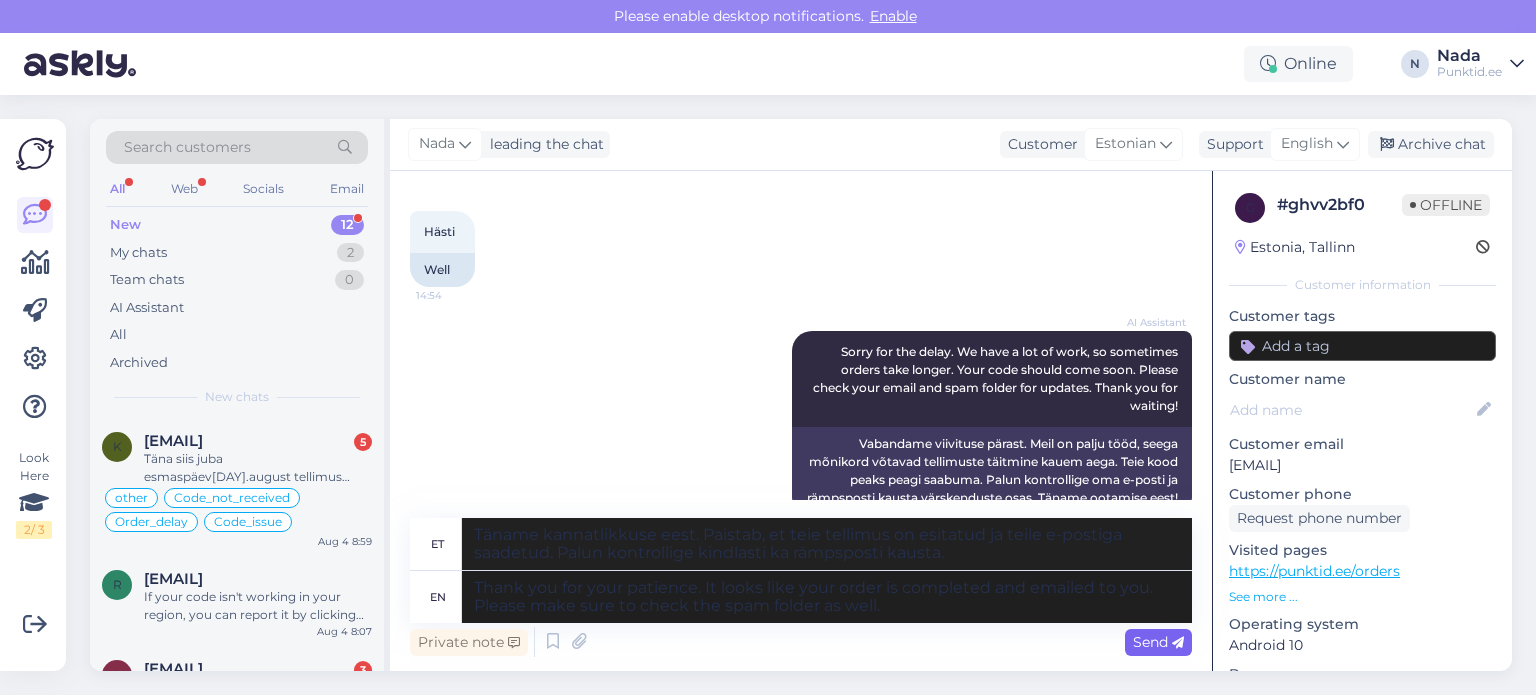click on "Send" at bounding box center (1158, 642) 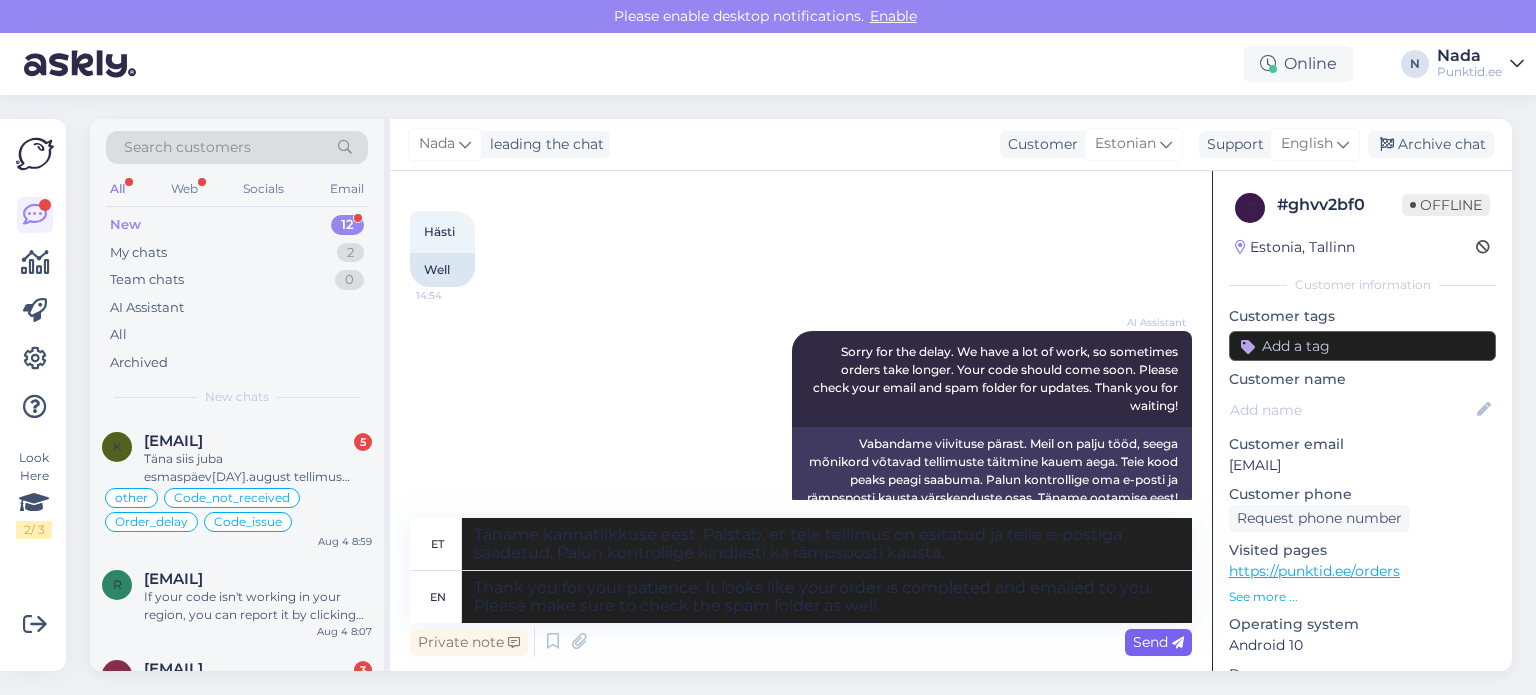 click at bounding box center (1178, 643) 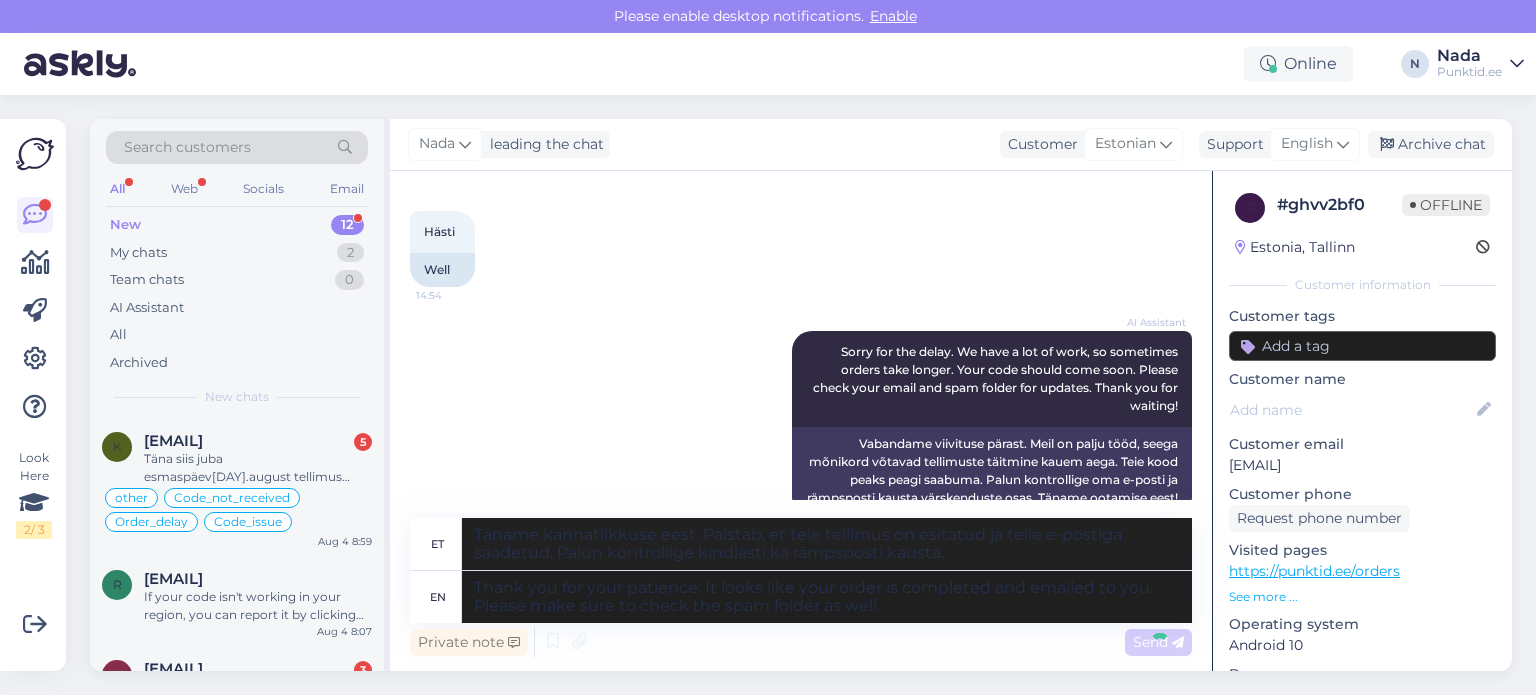 type 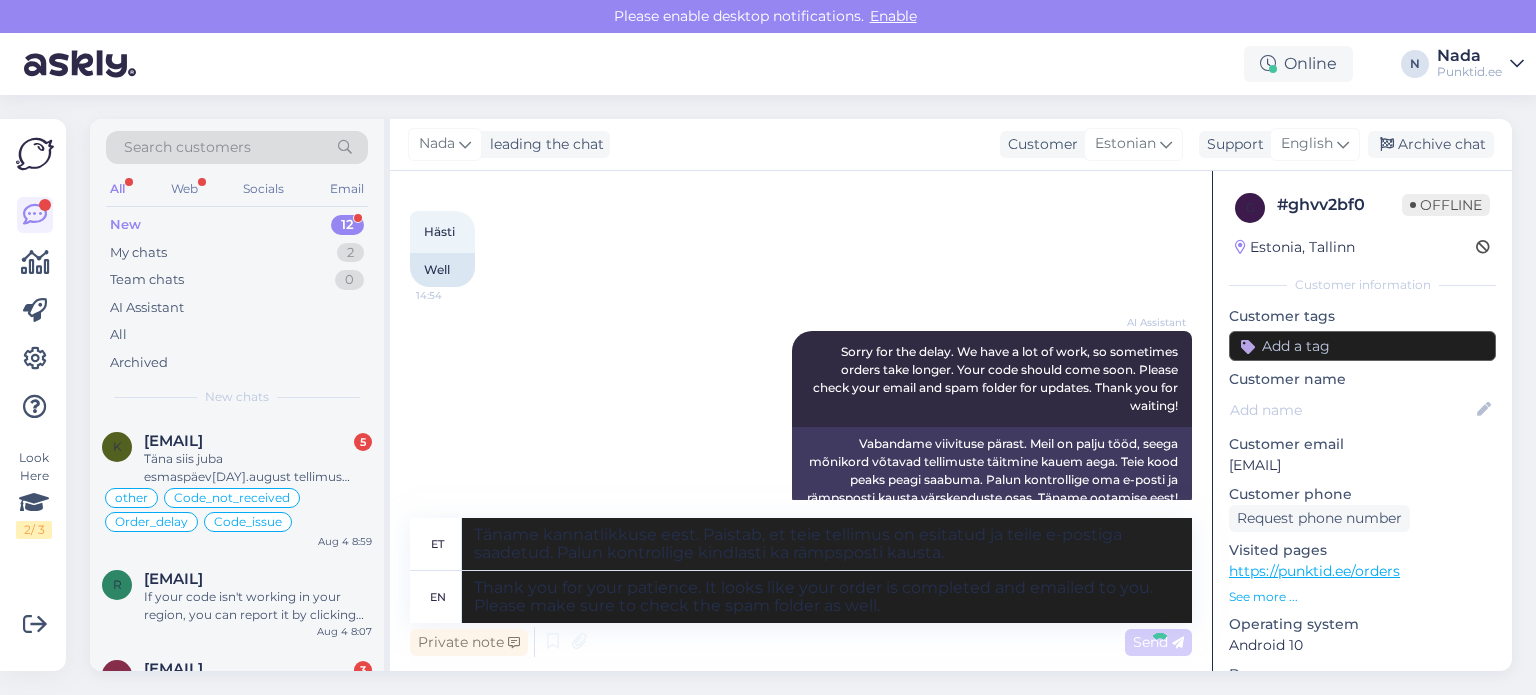 type 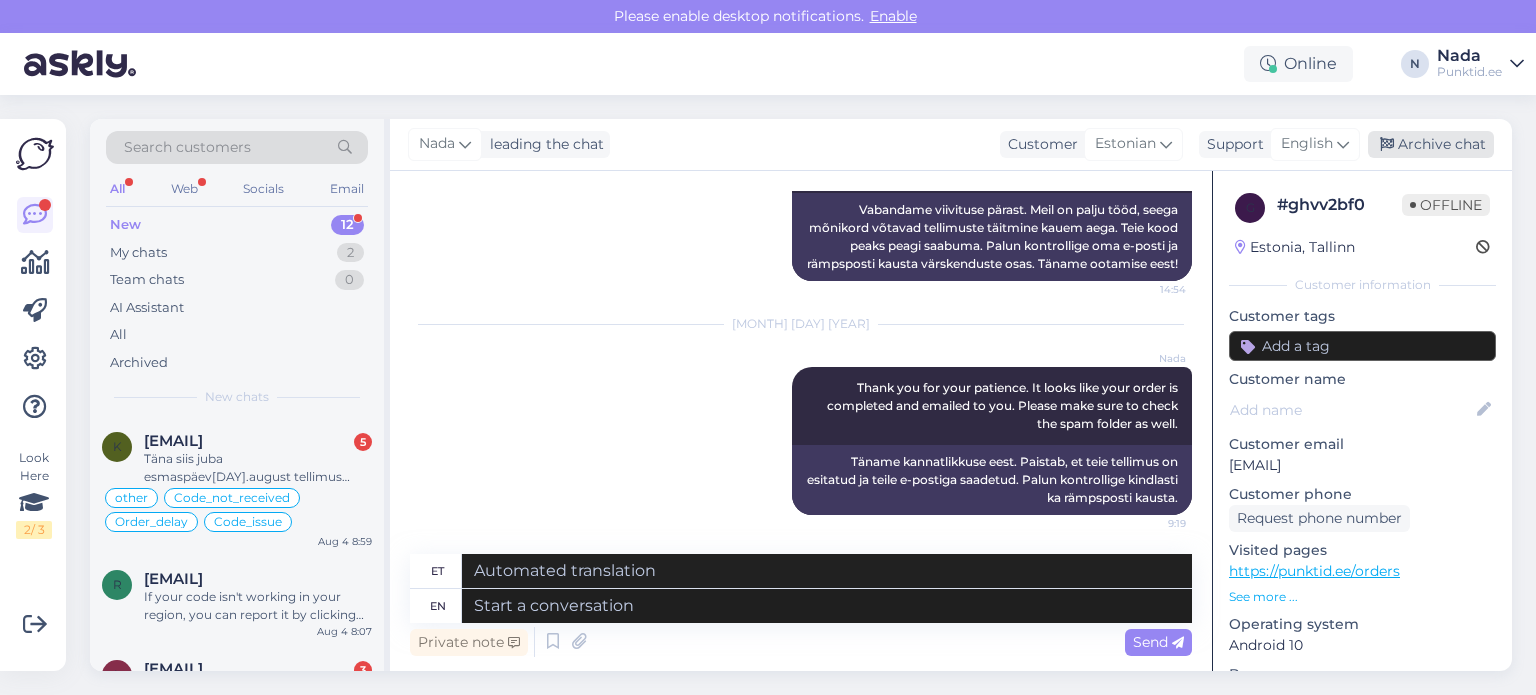 click on "Archive chat" at bounding box center (1431, 144) 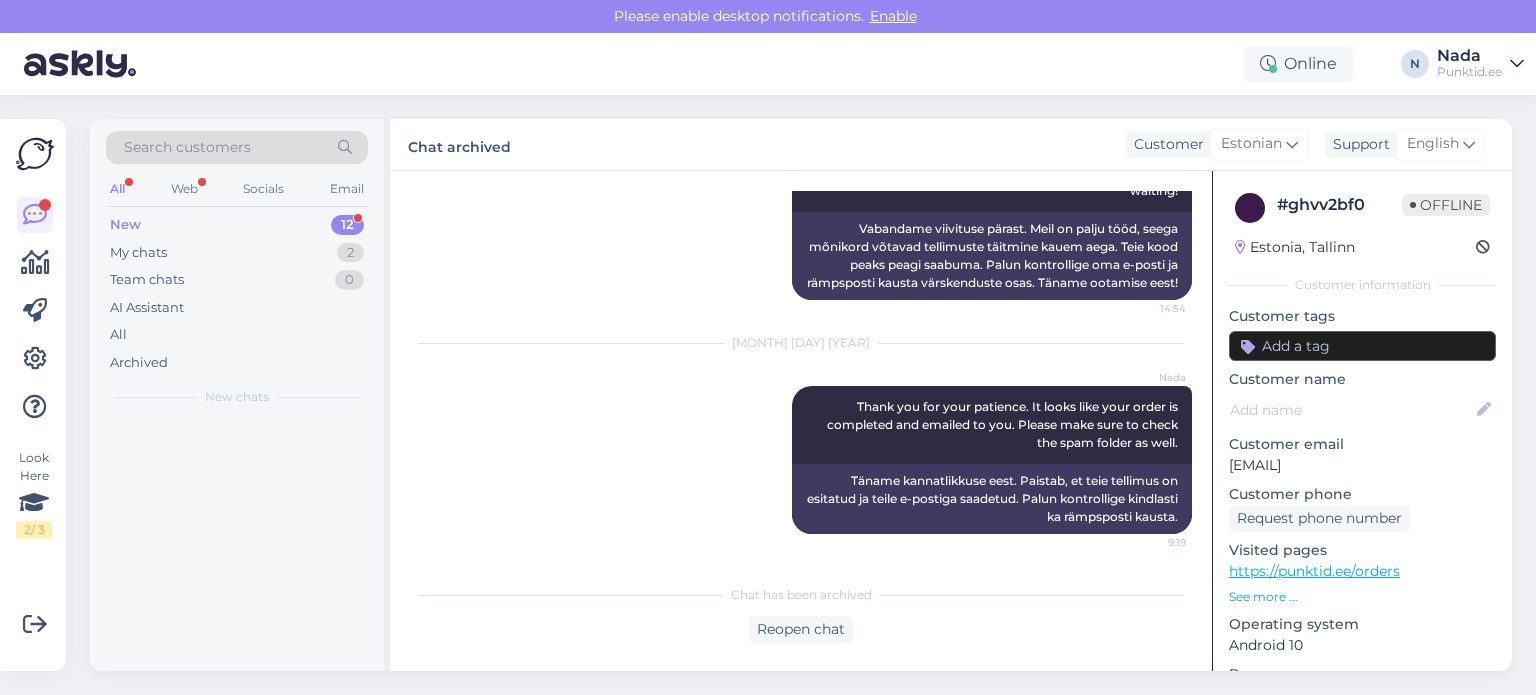 scroll, scrollTop: 1488, scrollLeft: 0, axis: vertical 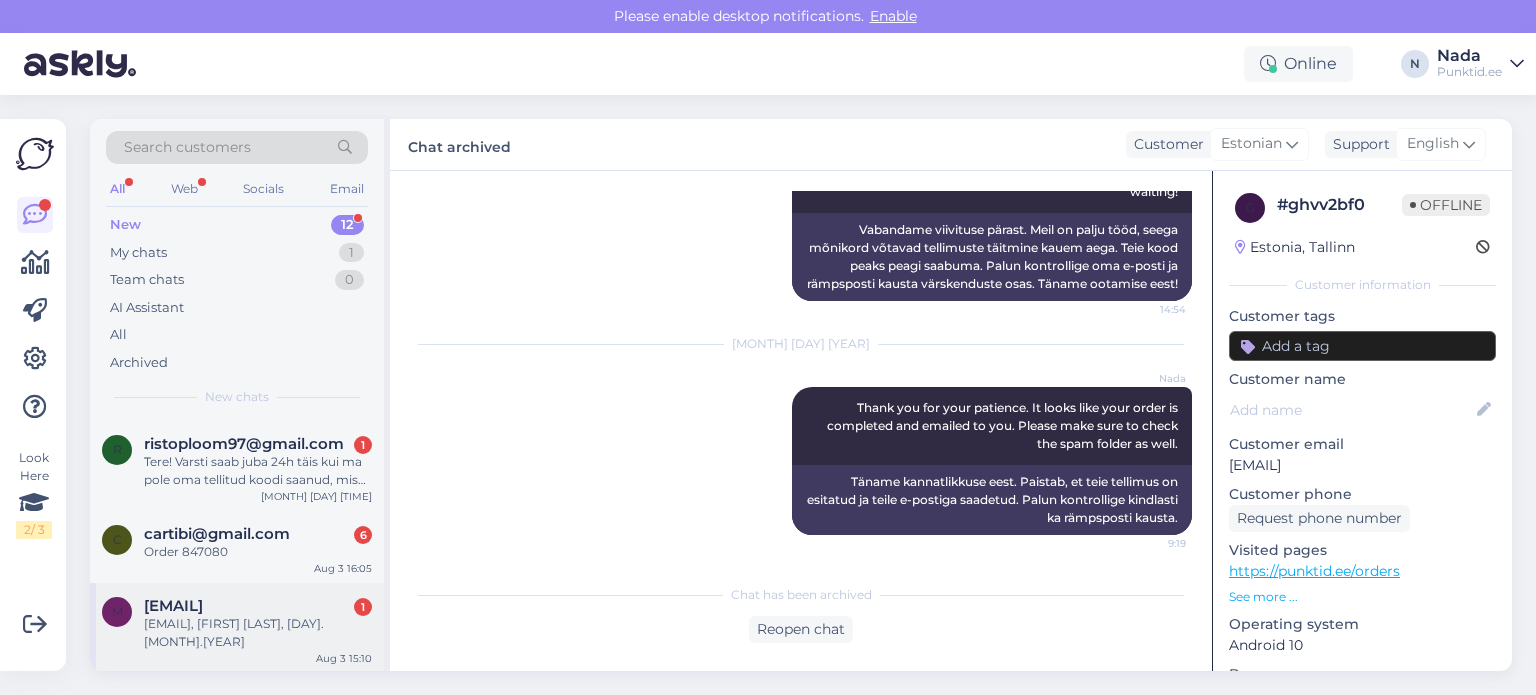 click on "[EMAIL], [FIRST] [LAST], [DAY].[MONTH].[YEAR]" at bounding box center (258, 633) 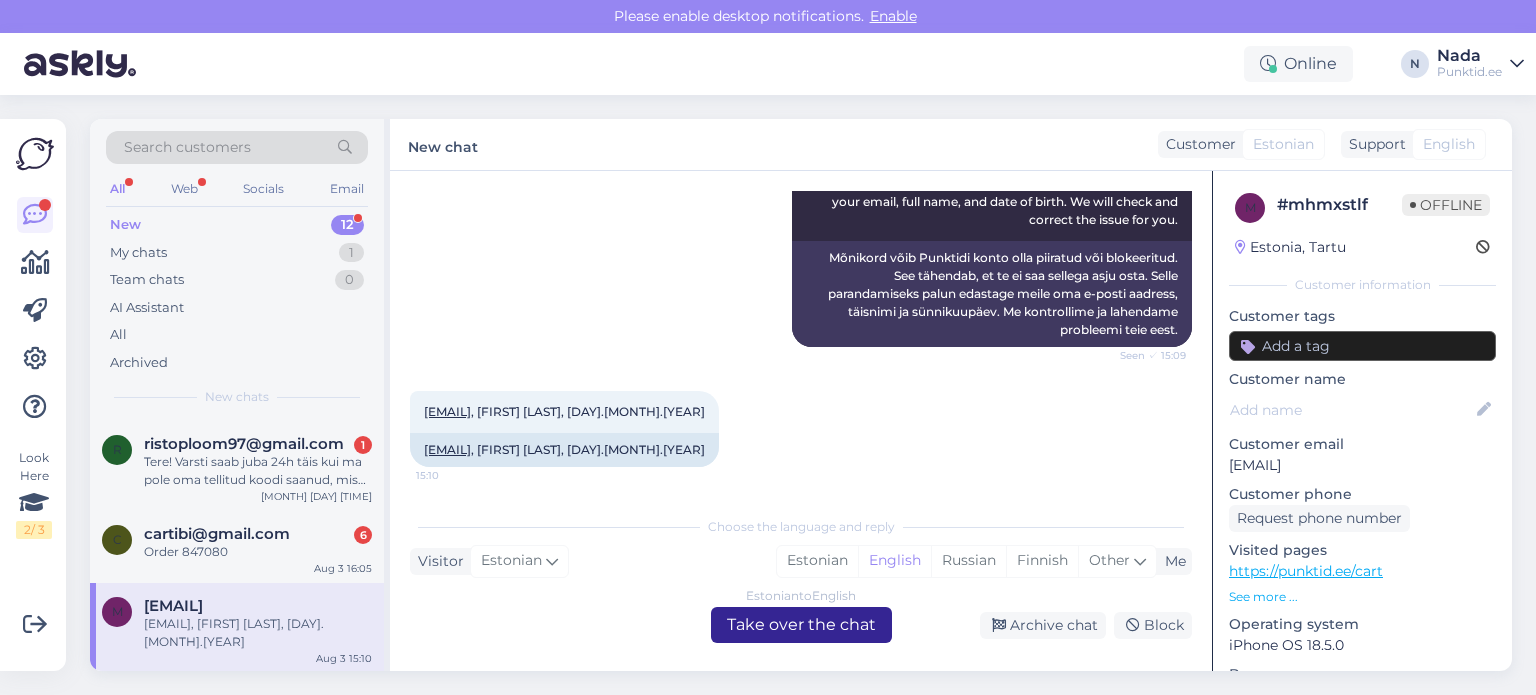 click on "Estonian  to  English Take over the chat" at bounding box center [801, 625] 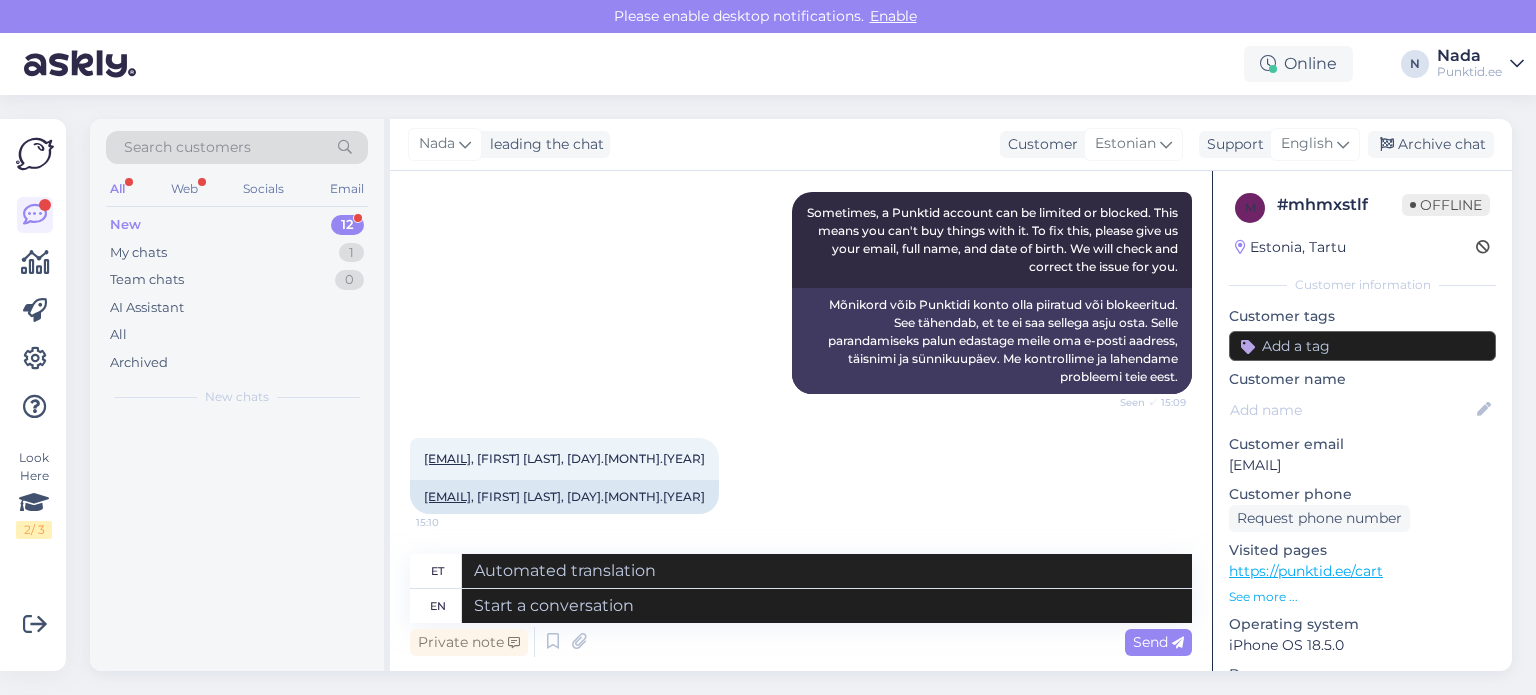 scroll, scrollTop: 224, scrollLeft: 0, axis: vertical 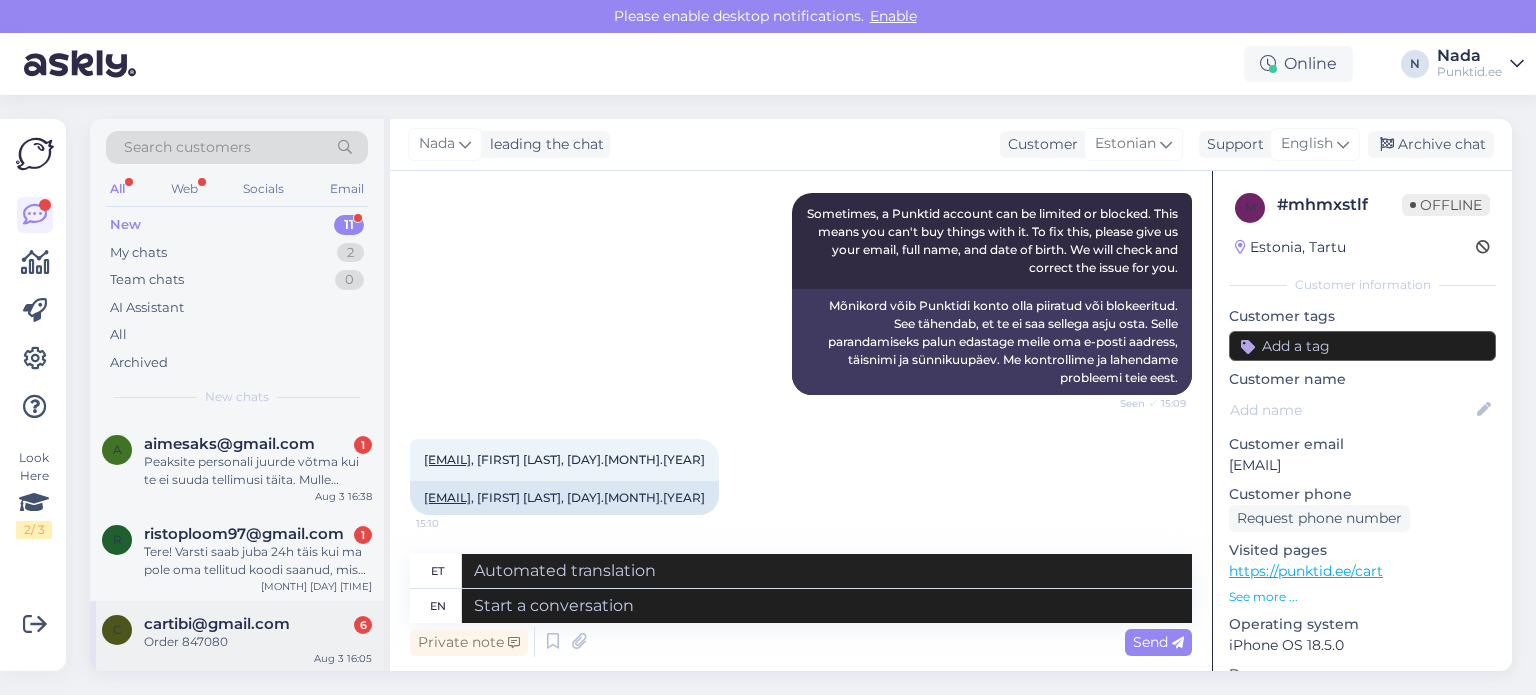 click on "cartibi@gmail.com" at bounding box center [217, 624] 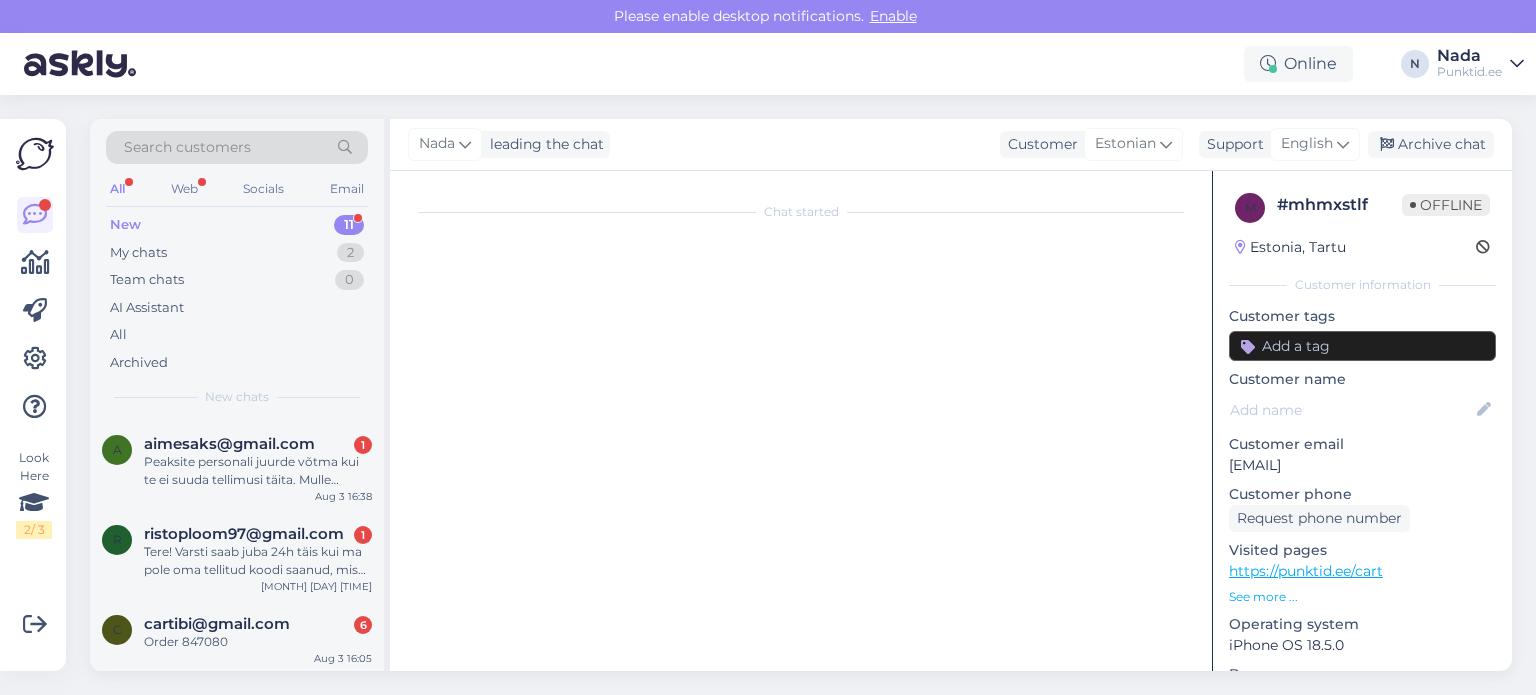 scroll, scrollTop: 1502, scrollLeft: 0, axis: vertical 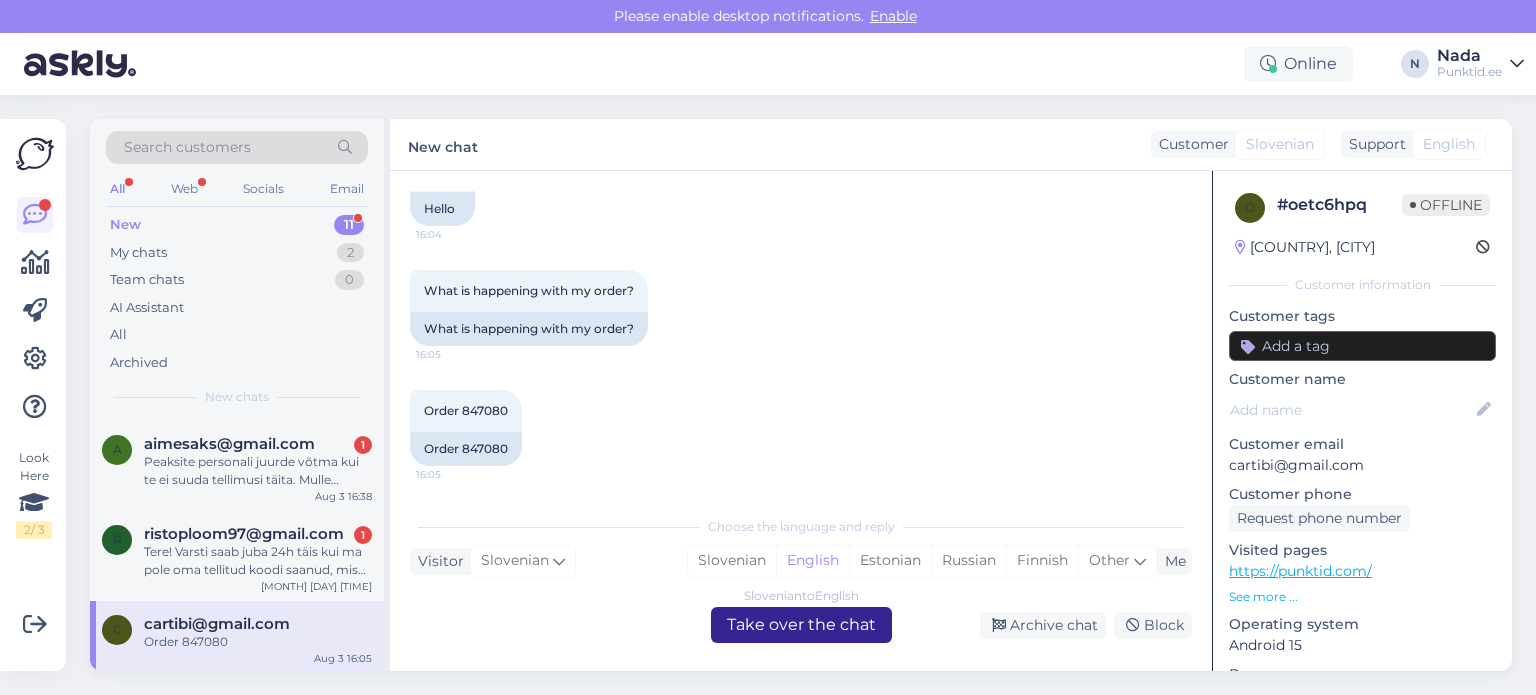 click on "Slovenian  to  English Take over the chat" at bounding box center (801, 625) 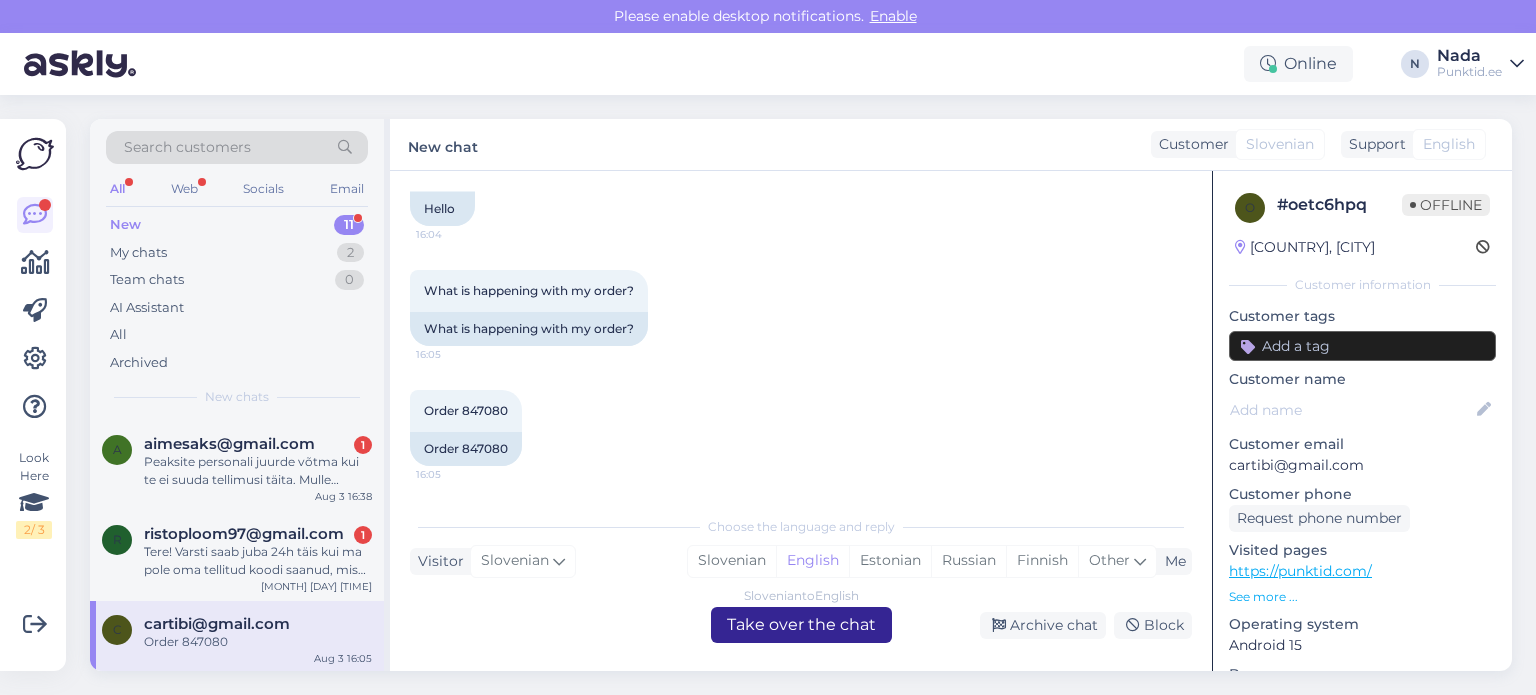 scroll, scrollTop: 1454, scrollLeft: 0, axis: vertical 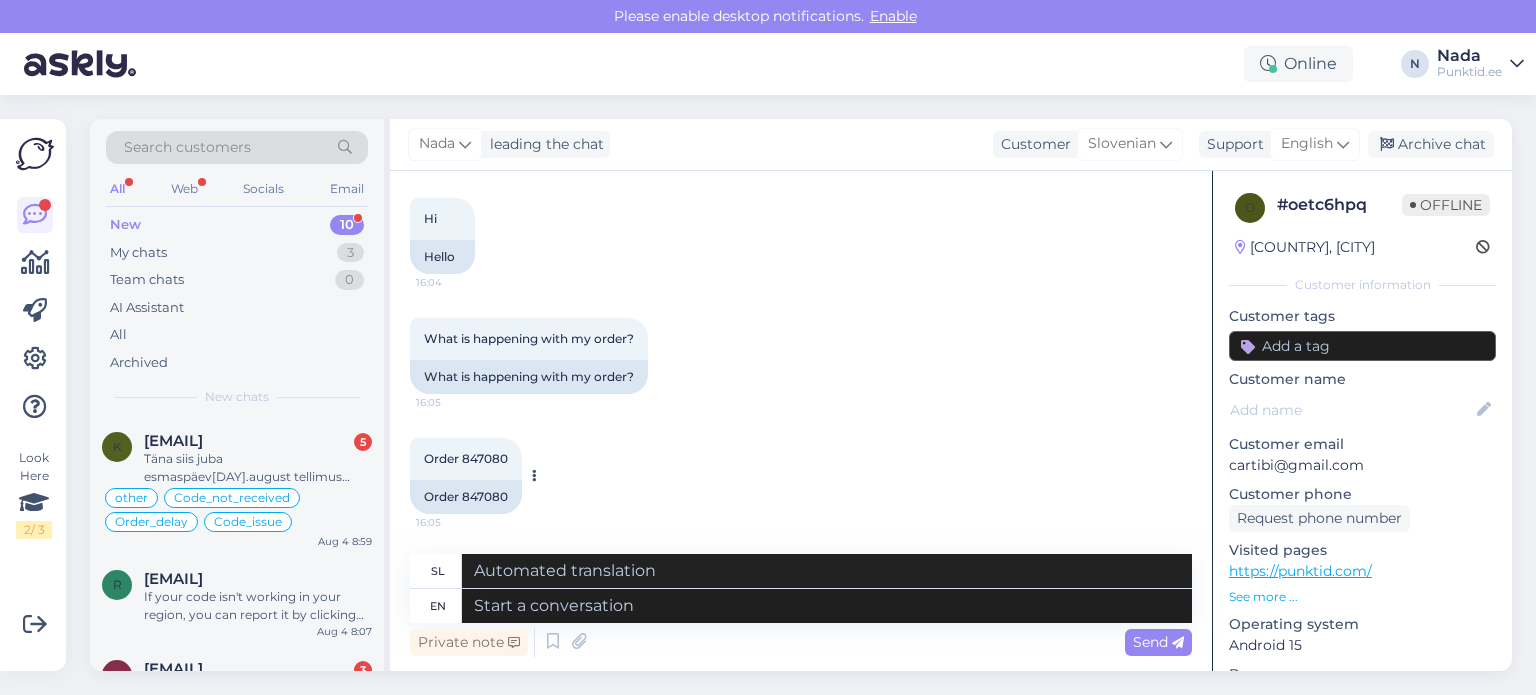 click on "Order 847080" at bounding box center [466, 497] 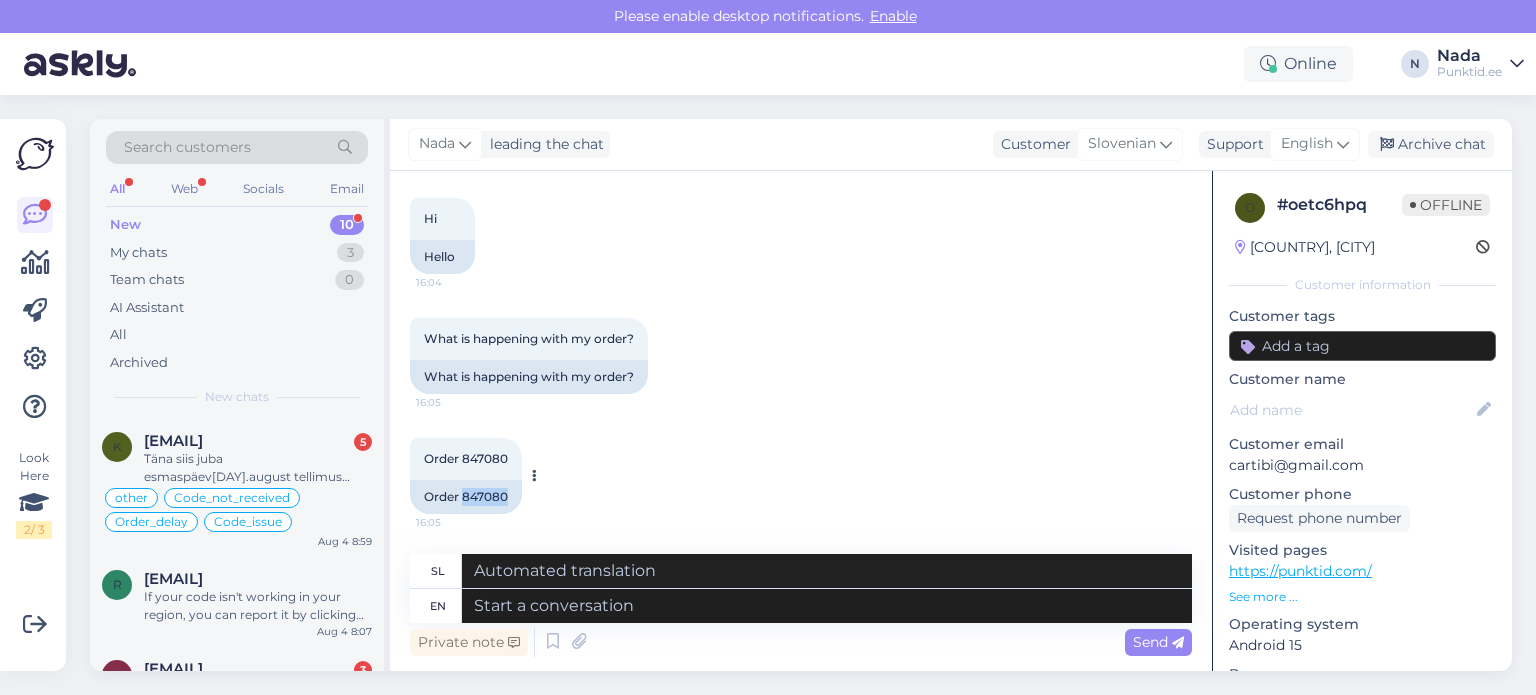 click on "Order 847080" at bounding box center (466, 497) 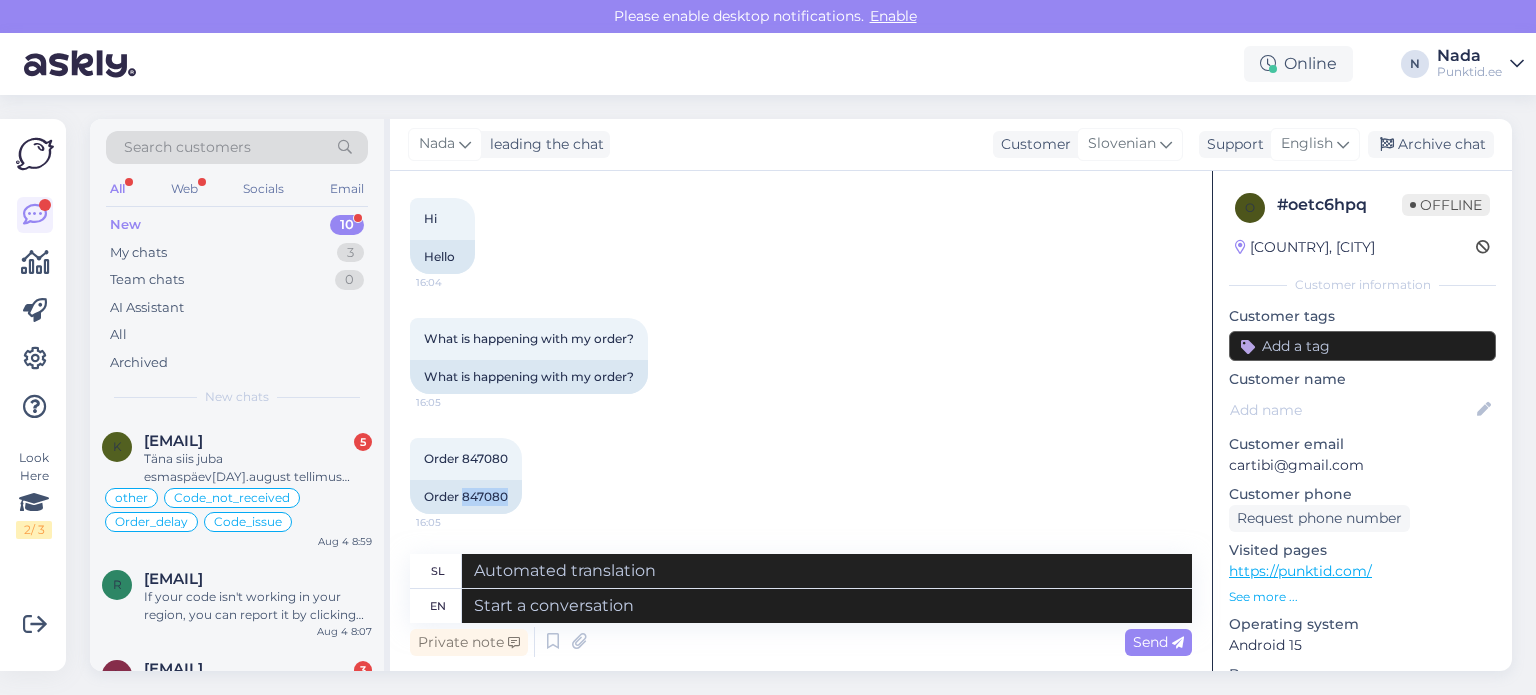 copy on "847080" 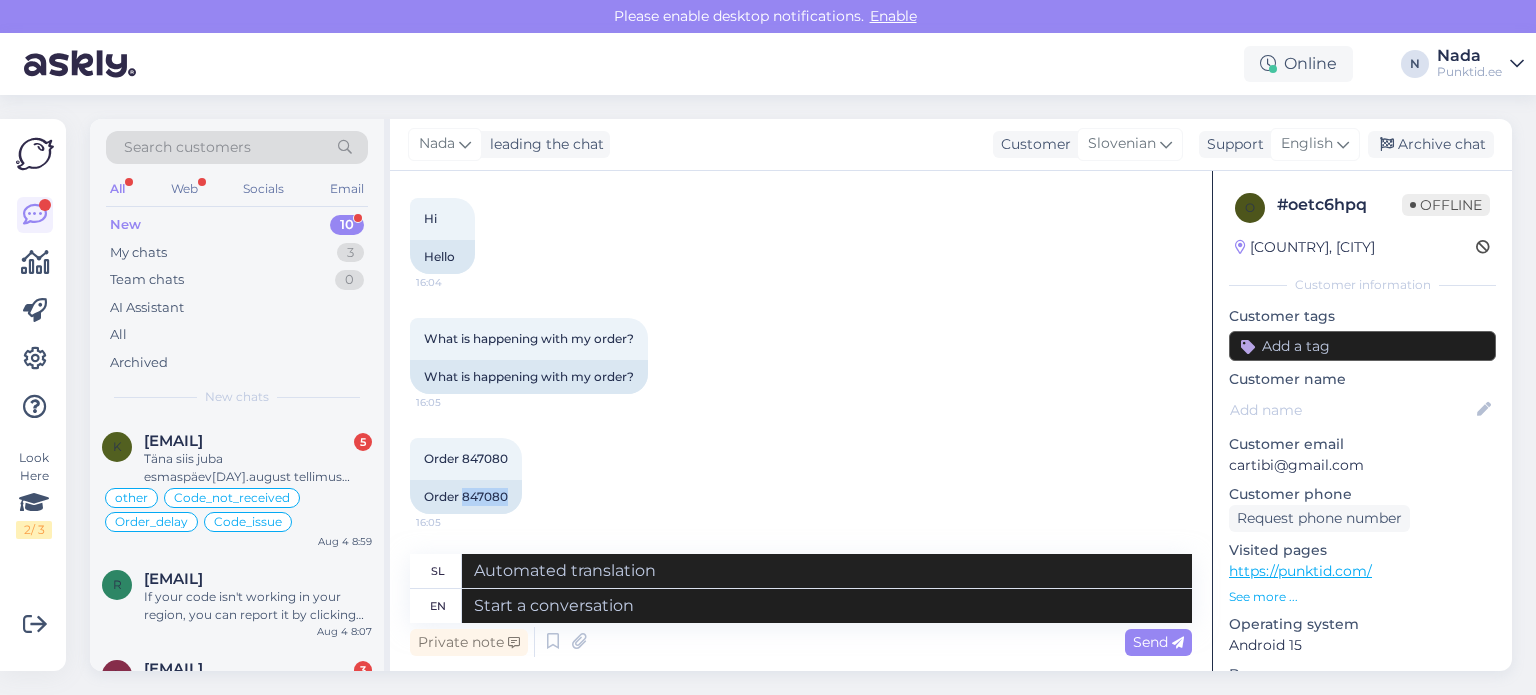scroll, scrollTop: 1453, scrollLeft: 0, axis: vertical 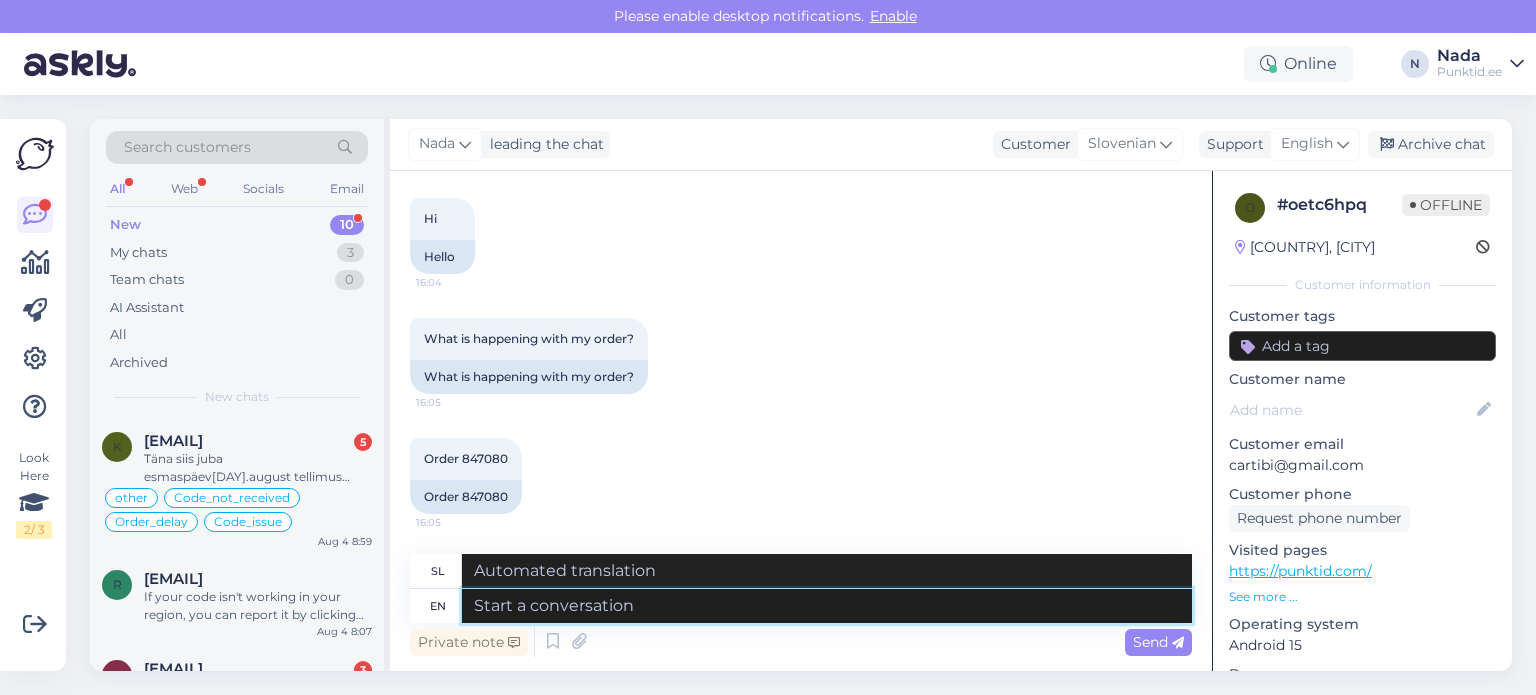 click at bounding box center [827, 606] 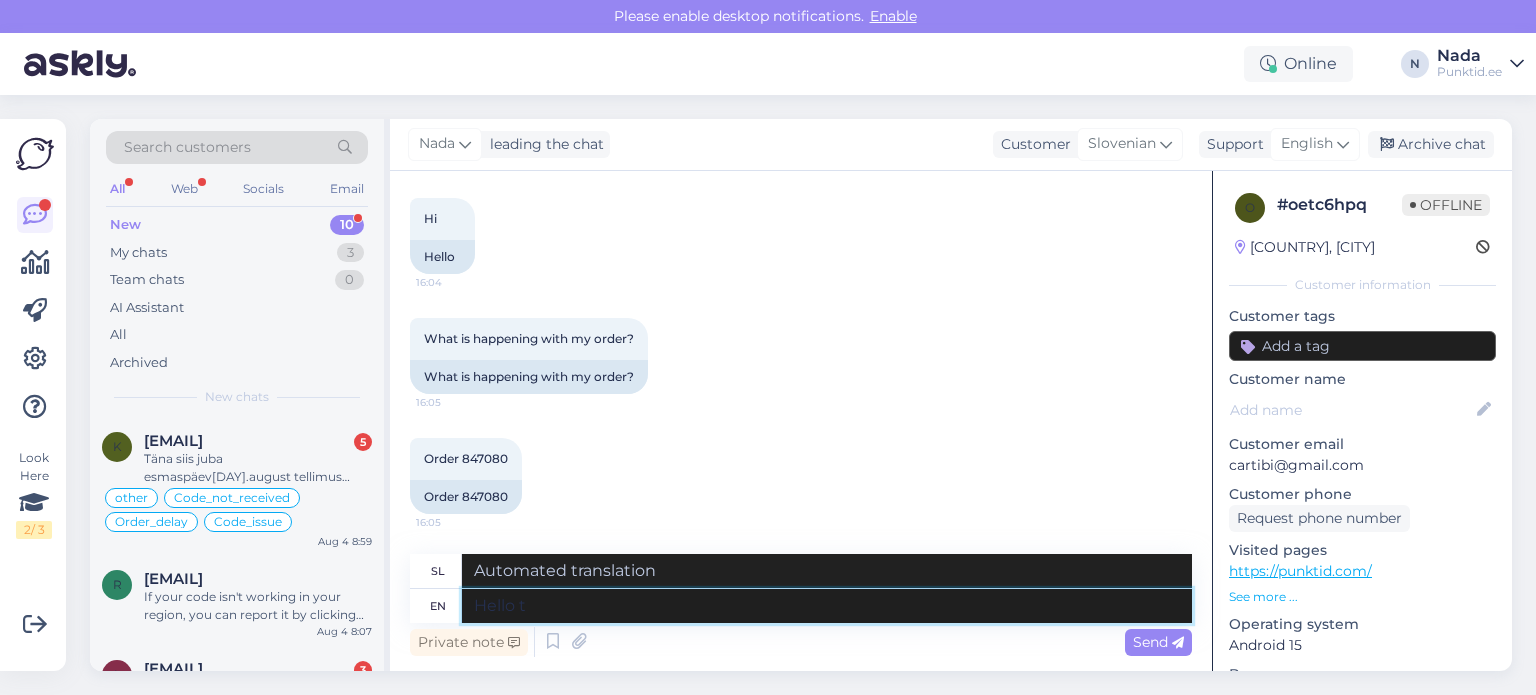 type on "Hello th" 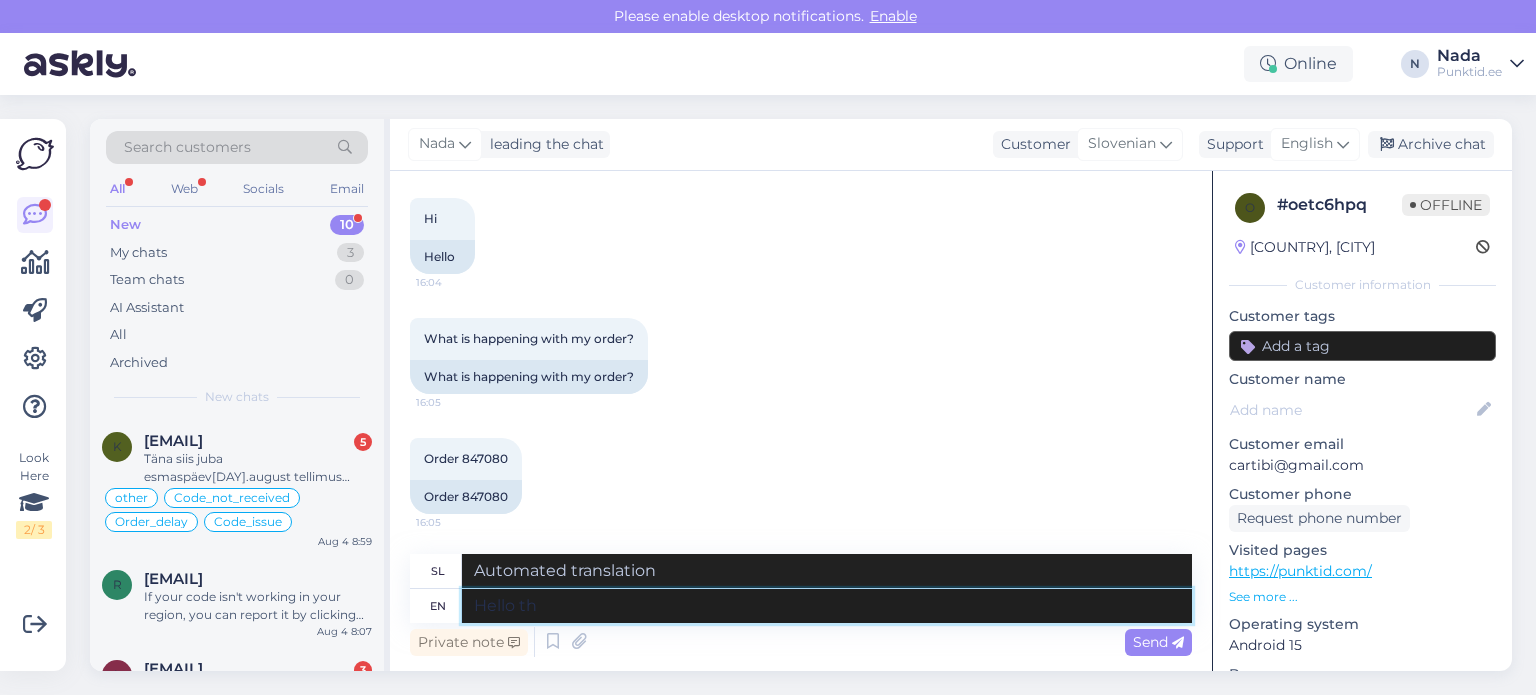type on "Pozdravljeni" 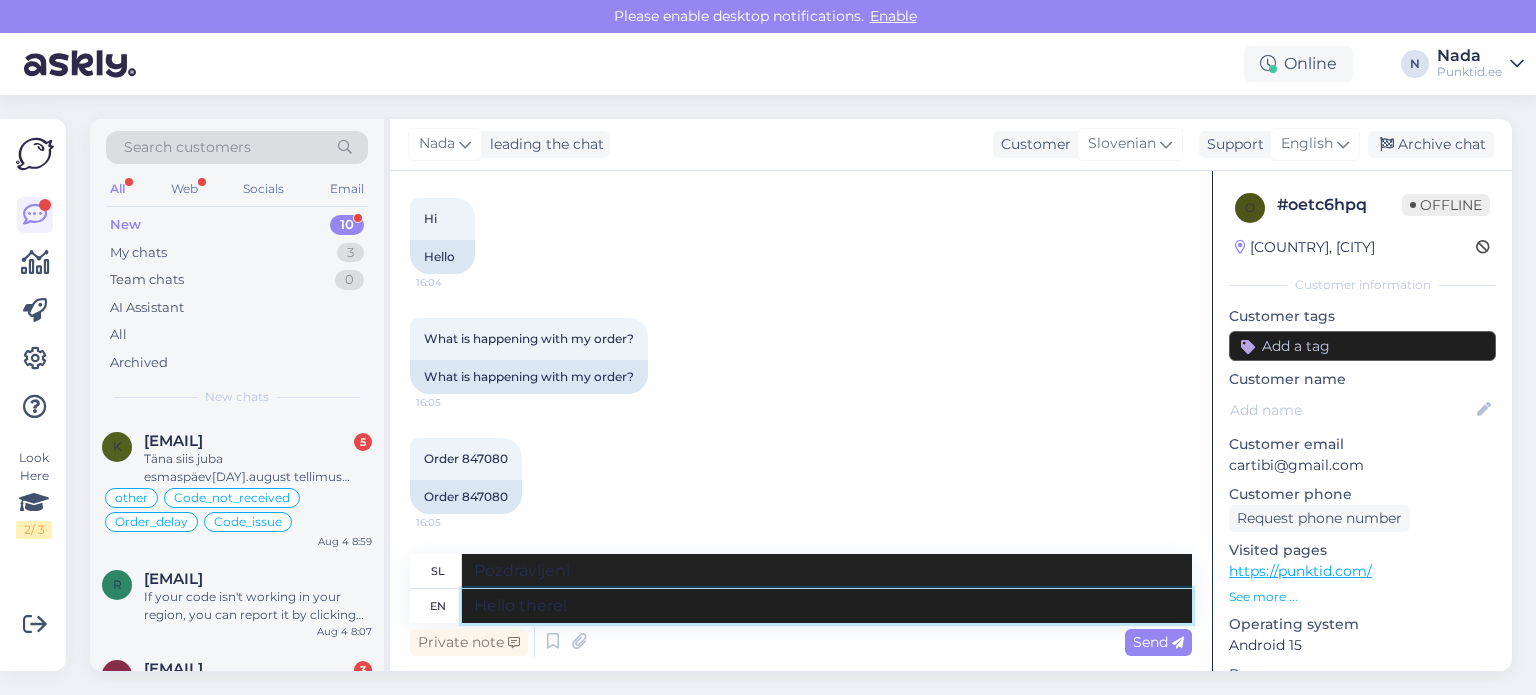 type on "Hello there! I" 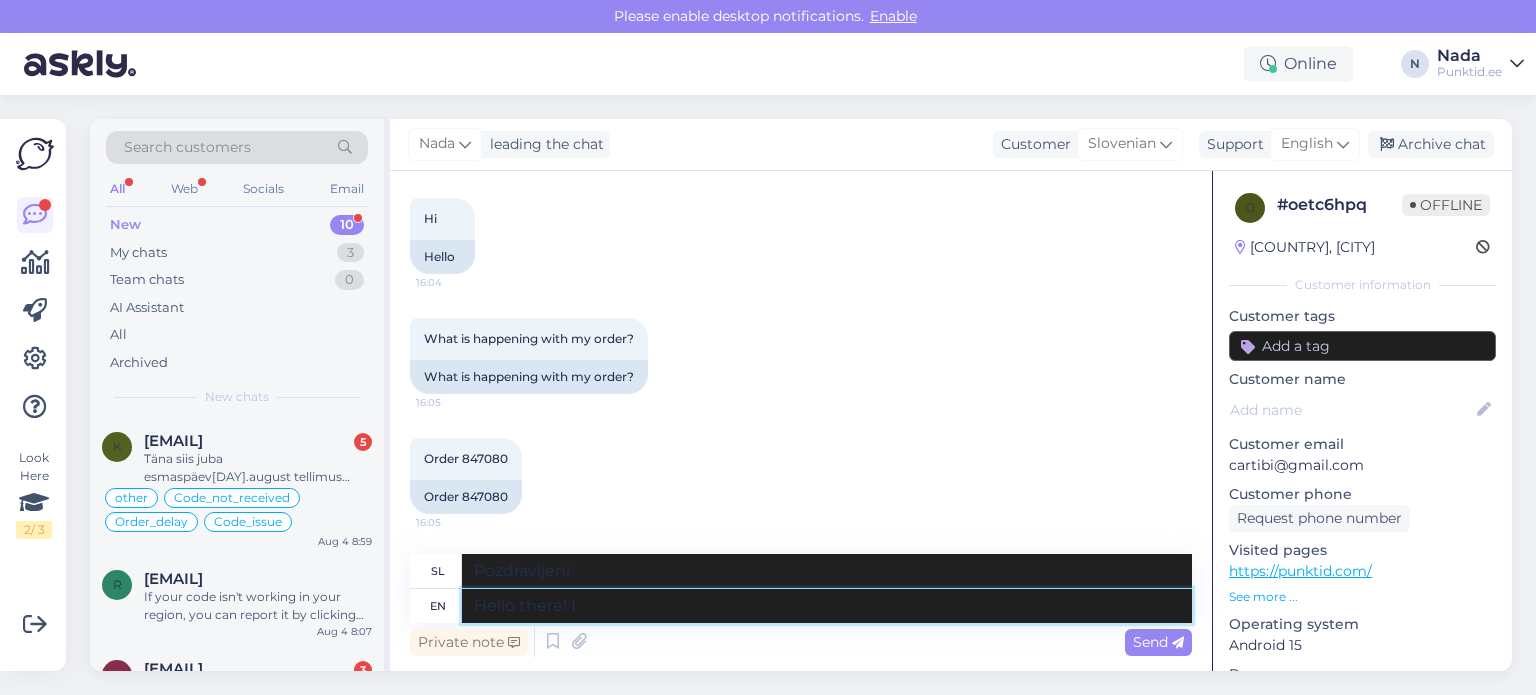 type on "Živjo!" 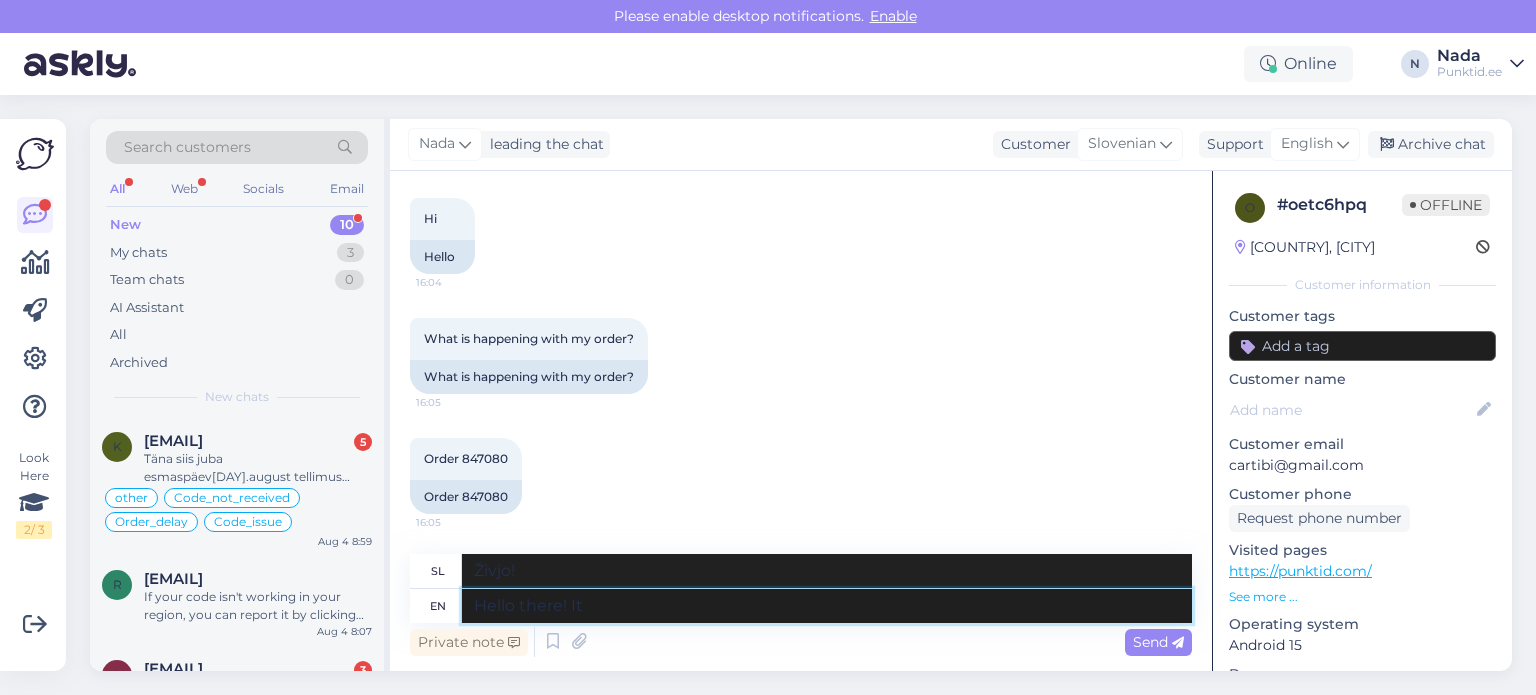 type on "Hello there! It l" 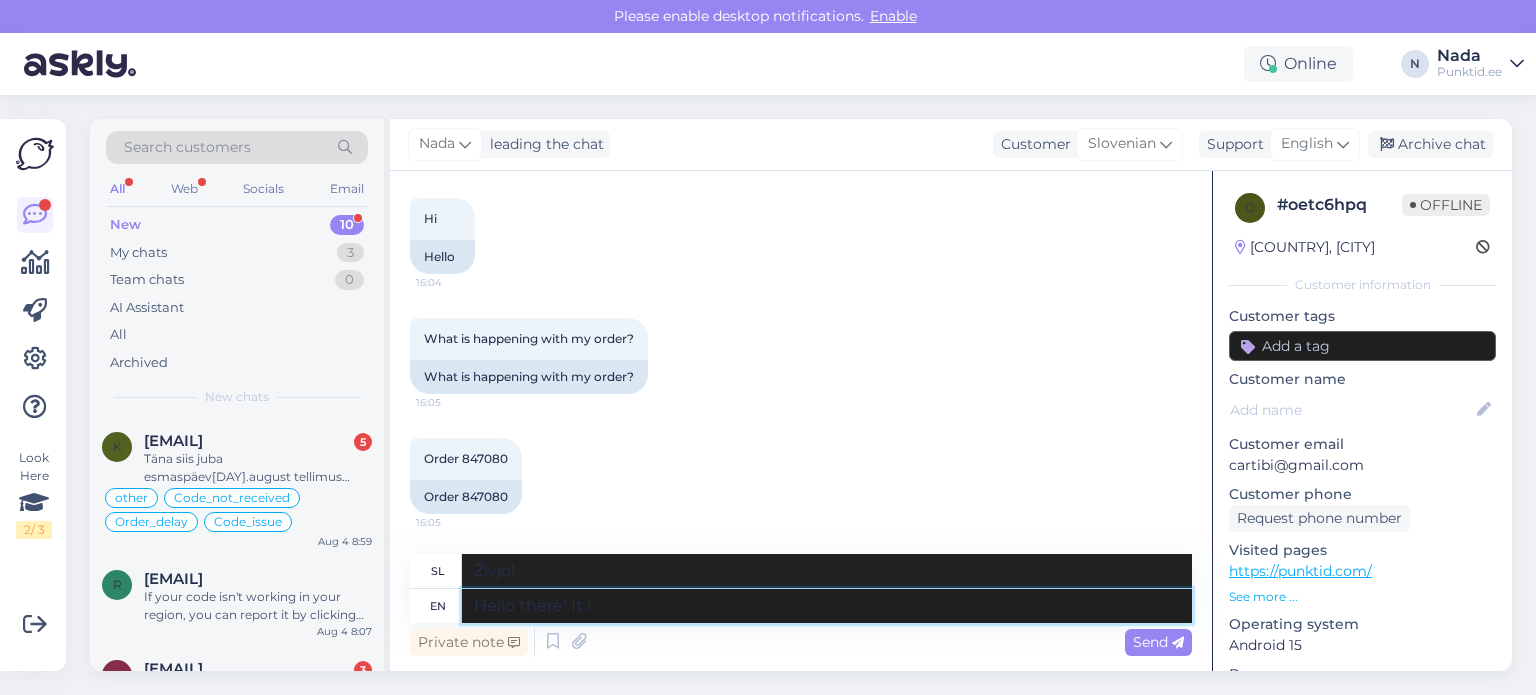 type on "Živjo! To" 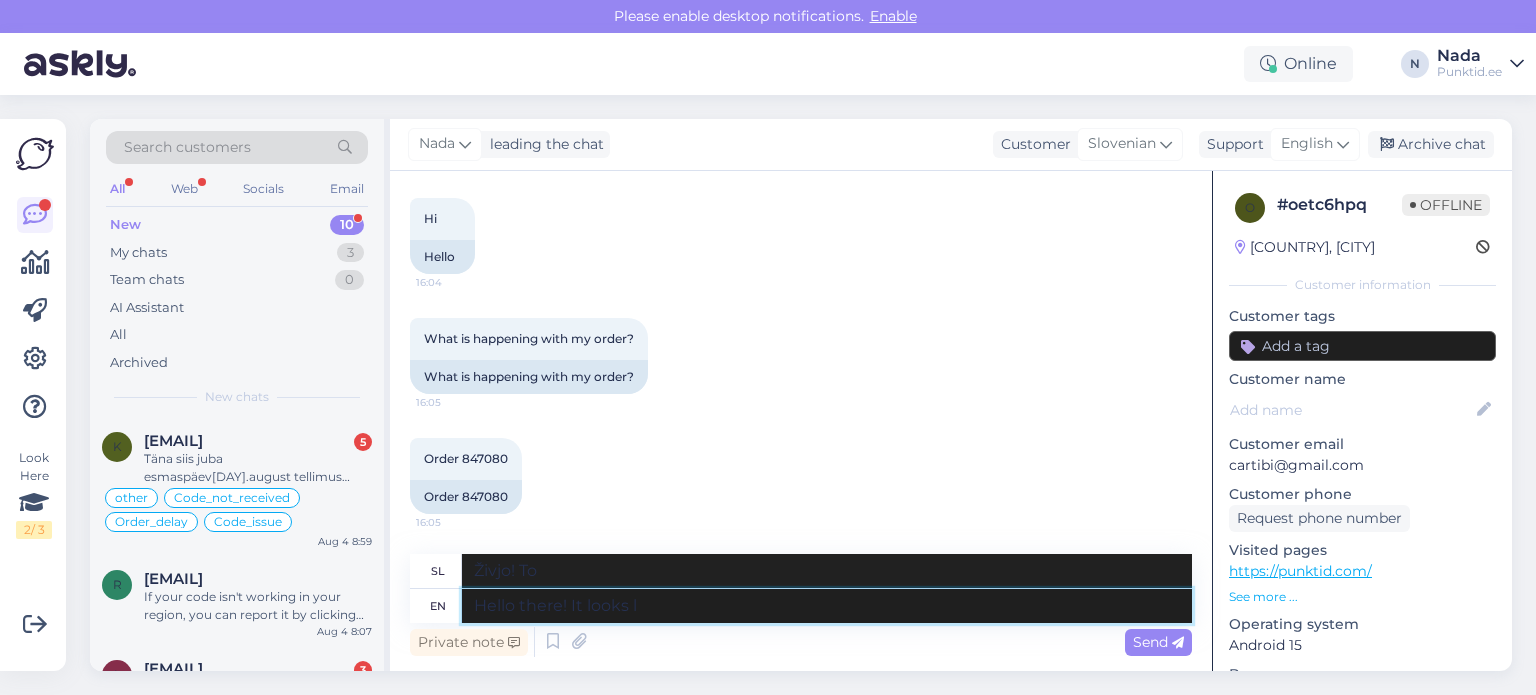 type on "Hello there! It looks li" 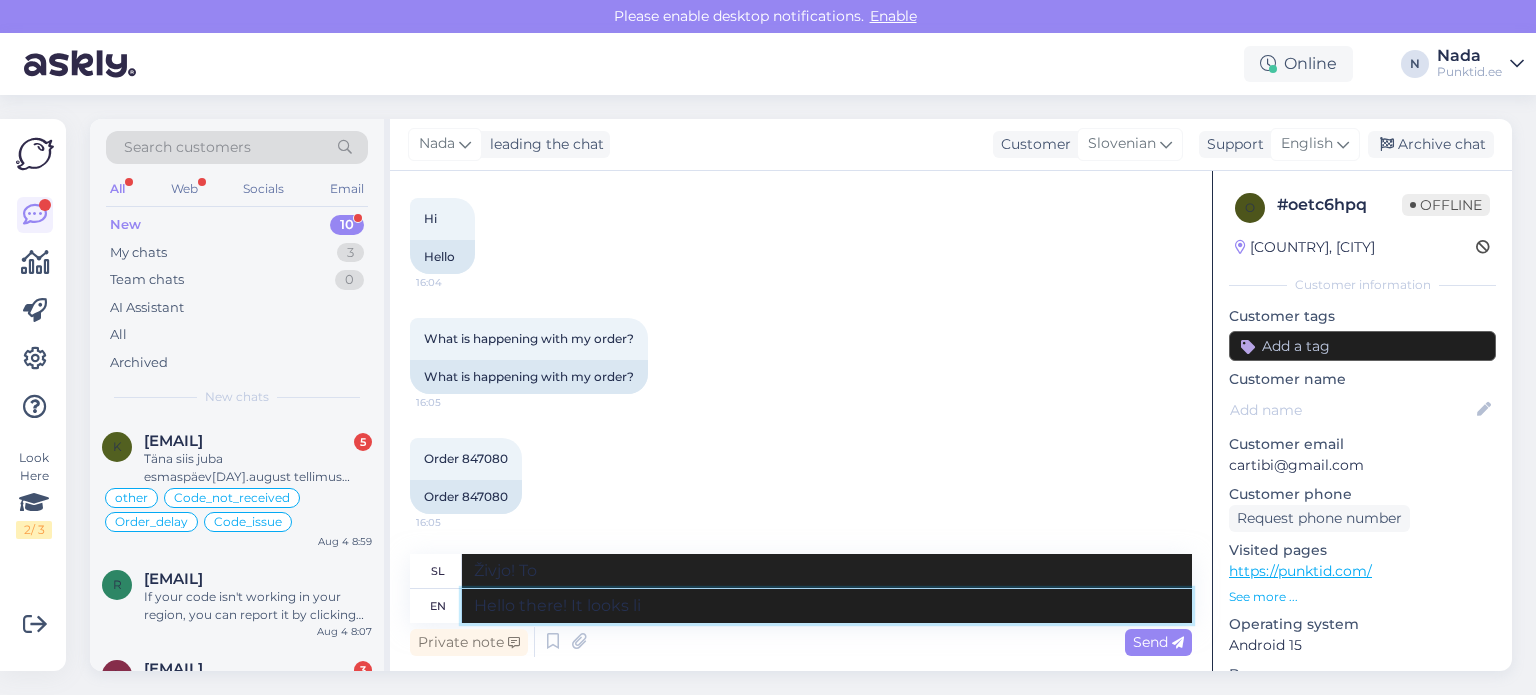 type on "Živjo! Zgleda" 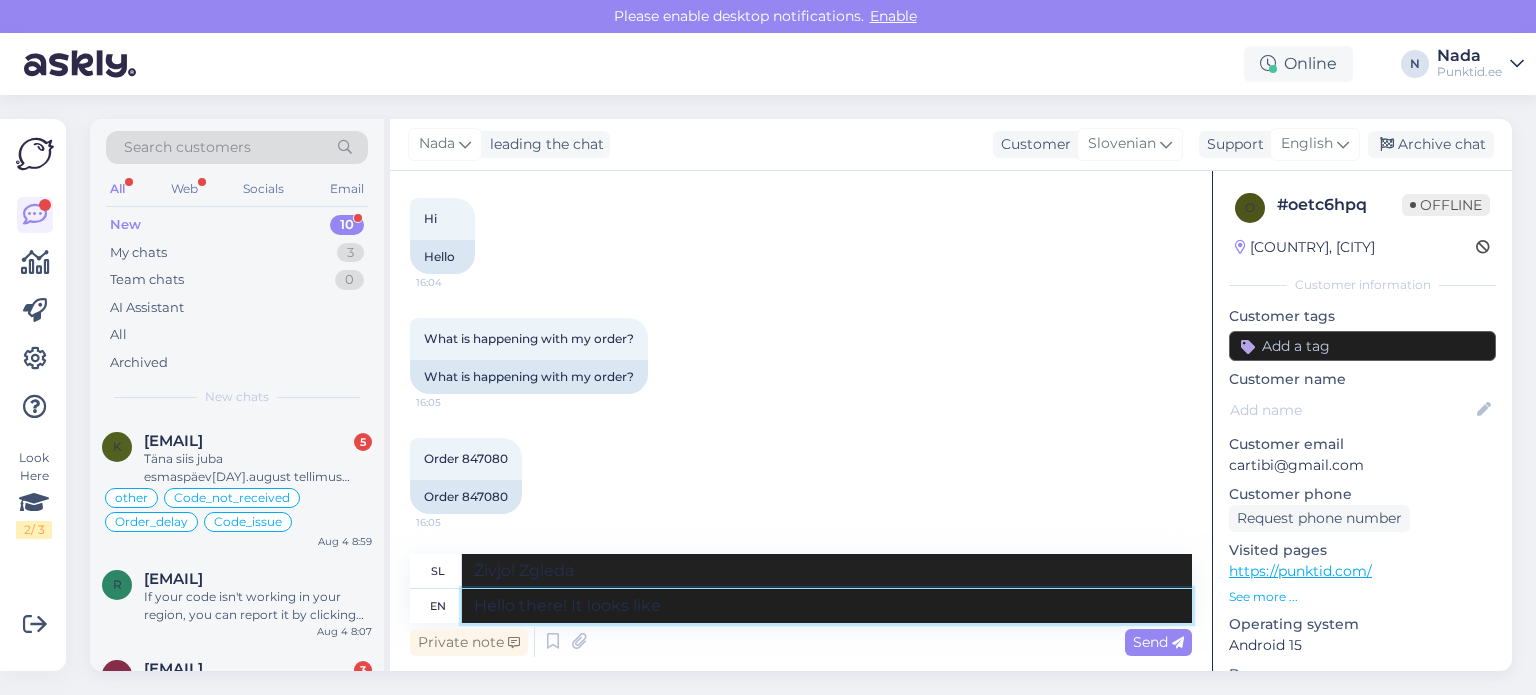 type on "Hello there! It looks like" 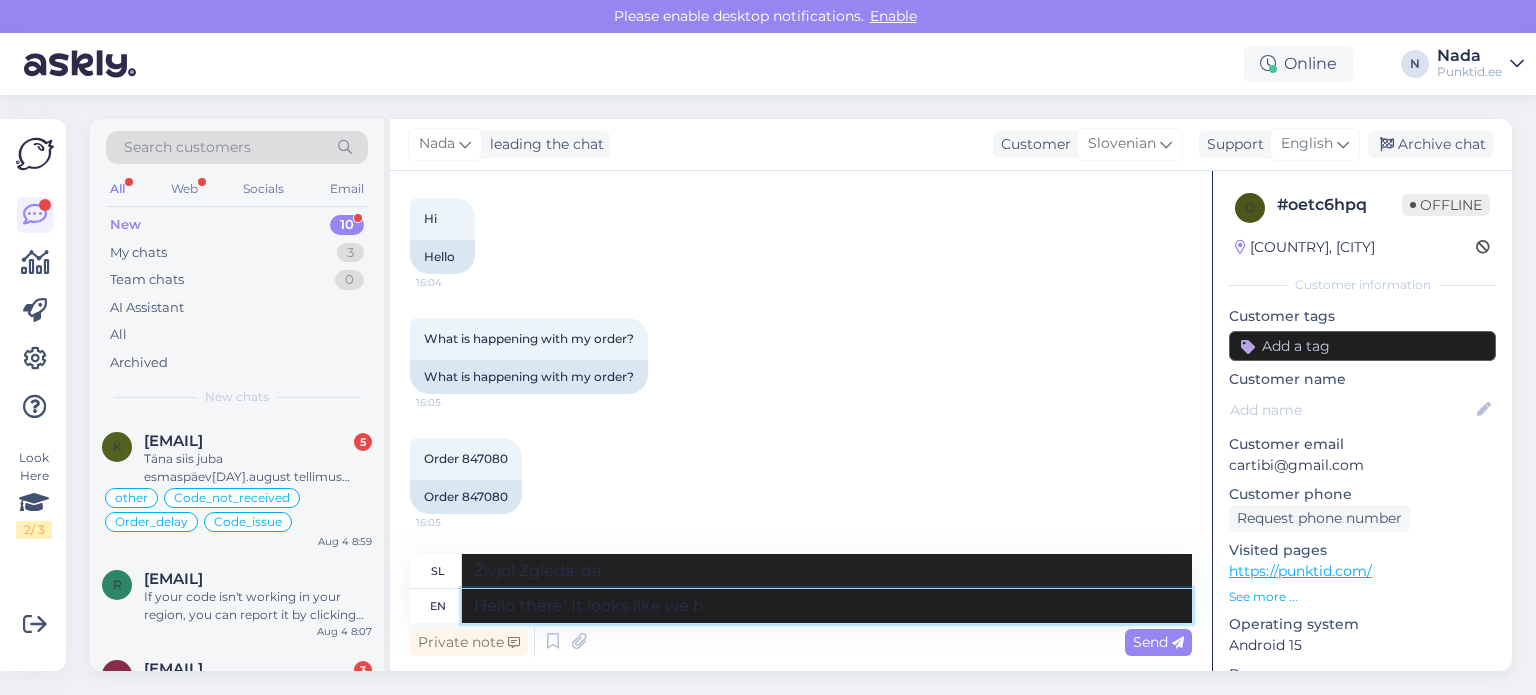 type on "Hello there! It looks like we ha" 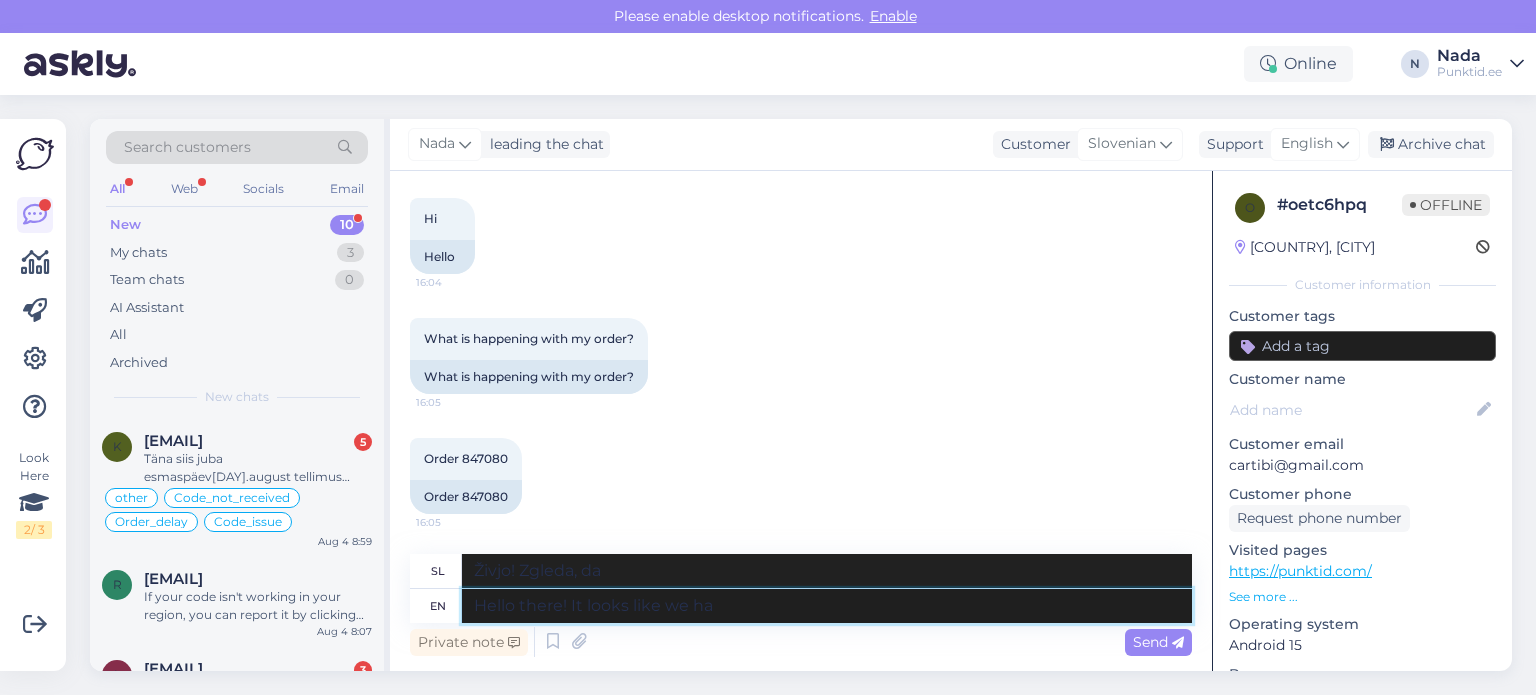type on "Živjo! Zgleda, da mi" 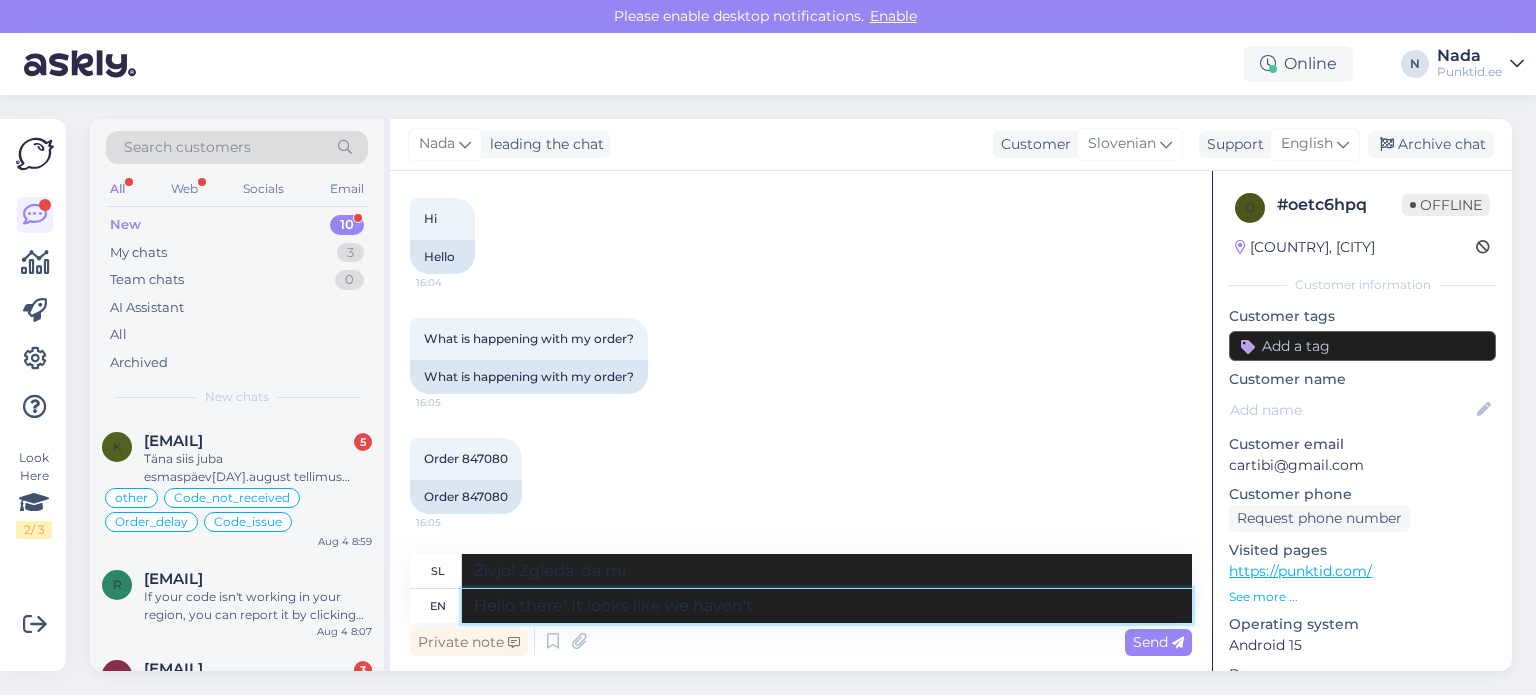 type on "Hello there! It looks like we haven't" 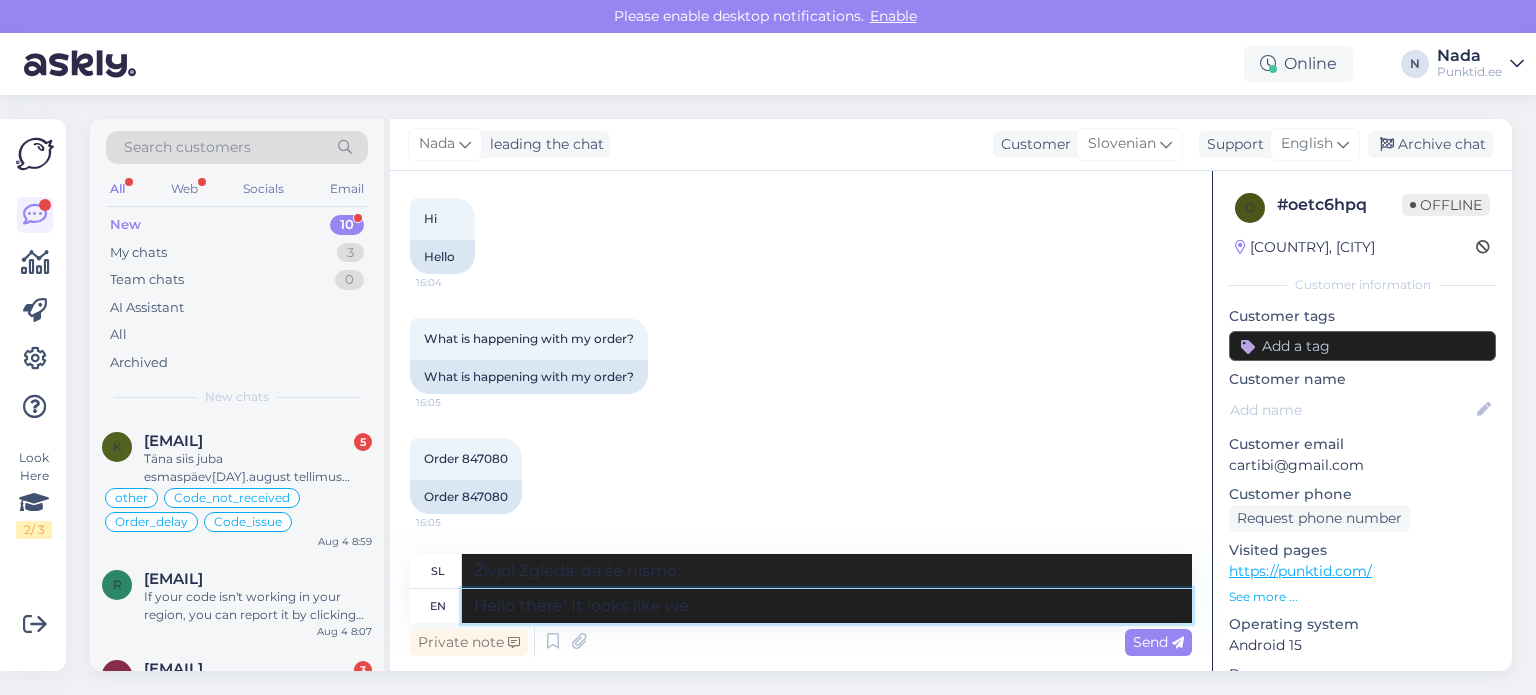 type on "Hello there! It looks like we" 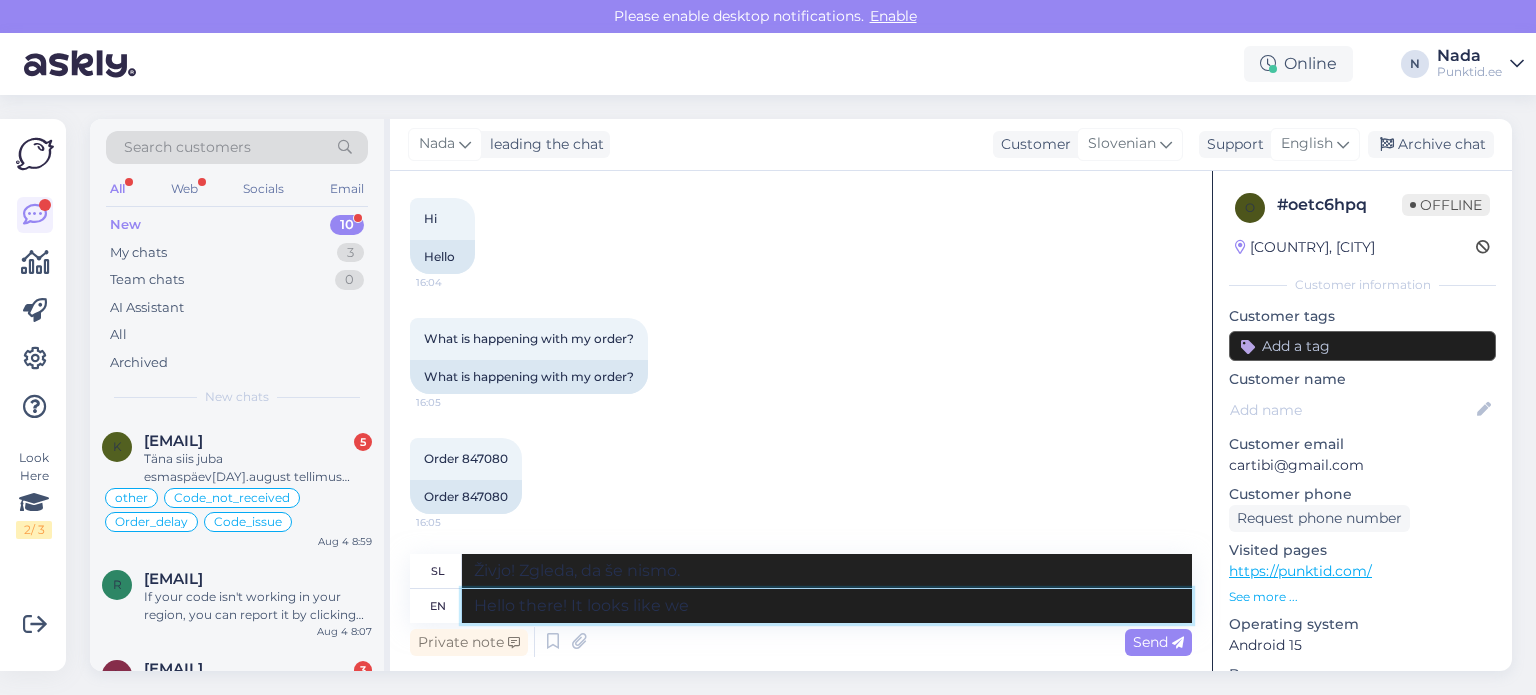type on "Živjo! Zgleda, da mi" 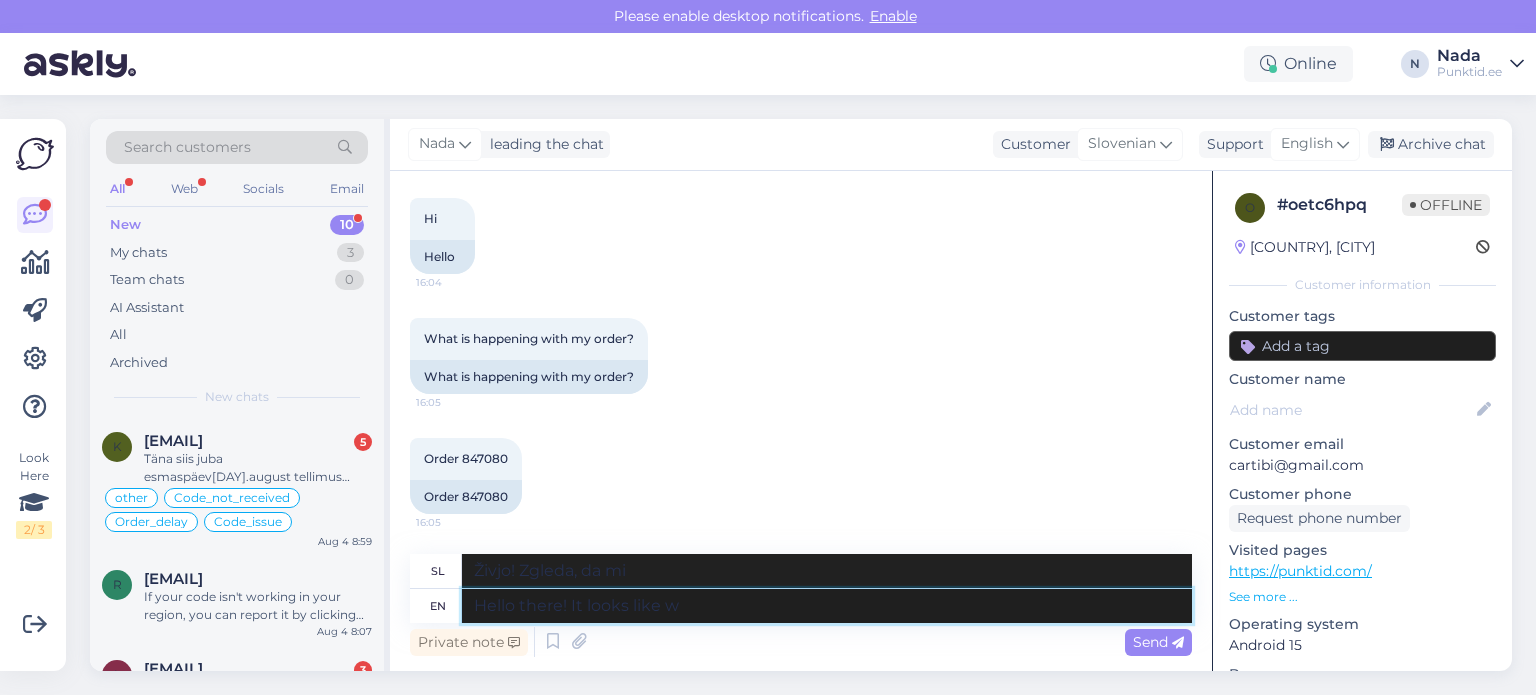type on "Hello there! It looks like" 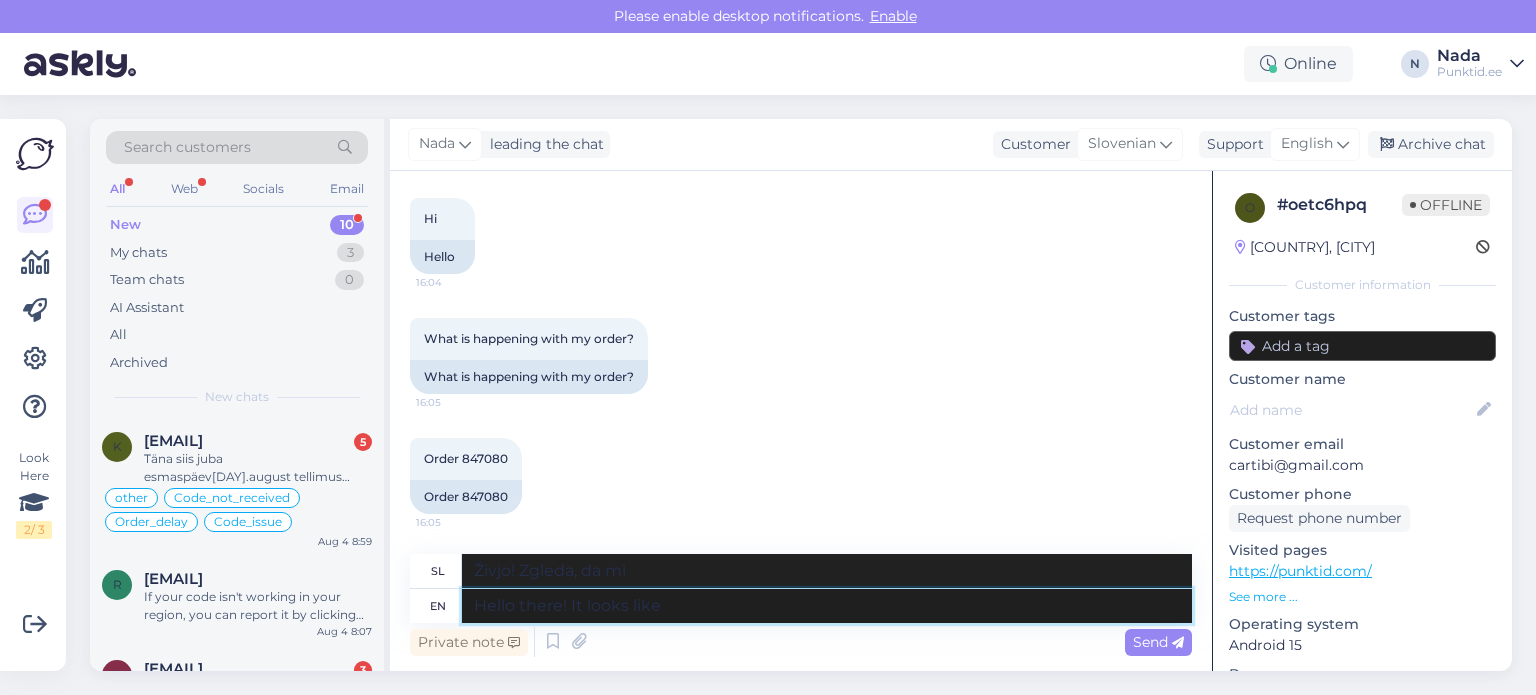 type on "Živjo! Zgleda, da" 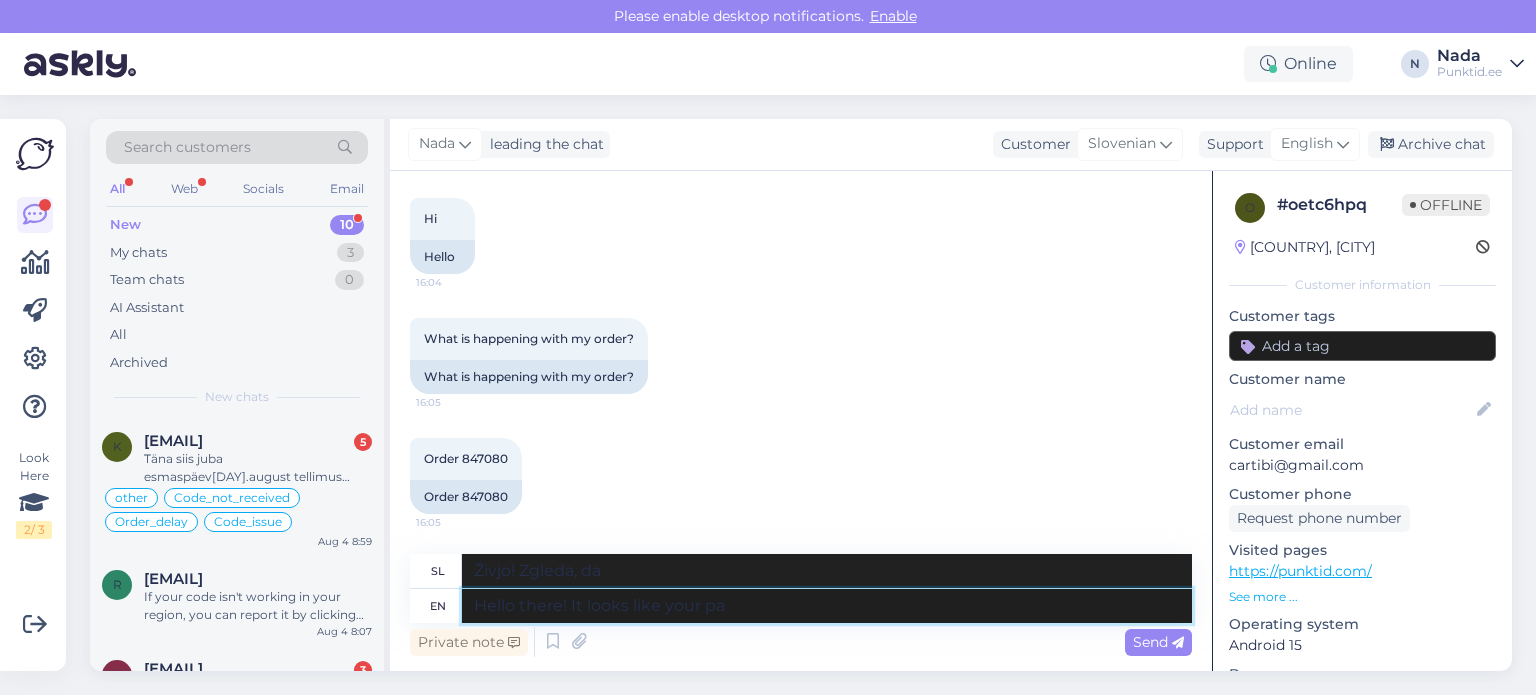 type on "Hello there! It looks like your pay" 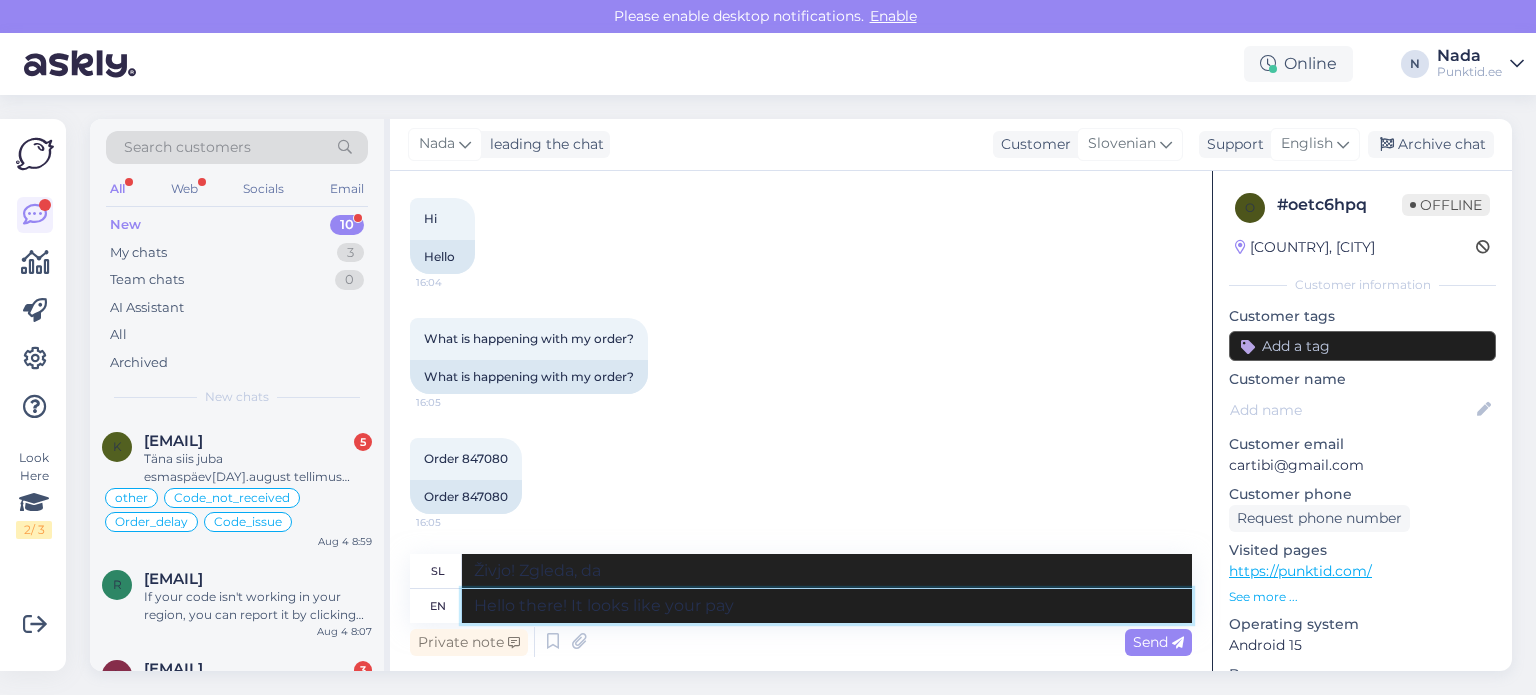 type on "Živjo! Zdi se, da je tvoj" 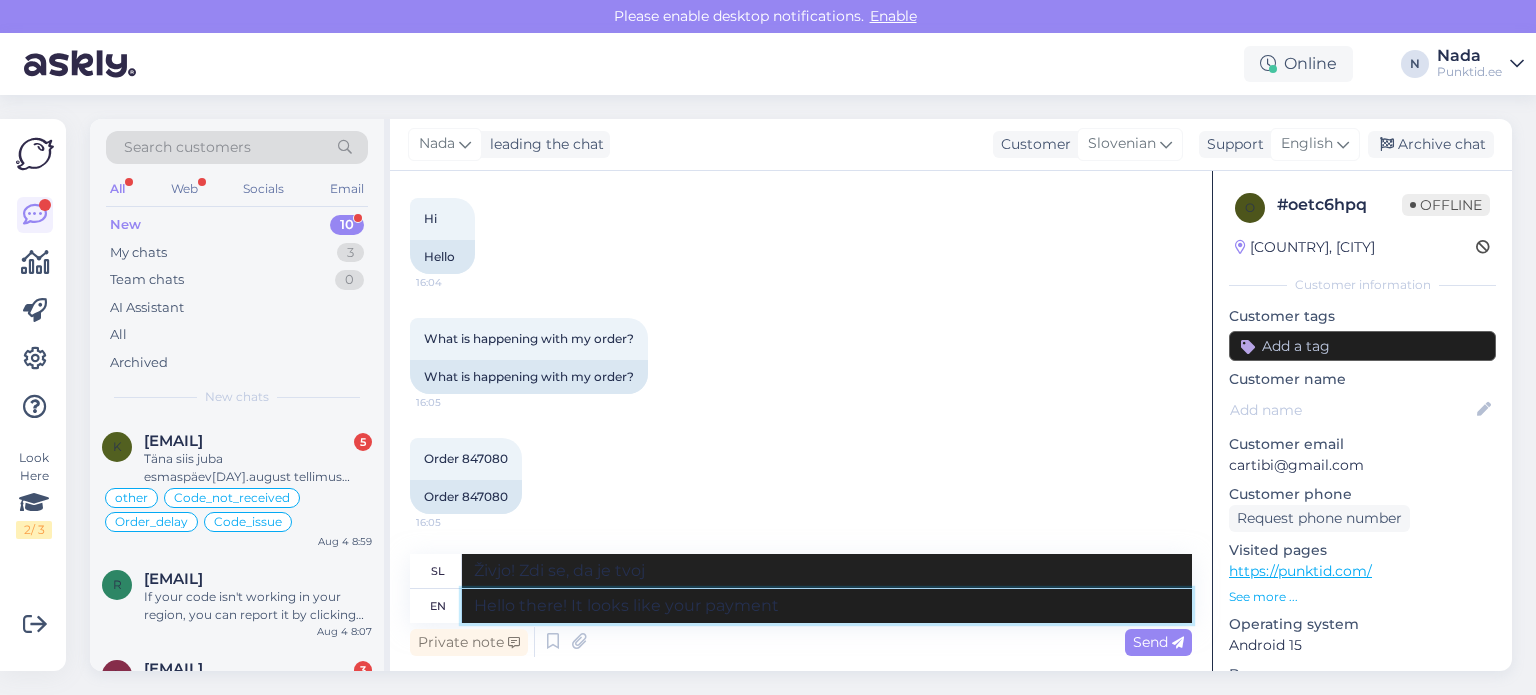 type on "Hello there! It looks like your payment h" 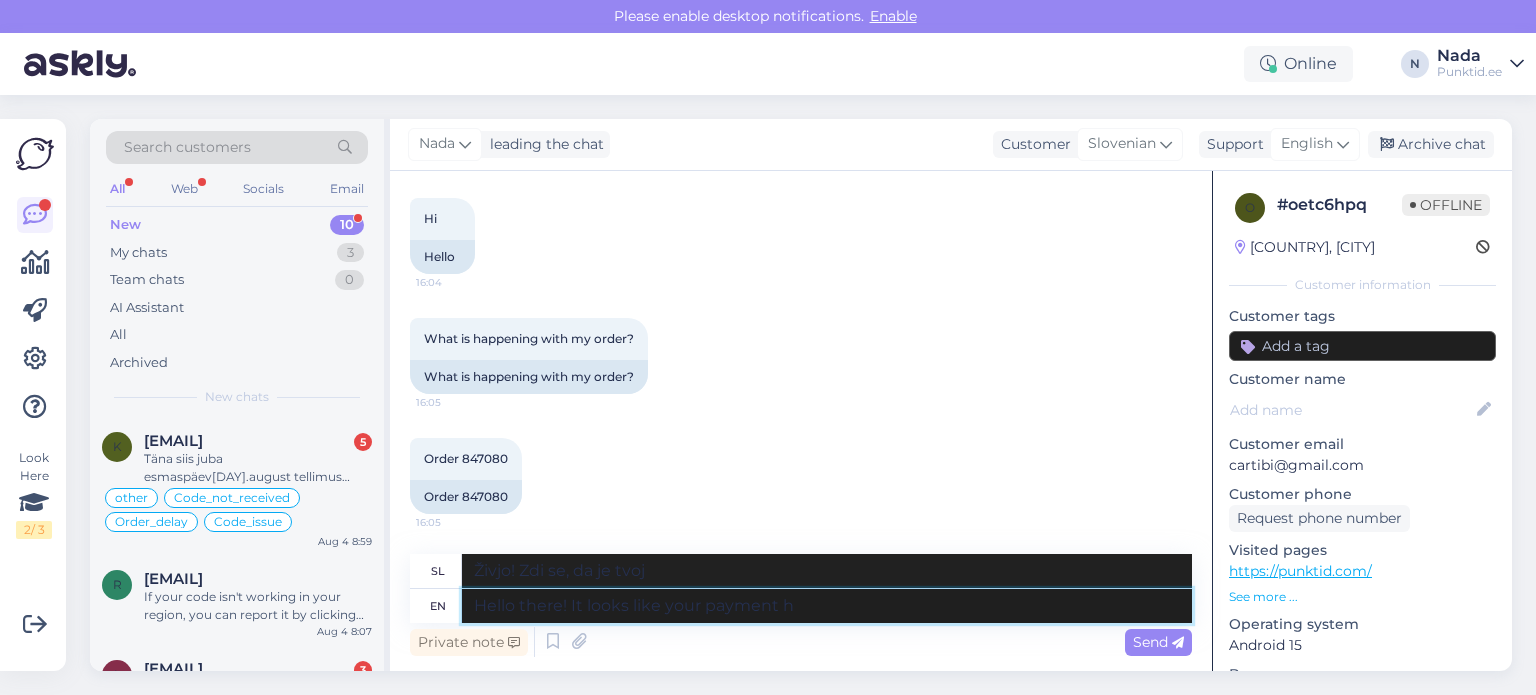 type on "Pozdravljeni! Zdi se, da je bilo vaše plačilo" 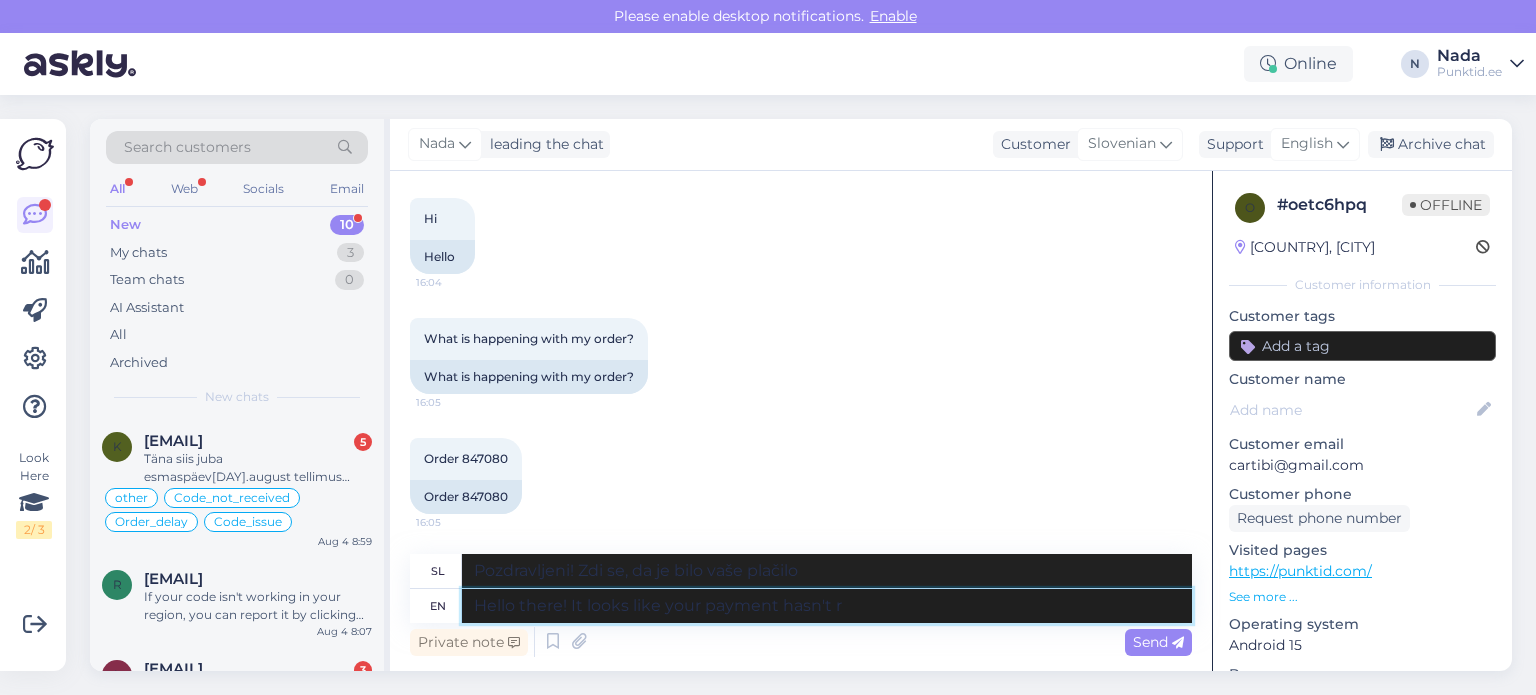 type on "Hello there! It looks like your payment hasn't re" 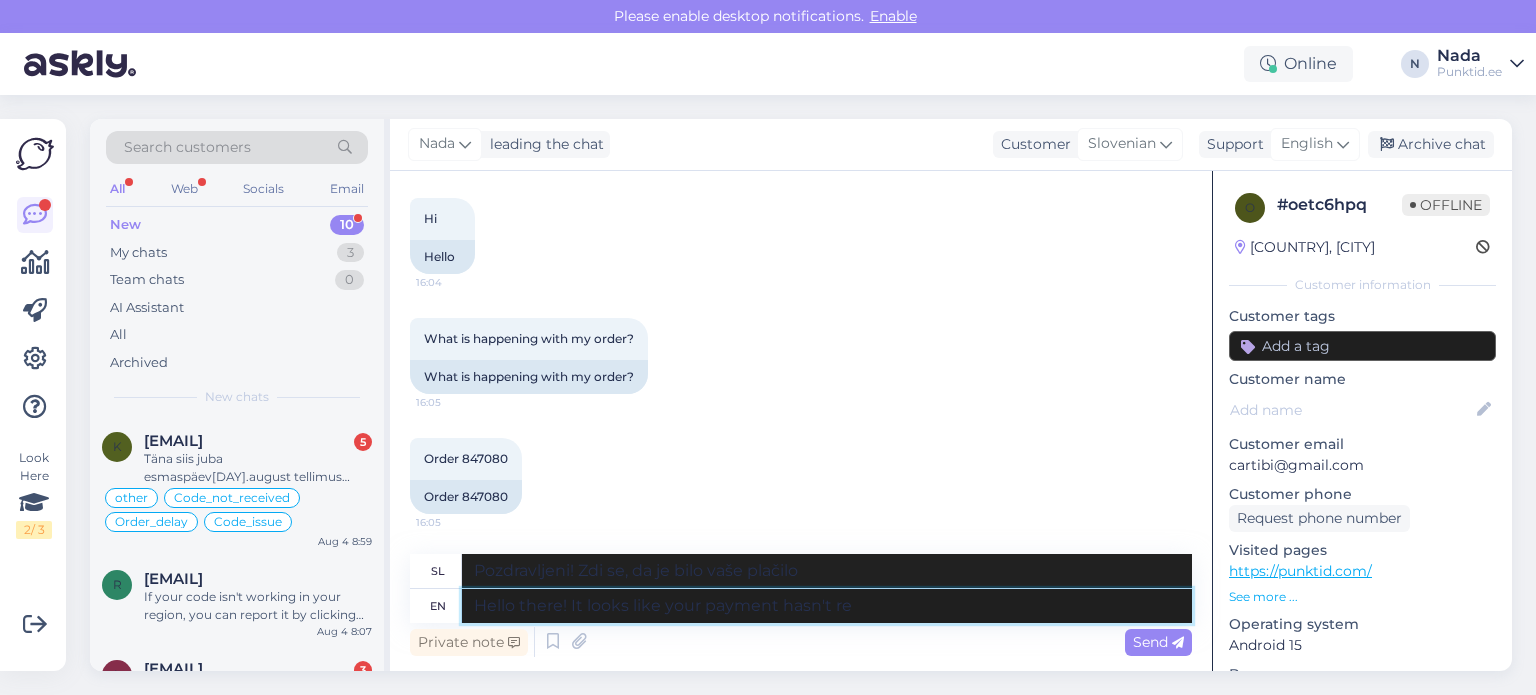 type on "Pozdravljeni! Zdi se, da vaše plačilo še ni bilo" 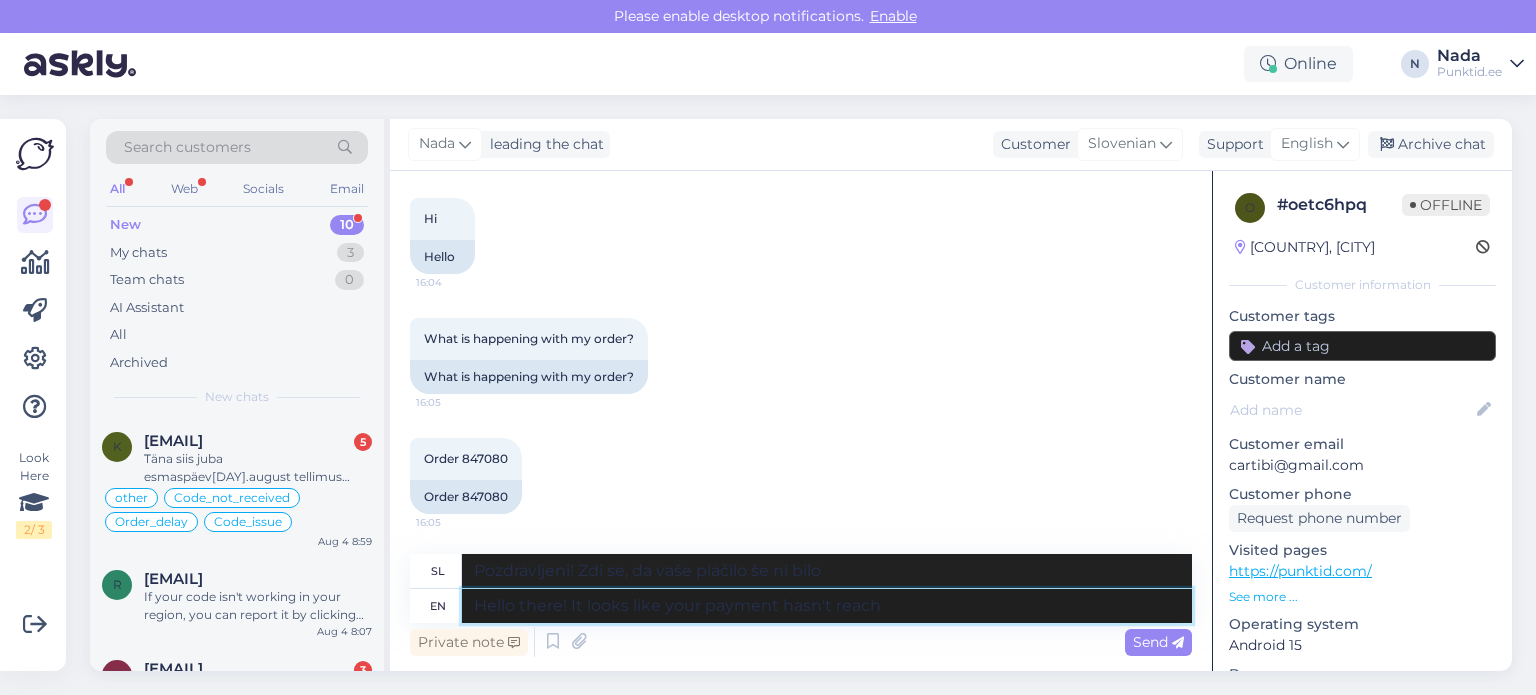 type on "Hello there! It looks like your payment hasn't reach" 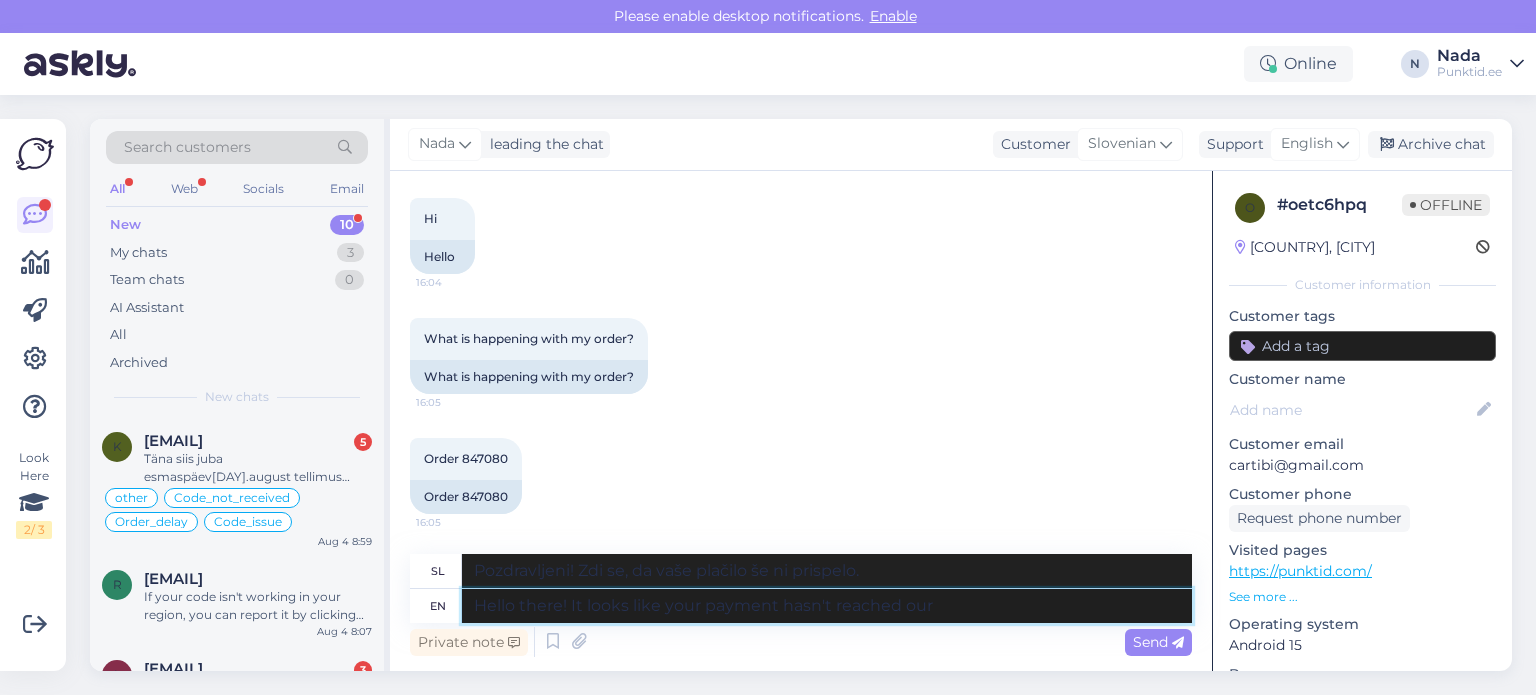 type on "Hello there! It looks like your payment hasn't reached our b" 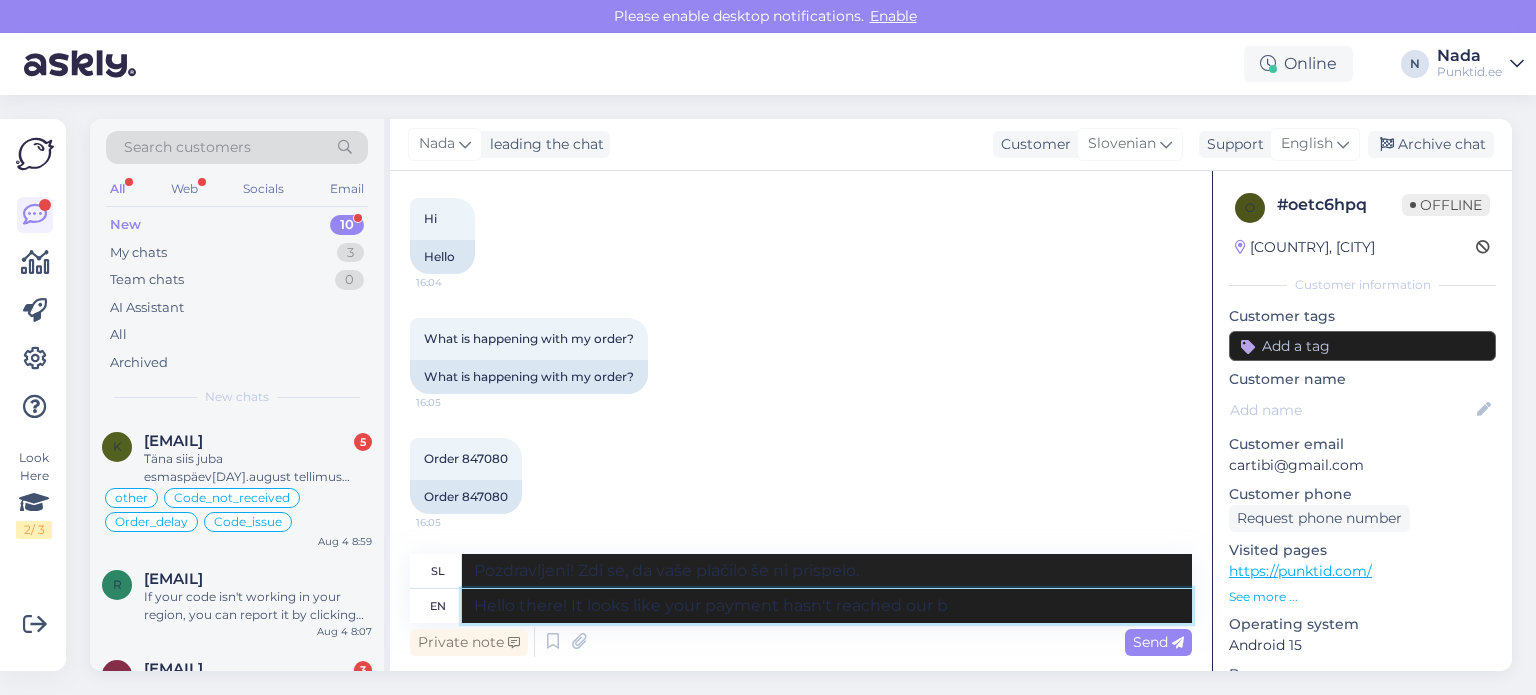 type on "Pozdravljeni! Zdi se, da vaše plačilo še ni prispelo na naš račun." 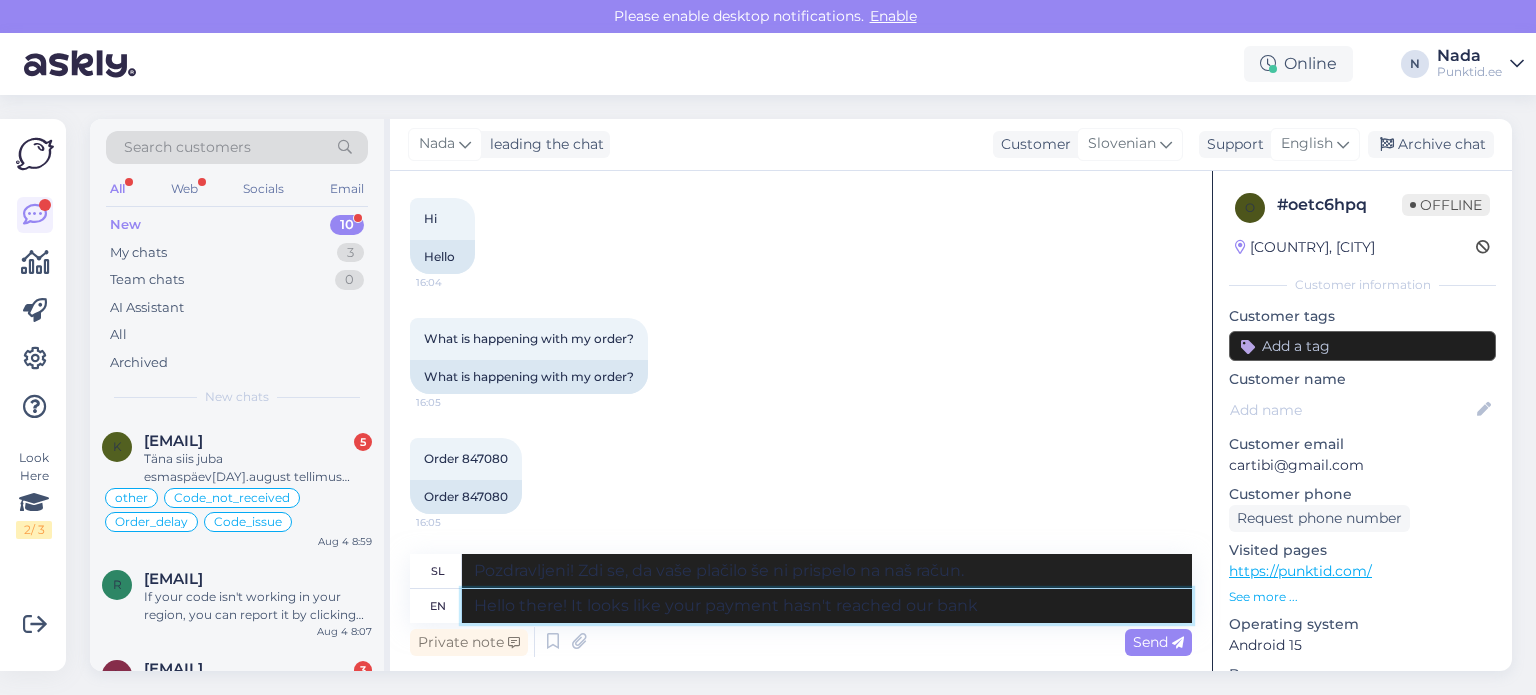 type on "Hello there! It looks like your payment hasn't reached our bank a" 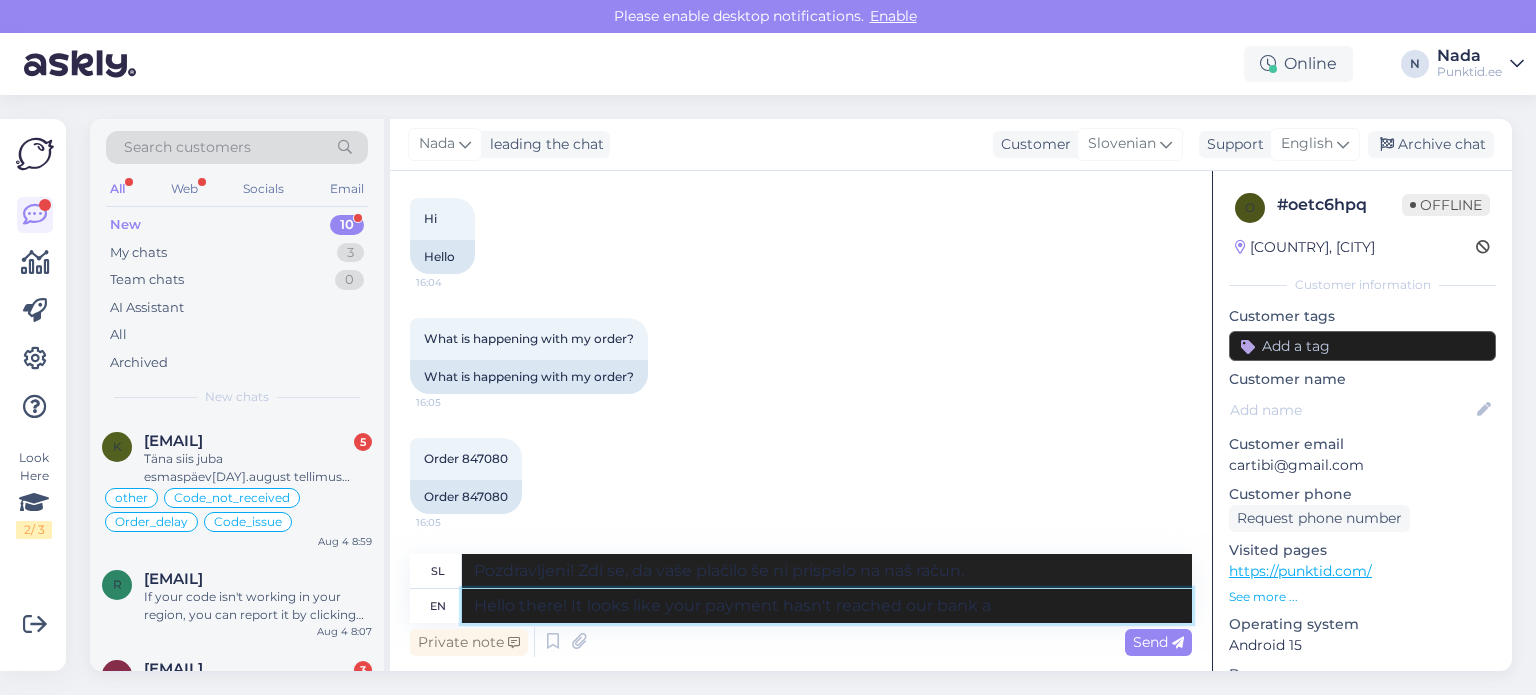 type on "Pozdravljeni! Zdi se, da vaše plačilo še ni prispelo na našo banko." 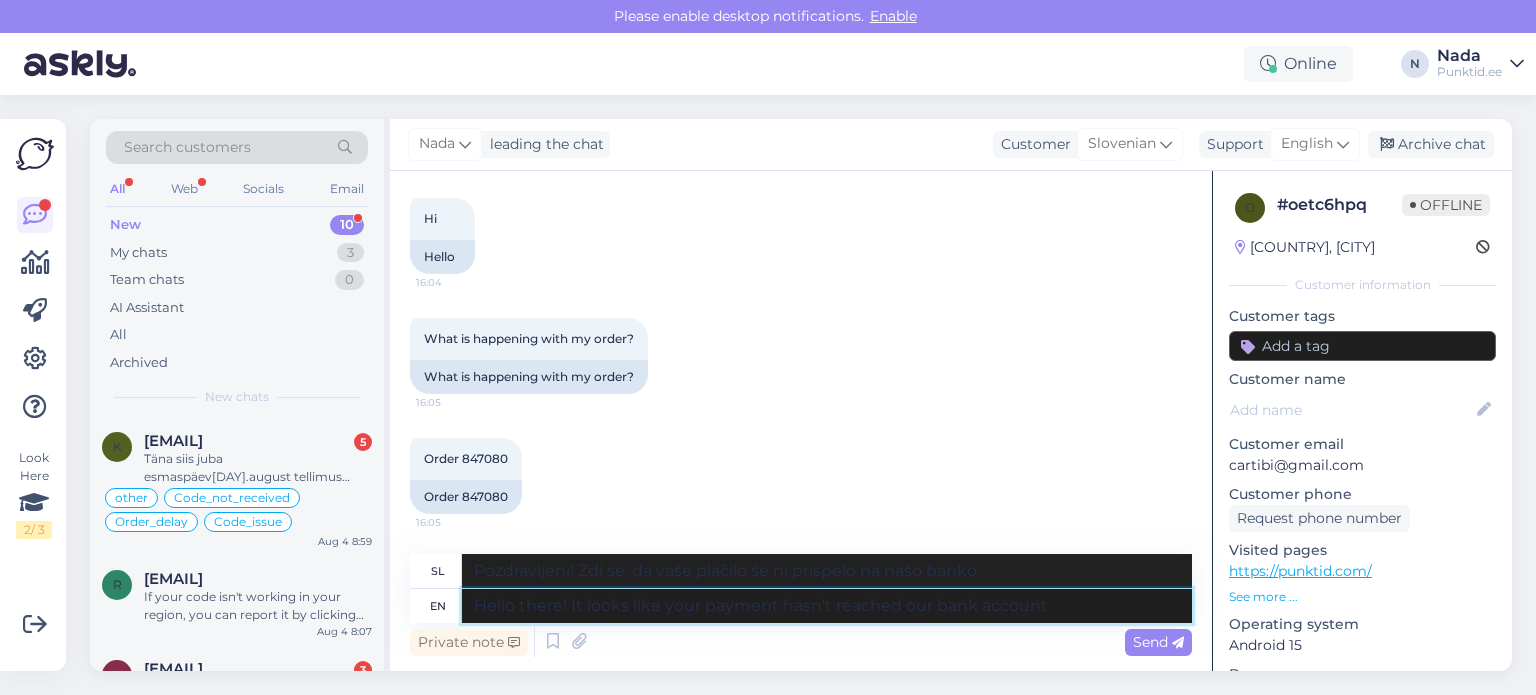 type on "Hello there! It looks like your payment hasn't reached our bank account" 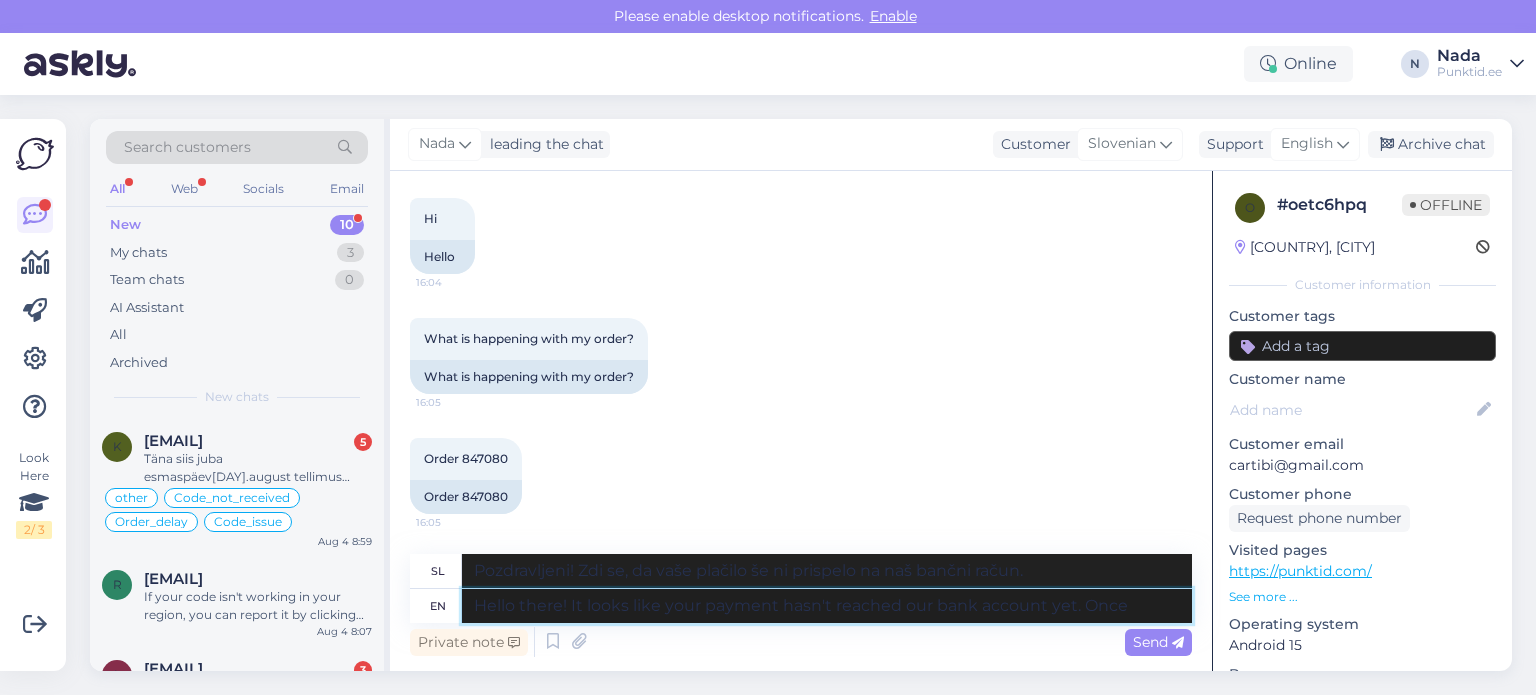 type on "Hello there! It looks like your payment hasn't reached our bank account yet. Once" 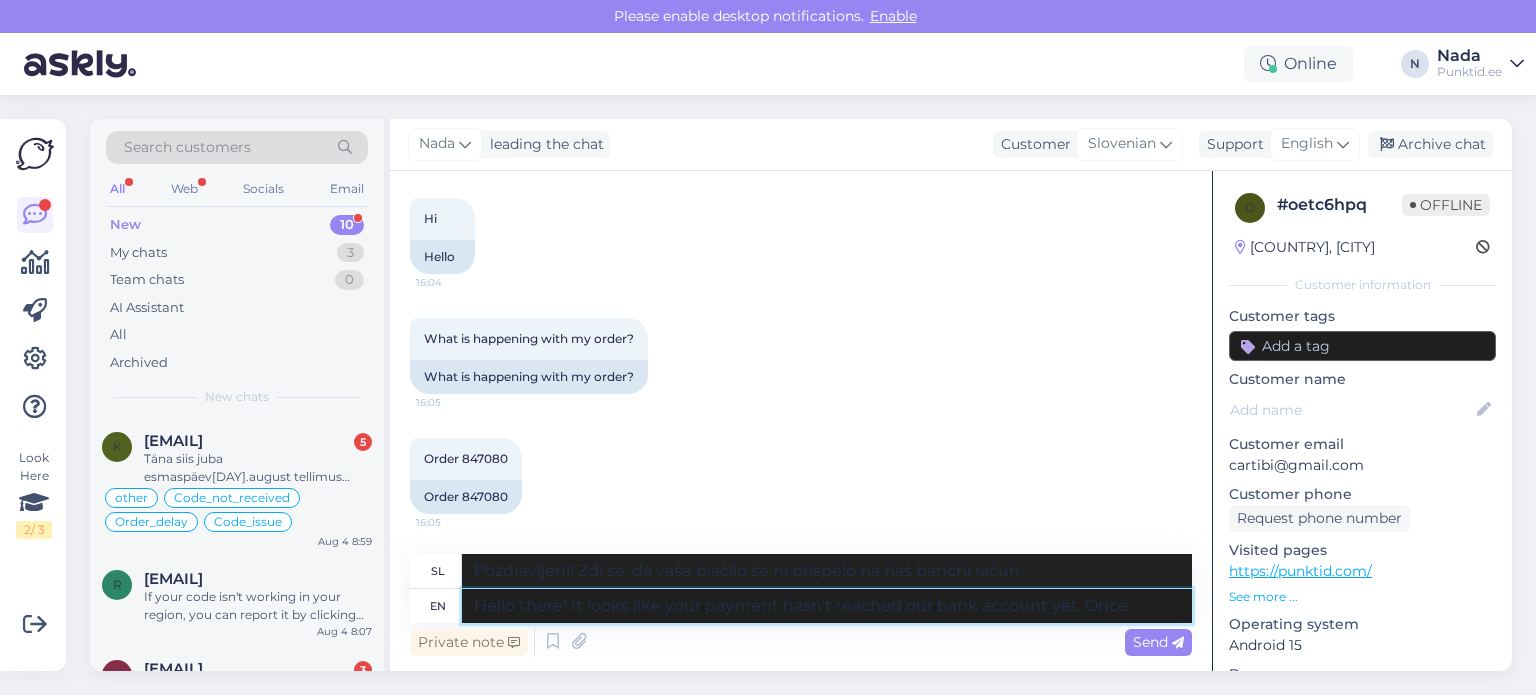 type on "Pozdravljeni! Zdi se, da vaše plačilo še ni prispelo na naš bančni račun. Enkrat" 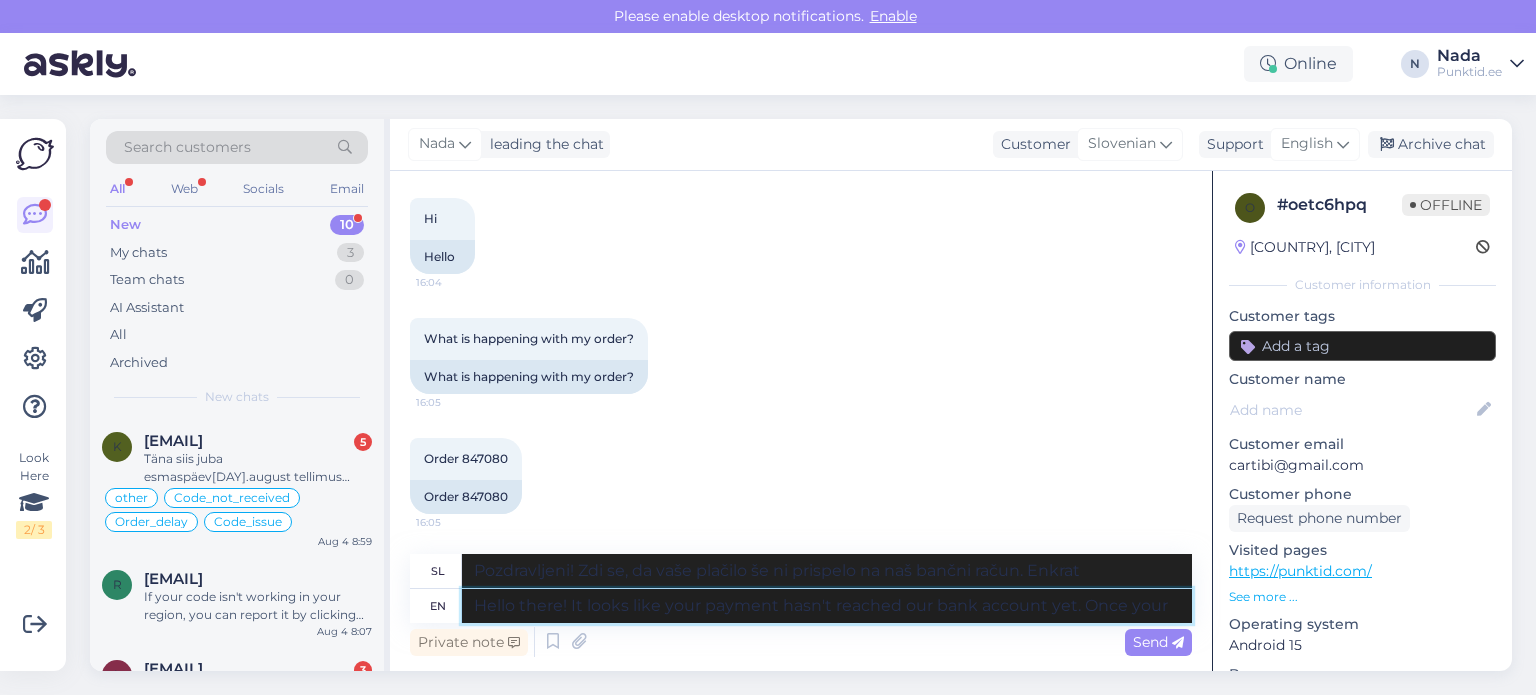 type on "Hello there! It looks like your payment hasn't reached our bank account yet. Once your" 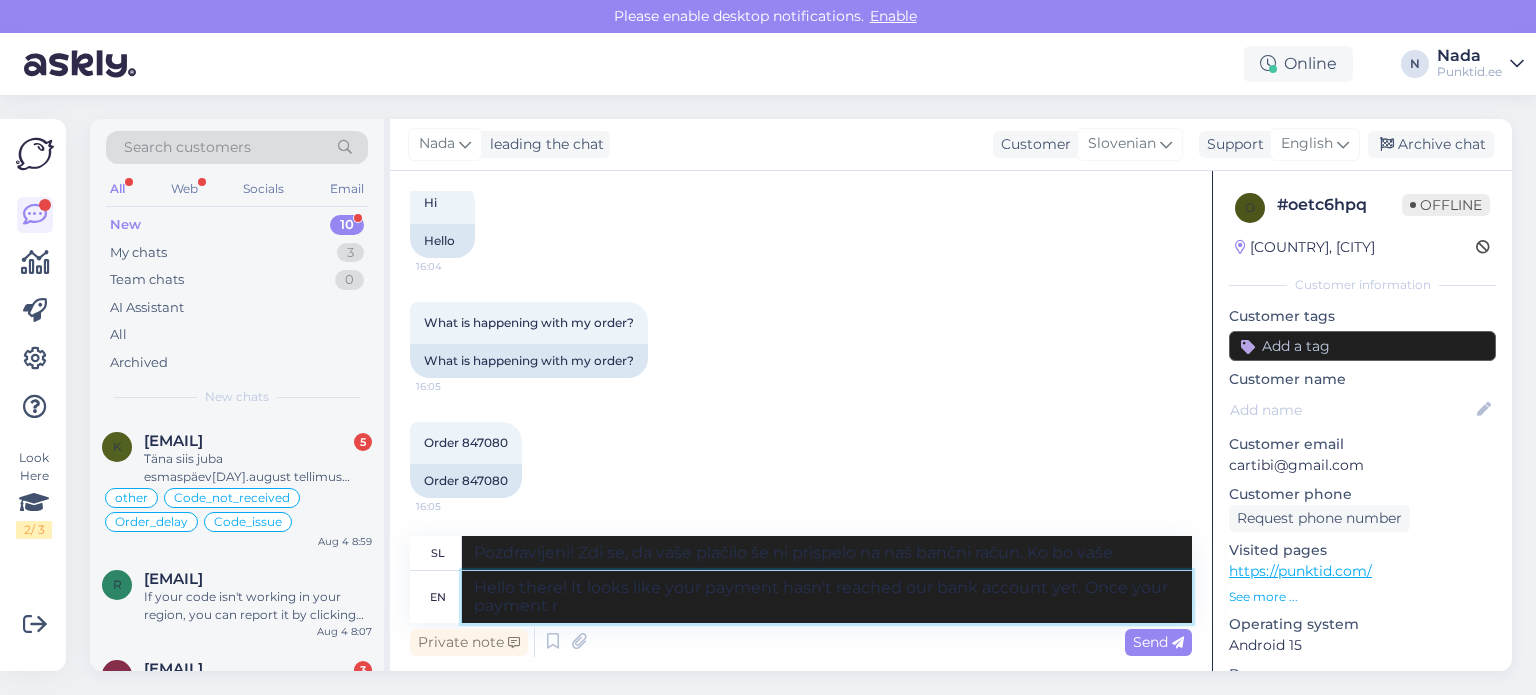 type on "Hello there! It looks like your payment hasn't reached our bank account yet. Once your payment re" 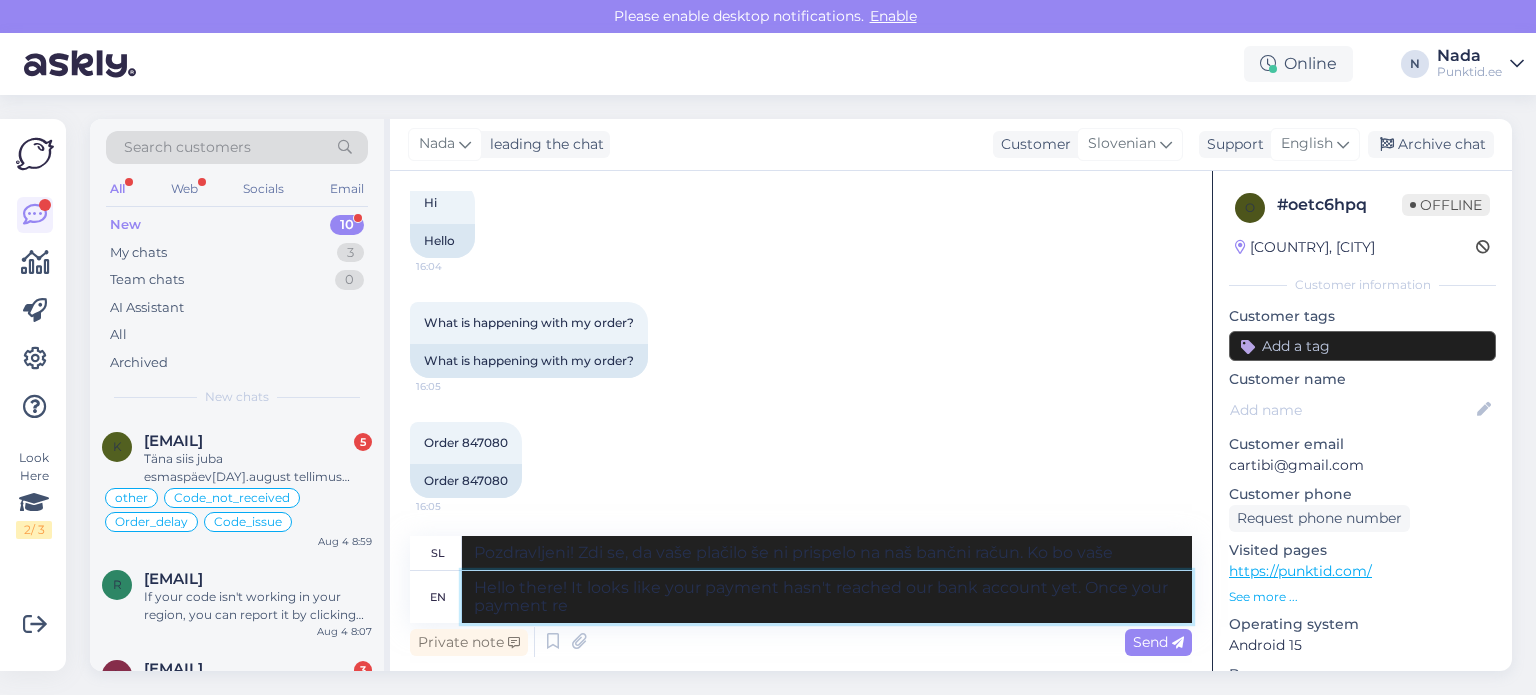type on "Pozdravljeni! Zdi se, da vaše plačilo še ni prispelo na naš bančni račun. Ko bo vaše plačilo" 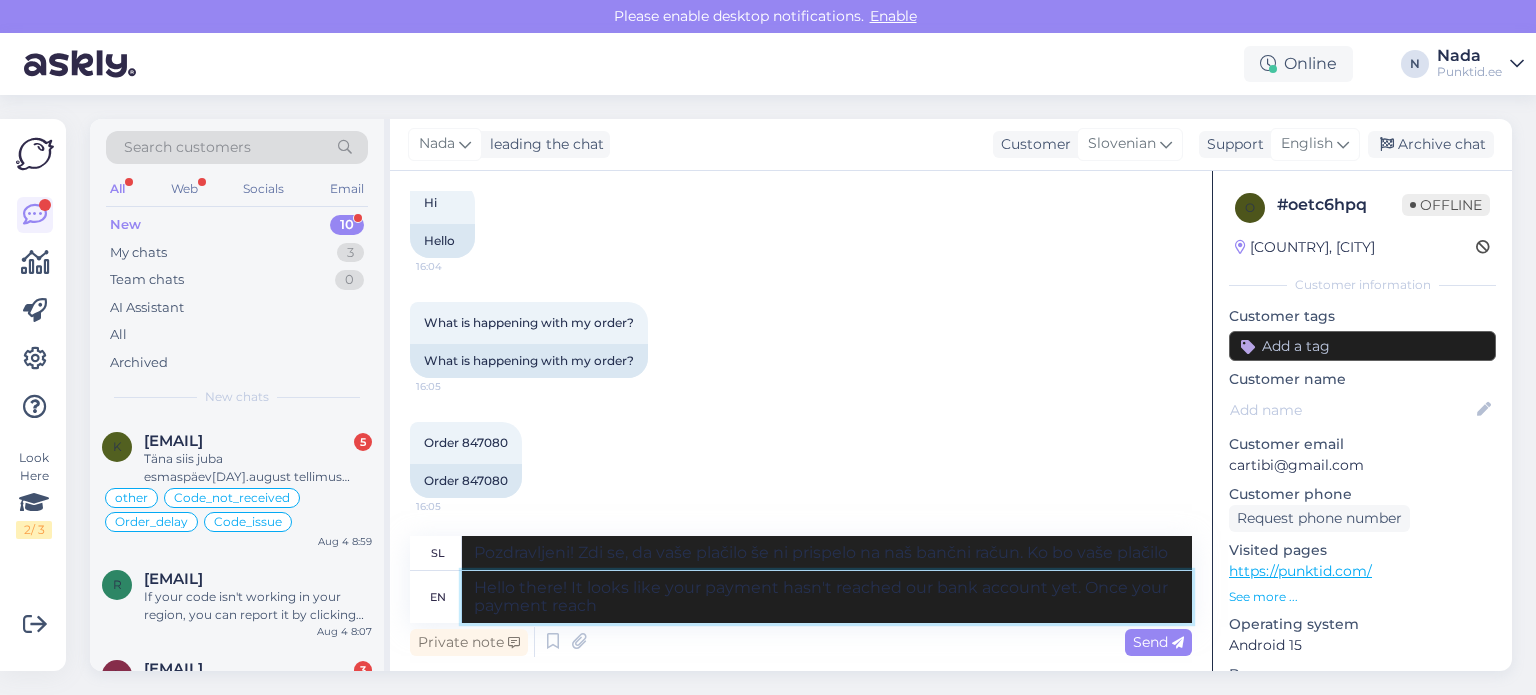 type on "Hello there! It looks like your payment hasn't reached our bank account yet. Once your payment reache" 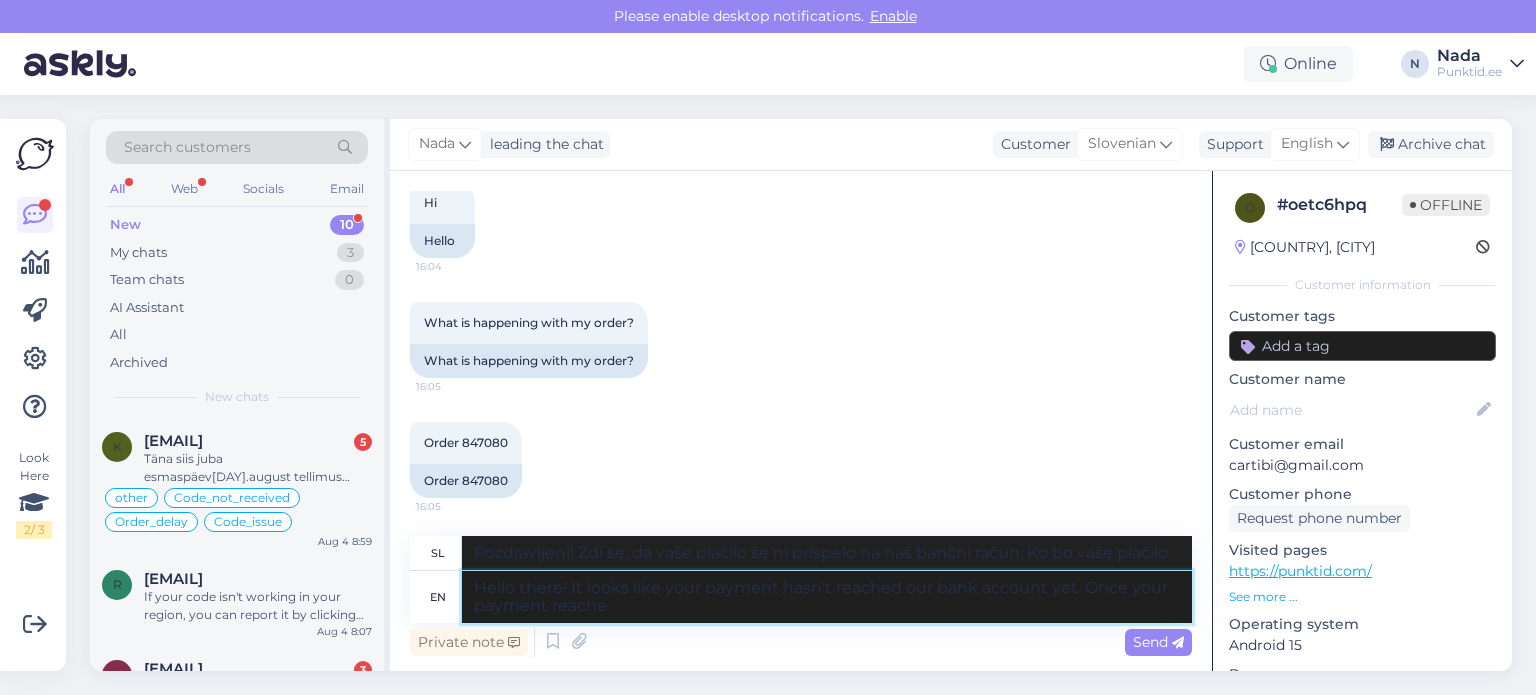 type on "Pozdravljeni! Zdi se, da vaše plačilo še ni prispelo na naš bančni račun. Ko bo vaše plačilo doseglo" 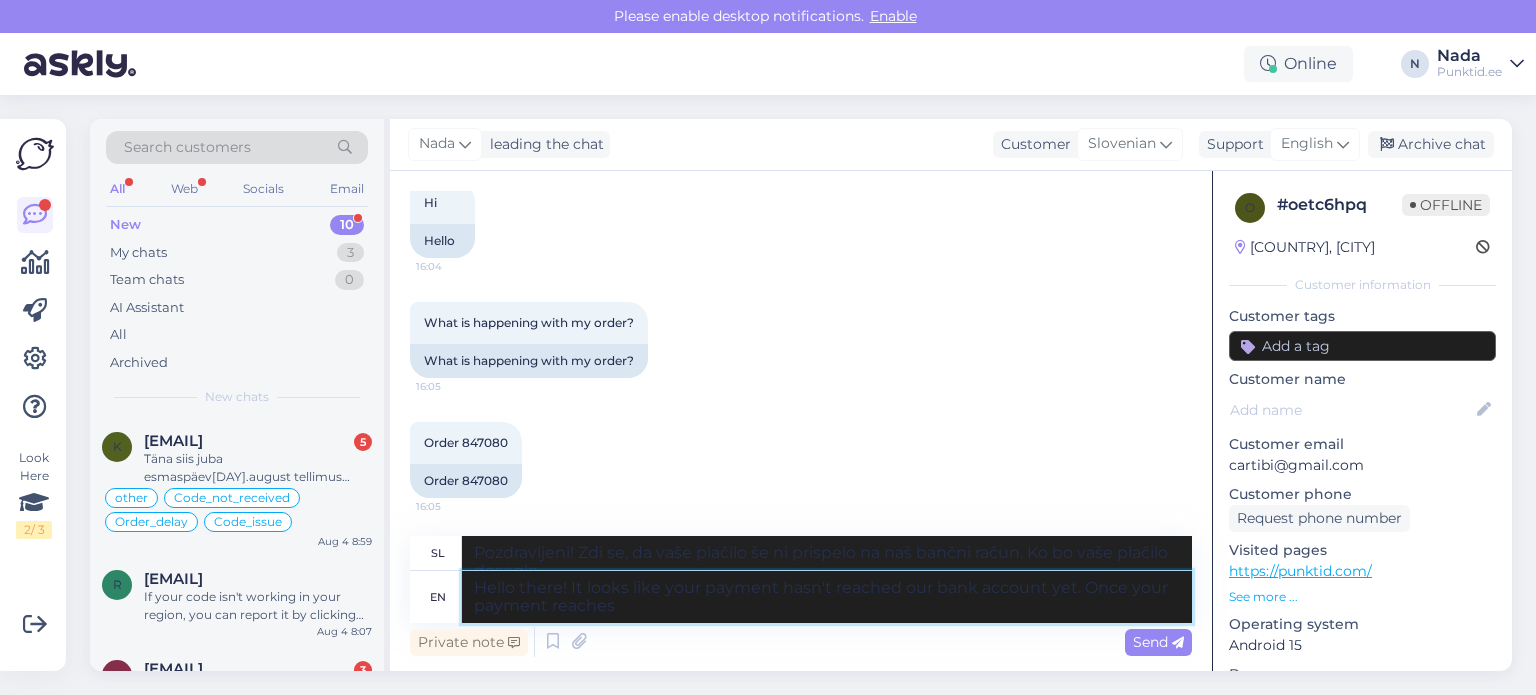 type on "Hello there! It looks like your payment hasn't reached our bank account yet. Once your payment reaches" 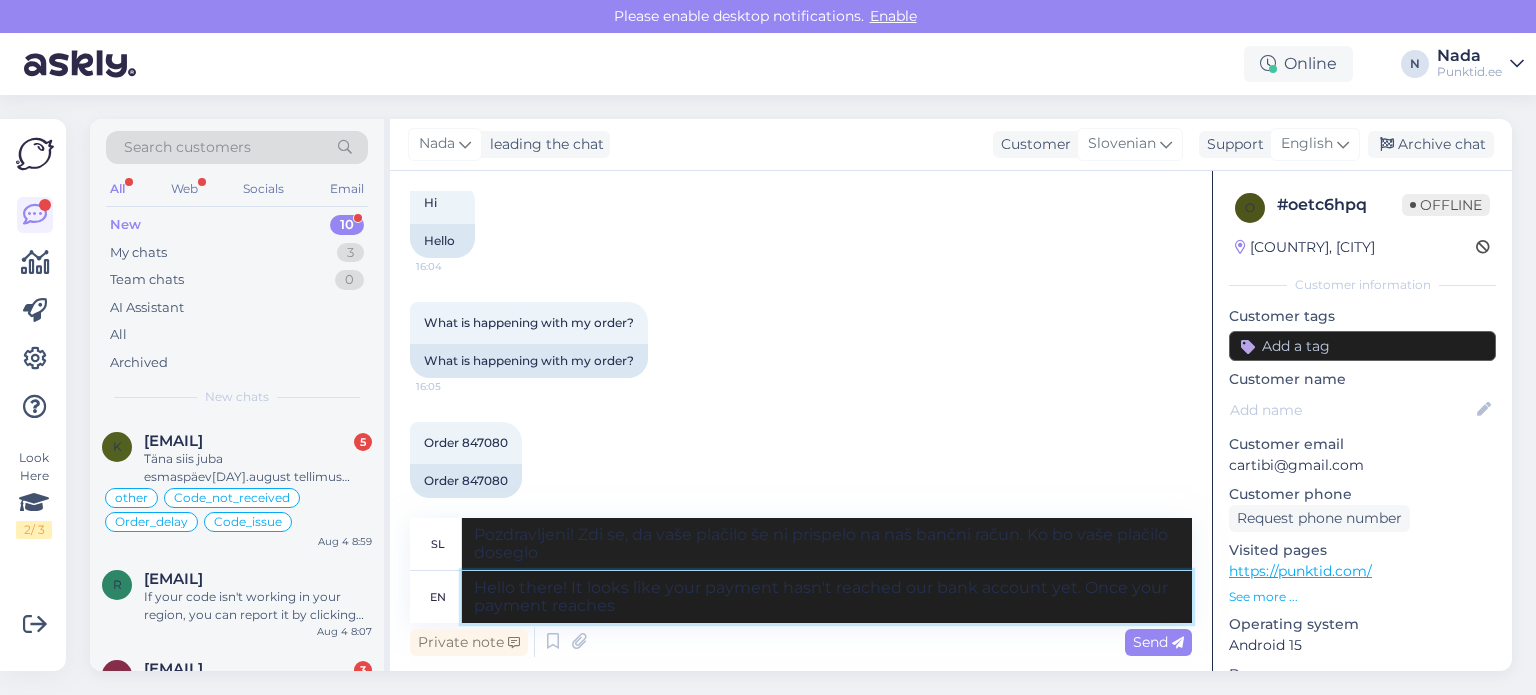 type on "Pozdravljeni! Zdi se, da vaše plačilo še ni prispelo na naš bančni račun. Ko bo vaše plačilo prispelo" 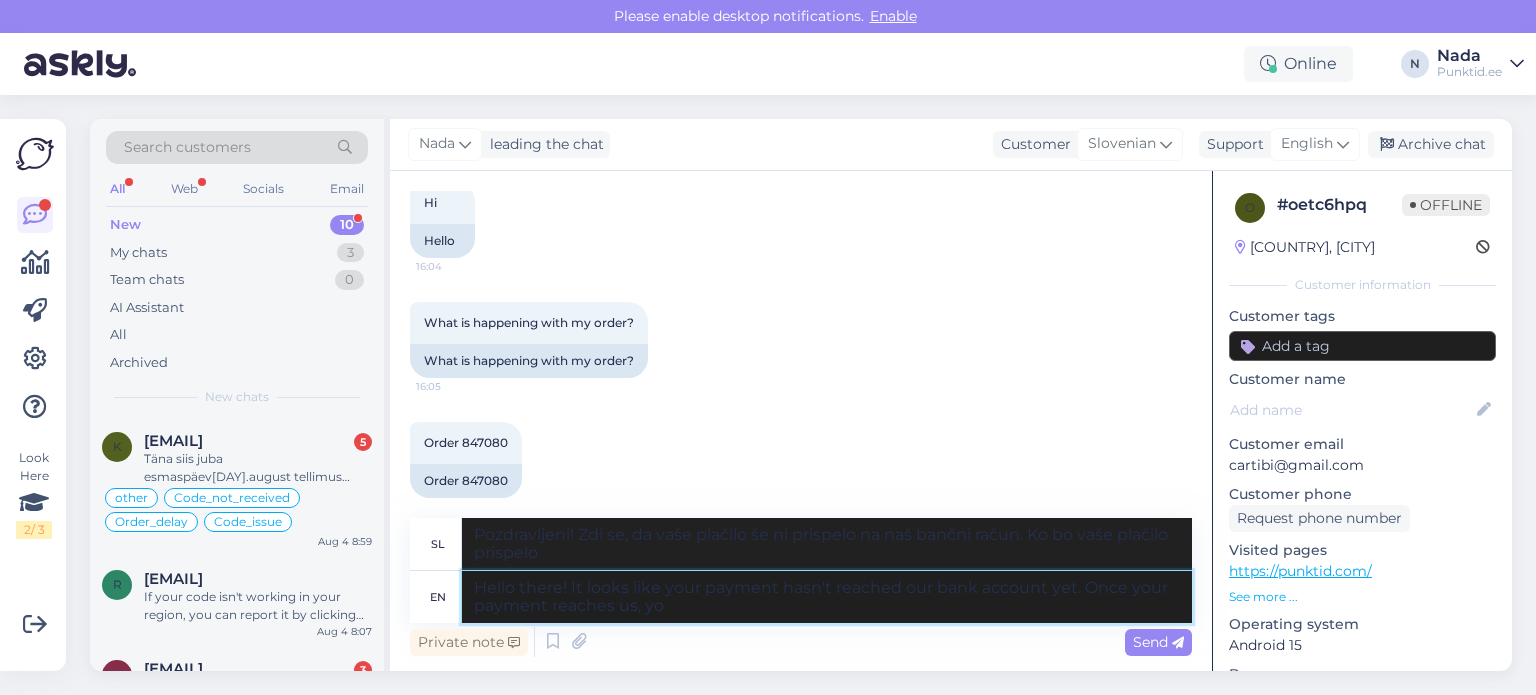 type on "Hello there! It looks like your payment hasn't reached our bank account yet. Once your payment reaches us, you" 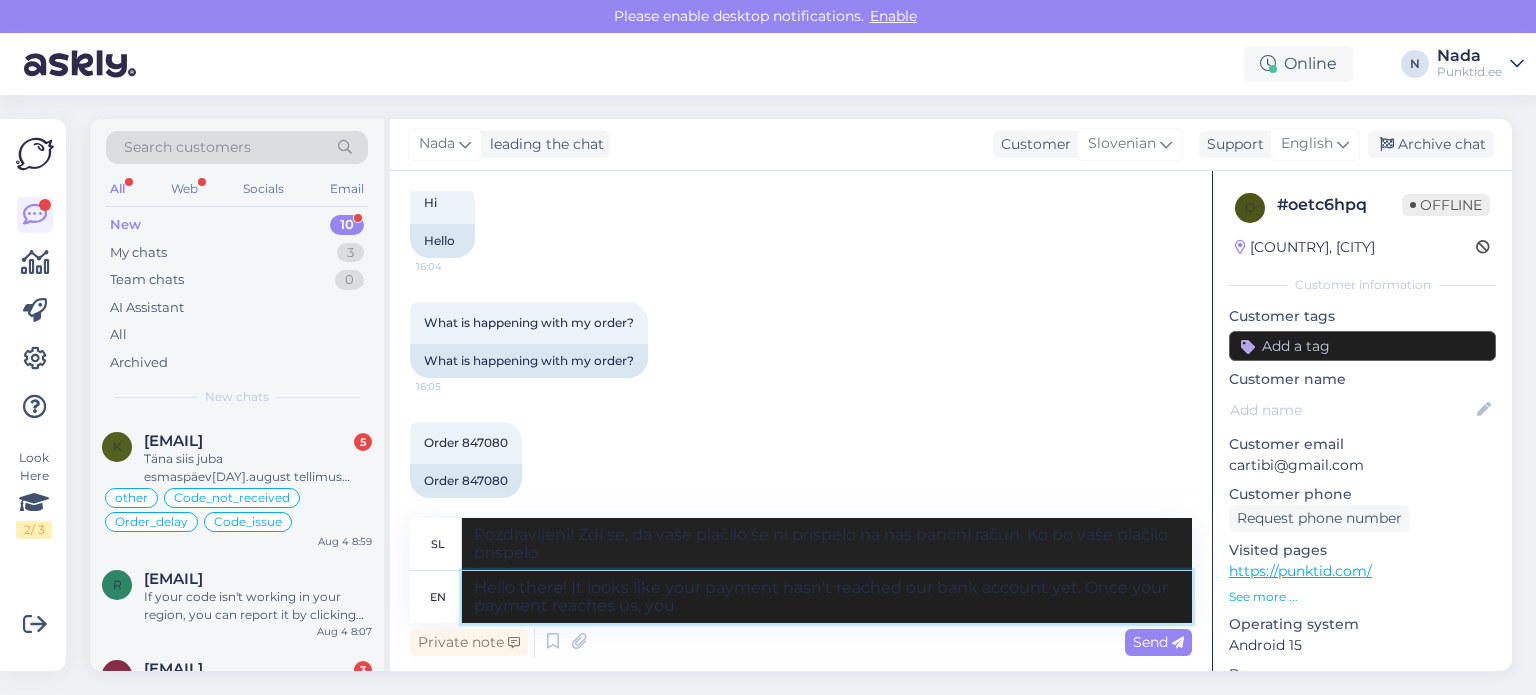type on "Pozdravljeni! Zdi se, da vaše plačilo še ni prispelo na naš bančni račun. Ko ga prejmemo," 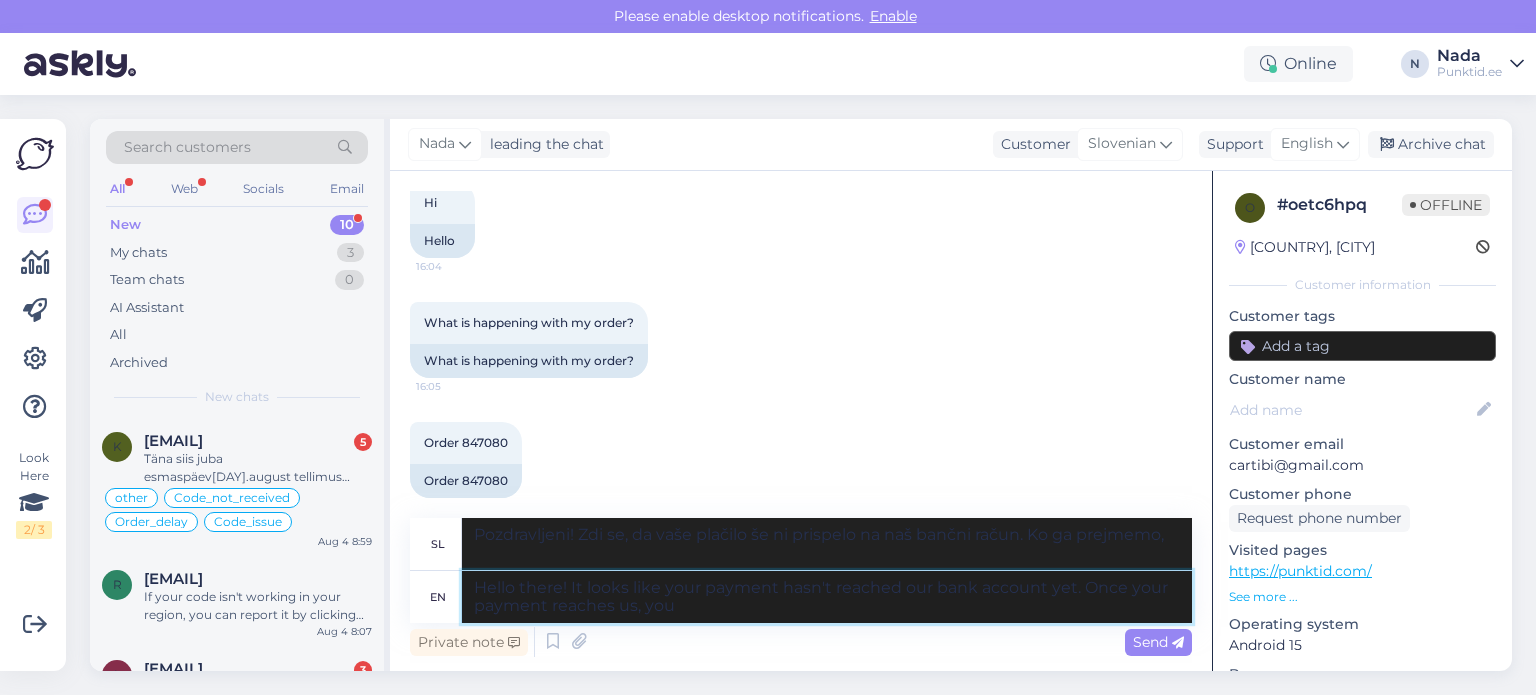 type on "Hello there! It looks like your payment hasn't reached our bank account yet. Once your payment reaches us, you" 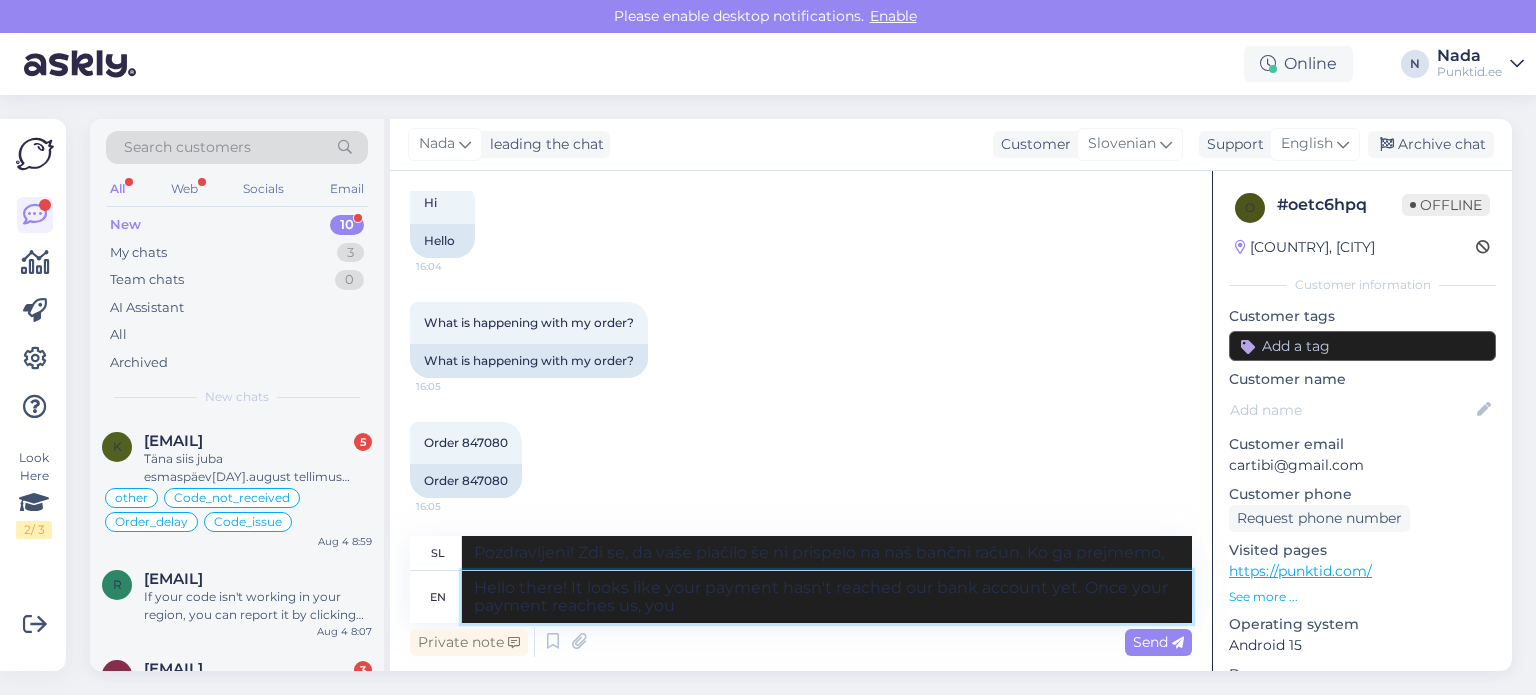 type on "Pozdravljeni! Zdi se, da vaše plačilo še ni prispelo na naš bančni račun. Ko ga prejmemo, boste" 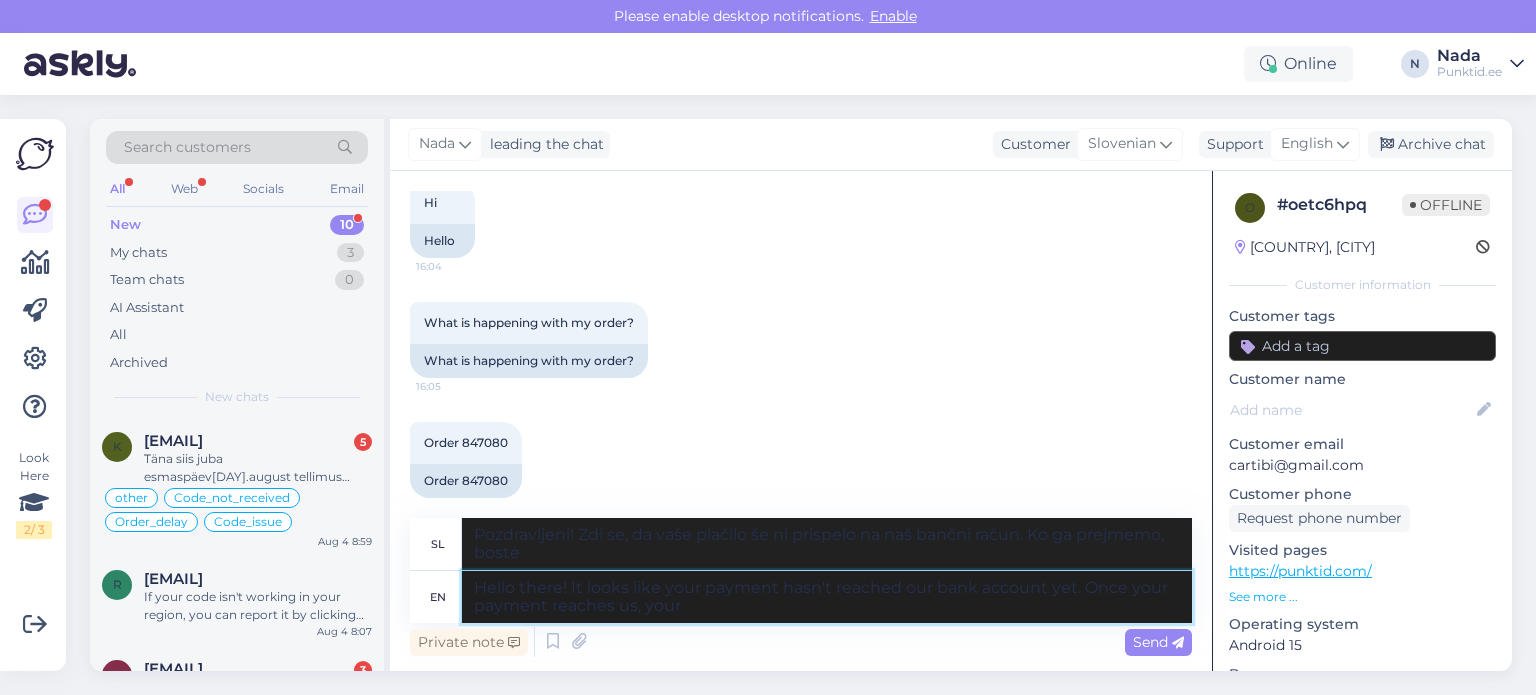 type on "Hello there! It looks like your payment hasn't reached our bank account yet. Once your payment reaches us, your w" 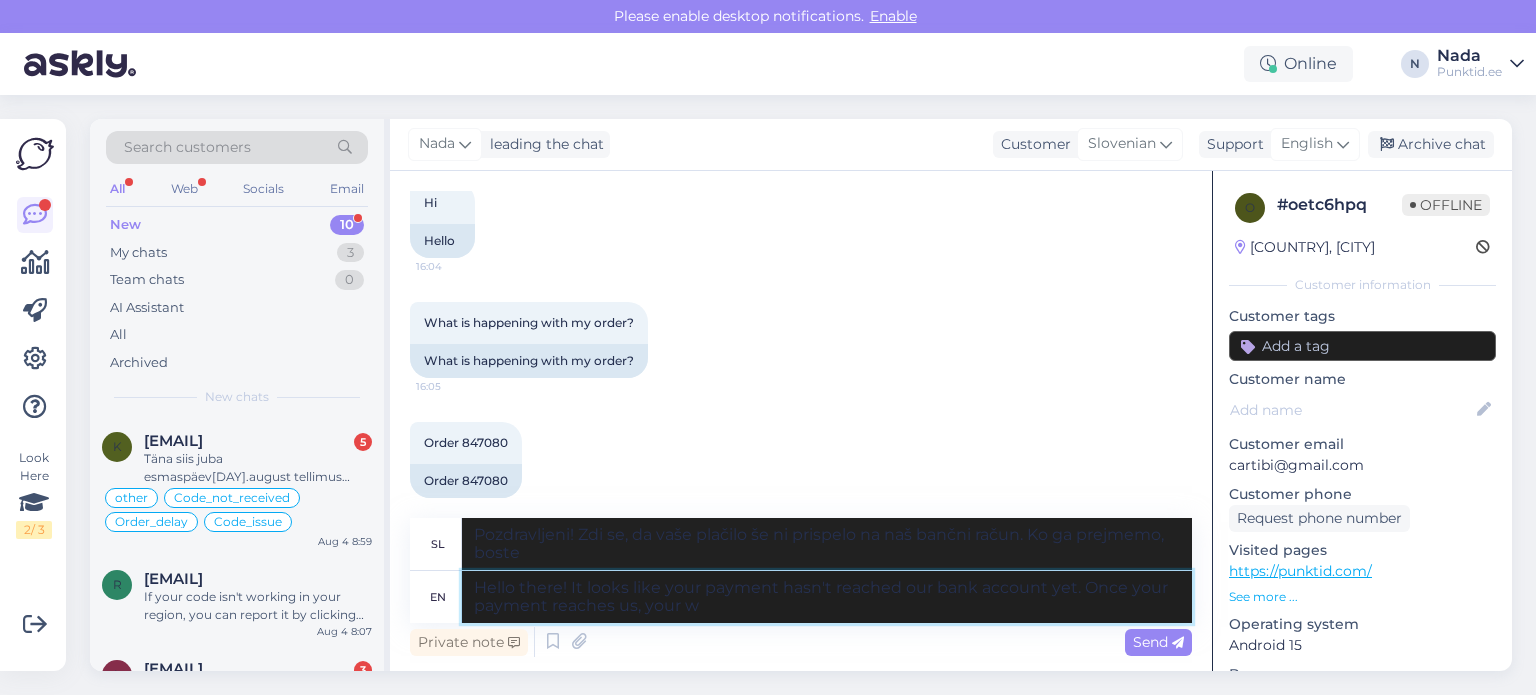 type on "Pozdravljeni! Zdi se, da vaše plačilo še ni prispelo na naš bančni račun. Ko ga prejmemo, bo vaše" 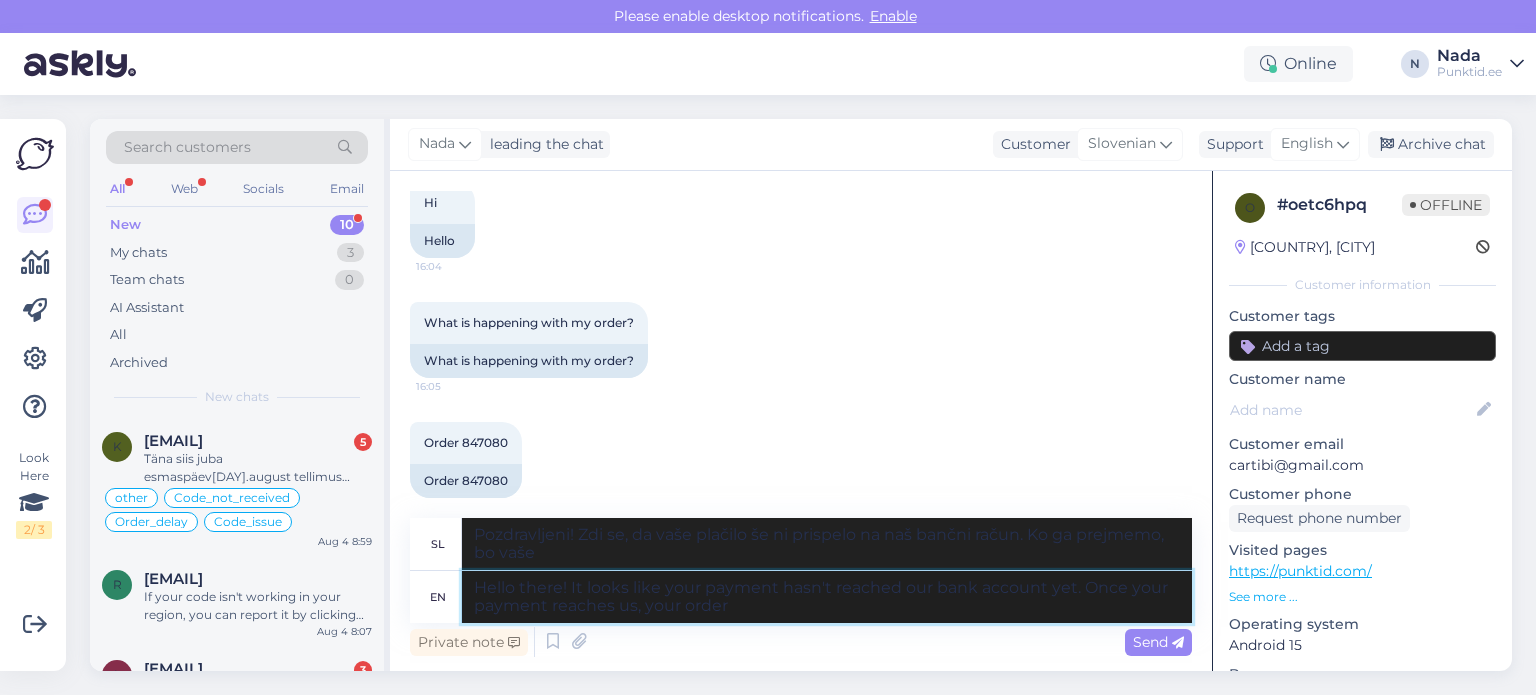 type on "Hello there! It looks like your payment hasn't reached our bank account yet. Once your payment reaches us, your order l" 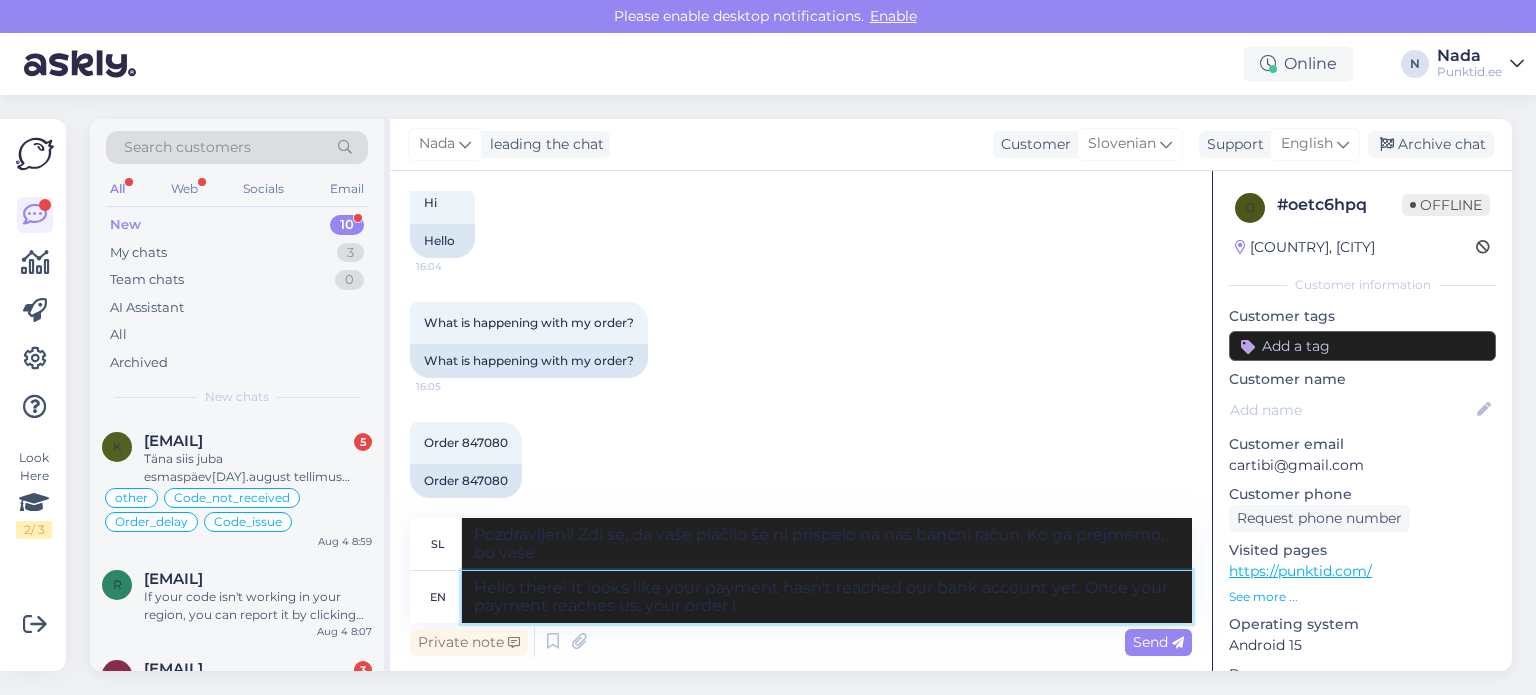 type on "Pozdravljeni! Zdi se, da vaše plačilo še ni prispelo na naš bančni račun. Ko plačilo prejmemo, bo vaše naročilo" 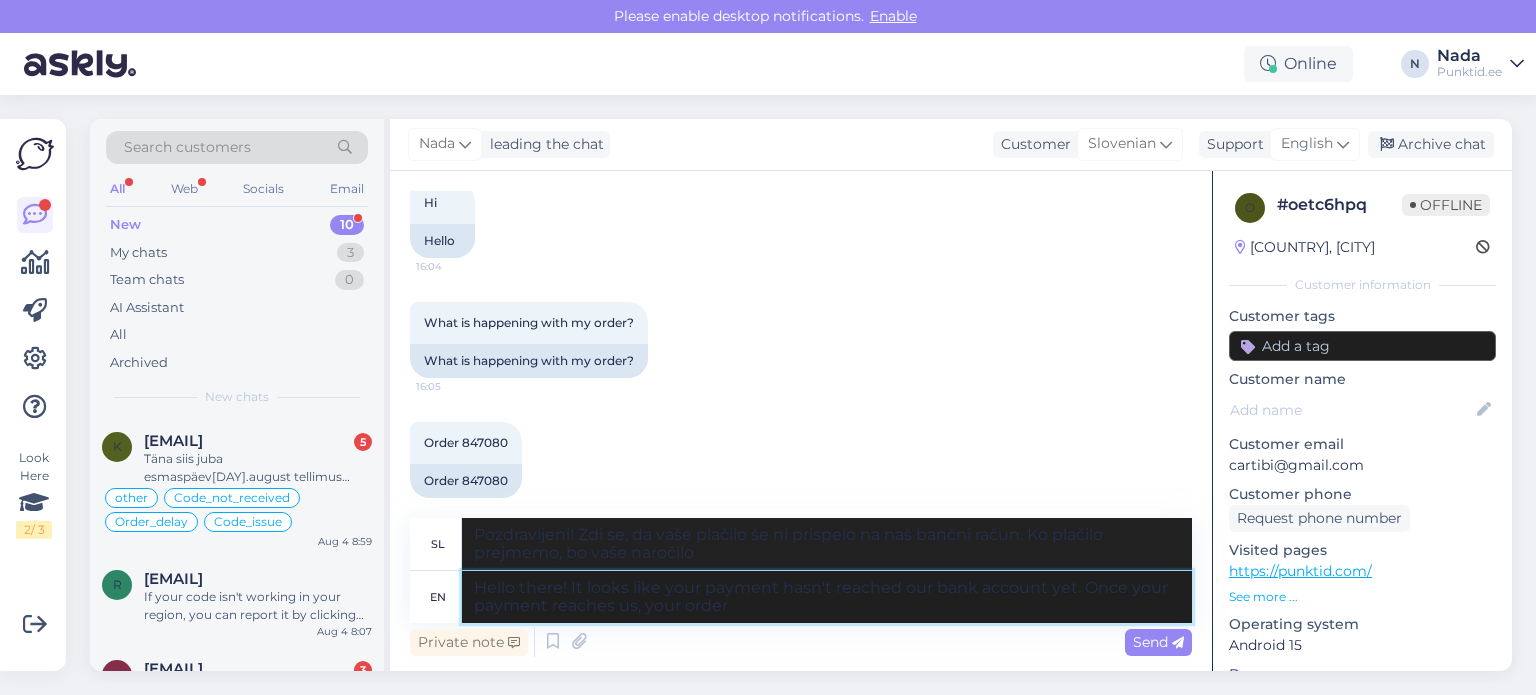 type on "Hello there! It looks like your payment hasn't reached our bank account yet. Once your payment reaches us, your order i" 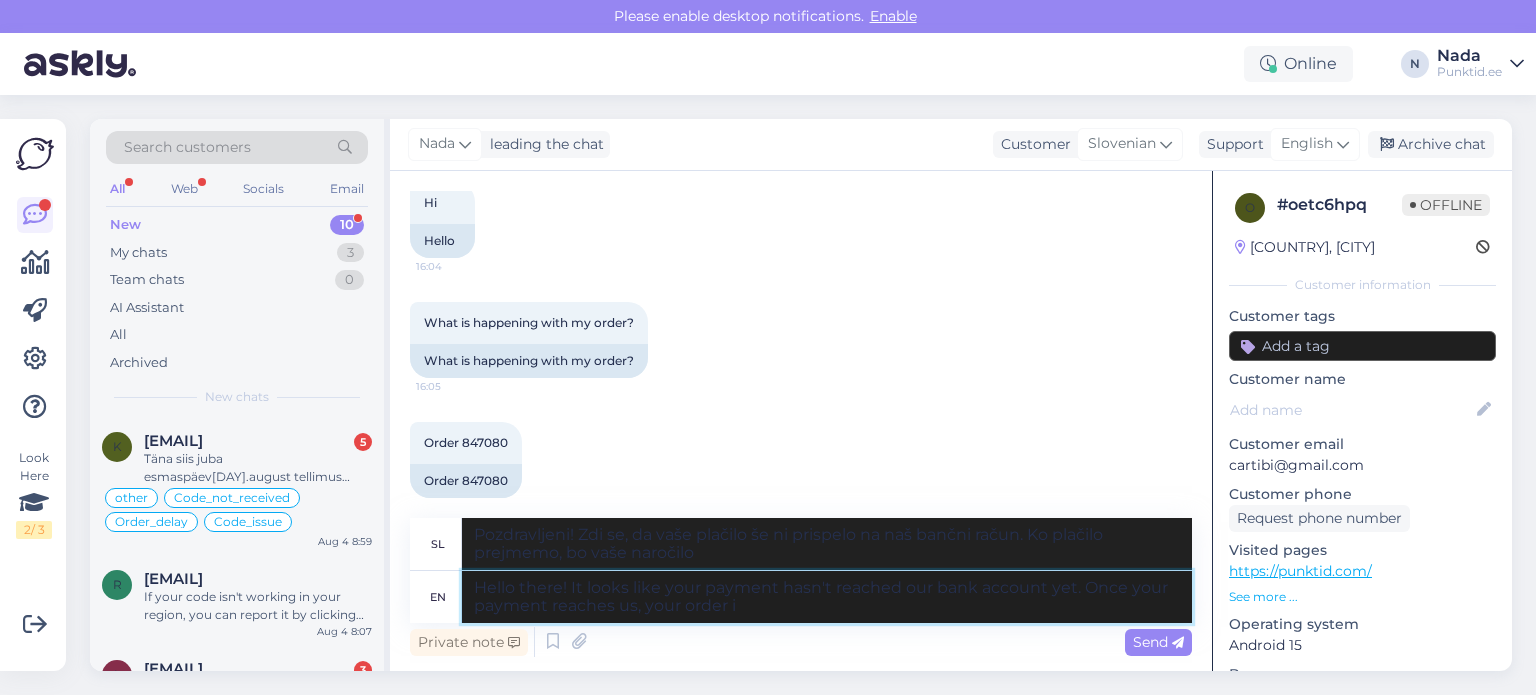 type on "Pozdravljeni! Zdi se, da vaše plačilo še ni prispelo na naš bančni račun. Ko plačilo prejmemo, bo vaše naročilo ..." 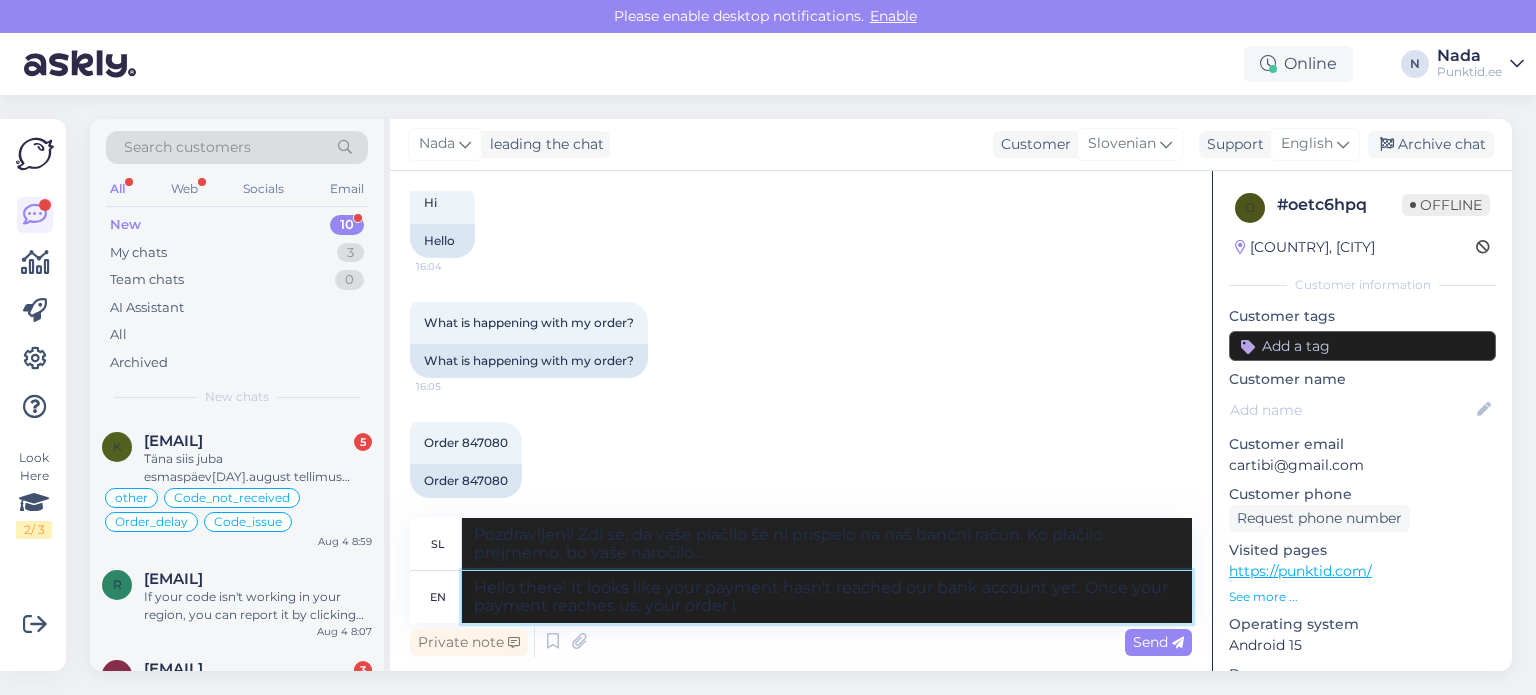 type on "Hello there! It looks like your payment hasn't reached our bank account yet. Once your payment reaches us, your order il" 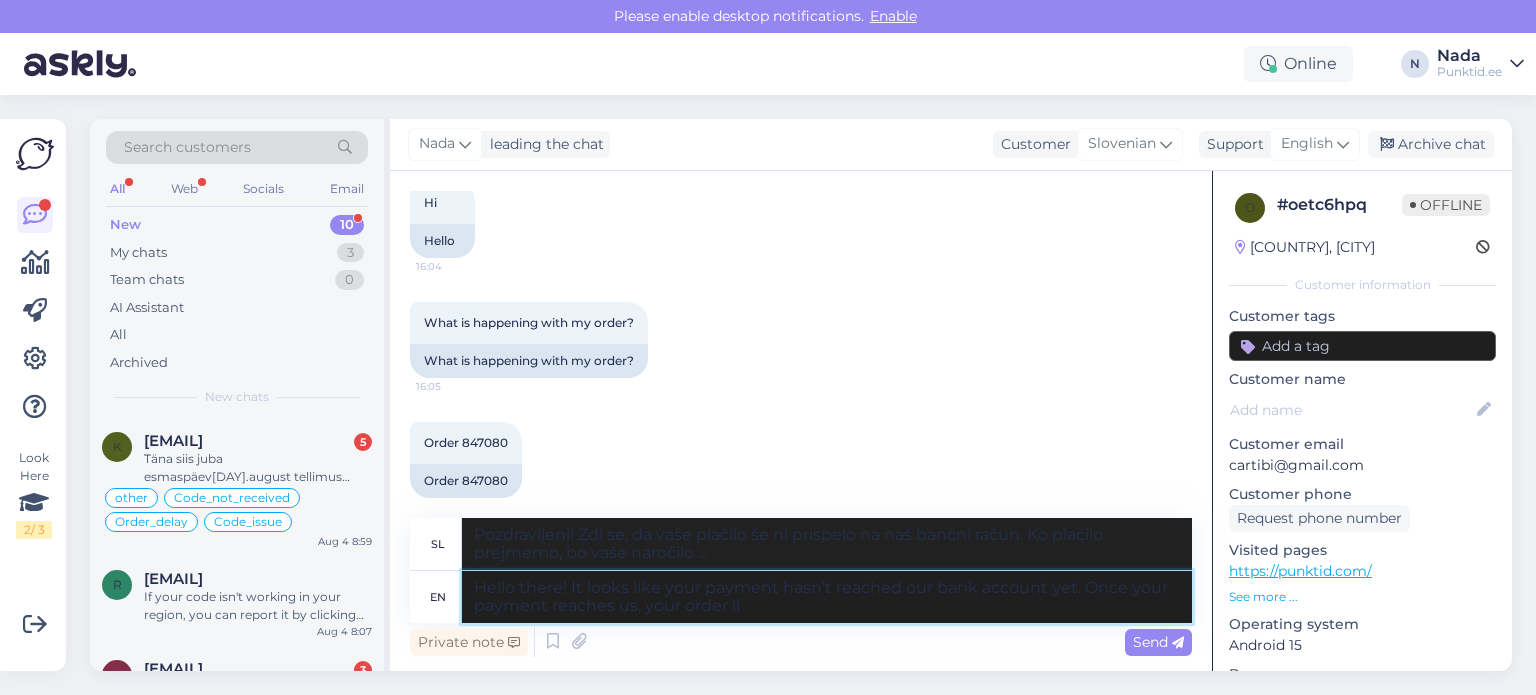 type on "Pozdravljeni! Zdi se, da vaše plačilo še ni prispelo na naš bančni račun. Ko plačilo prejmemo, bo vaše naročilo" 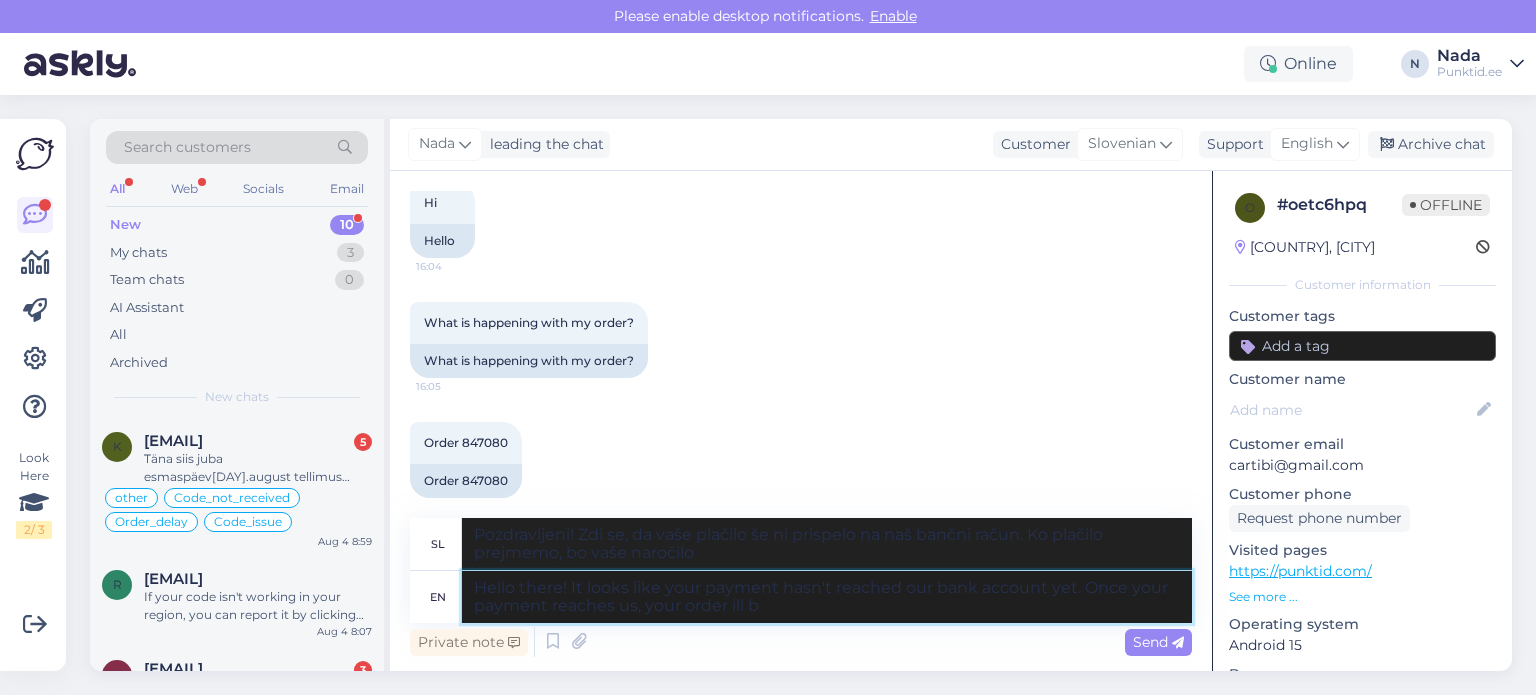 type on "Hello there! It looks like your payment hasn't reached our bank account yet. Once your payment reaches us, your order ill be" 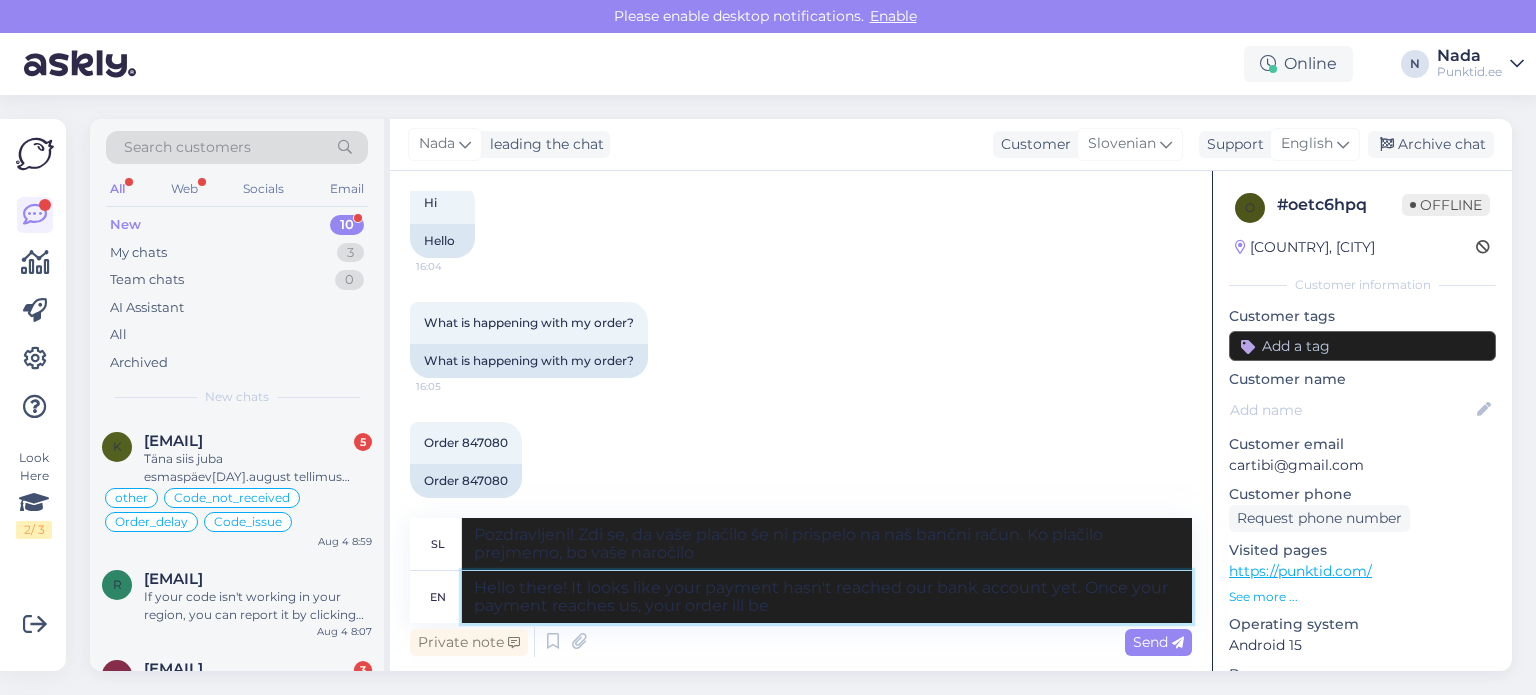 type on "Pozdravljeni! Zdi se, da vaše plačilo še ni prispelo na naš bančni račun. Ko bo plačilo prispelo, bo vaše naročilo" 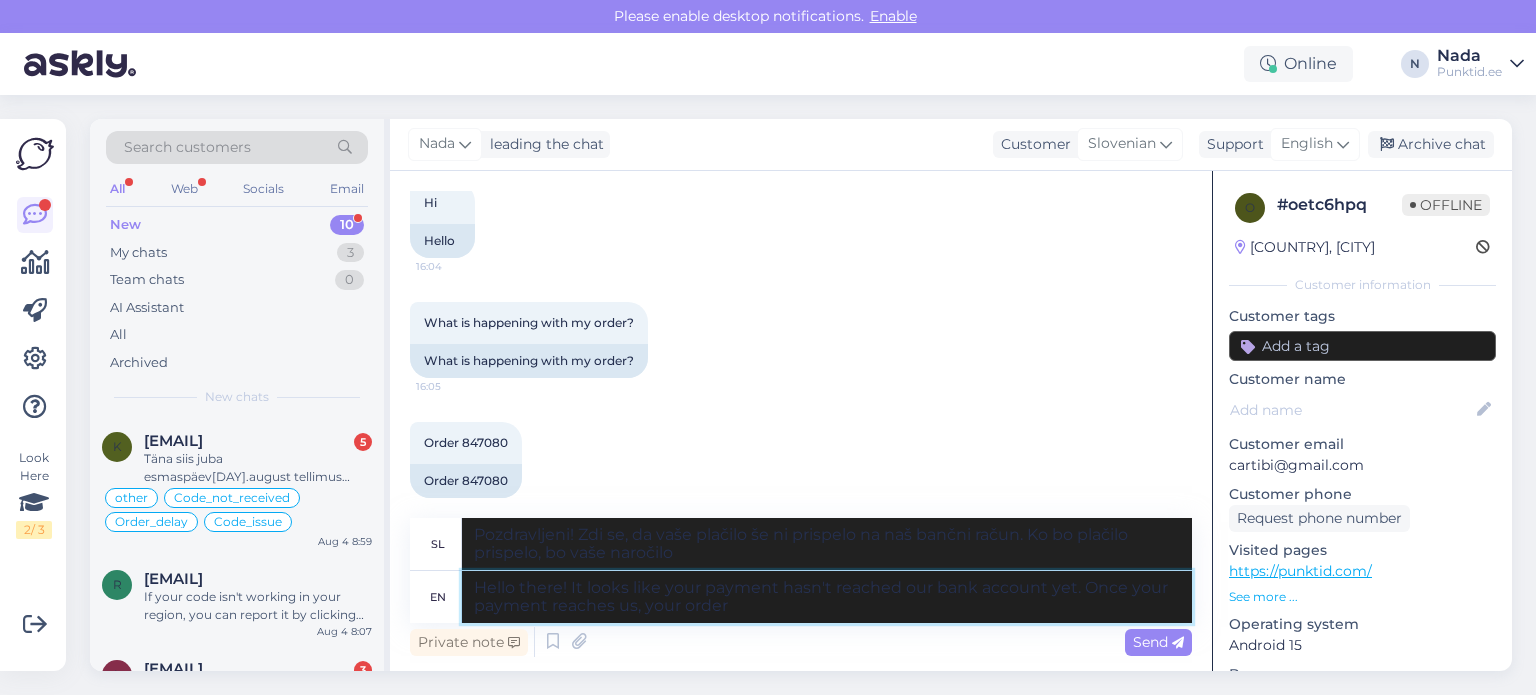 type on "Hello there! It looks like your payment hasn't reached our bank account yet. Once your payment reaches us, your order w" 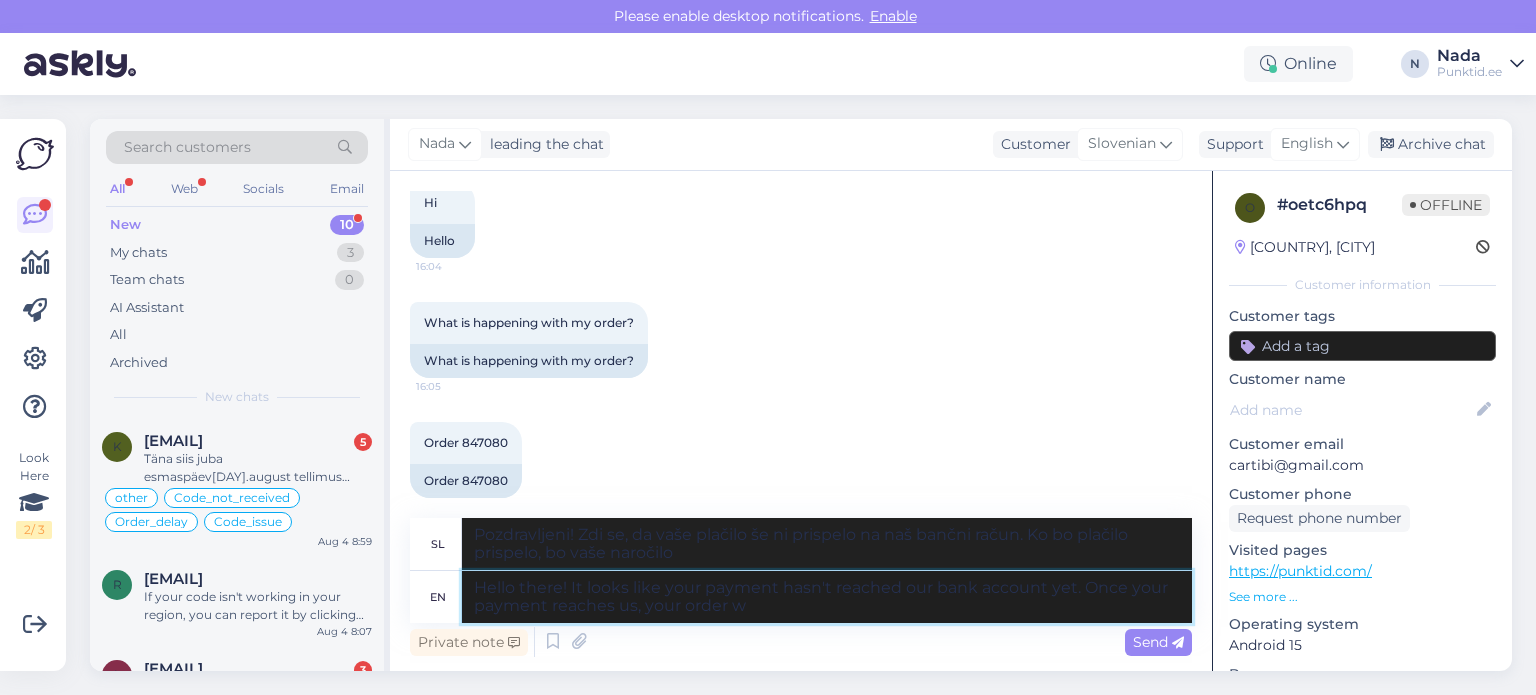 type on "Pozdravljeni! Zdi se, da vaše plačilo še ni prispelo na naš bančni račun. Ko plačilo prejmemo, bo vaše naročilo" 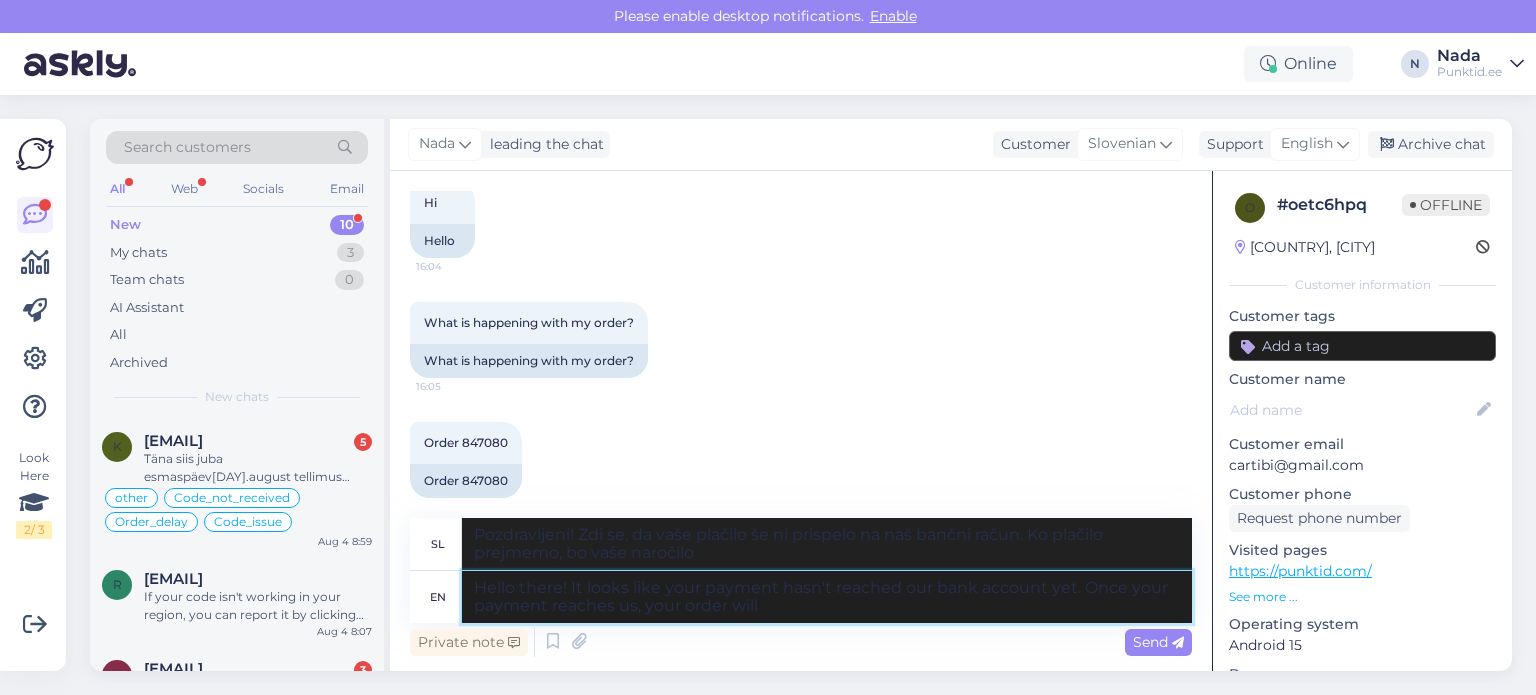 type on "Hello there! It looks like your payment hasn't reached our bank account yet. Once your payment reaches us, your order will b" 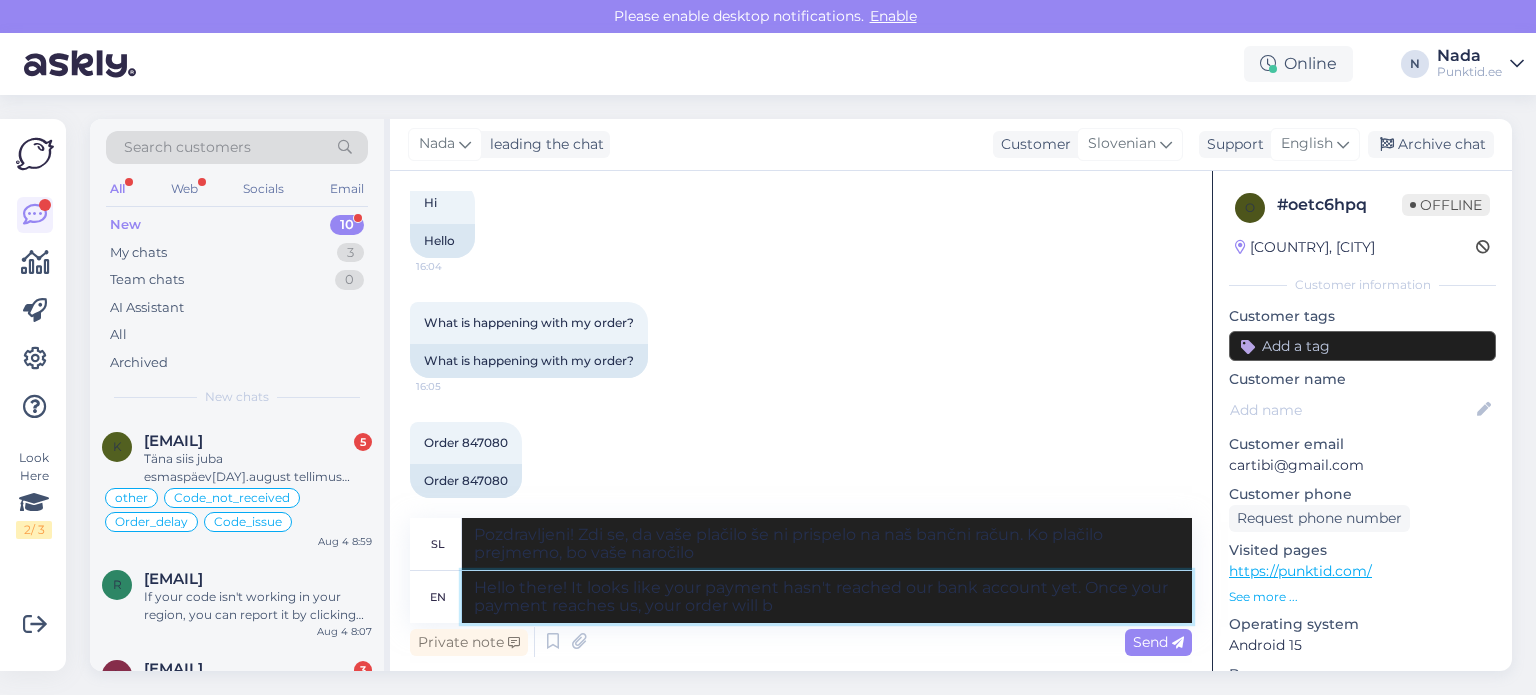 type on "Pozdravljeni! Zdi se, da vaše plačilo še ni prispelo na naš bančni račun. Ko bo plačilo prispelo, bo vaše naročilo" 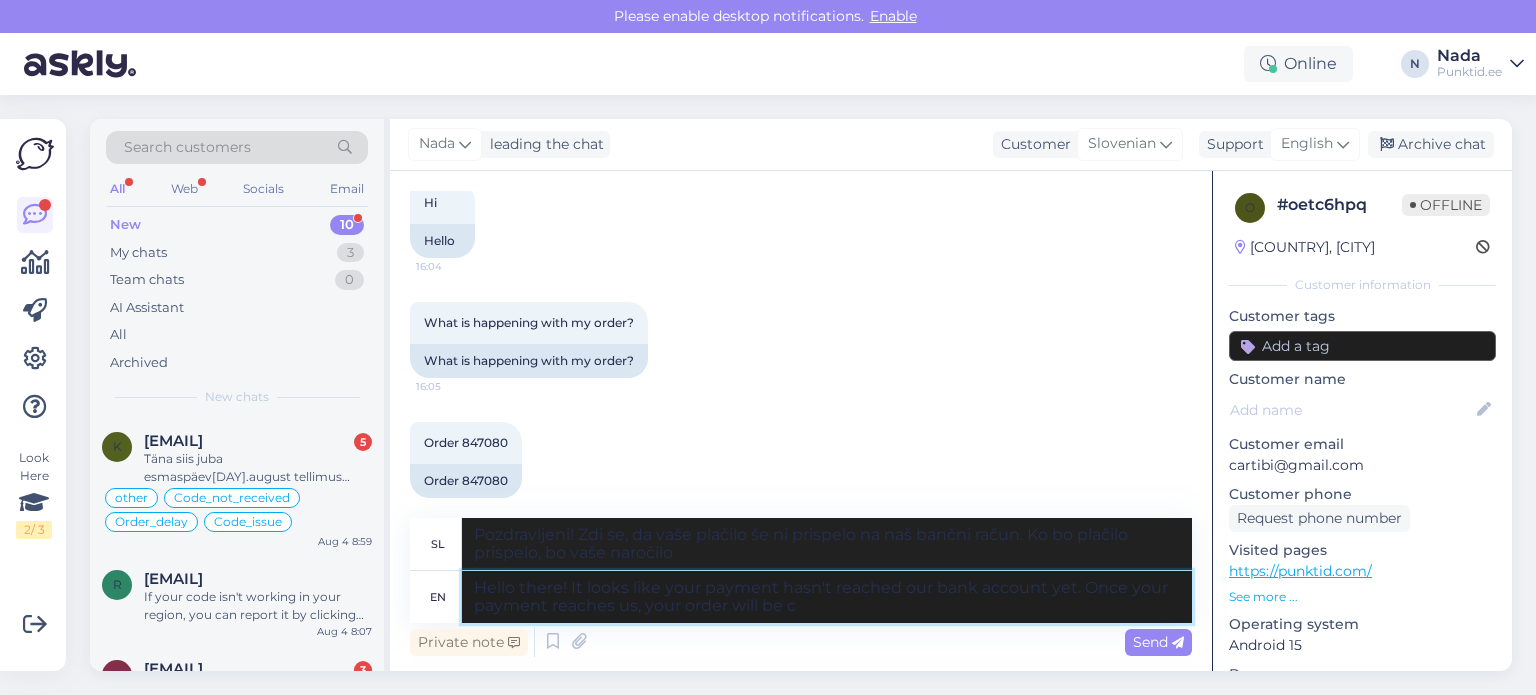 type on "Hello there! It looks like your payment hasn't reached our bank account yet. Once your payment reaches us, your order will be co" 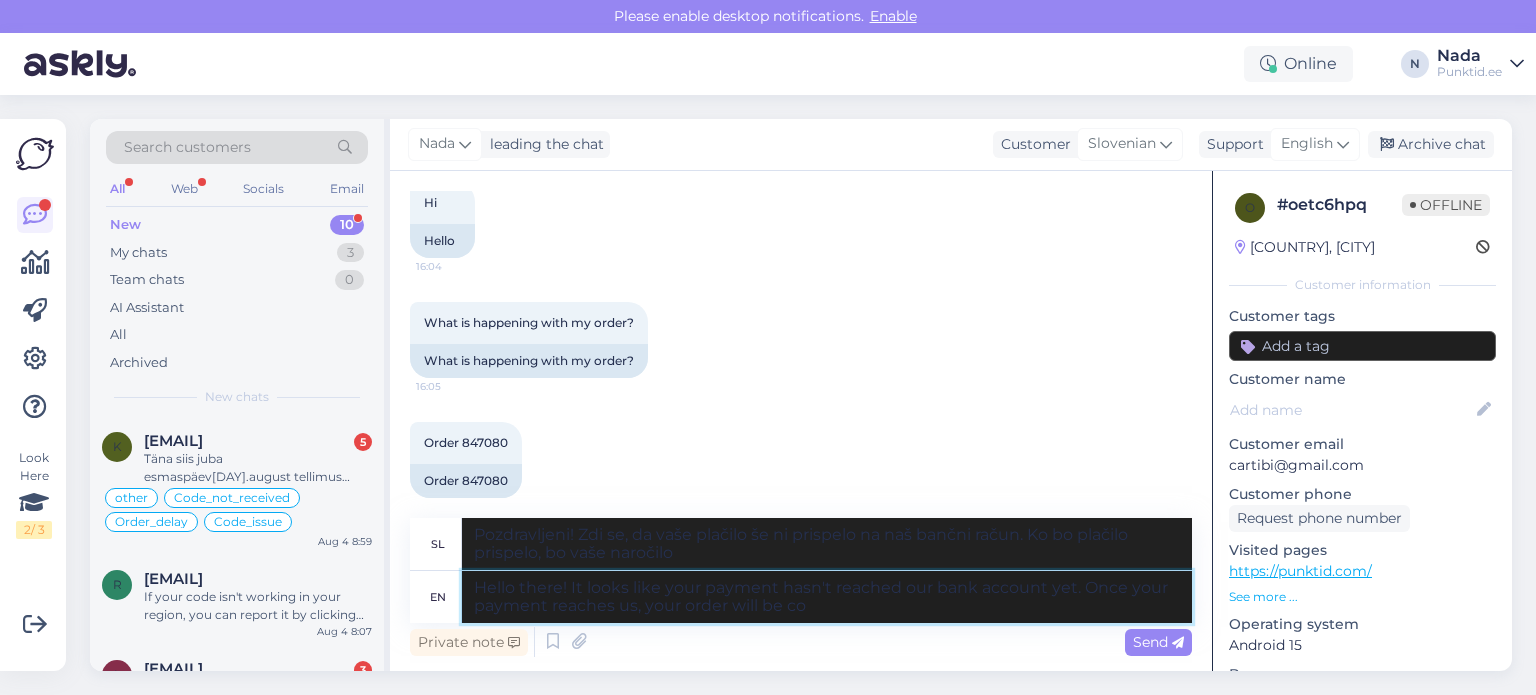 type on "Pozdravljeni! Zdi se, da vaše plačilo še ni prispelo na naš bančni račun. Ko bo plačilo prispelo, bo vaše naročilo poslano." 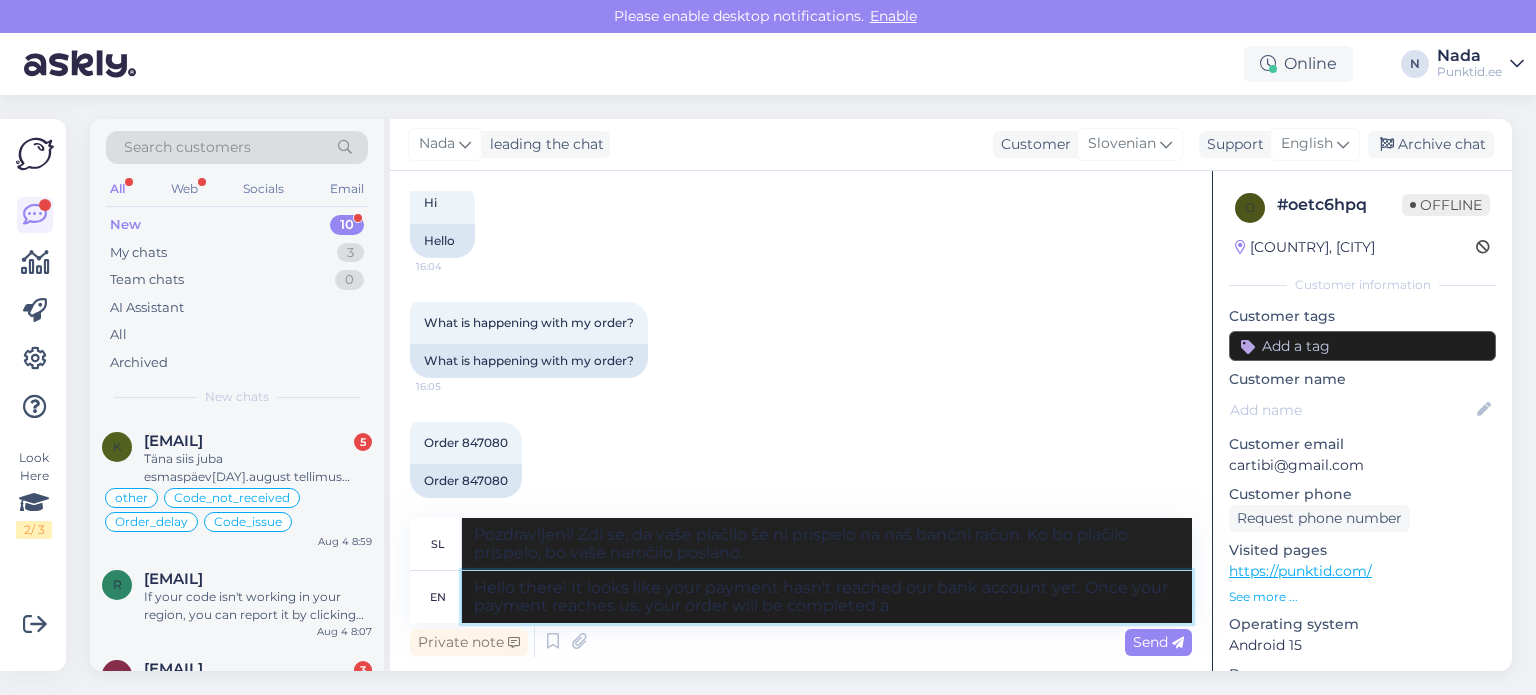 type on "Hello there! It looks like your payment hasn't reached our bank account yet. Once your payment reaches us, your order will be completed an" 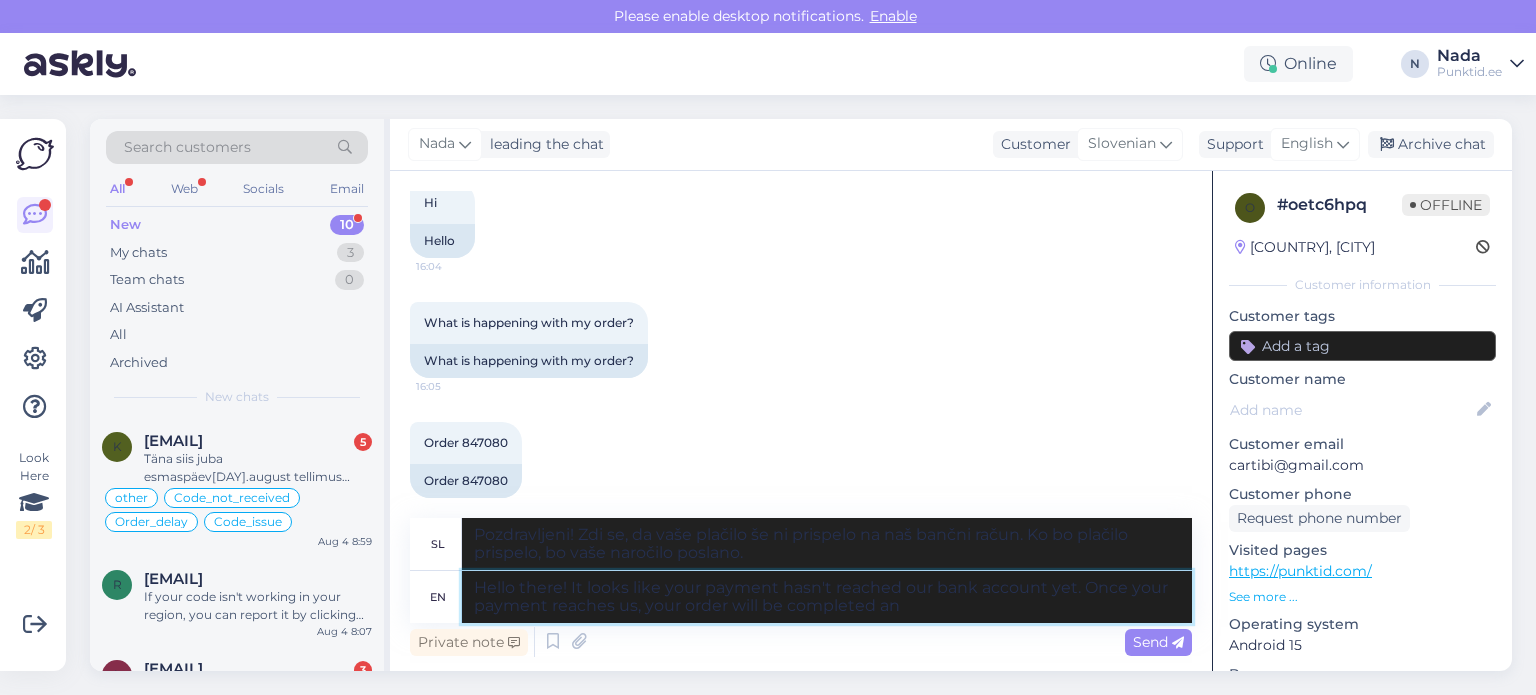 type on "Pozdravljeni! Zdi se, da vaše plačilo še ni prispelo na naš bančni račun. Ko bo plačilo prispelo, bo vaše naročilo zaključeno." 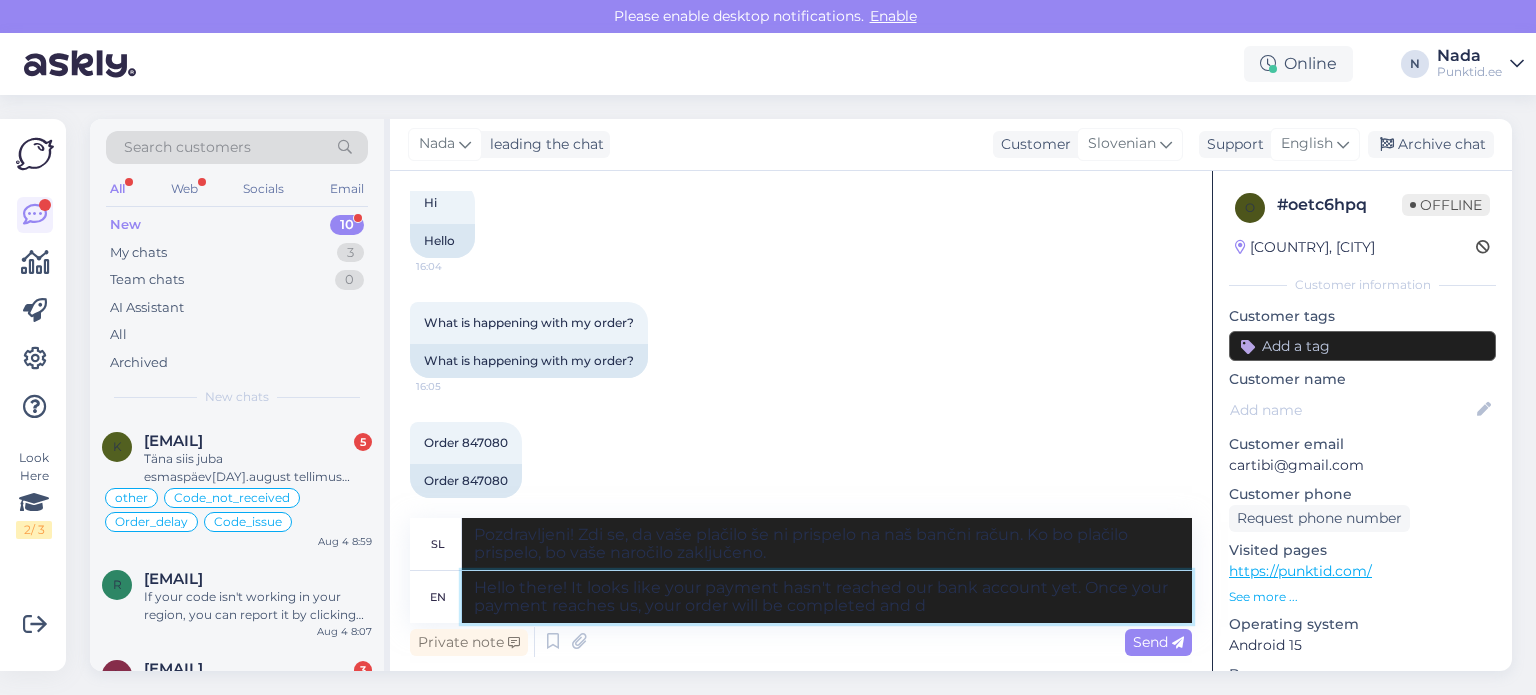 type on "Hello there! It looks like your payment hasn't reached our bank account yet. Once your payment reaches us, your order will be completed and de" 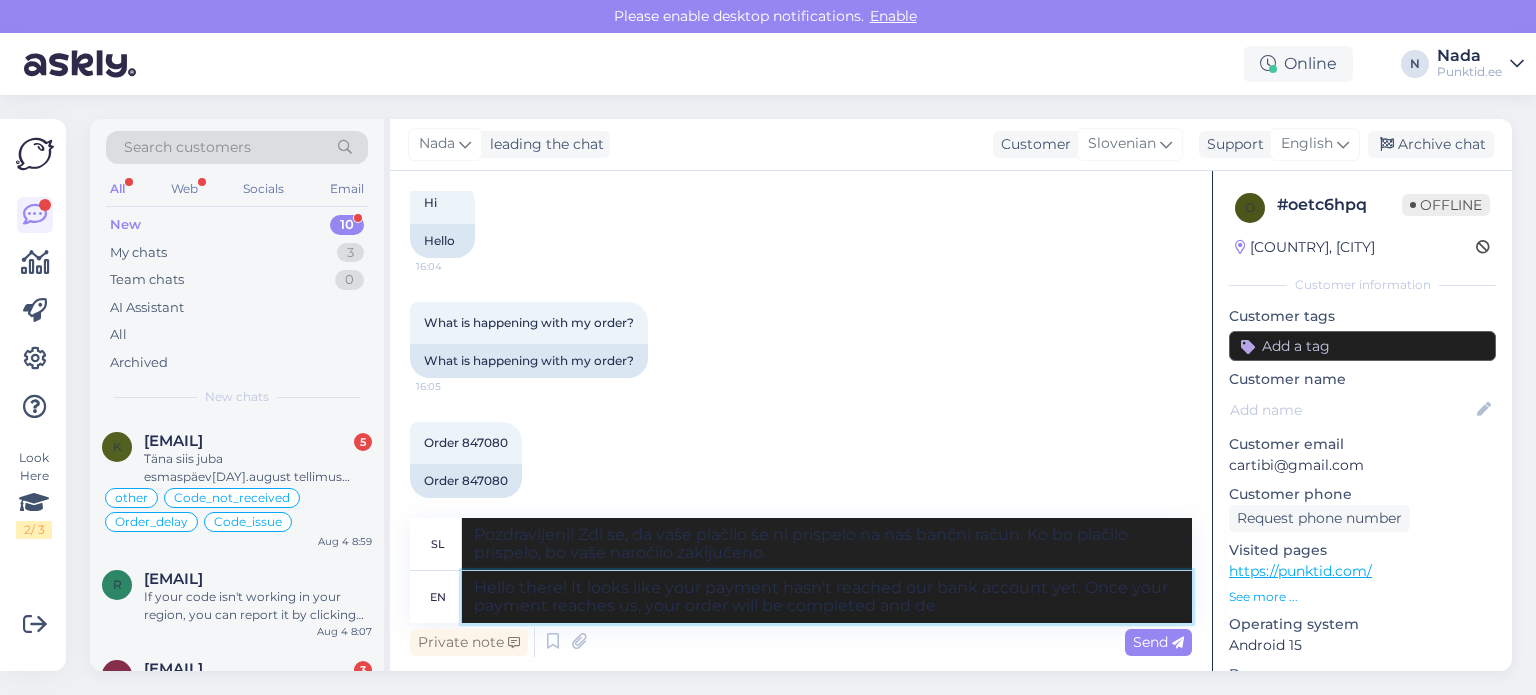 type on "Pozdravljeni! Zdi se, da vaše plačilo še ni prispelo na naš bančni račun. Ko bo plačilo prispelo, bo vaše naročilo zaključeno in" 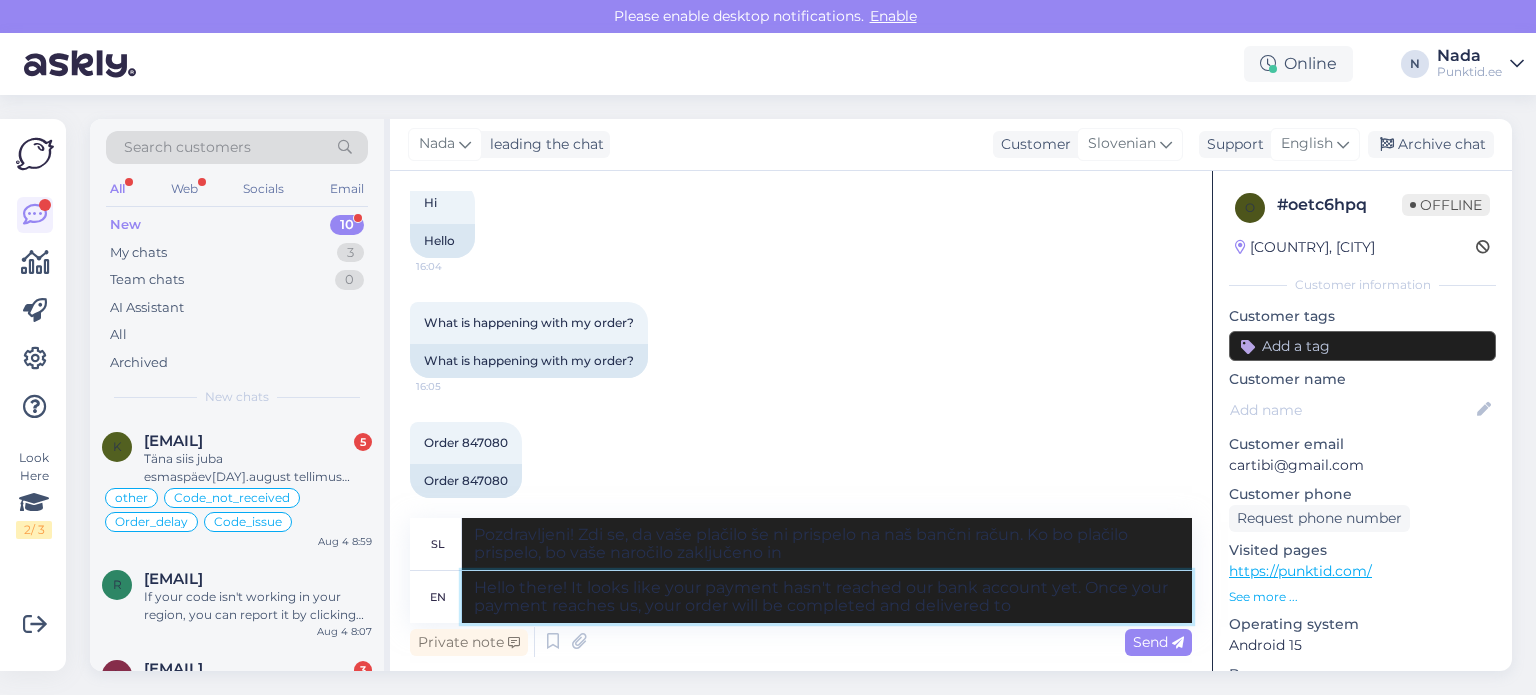 type on "Hello there! It looks like your payment hasn't reached our bank account yet. Once your payment reaches us, your order will be completed and delivered to" 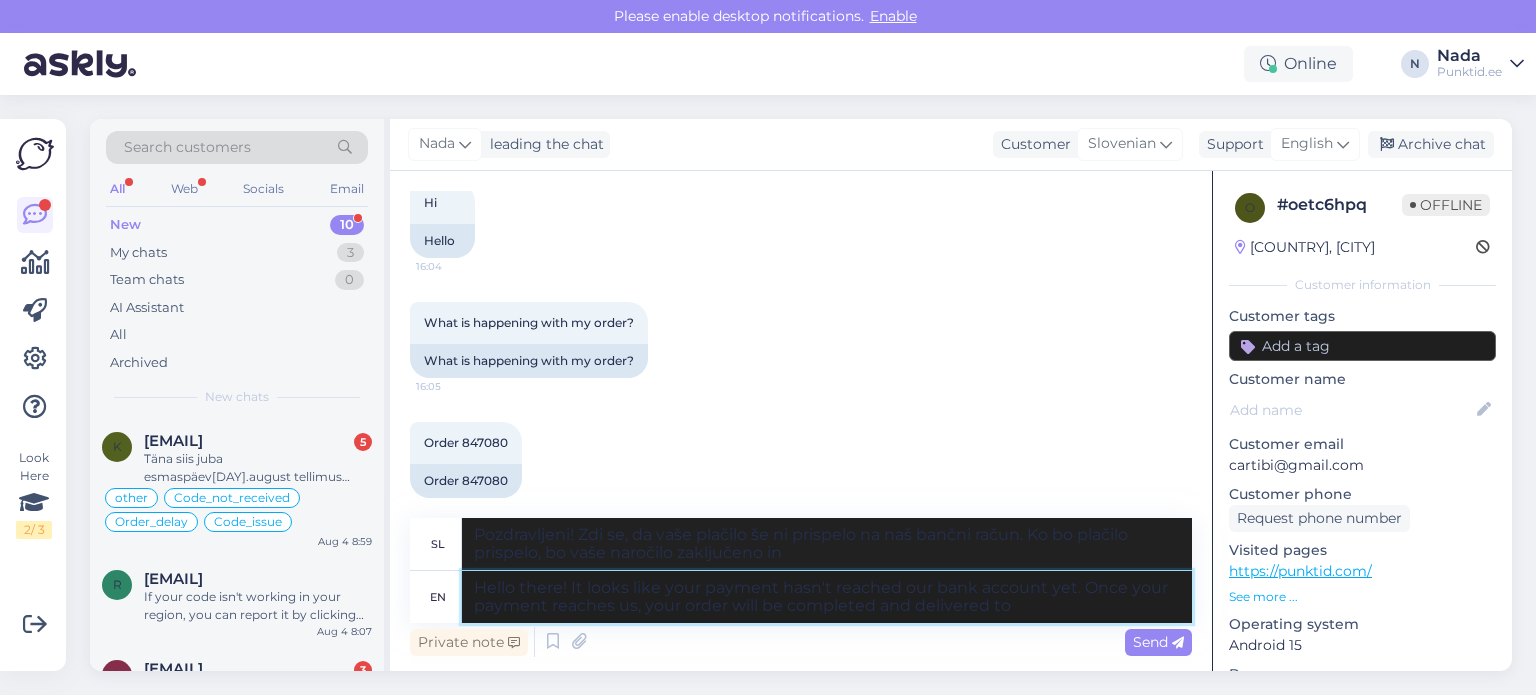 type on "Pozdravljeni! Zdi se, da vaše plačilo še ni prispelo na naš bančni račun. Ko bo plačilo prispelo, bo vaše naročilo zaključeno in dostavljeno." 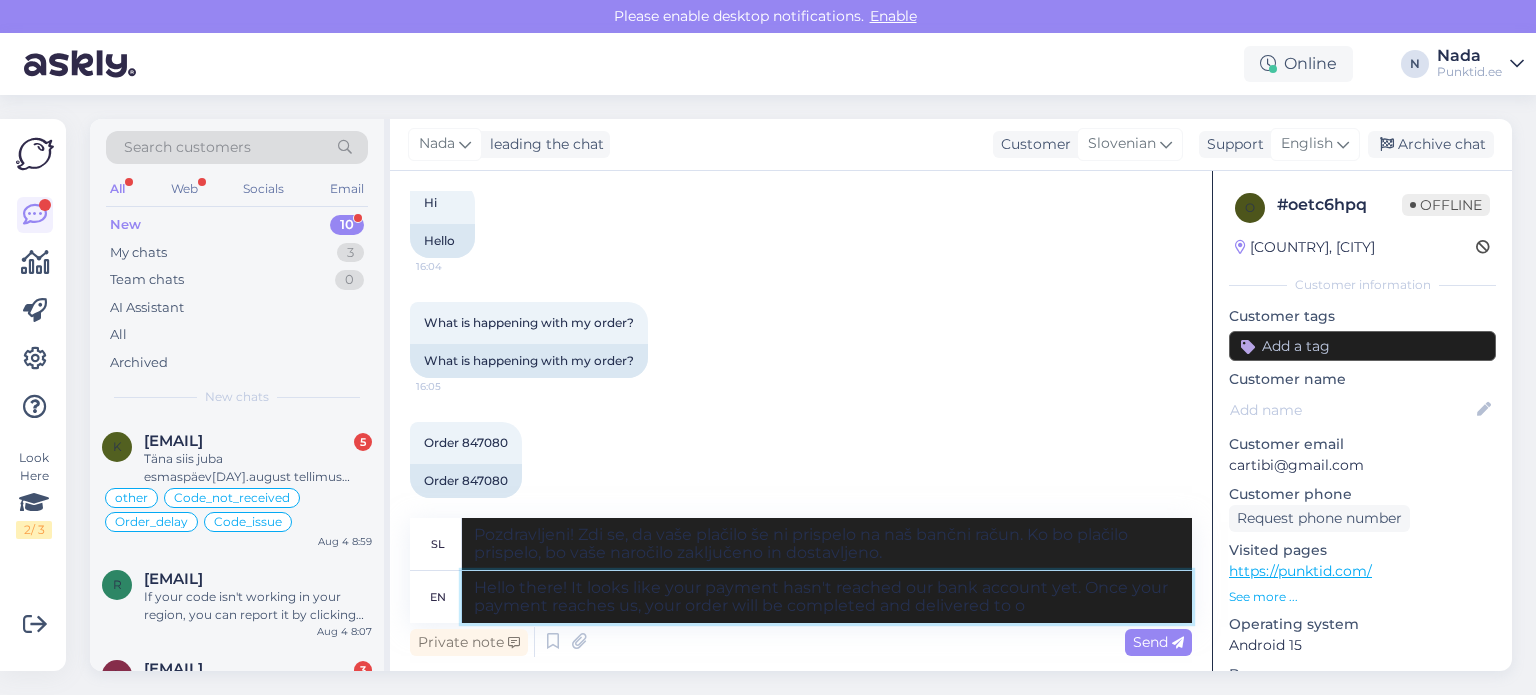 type on "Pozdravljeni! Zdi se, da vaše plačilo še ni prispelo na naš bančni račun. Ko bo plačilo prispelo, bo vaše naročilo zaključeno in dostavljeno na naslov" 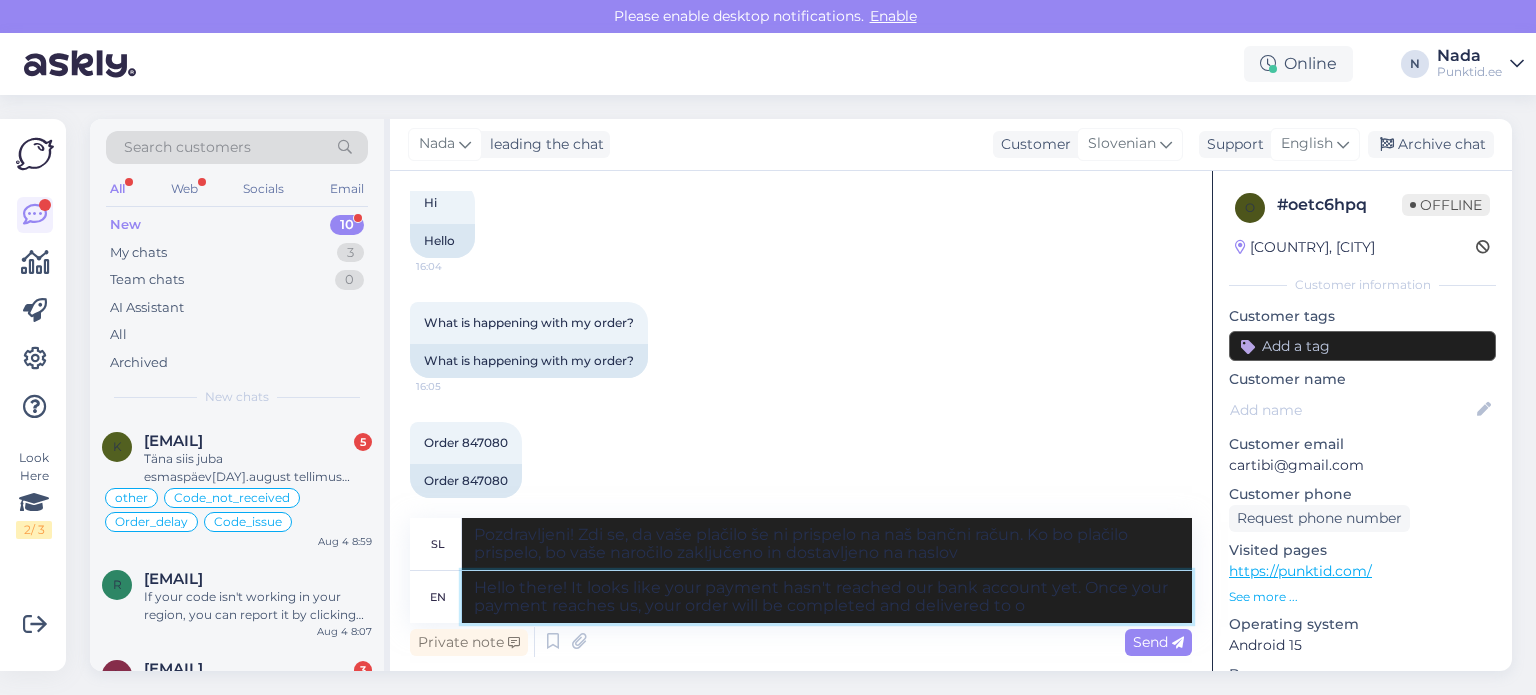 type on "Hello there! It looks like your payment hasn't reached our bank account yet. Once your payment reaches us, your order will be completed and delivered to" 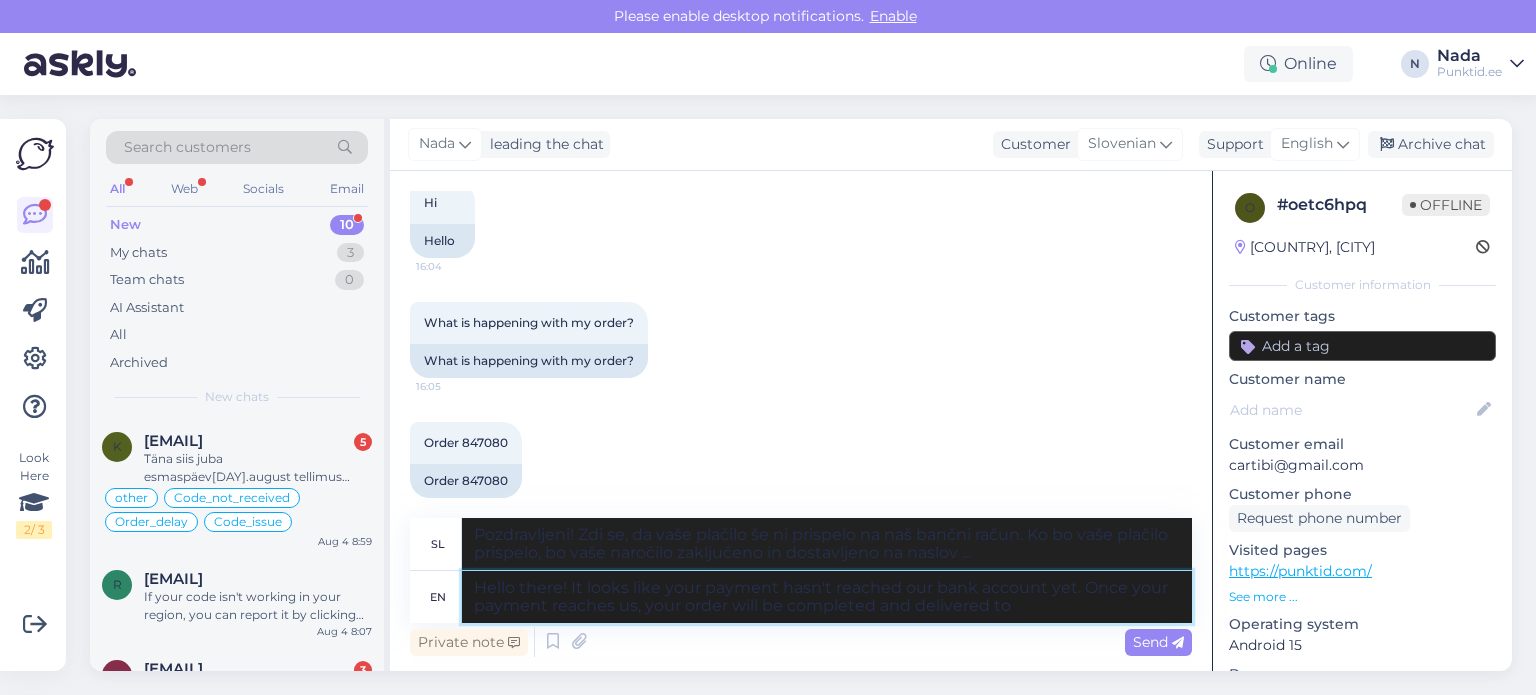type on "Pozdravljeni! Zdi se, da vaše plačilo še ni prispelo na naš bančni račun. Ko bo plačilo prispelo, bo vaše naročilo zaključeno in dostavljeno na naslov" 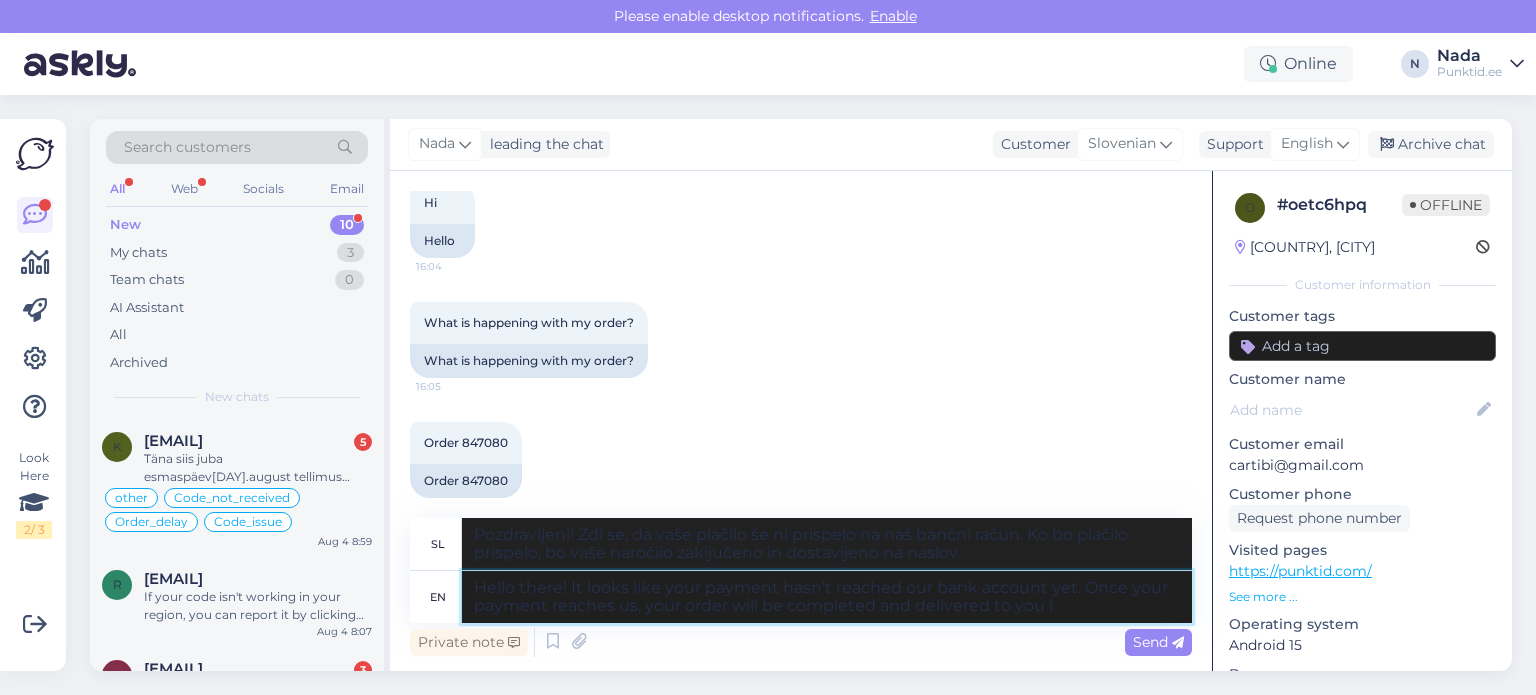 type on "Hello there! It looks like your payment hasn't reached our bank account yet. Once your payment reaches us, your order will be completed and delivered to you im" 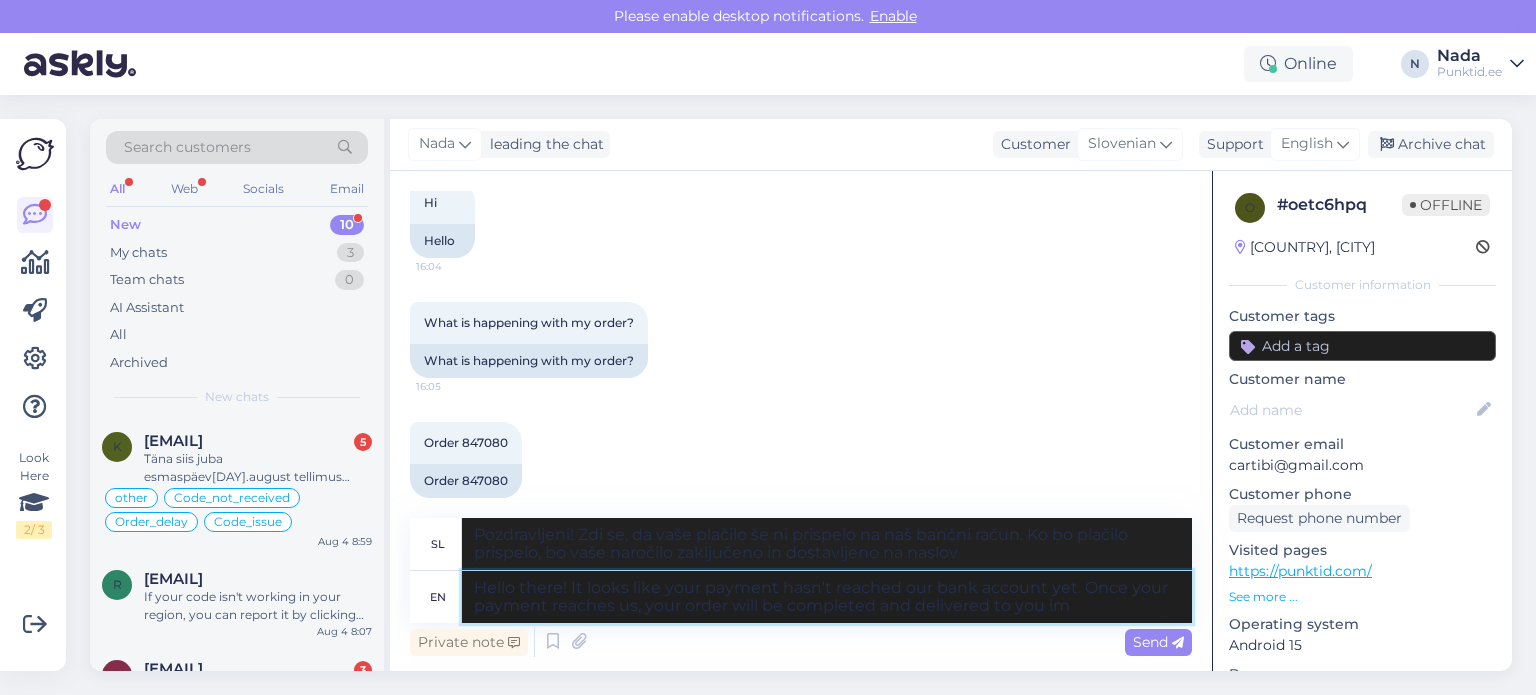 type on "Pozdravljeni! Zdi se, da vaše plačilo še ni prispelo na naš bančni račun. Ko bo plačilo prispelo, bo vaše naročilo zaključeno in vam dostavljeno." 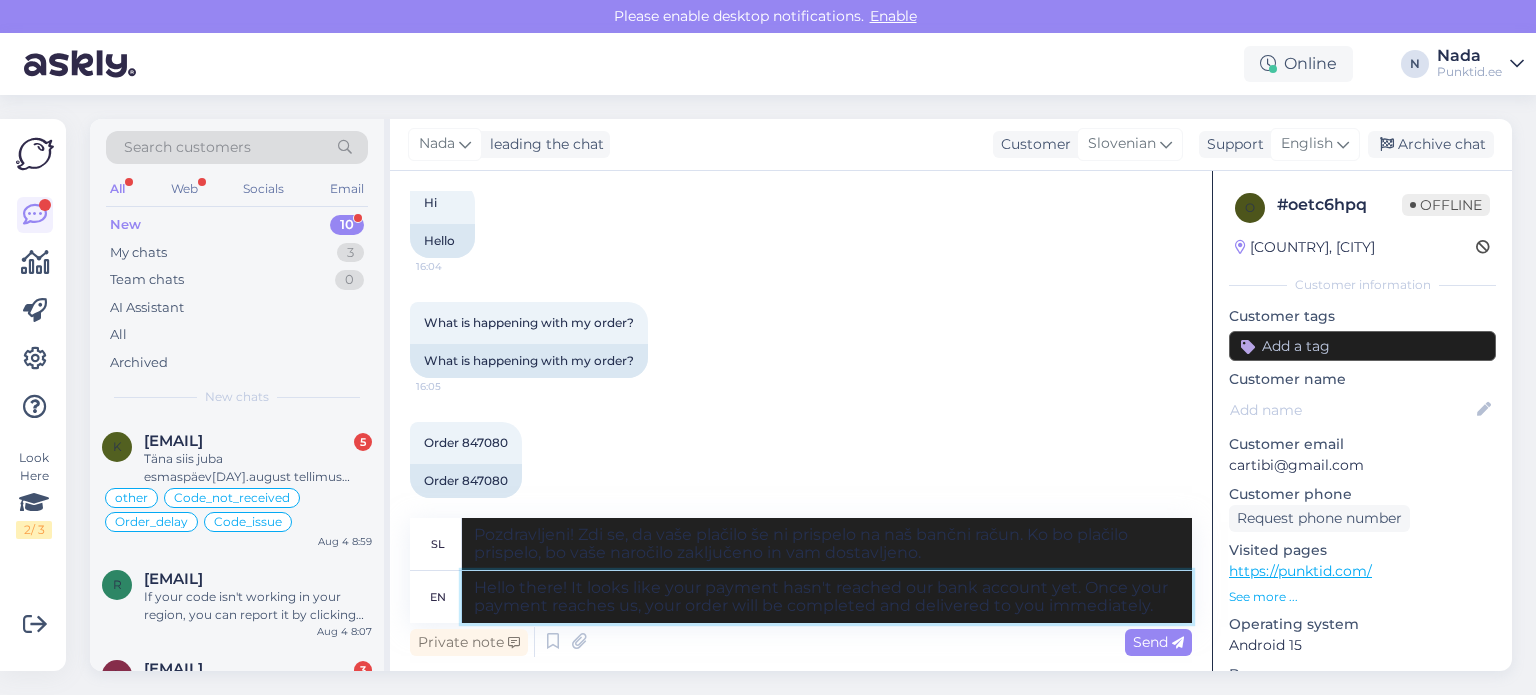 type on "Hello there! It looks like your payment hasn't reached our bank account yet. Once your payment reaches us, your order will be completed and delivered to you immediately." 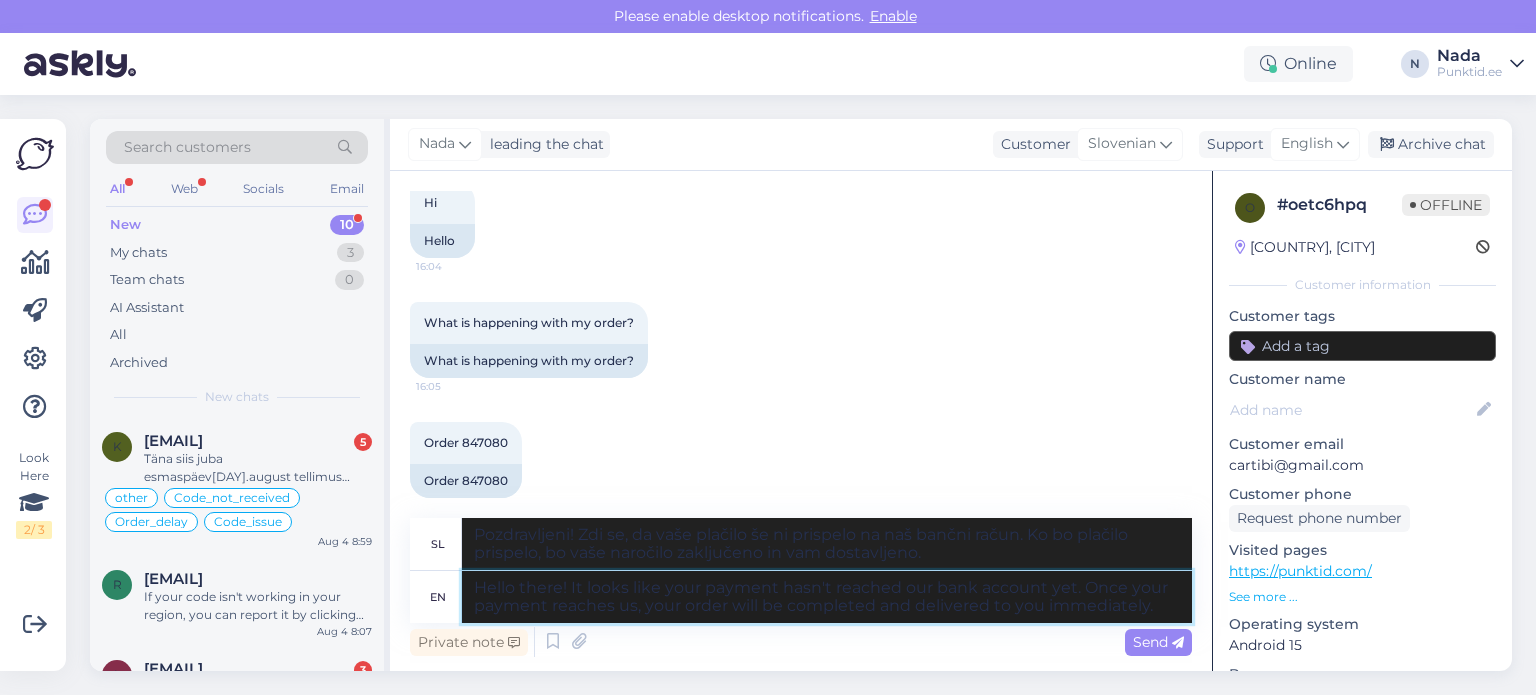 type on "Pozdravljeni! Zdi se, da vaše plačilo še ni prispelo na naš bančni račun. Ko bo plačilo prispelo, bo vaše naročilo zaključeno in vam takoj dostavljeno." 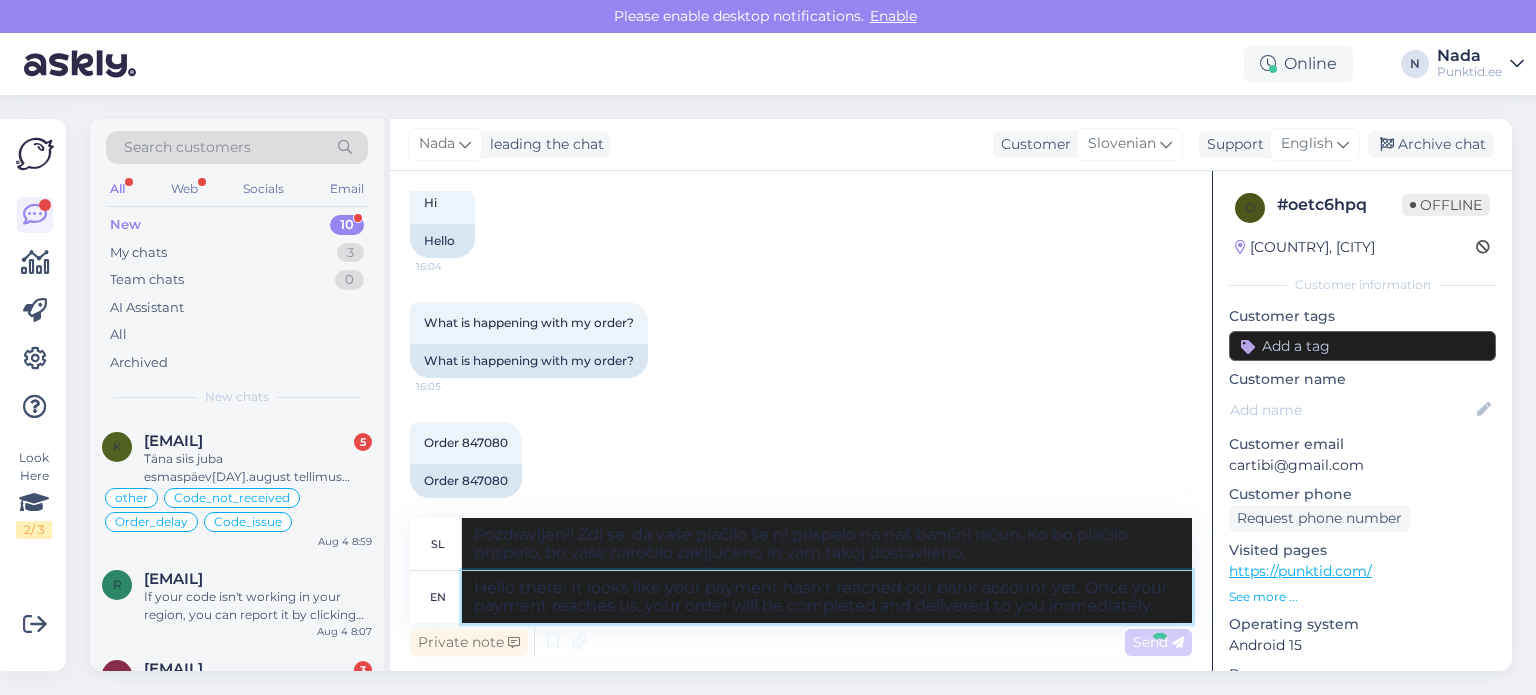 type 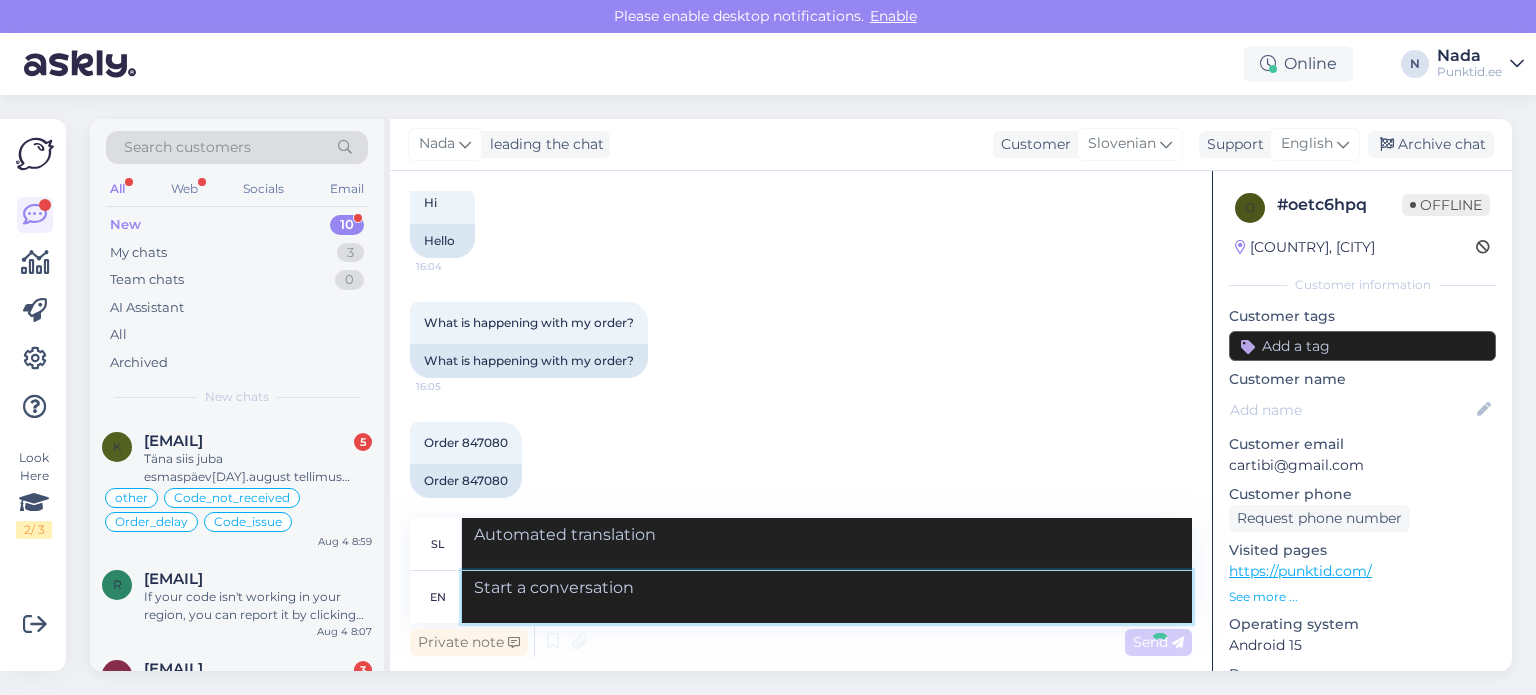 scroll, scrollTop: 1688, scrollLeft: 0, axis: vertical 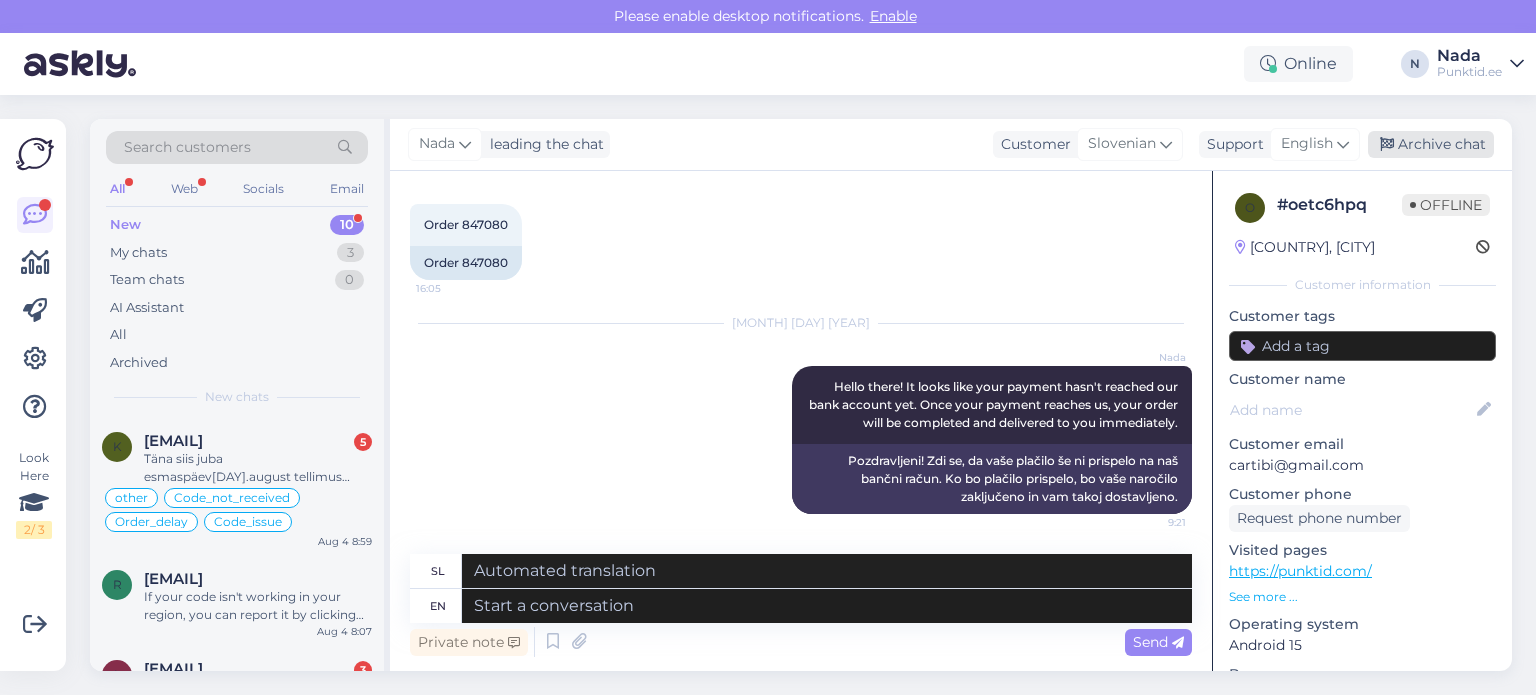 click on "Archive chat" at bounding box center [1431, 144] 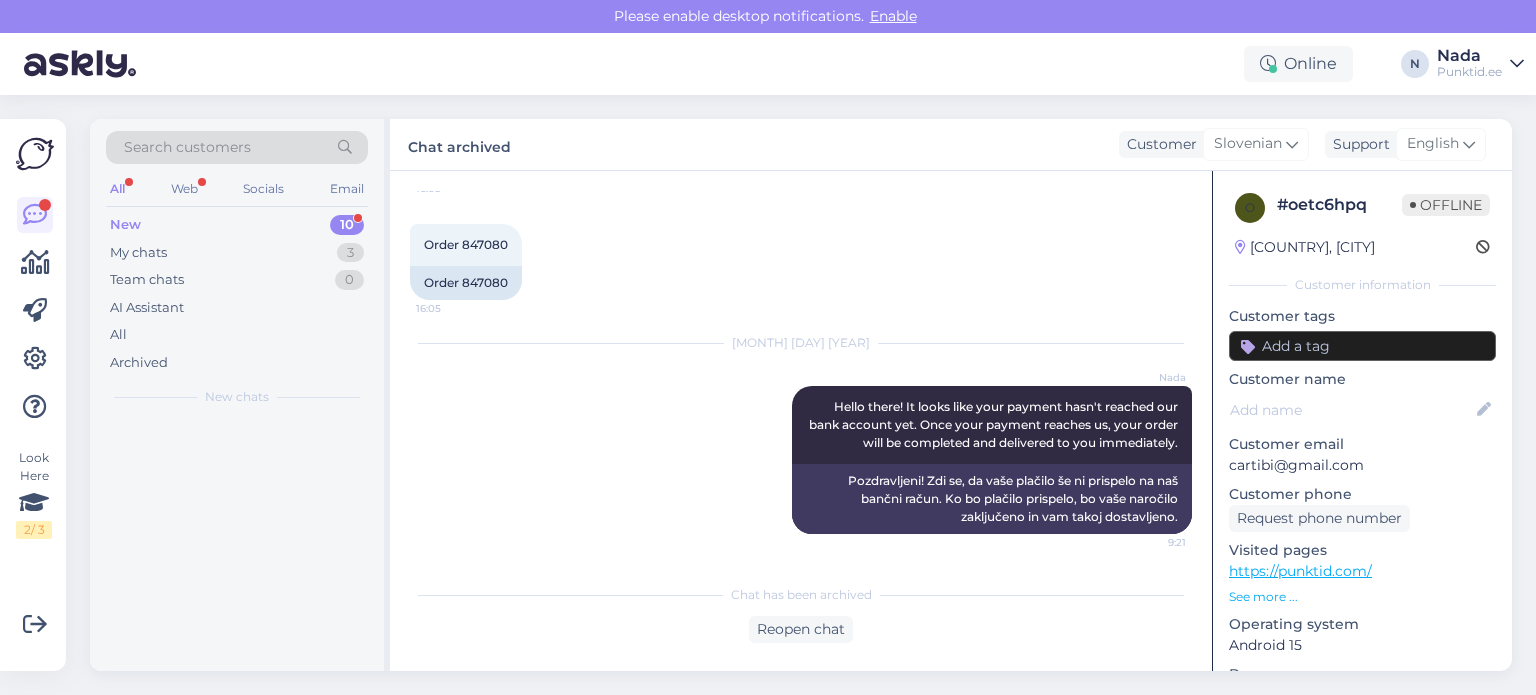 scroll, scrollTop: 1668, scrollLeft: 0, axis: vertical 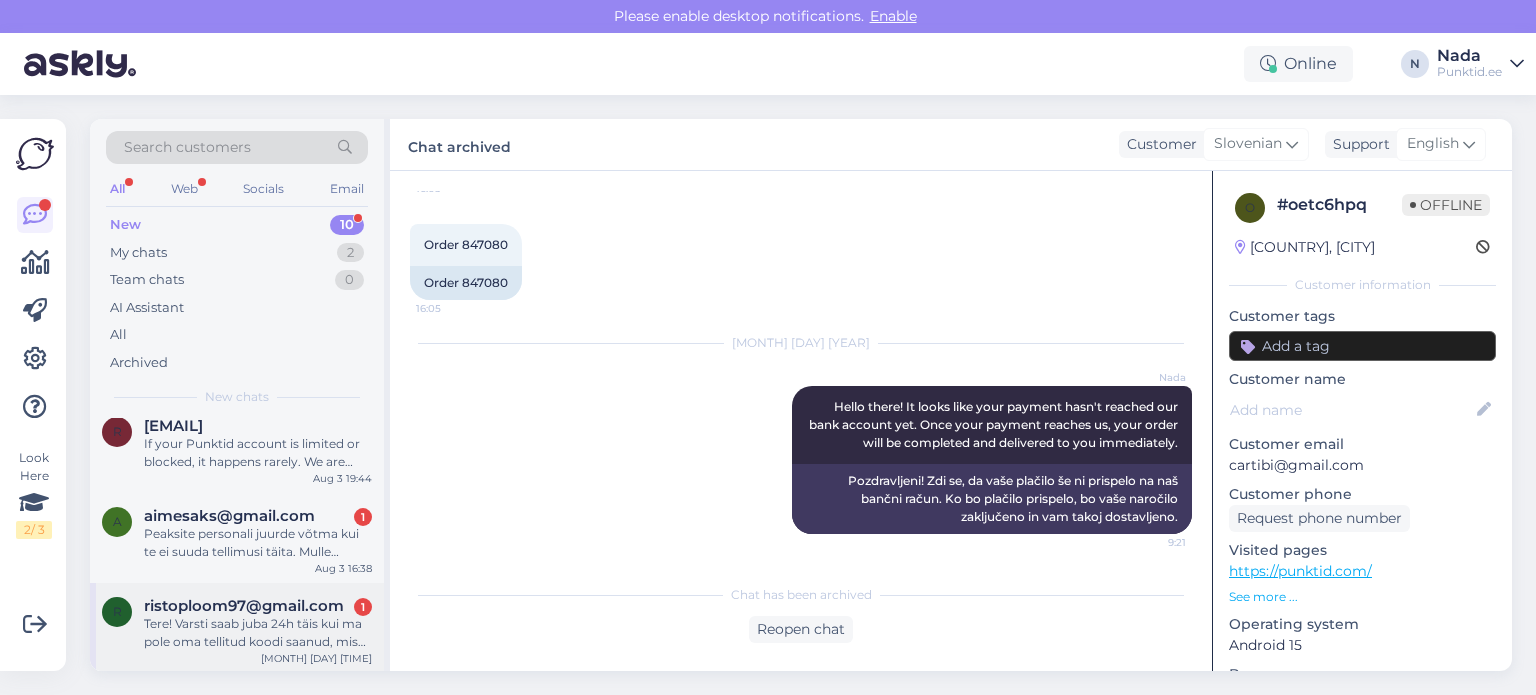 click on "Tere! Varsti saab juba 24h täis kui ma pole oma tellitud koodi saanud, mis saab?  Kaua ma ootan veel." at bounding box center [258, 633] 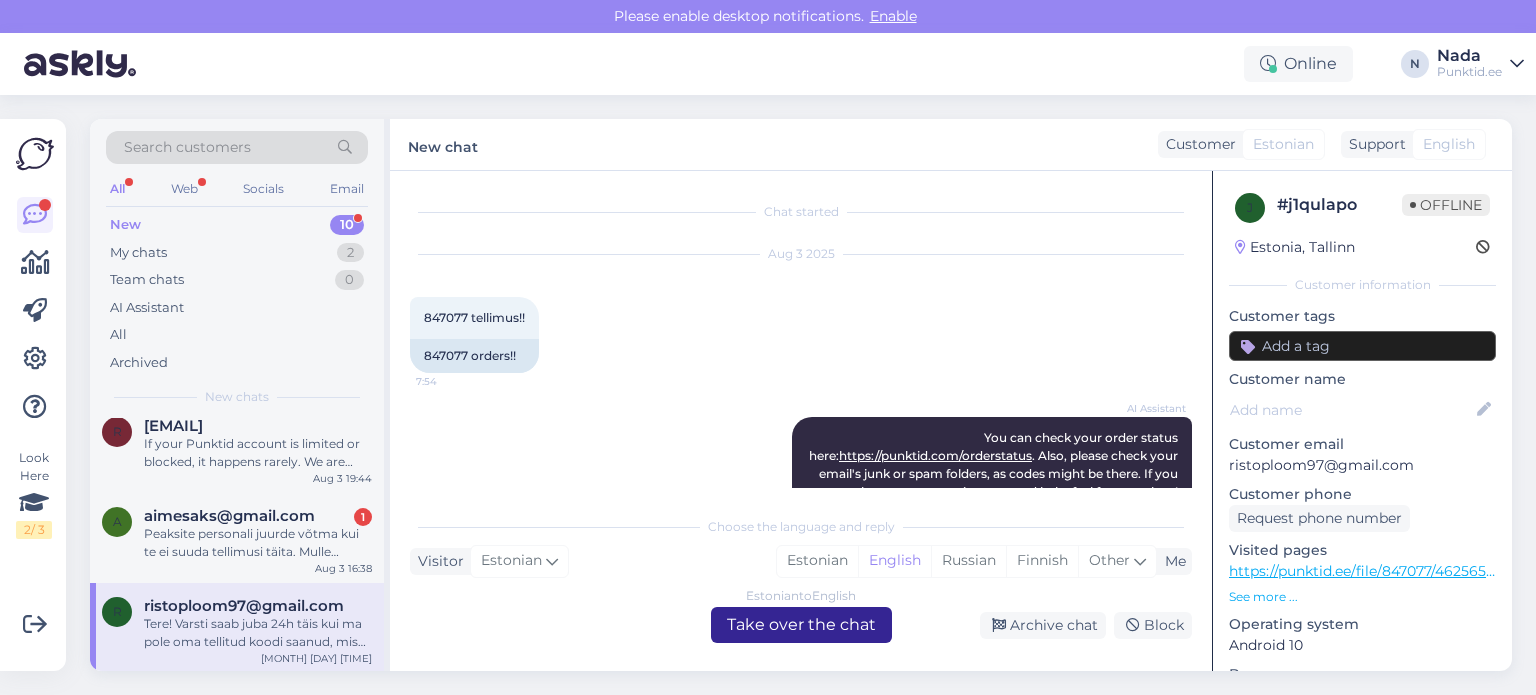 scroll, scrollTop: 1652, scrollLeft: 0, axis: vertical 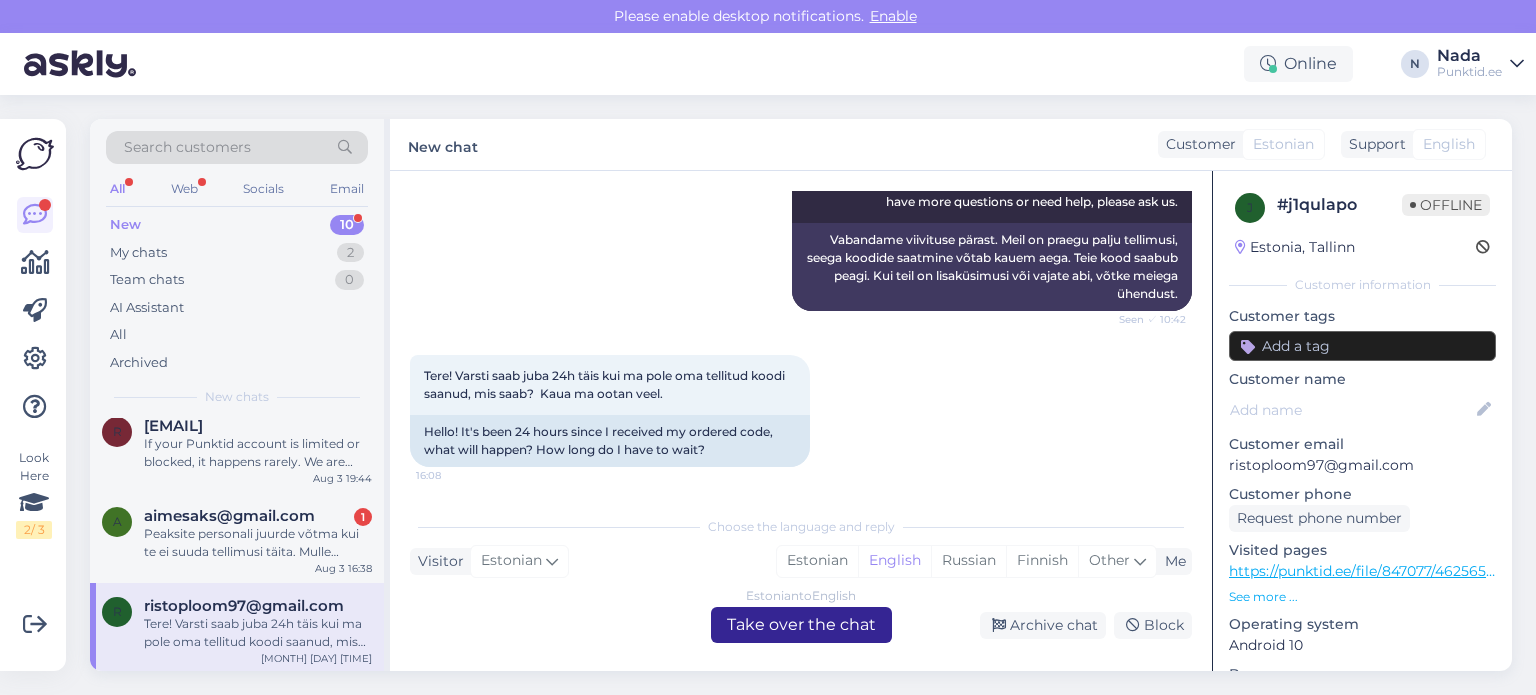 click on "Estonian  to  English Take over the chat" at bounding box center (801, 625) 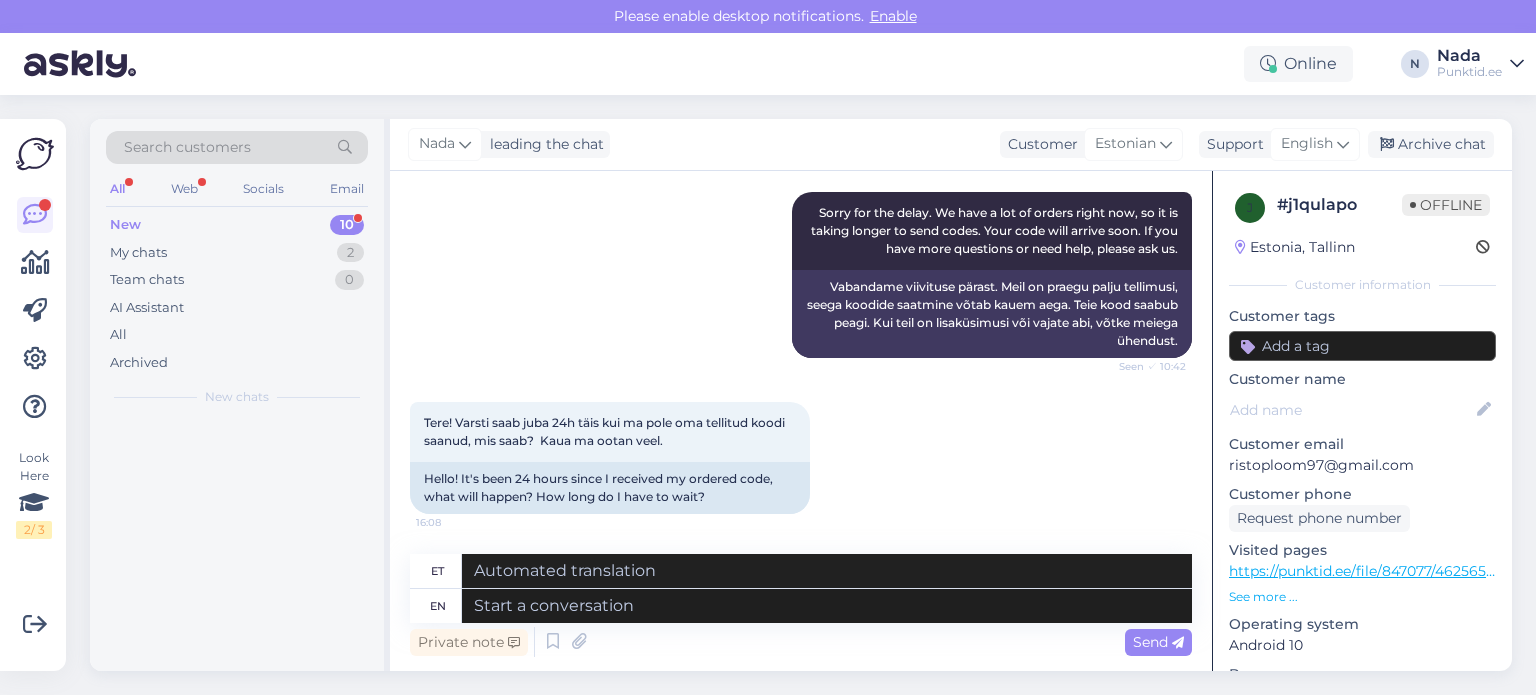scroll, scrollTop: 1604, scrollLeft: 0, axis: vertical 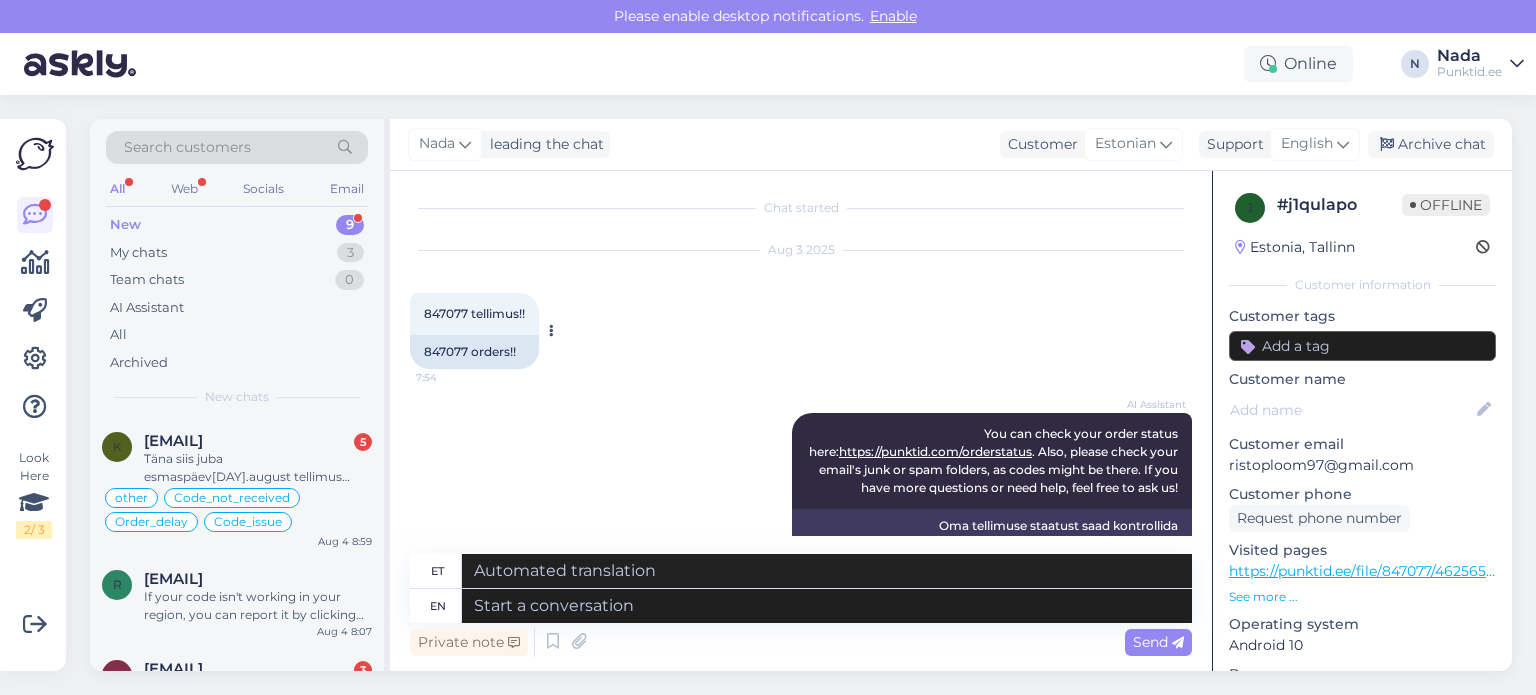 click on "847077 orders!!" at bounding box center (474, 352) 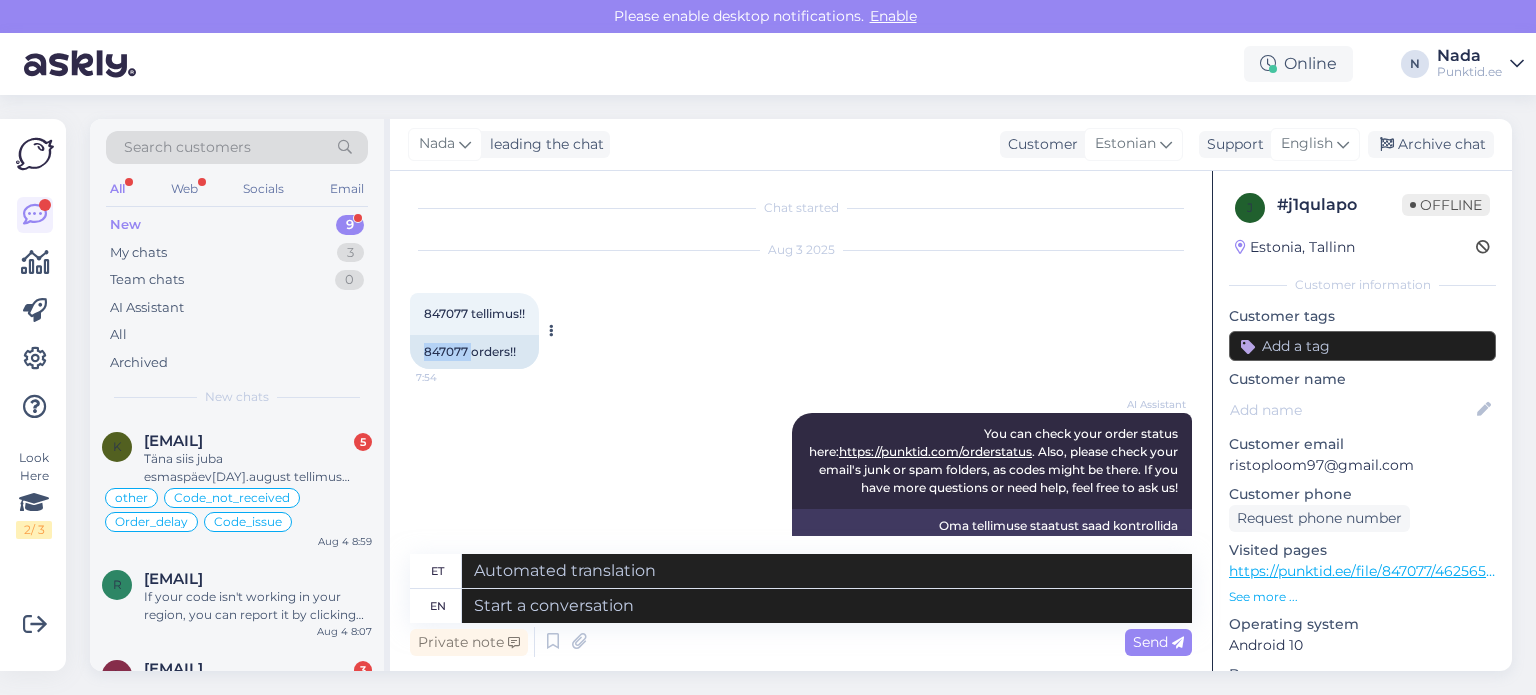 click on "847077 orders!!" at bounding box center [474, 352] 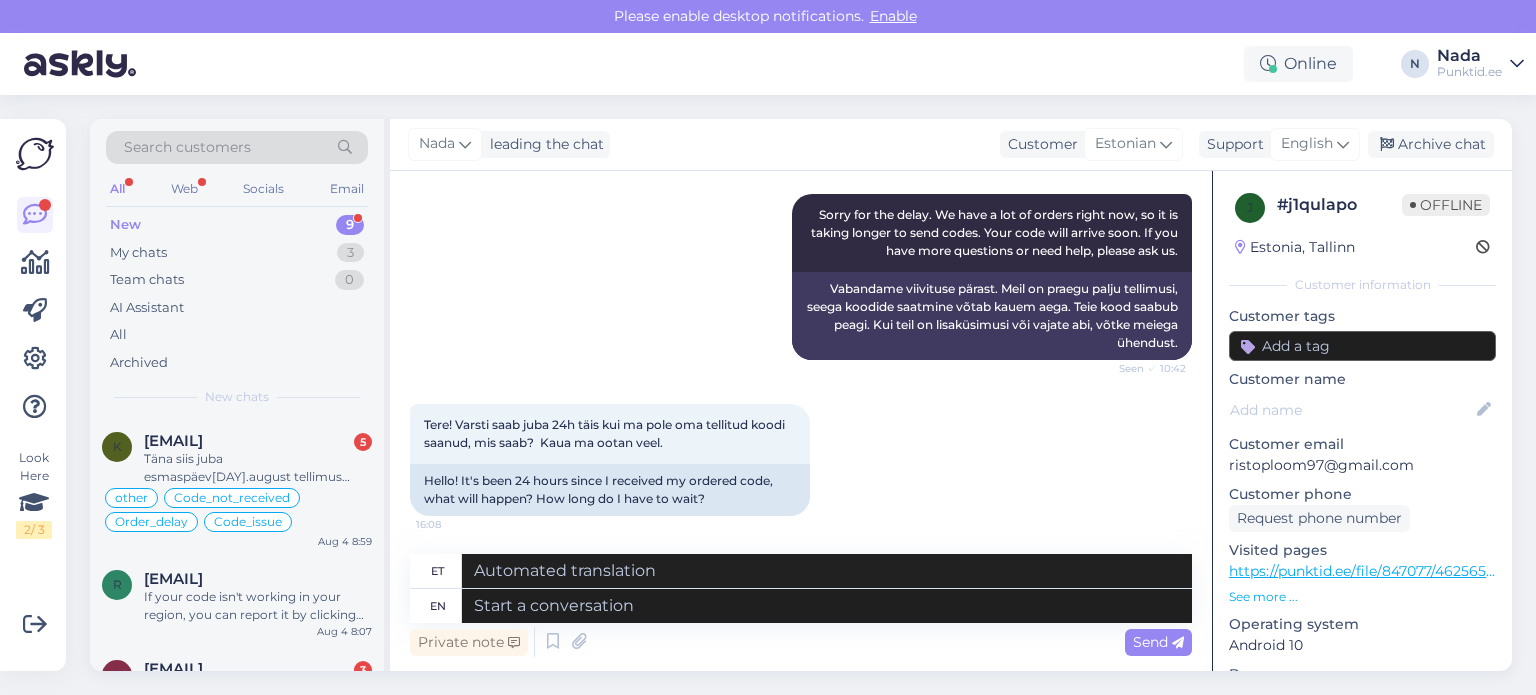 scroll, scrollTop: 1604, scrollLeft: 0, axis: vertical 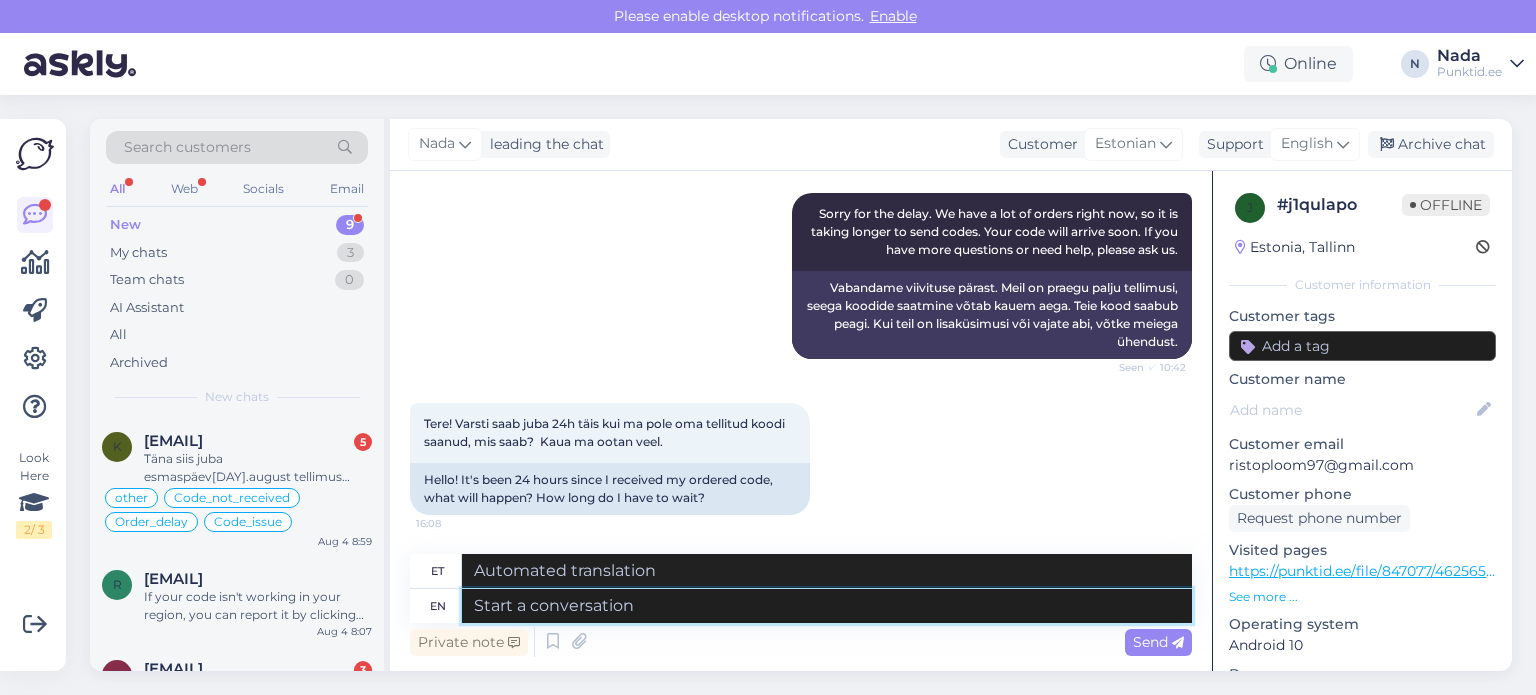 click at bounding box center (827, 606) 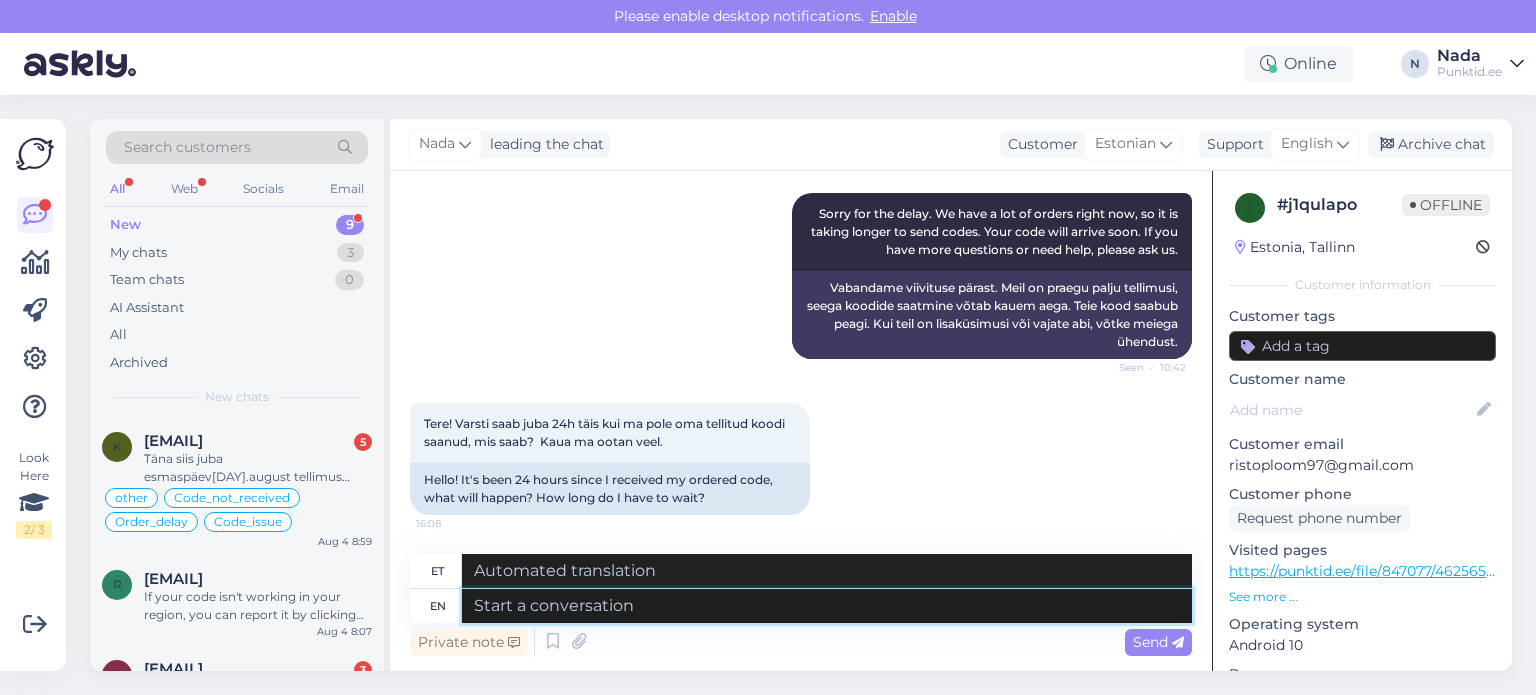 paste on "Thank you for your patience. It looks like your order is completed and emailed to you. Please make sure to check the spam folder as well." 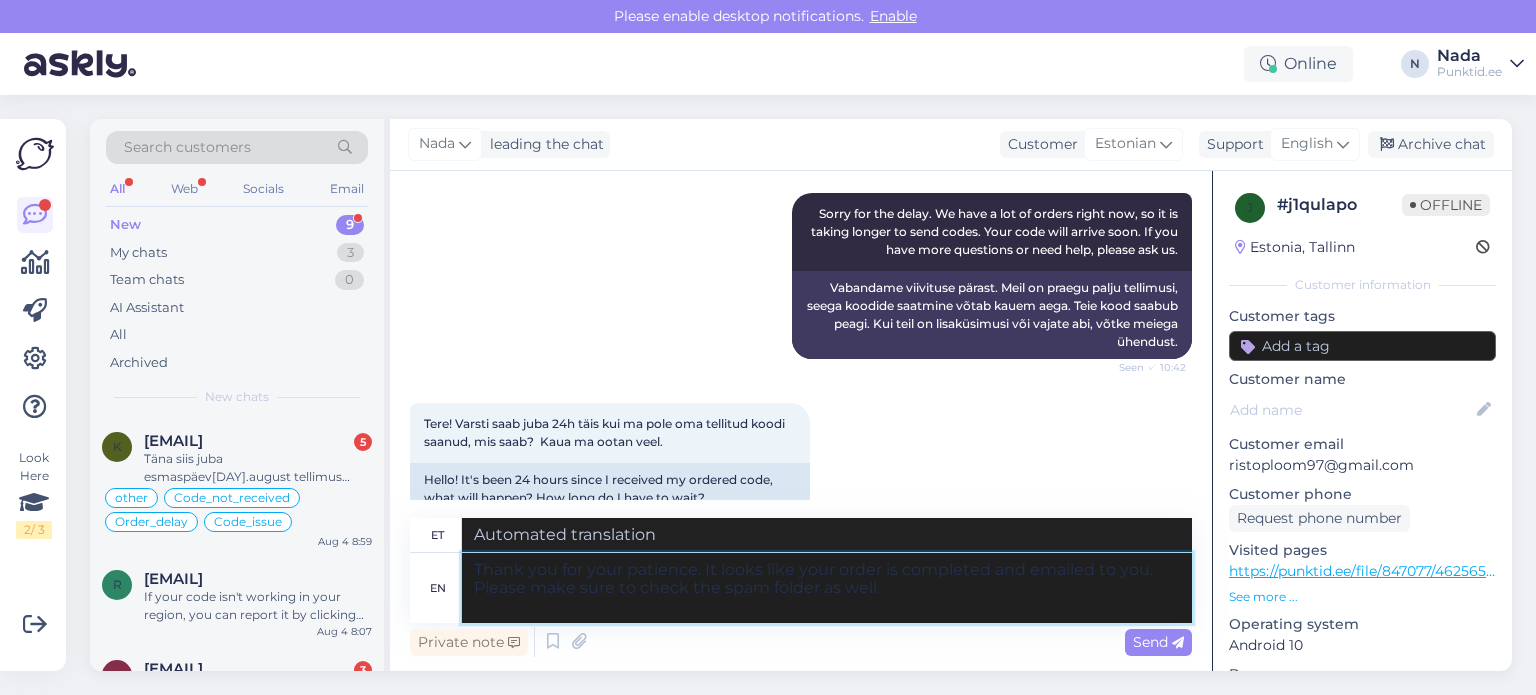 type on "Thank you for your patience. It looks like your order is completed and emailed to you. Please make sure to check the spam folder as well." 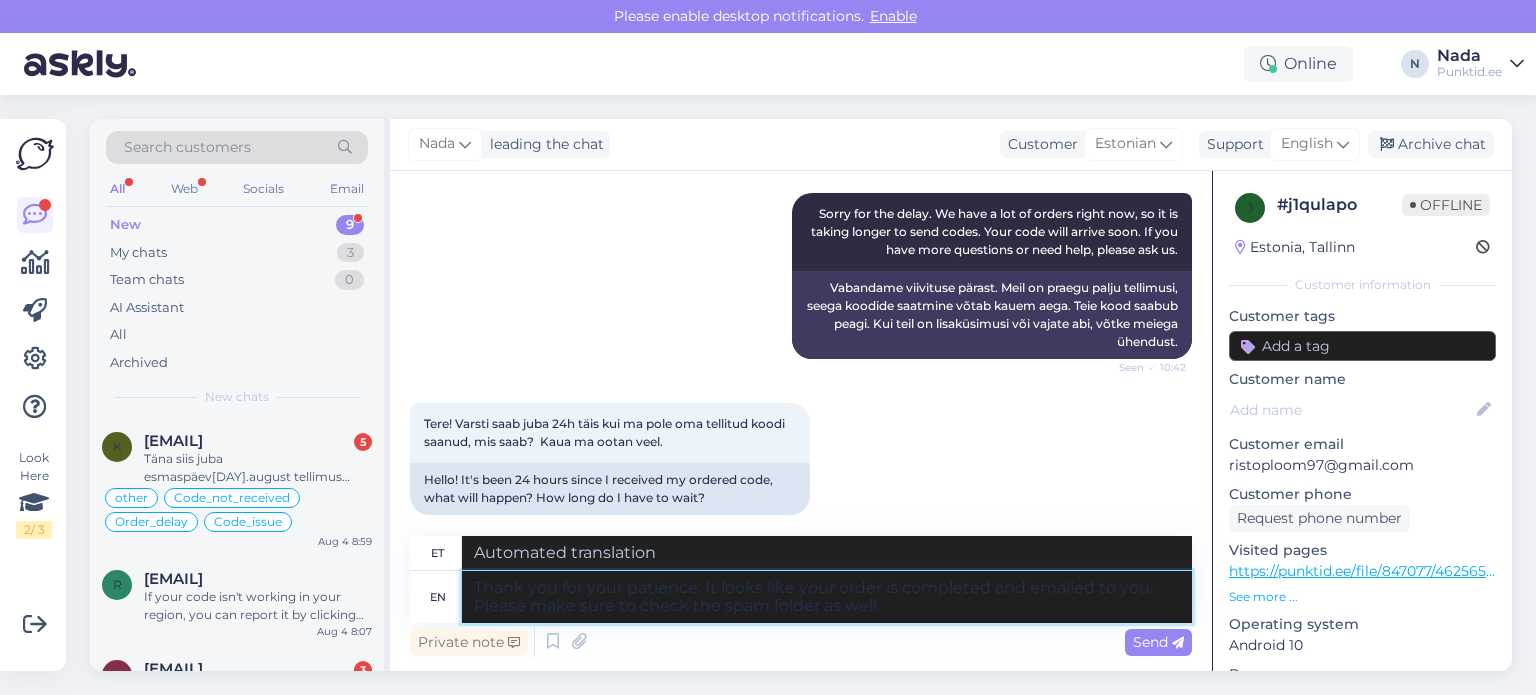 type on "Täname kannatlikkuse eest. Paistab, et teie tellimus on esitatud ja teile e-postiga saadetud. Palun kontrollige kindlasti ka rämpsposti kausta." 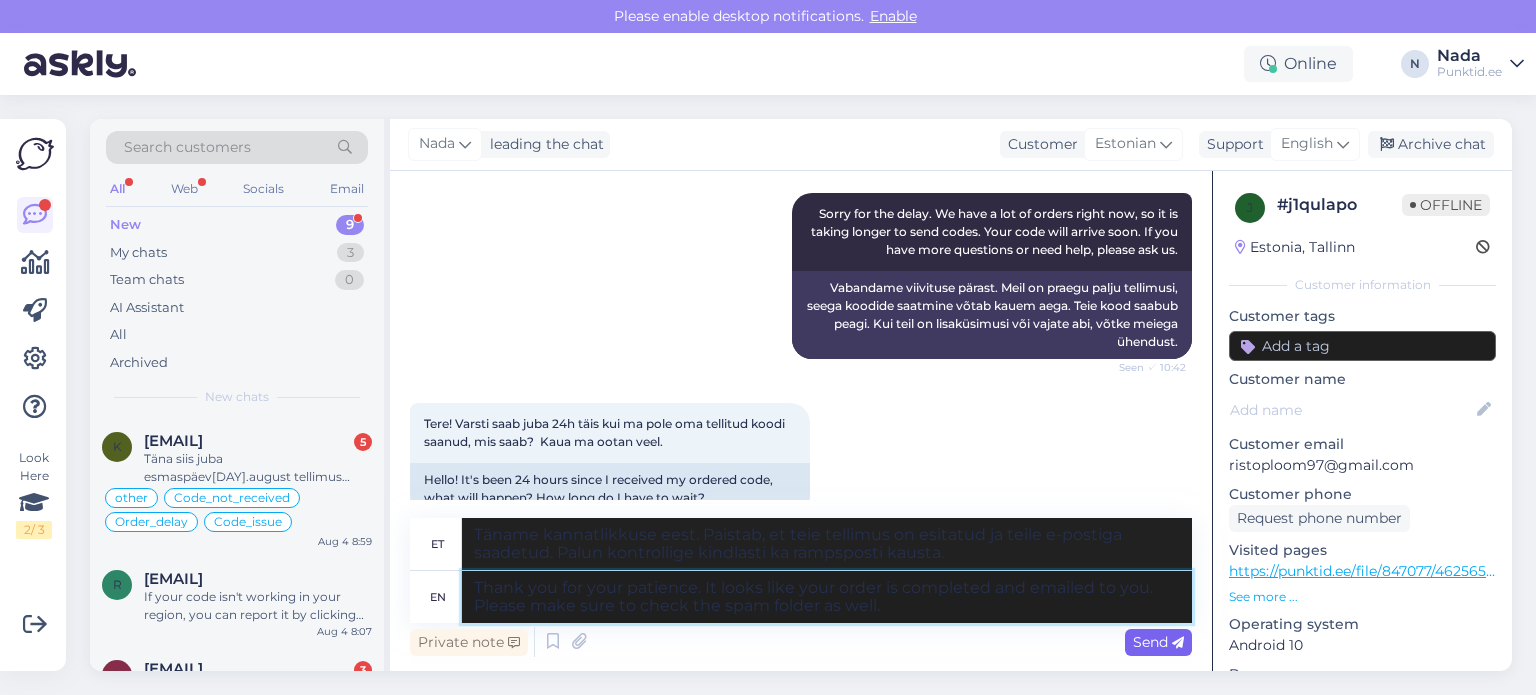 type on "Thank you for your patience. It looks like your order is completed and emailed to you. Please make sure to check the spam folder as well." 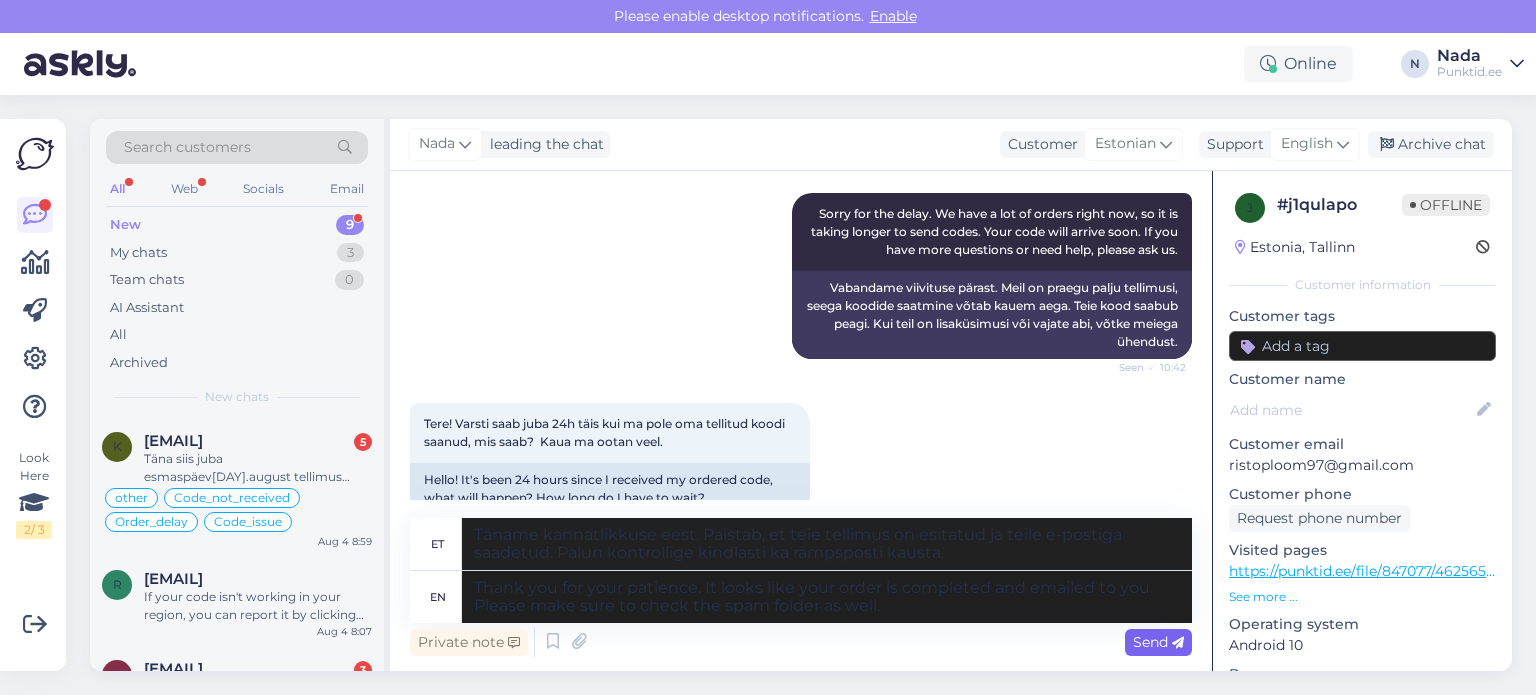 click on "Send" at bounding box center (1158, 642) 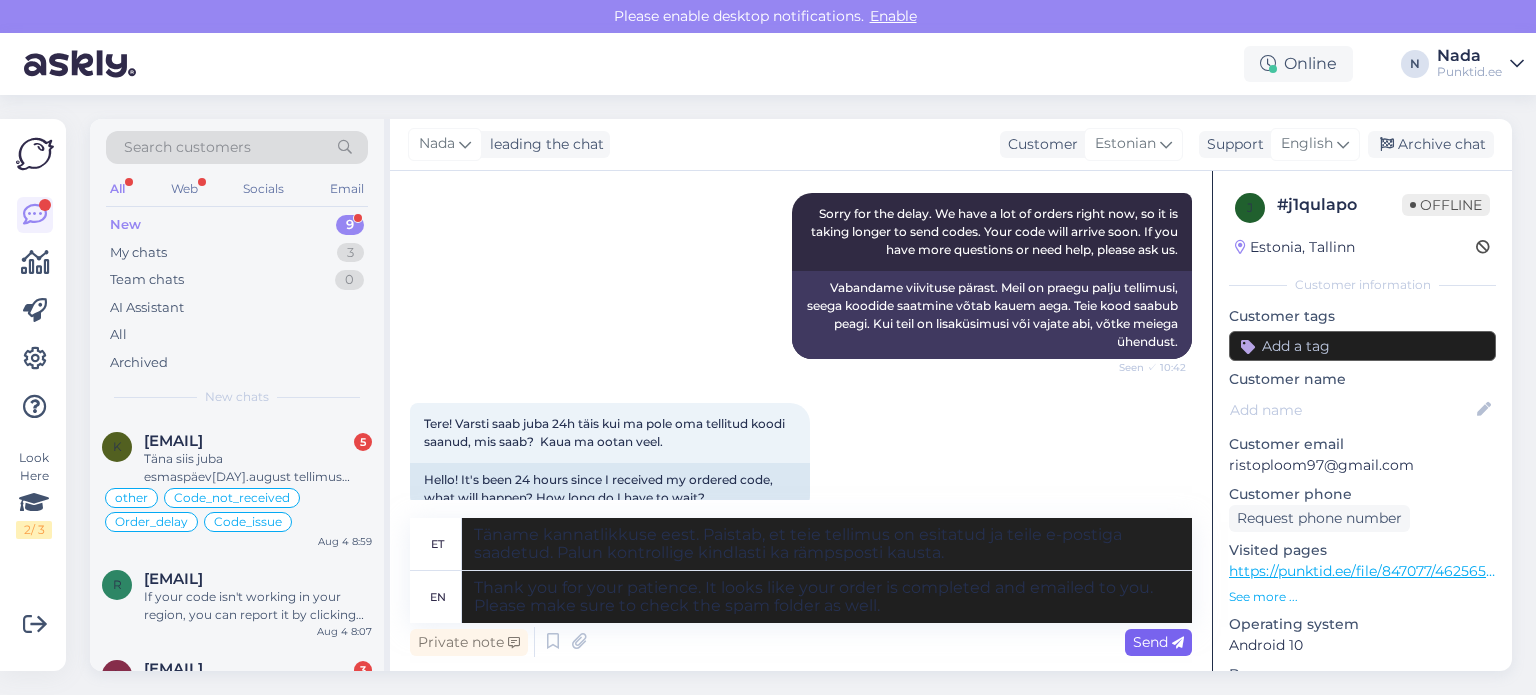 click on "Send" at bounding box center (1158, 642) 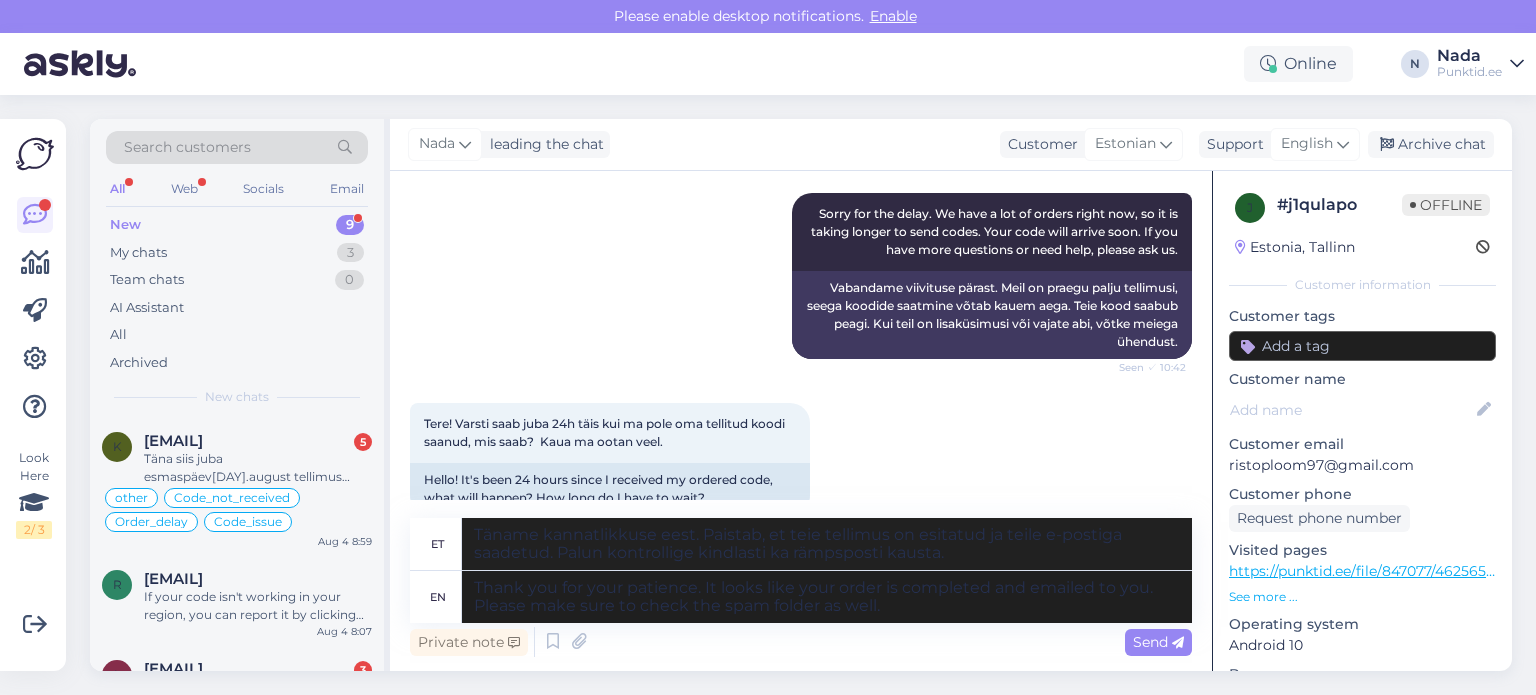 type 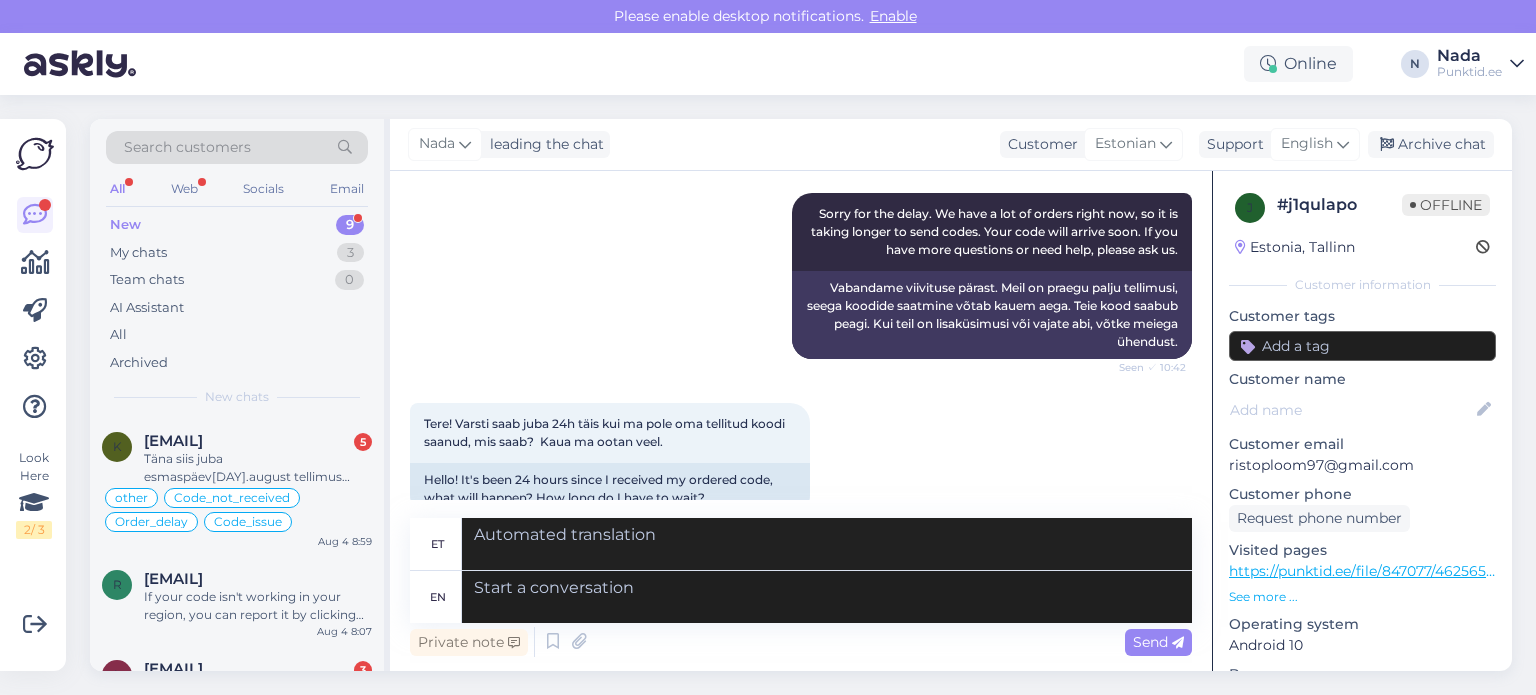 scroll, scrollTop: 1838, scrollLeft: 0, axis: vertical 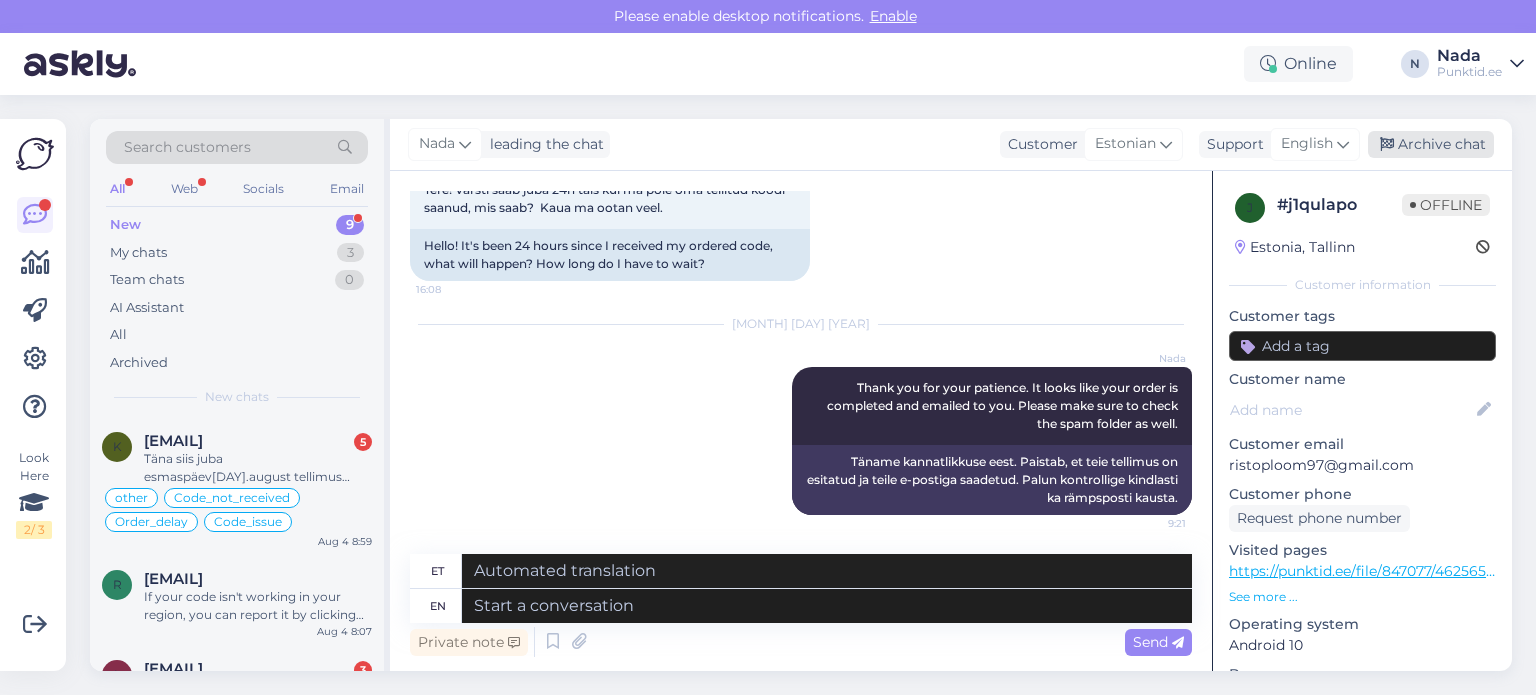 click on "Archive chat" at bounding box center (1431, 144) 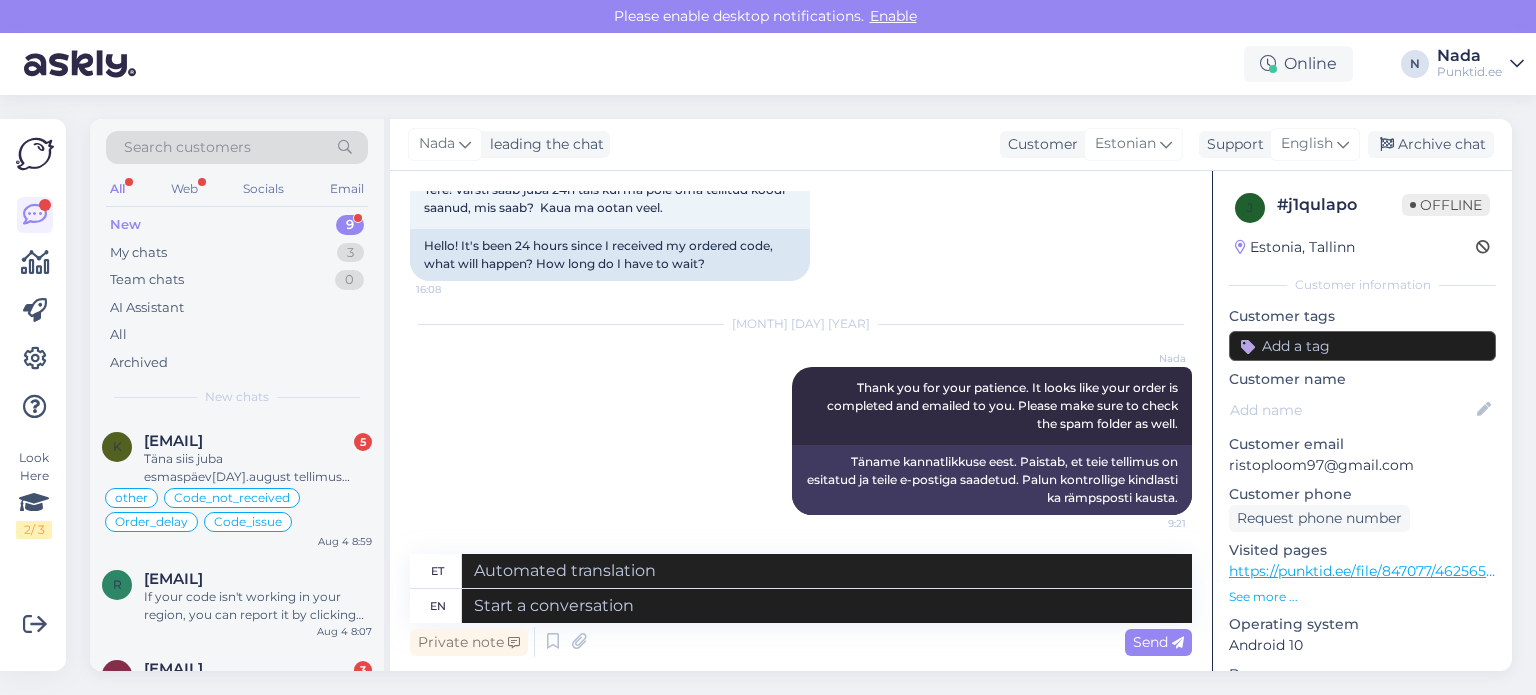 scroll, scrollTop: 1818, scrollLeft: 0, axis: vertical 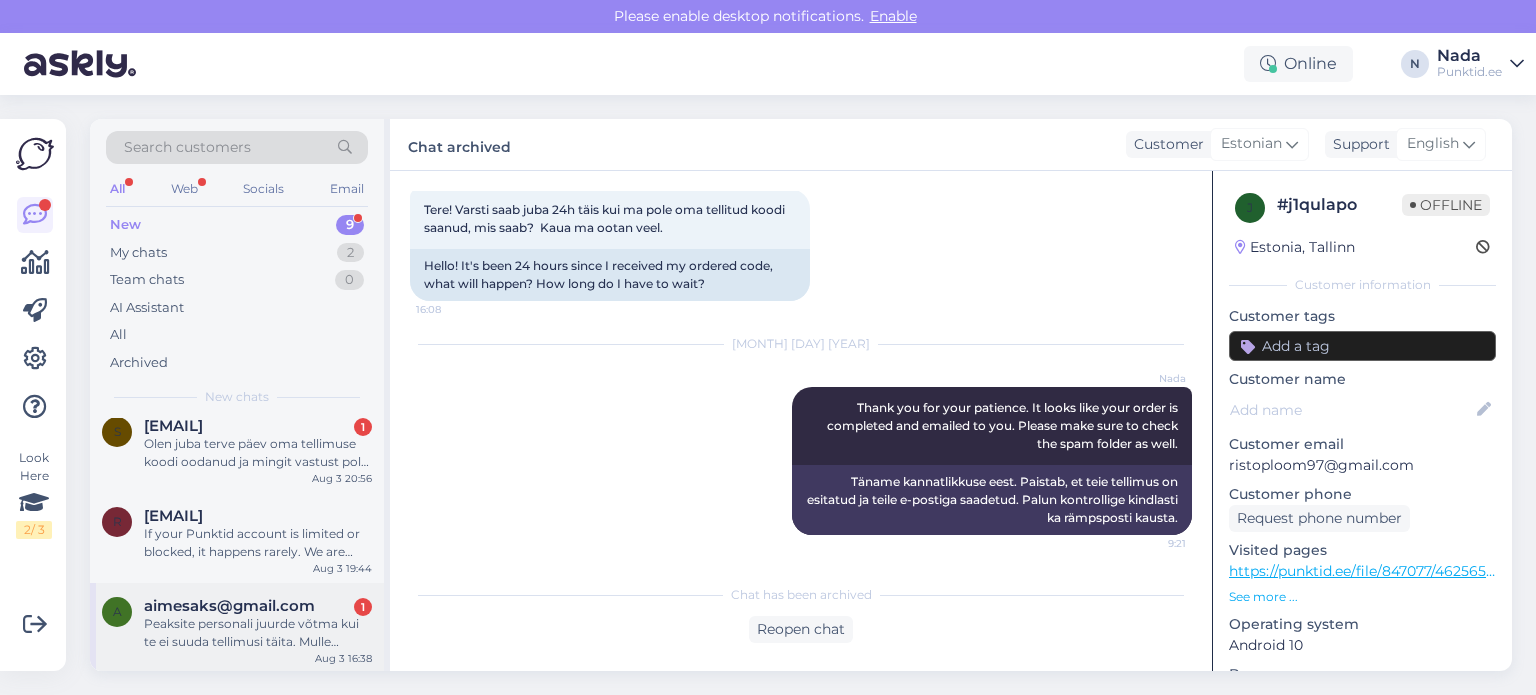 click on "aimesaks@gmail.com" at bounding box center (229, 606) 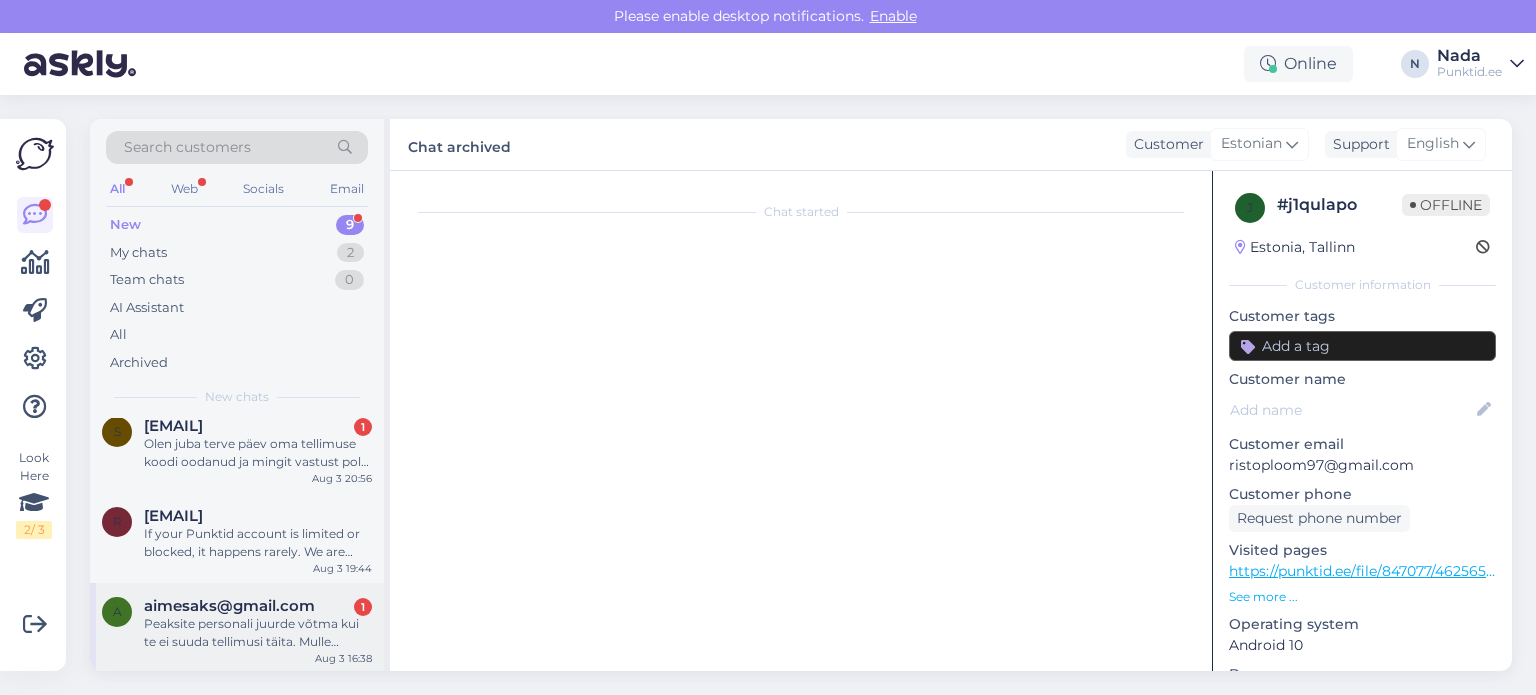 scroll, scrollTop: 3024, scrollLeft: 0, axis: vertical 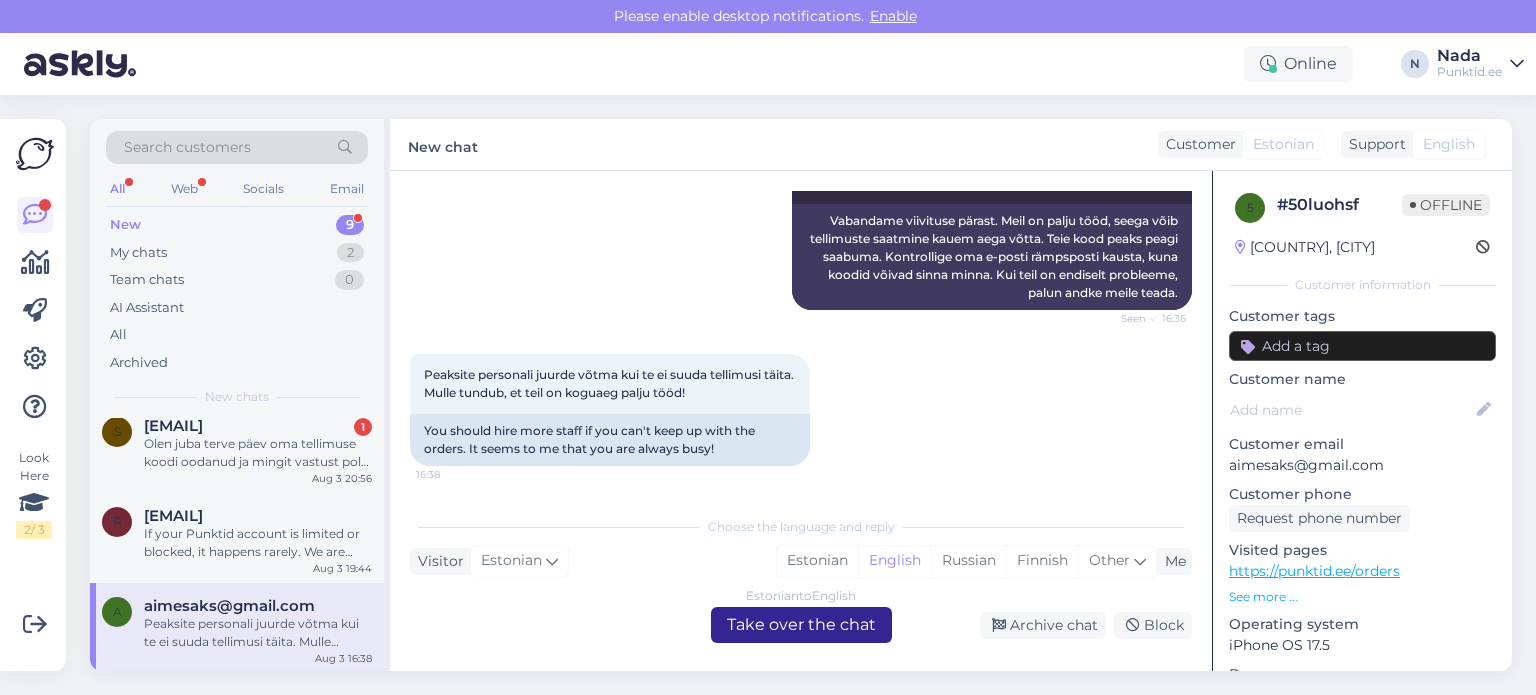 click on "Estonian  to  English Take over the chat" at bounding box center [801, 625] 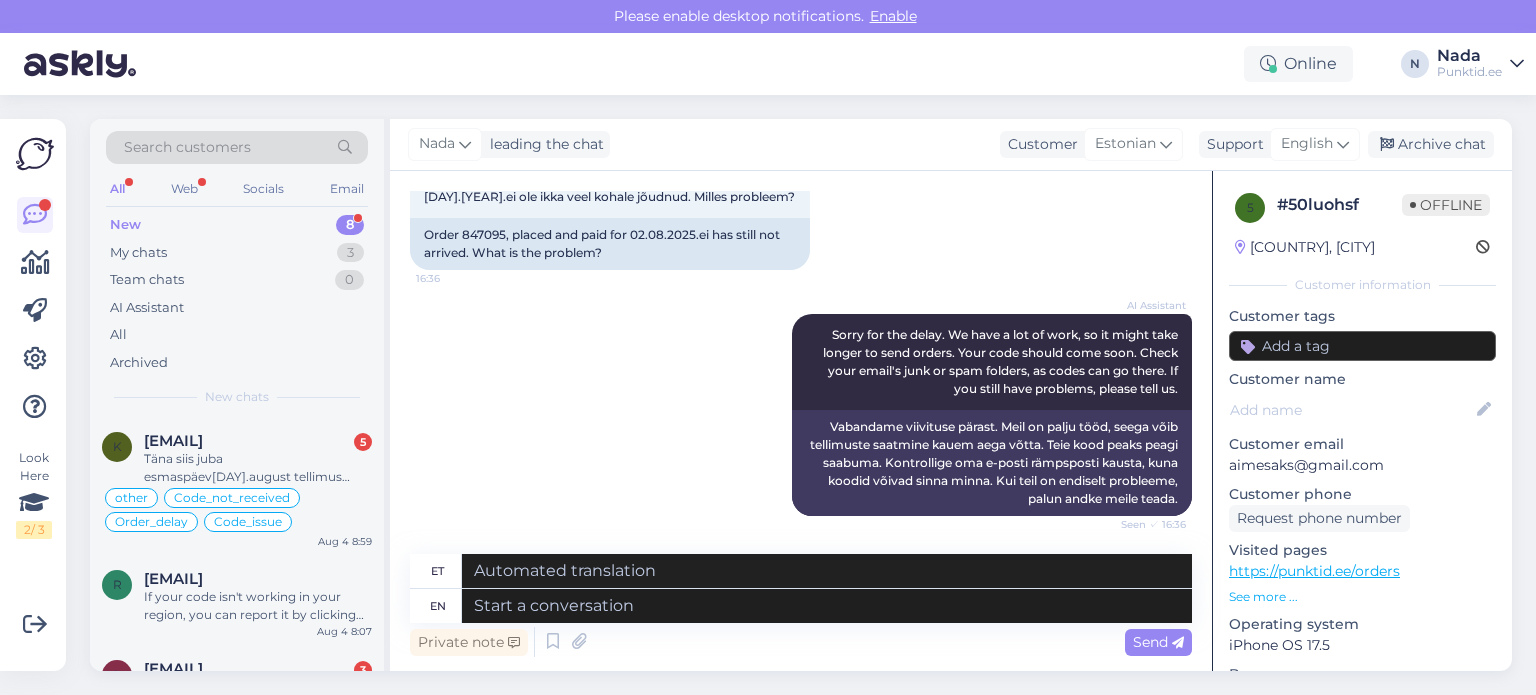 scroll, scrollTop: 2676, scrollLeft: 0, axis: vertical 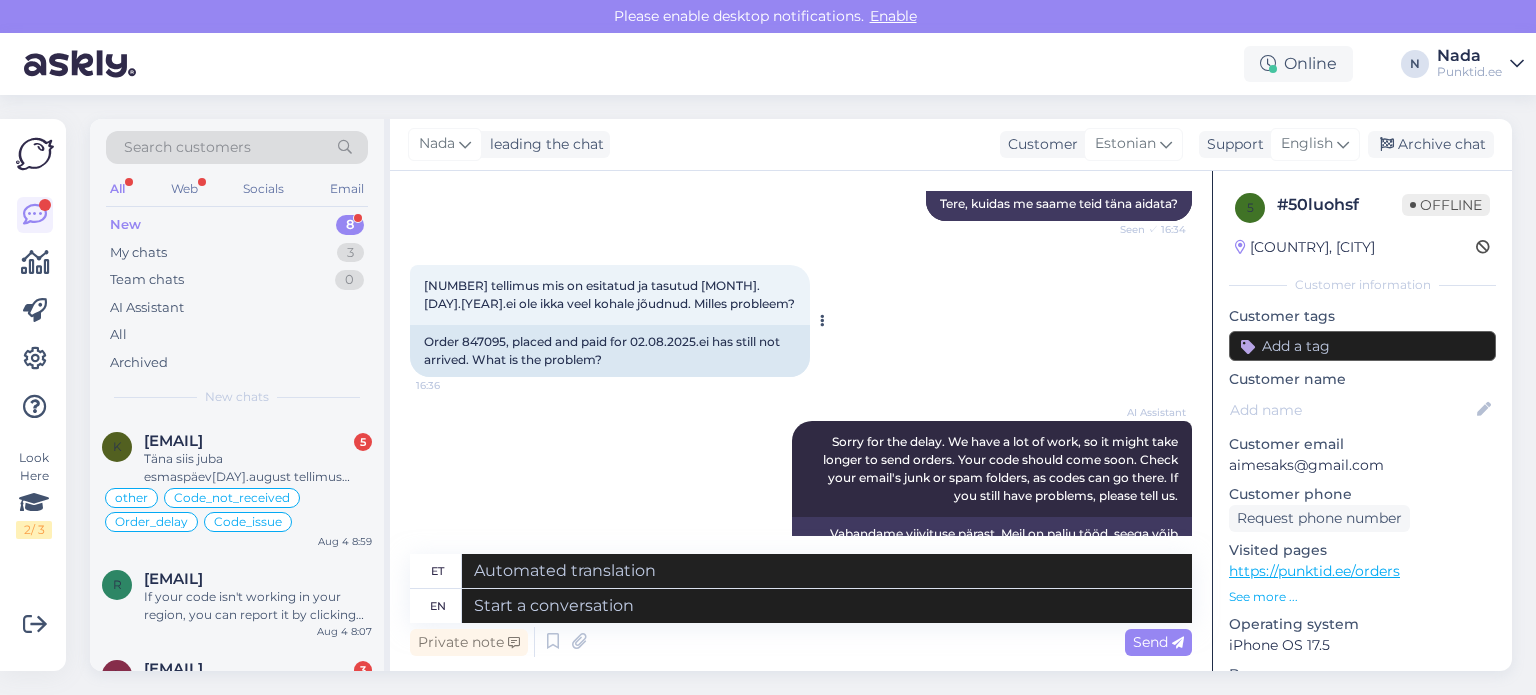 click on "Order 847095, placed and paid for 02.08.2025.ei has still not arrived. What is the problem?" at bounding box center [610, 351] 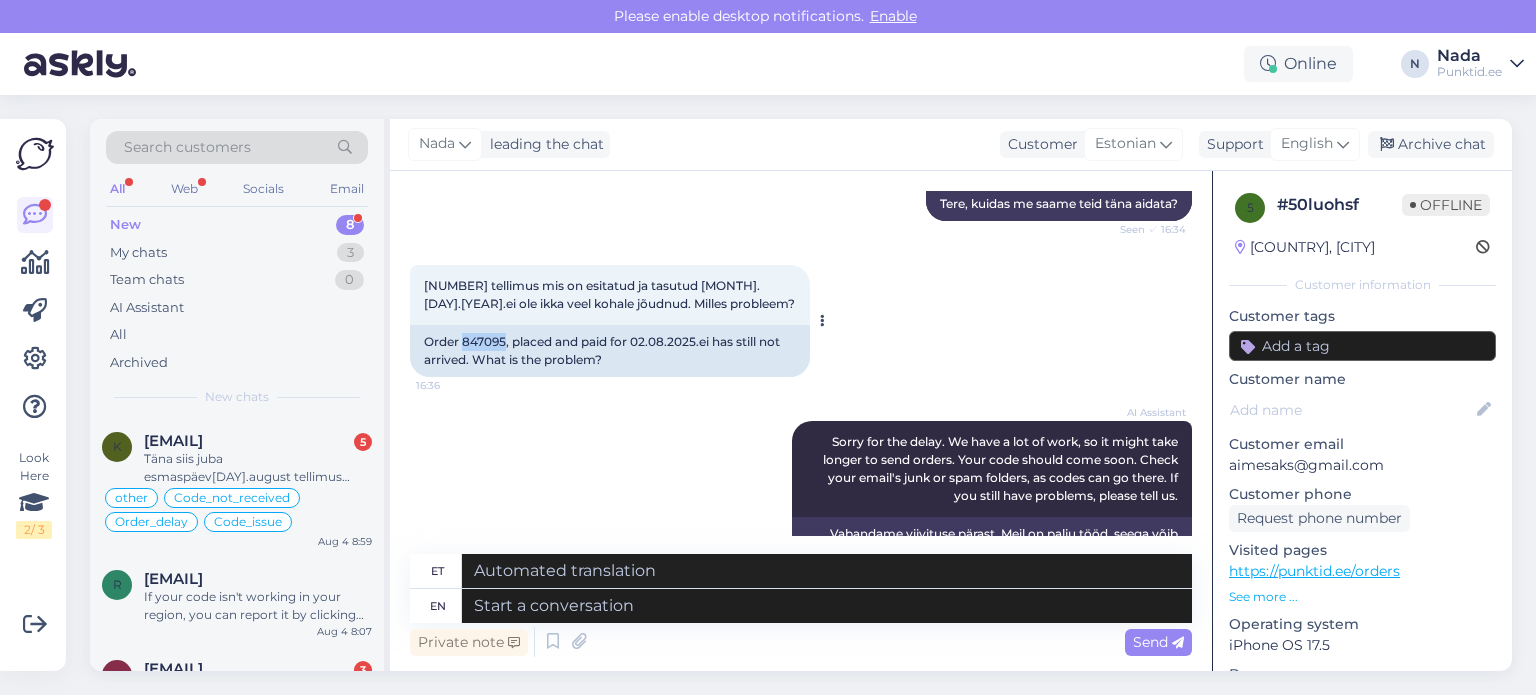 click on "Order 847095, placed and paid for 02.08.2025.ei has still not arrived. What is the problem?" at bounding box center (610, 351) 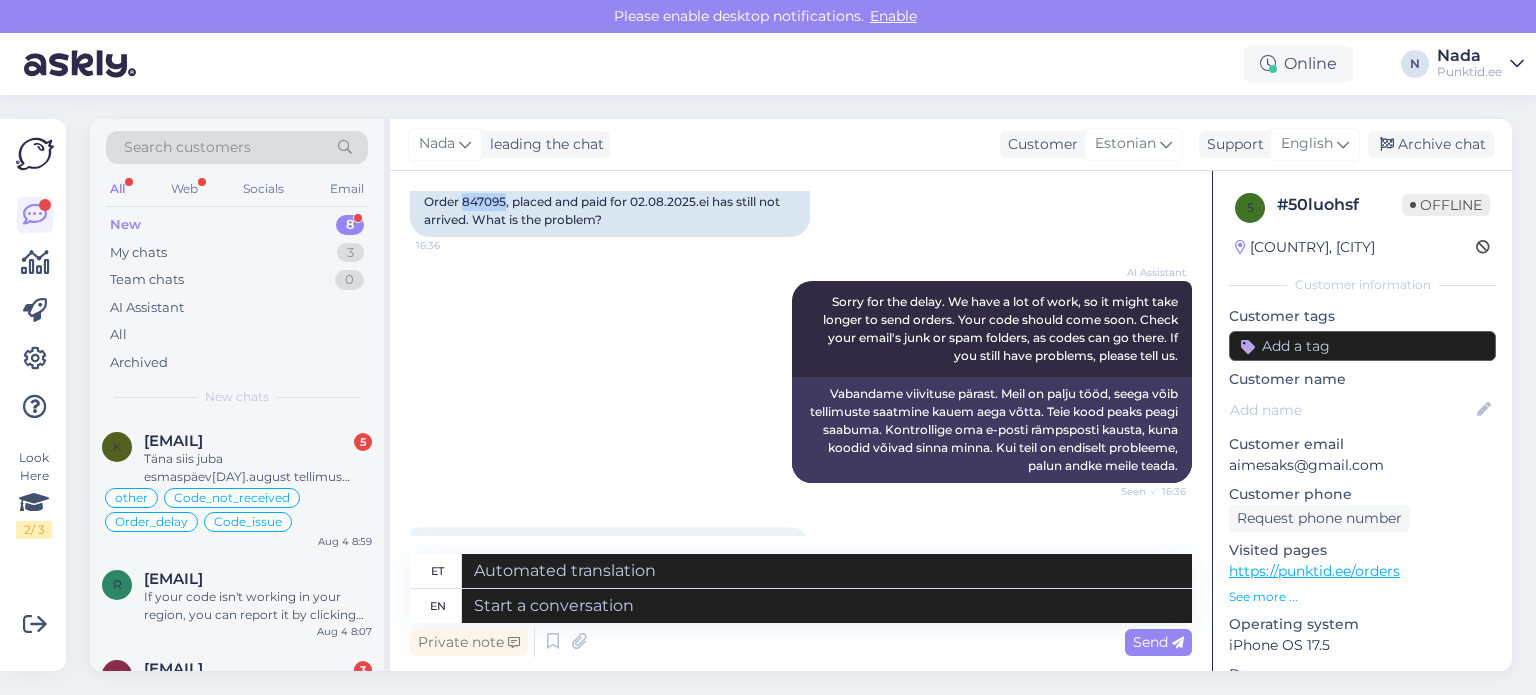 scroll, scrollTop: 2975, scrollLeft: 0, axis: vertical 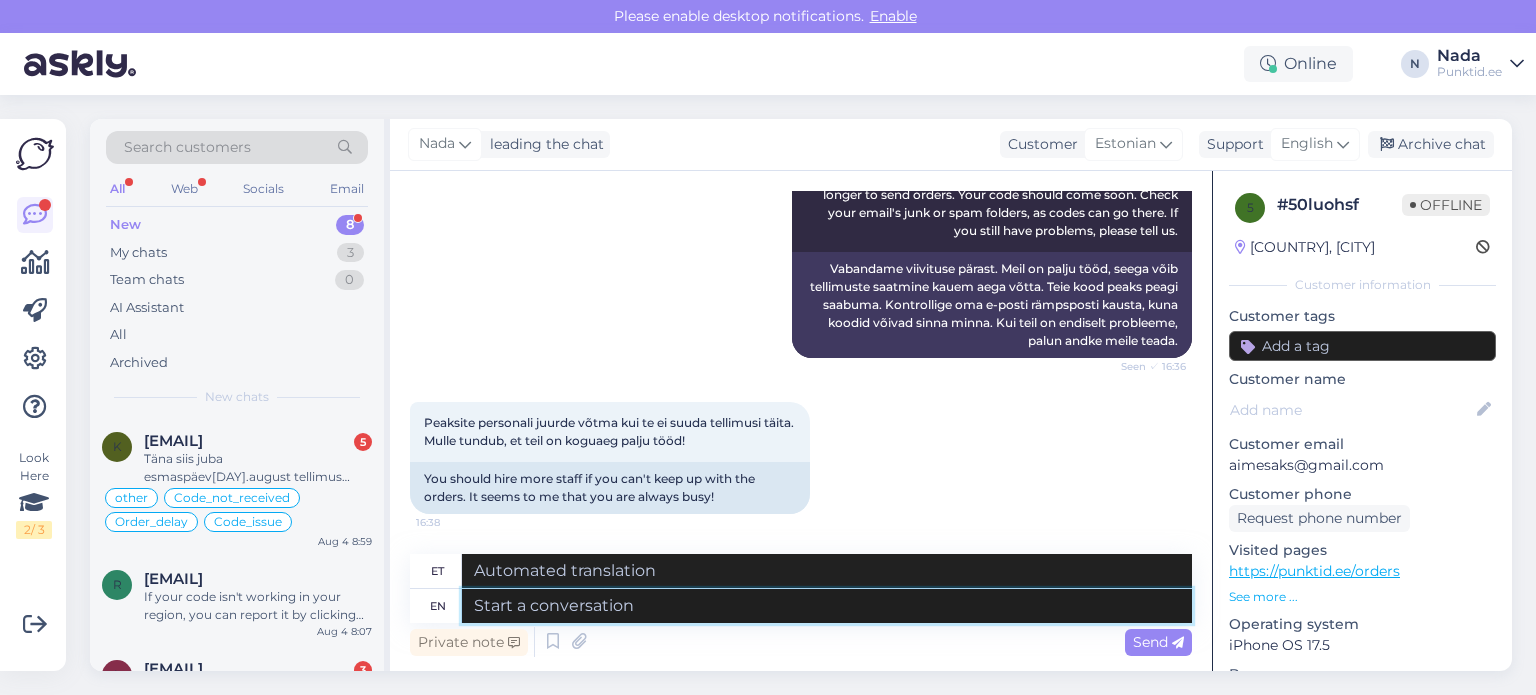 click at bounding box center (827, 606) 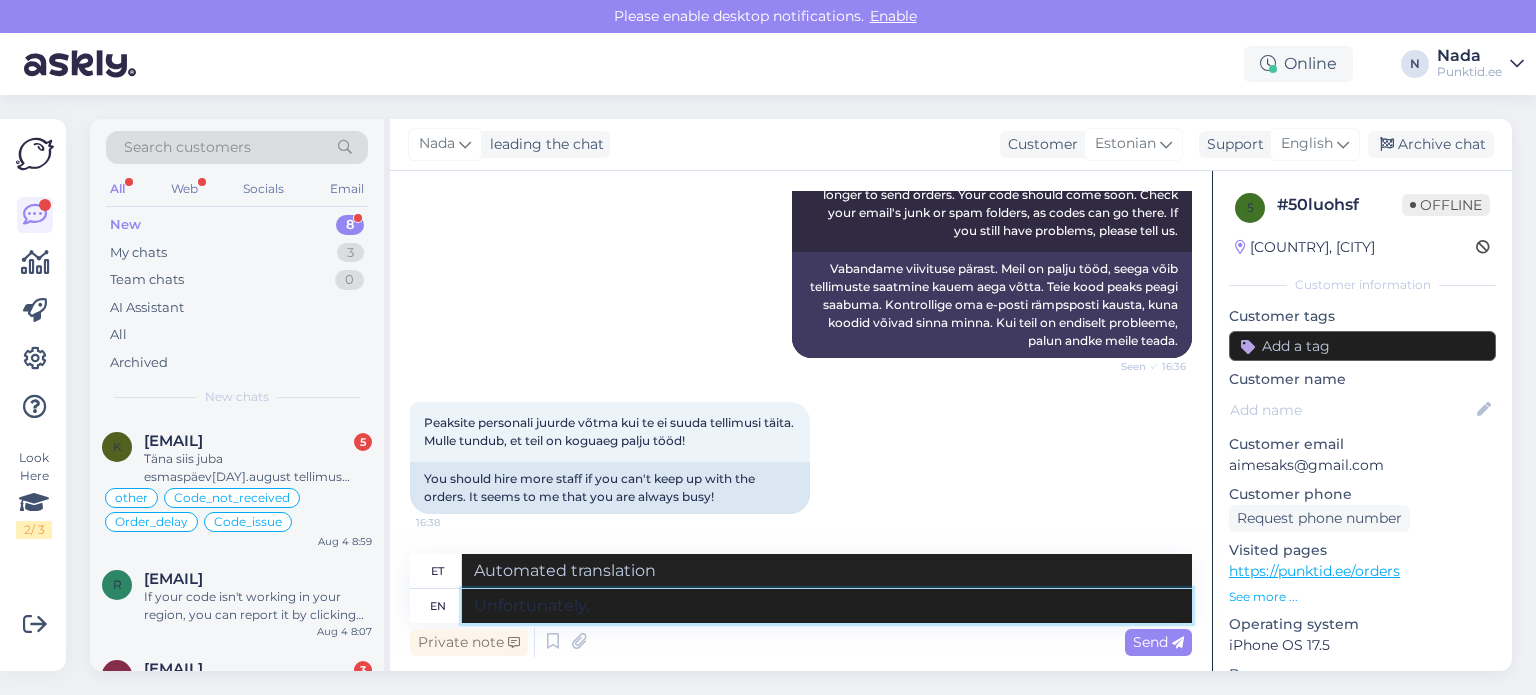 type on "Unfortunately, t" 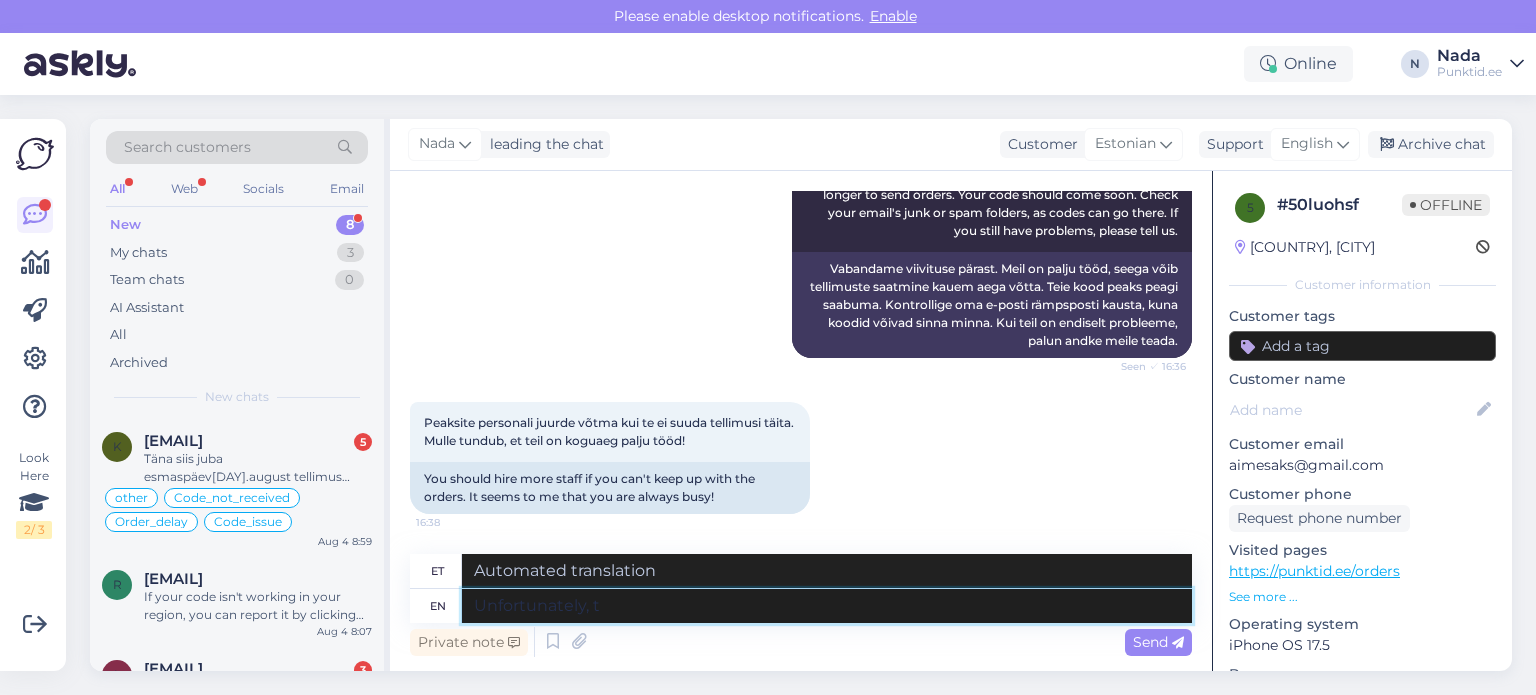 type on "Kahjuks" 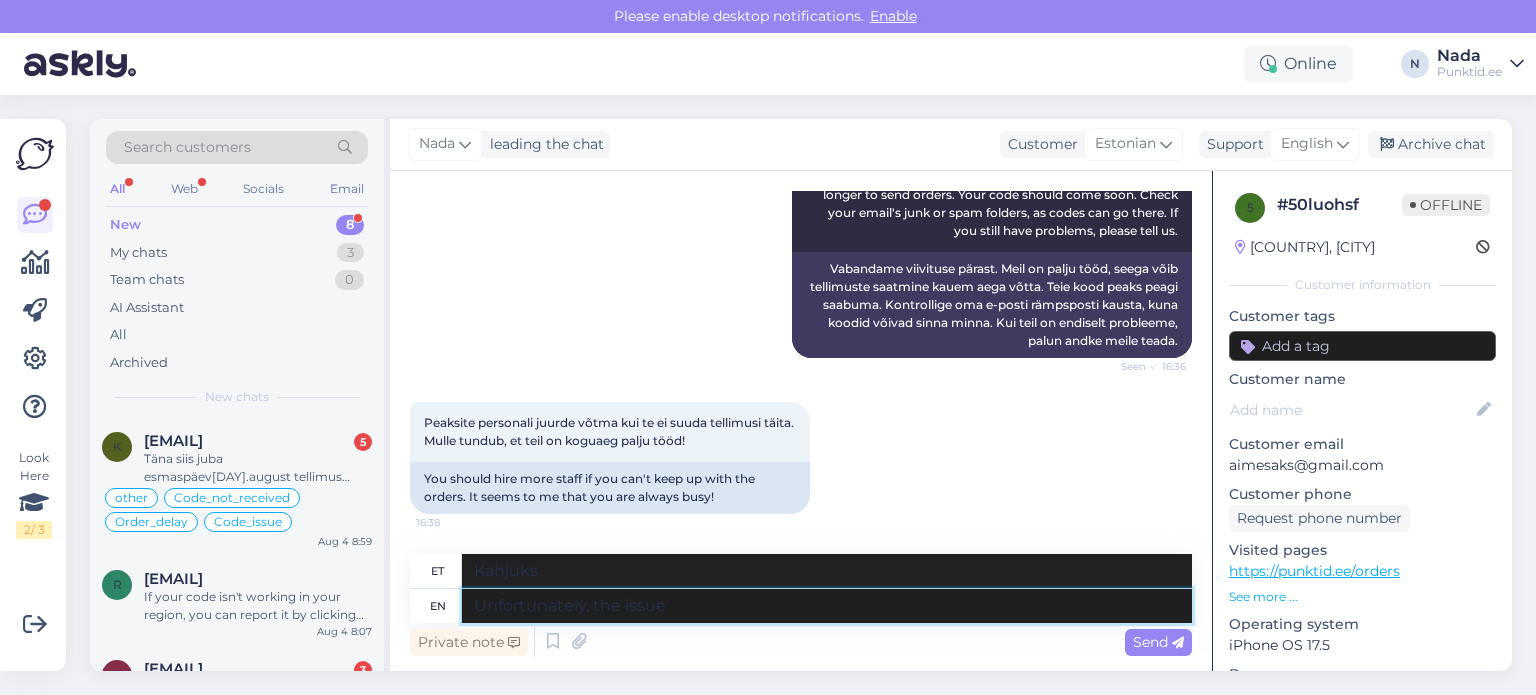 type on "Unfortunately, the issue i" 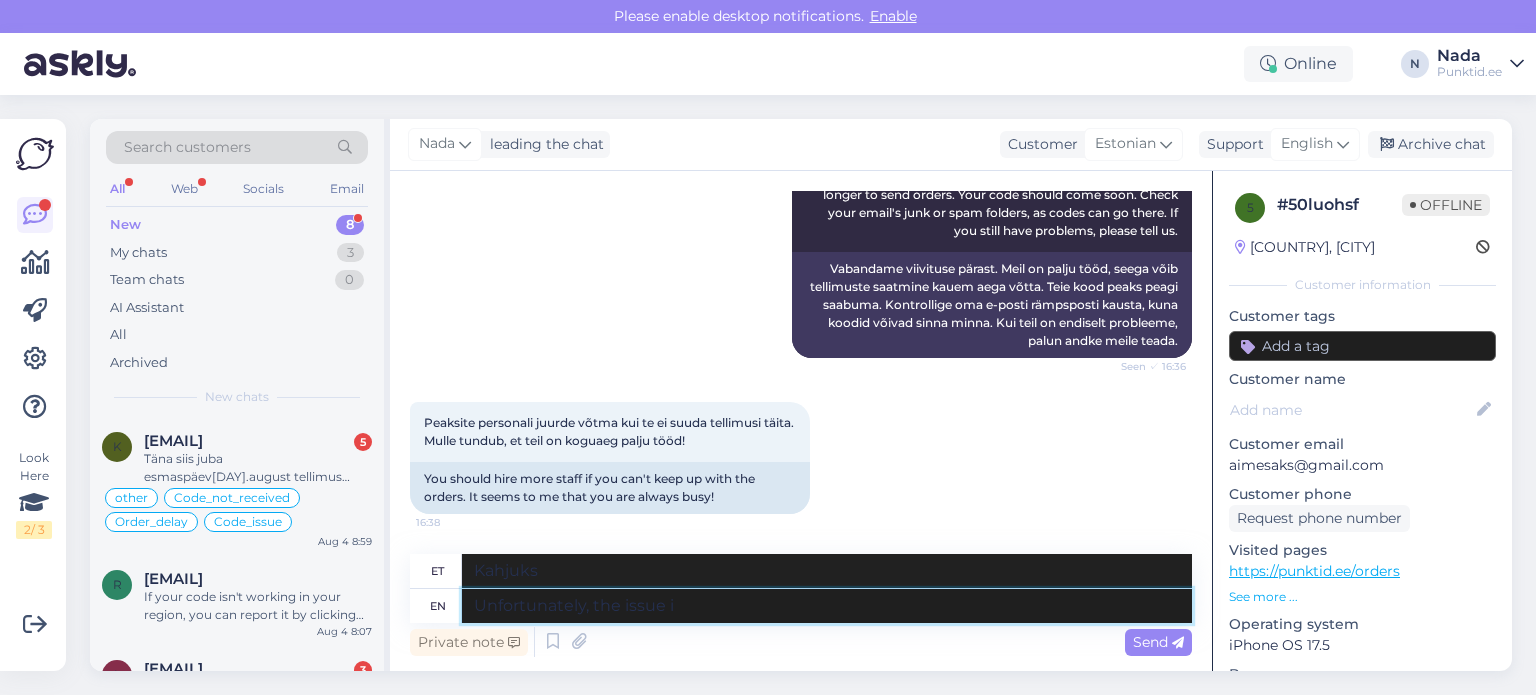 type on "Kahjuks on probleem" 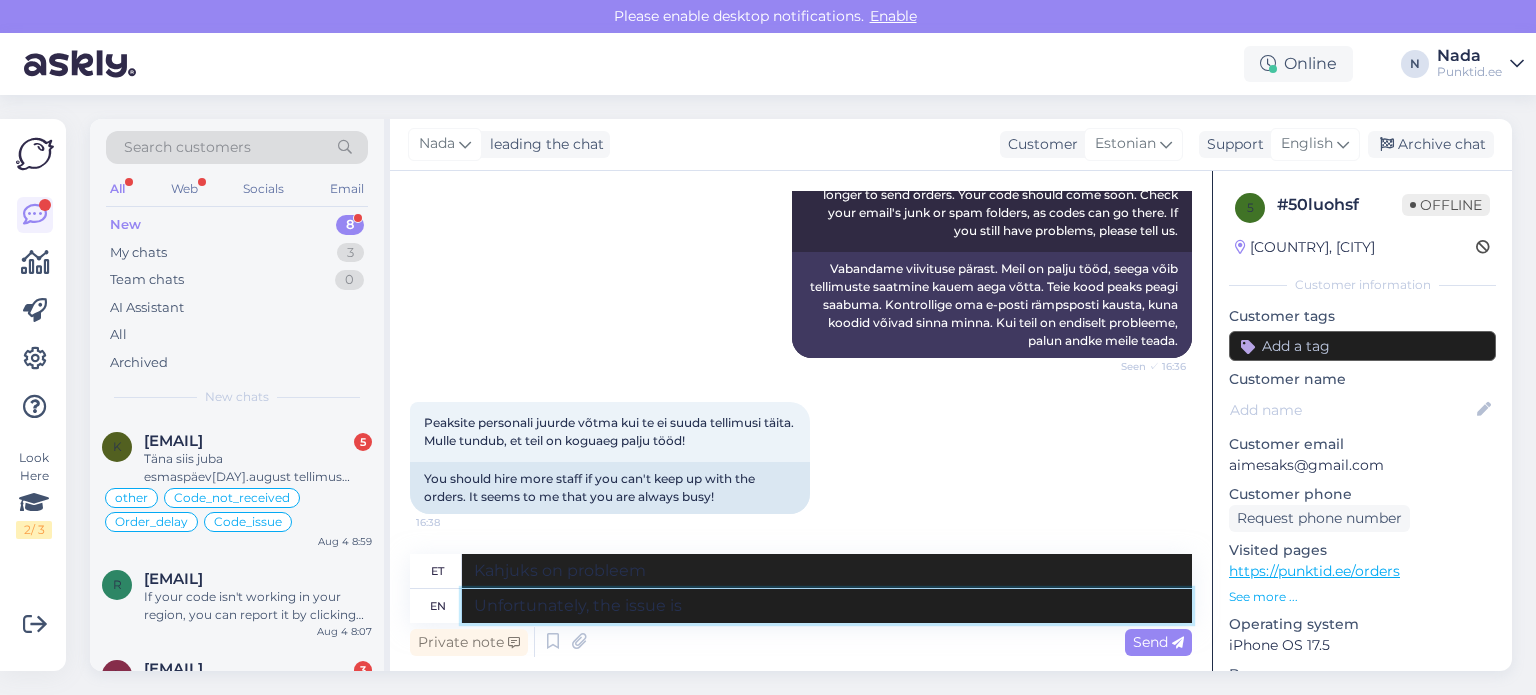 type on "Unfortunately, the issue is f" 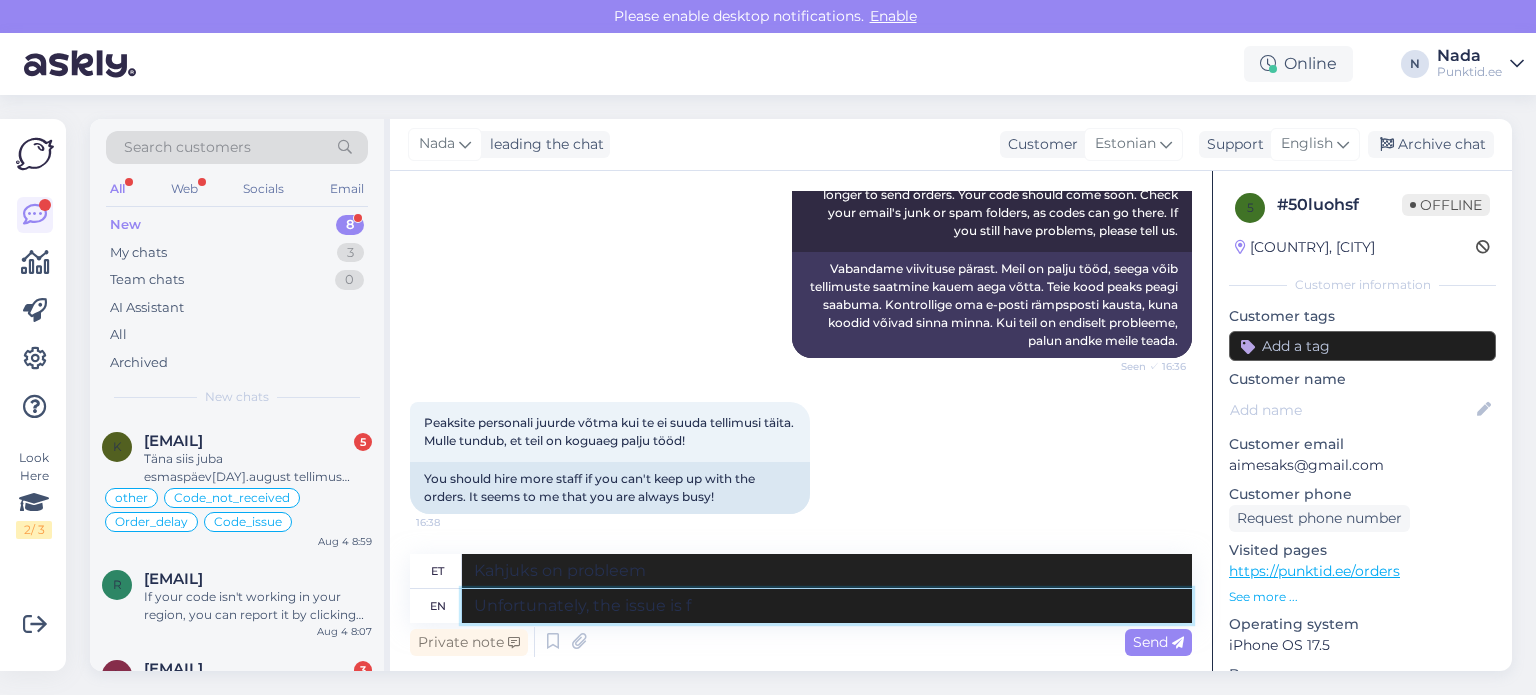 type on "Kahjuks on küsimus selles," 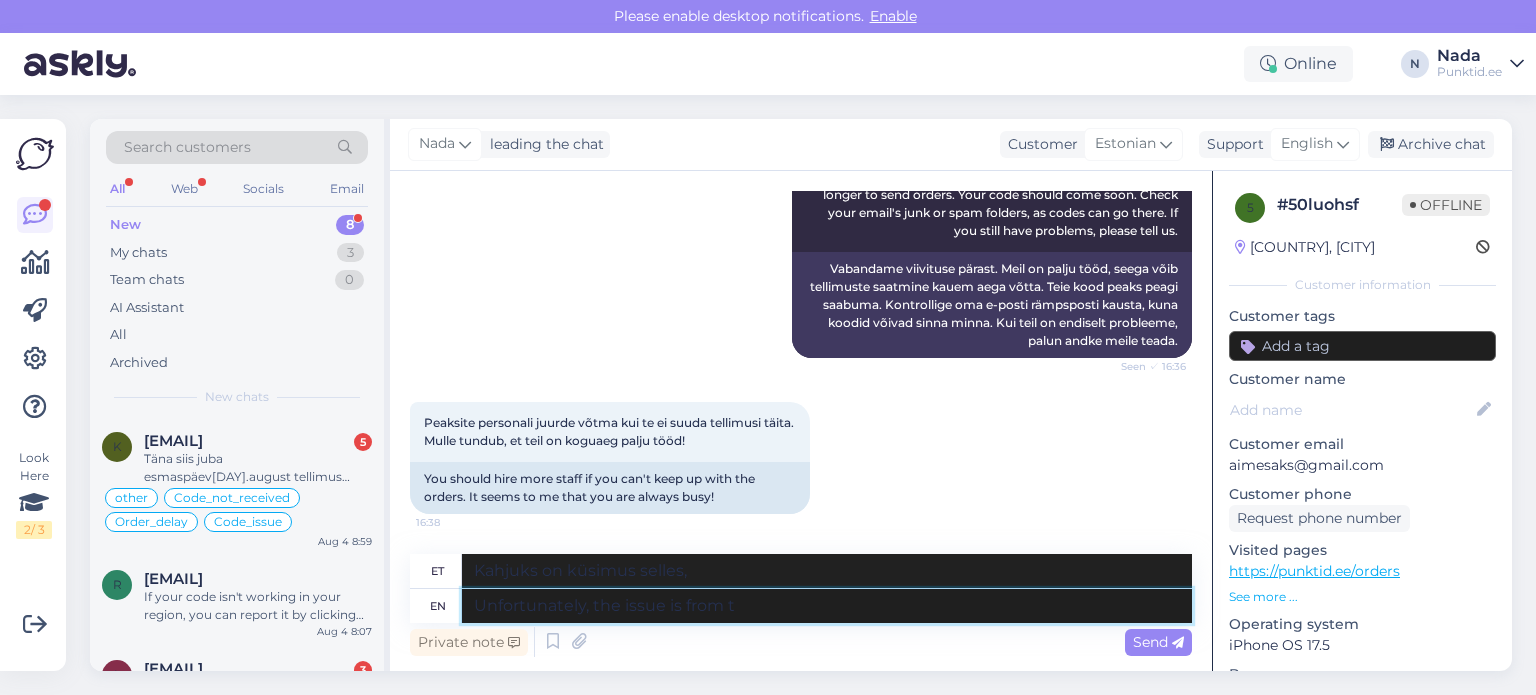 type on "Unfortunately, the issue is from th" 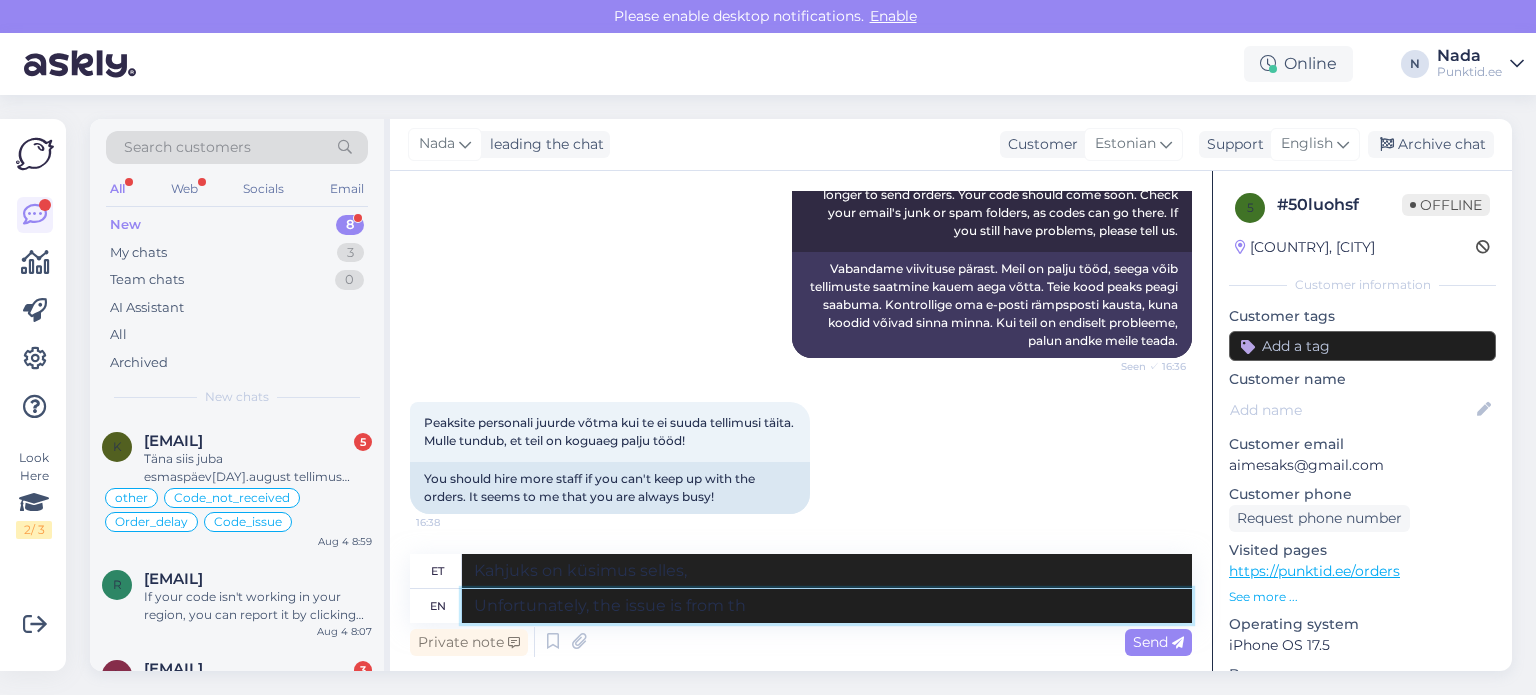 type on "Kahjuks on probleem pärit sellest," 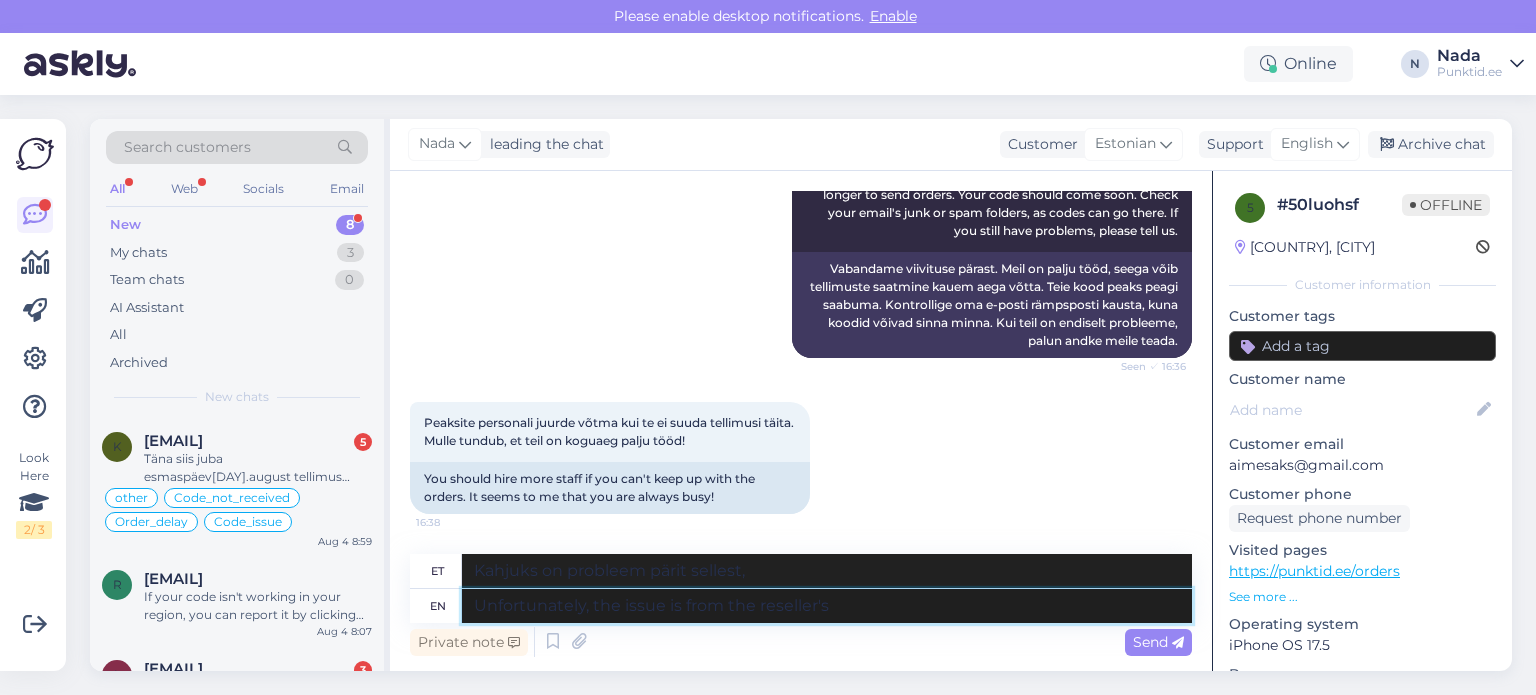 type on "Unfortunately, the issue is from the reseller's" 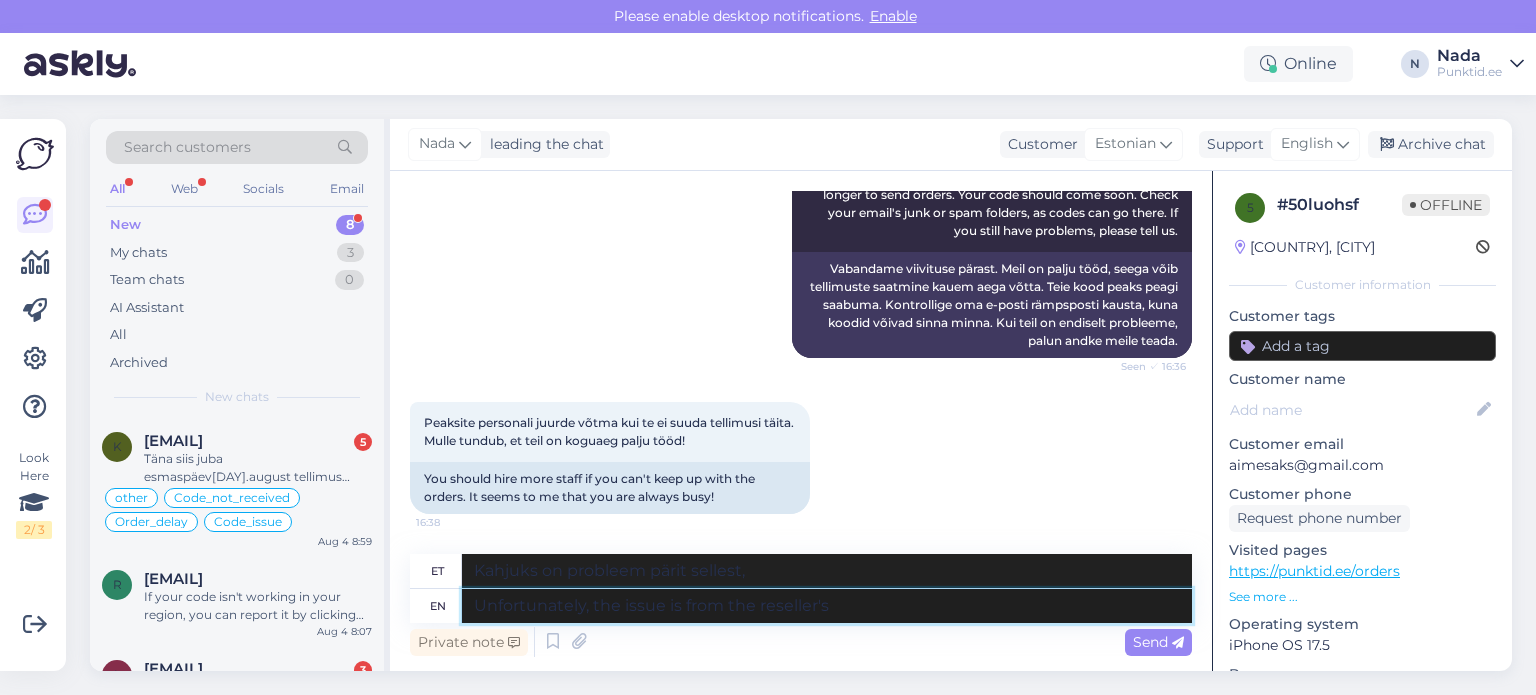 type on "Kahjuks on probleem edasimüüja poolt" 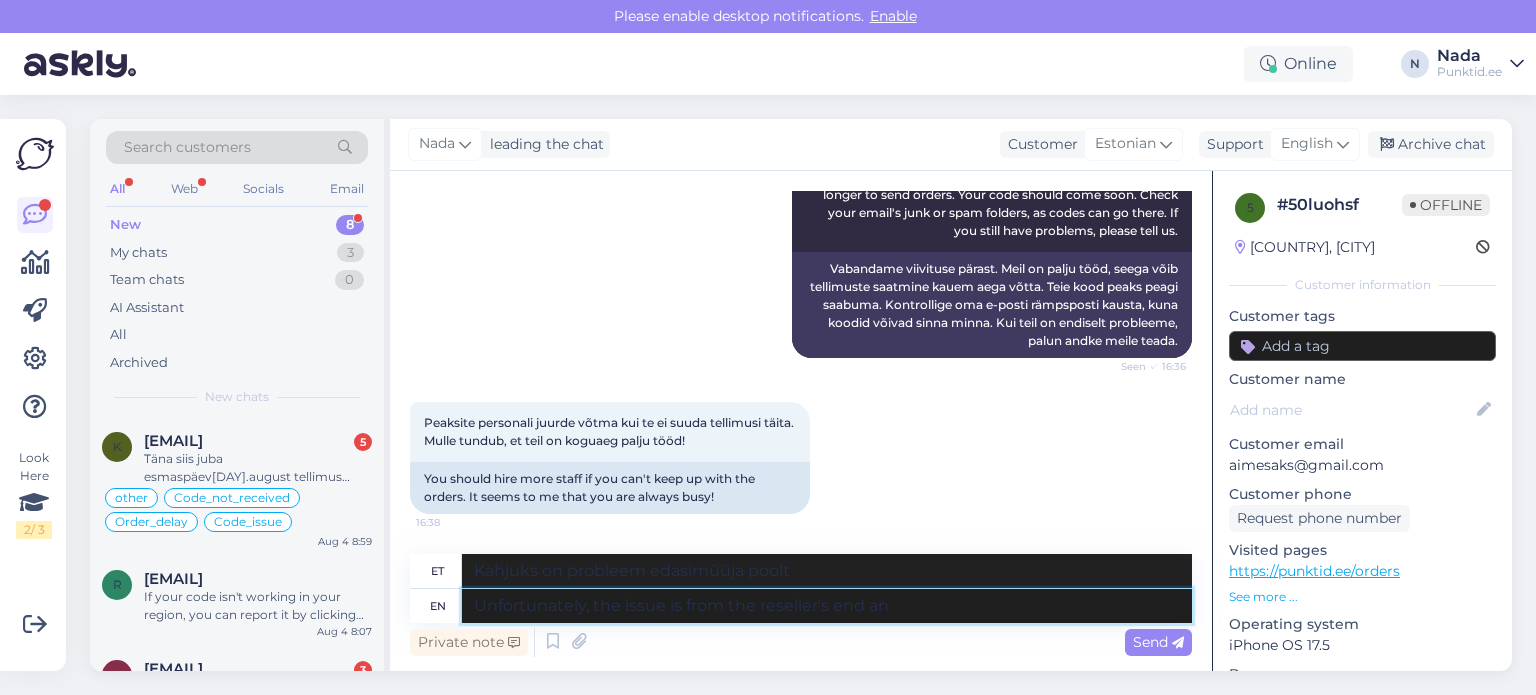 type on "Unfortunately, the issue is from the reseller's end and" 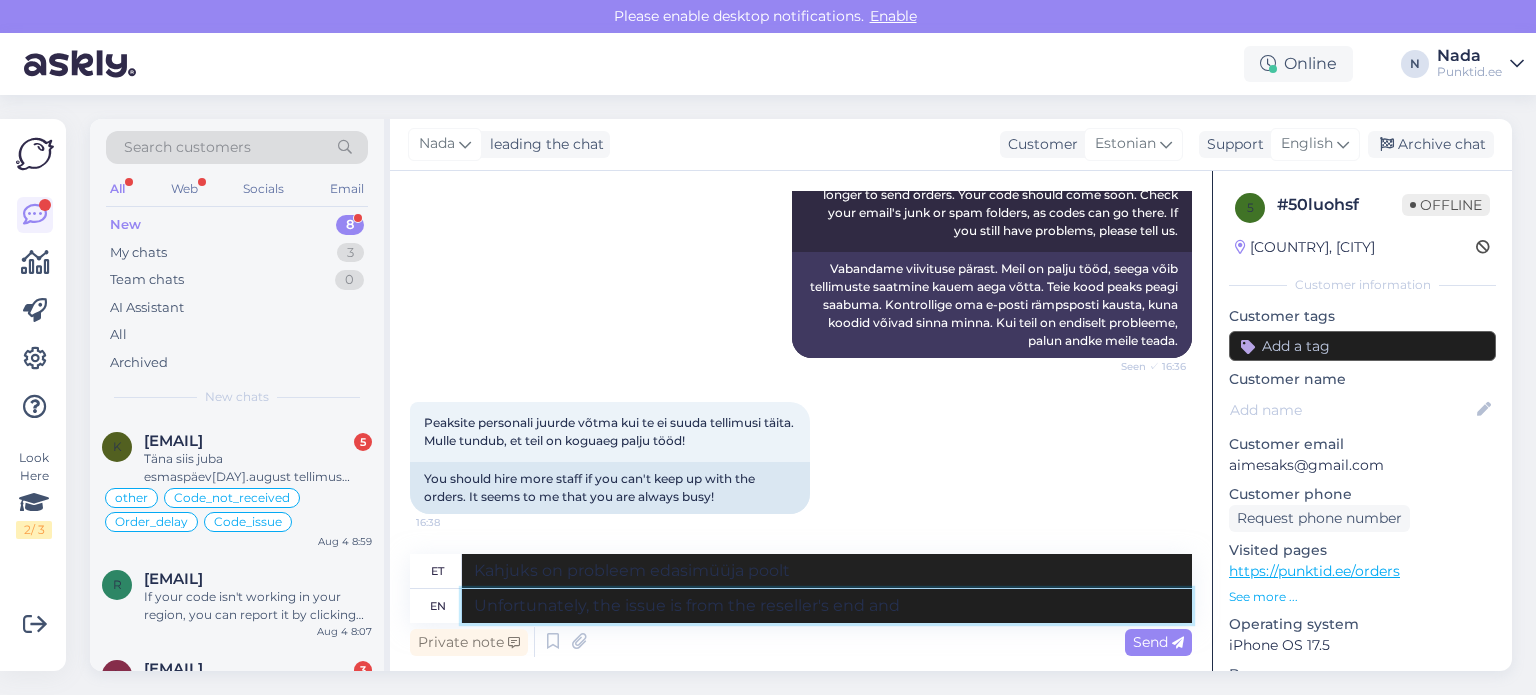 type on "Kahjuks on probleem edasimüüja poolelt." 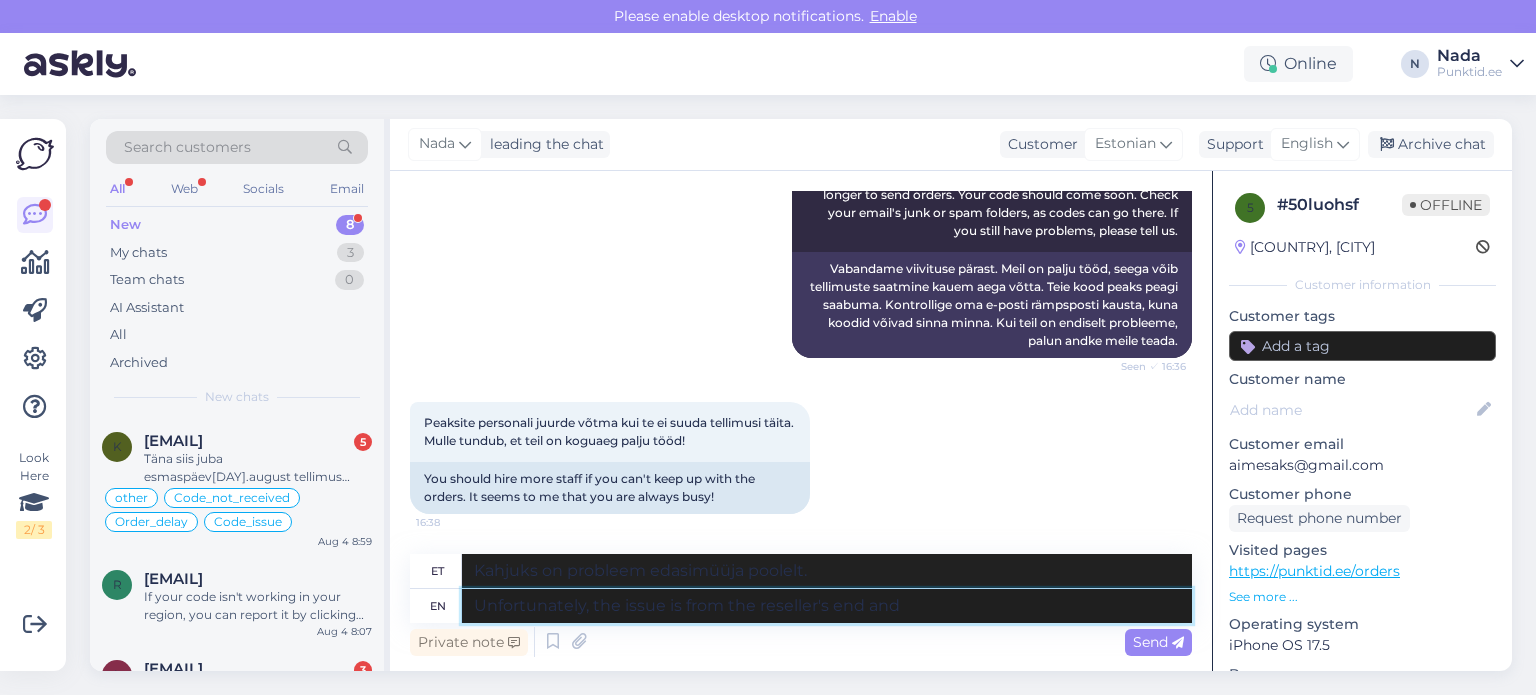 type on "Unfortunately, the issue is from the reseller's end and" 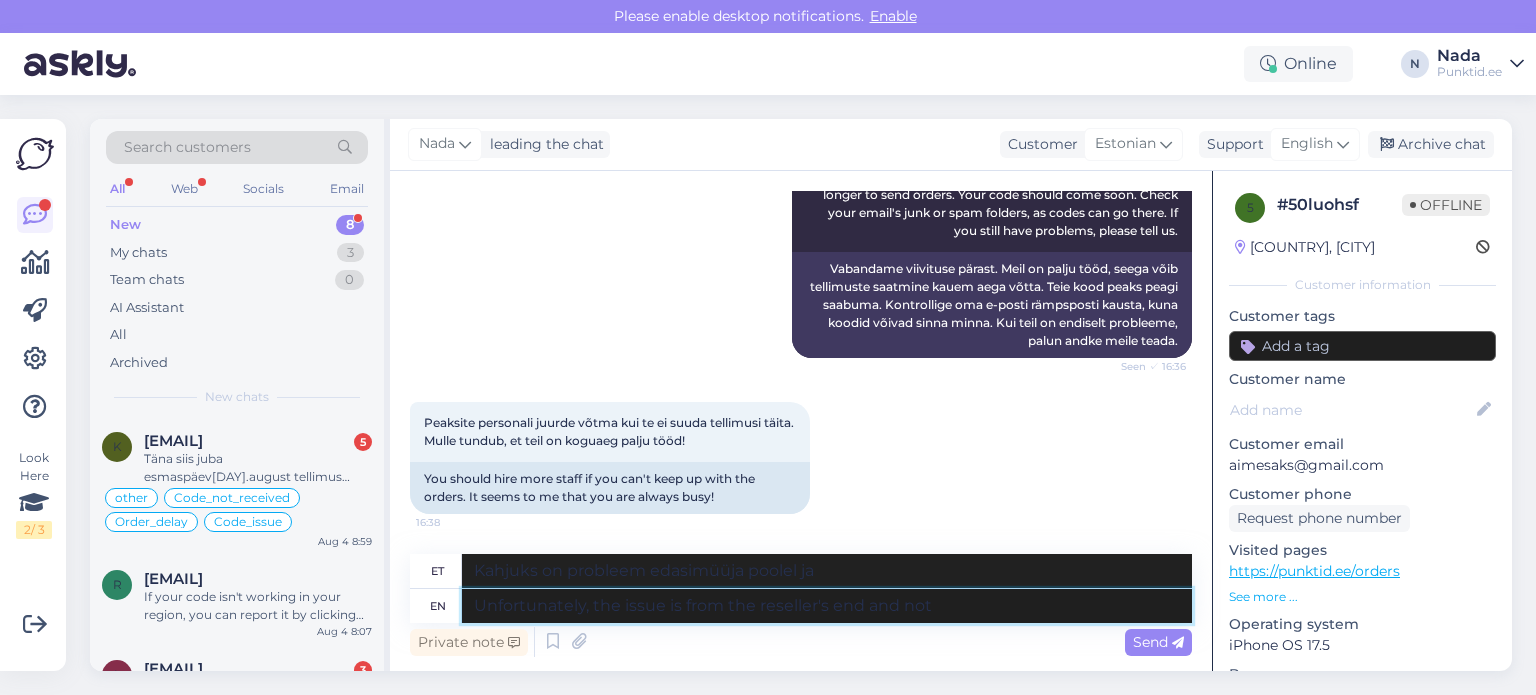 type on "Unfortunately, the issue is from the reseller's end and not f" 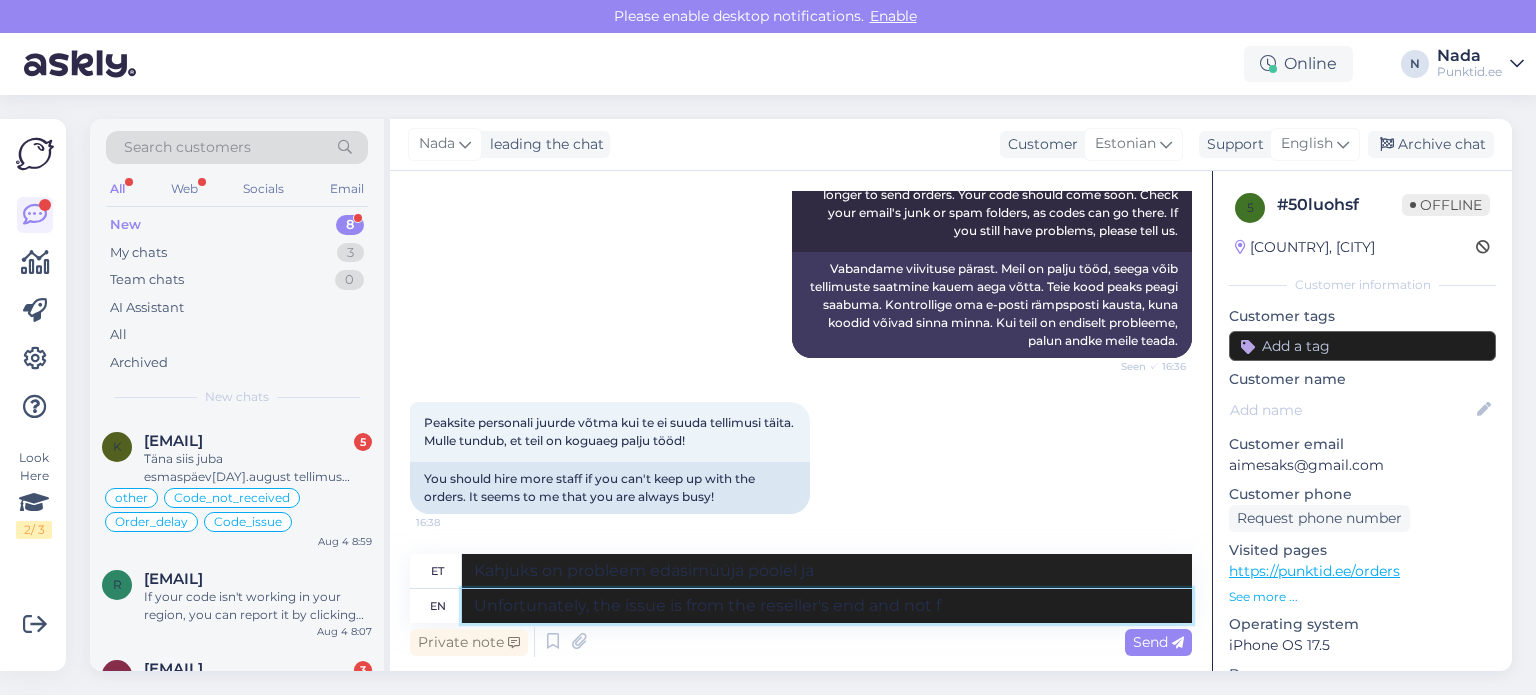 type on "Kahjuks on probleem edasimüüja poolel, mitte..." 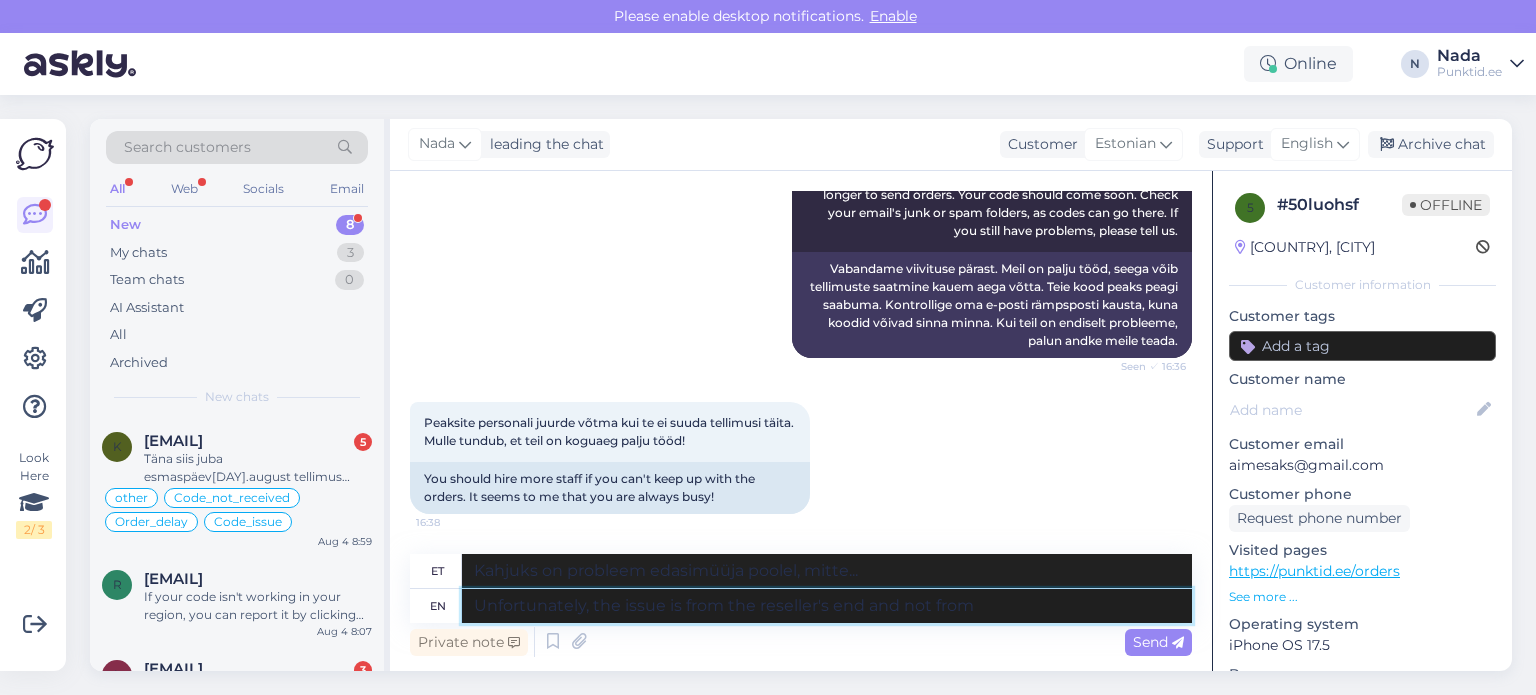 type on "Unfortunately, the issue is from the reseller's end and not from o" 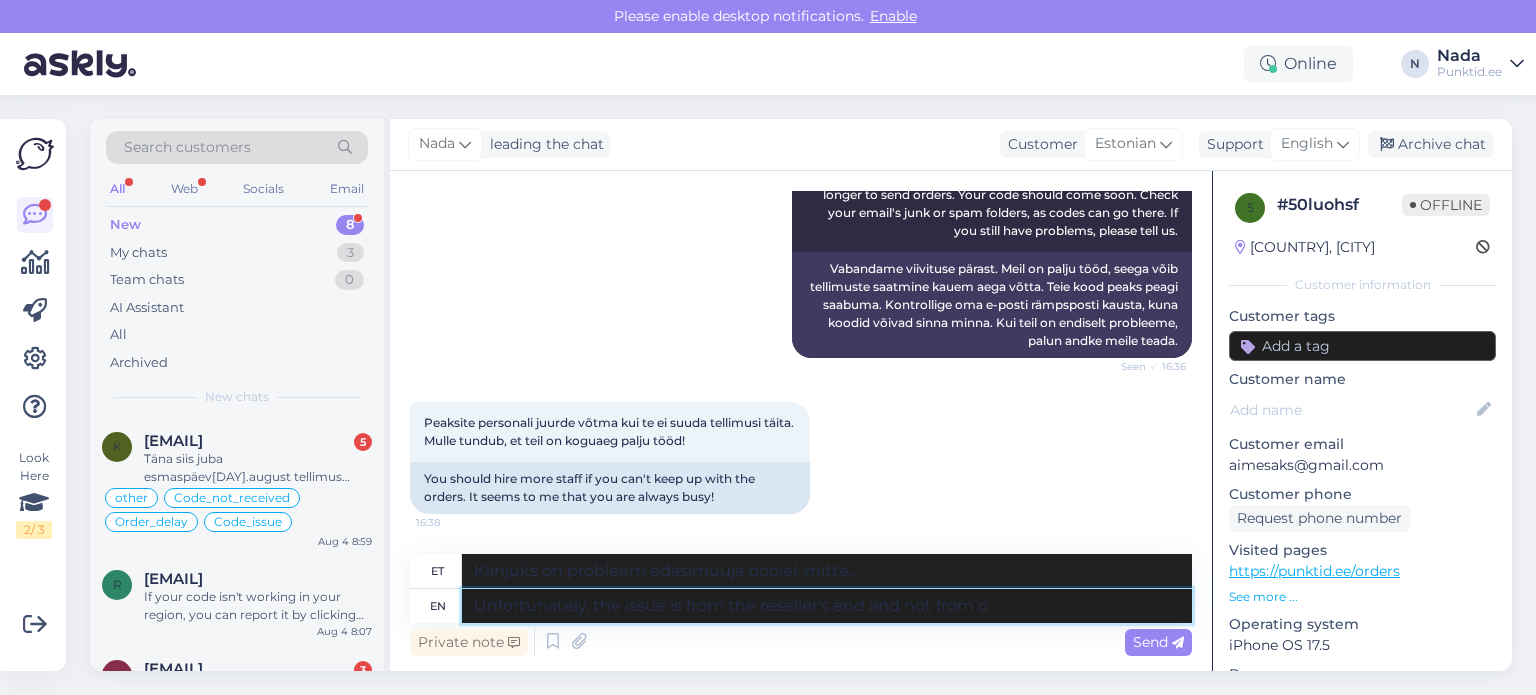 type on "Kahjuks on probleem edasimüüja, mitte ... poolt." 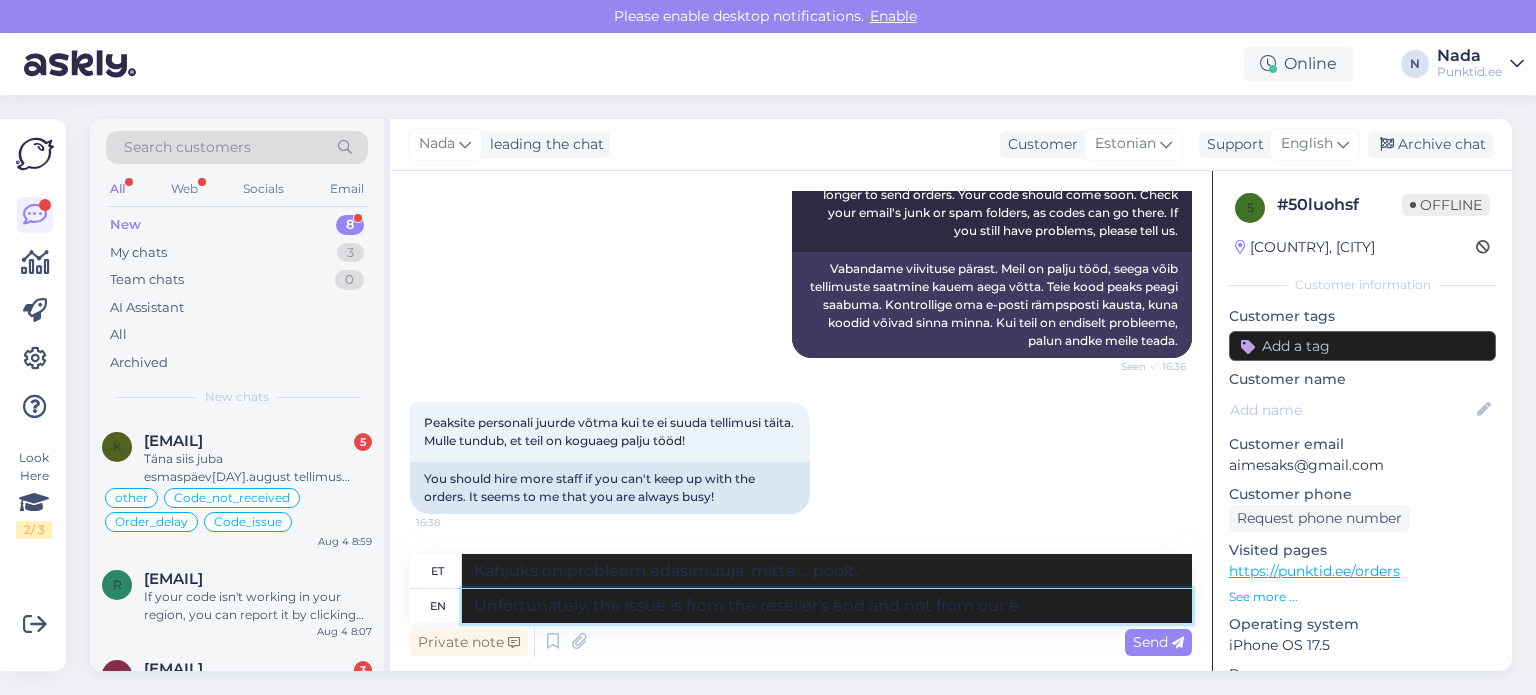 type on "Unfortunately, the issue is from the reseller's end and not from our en" 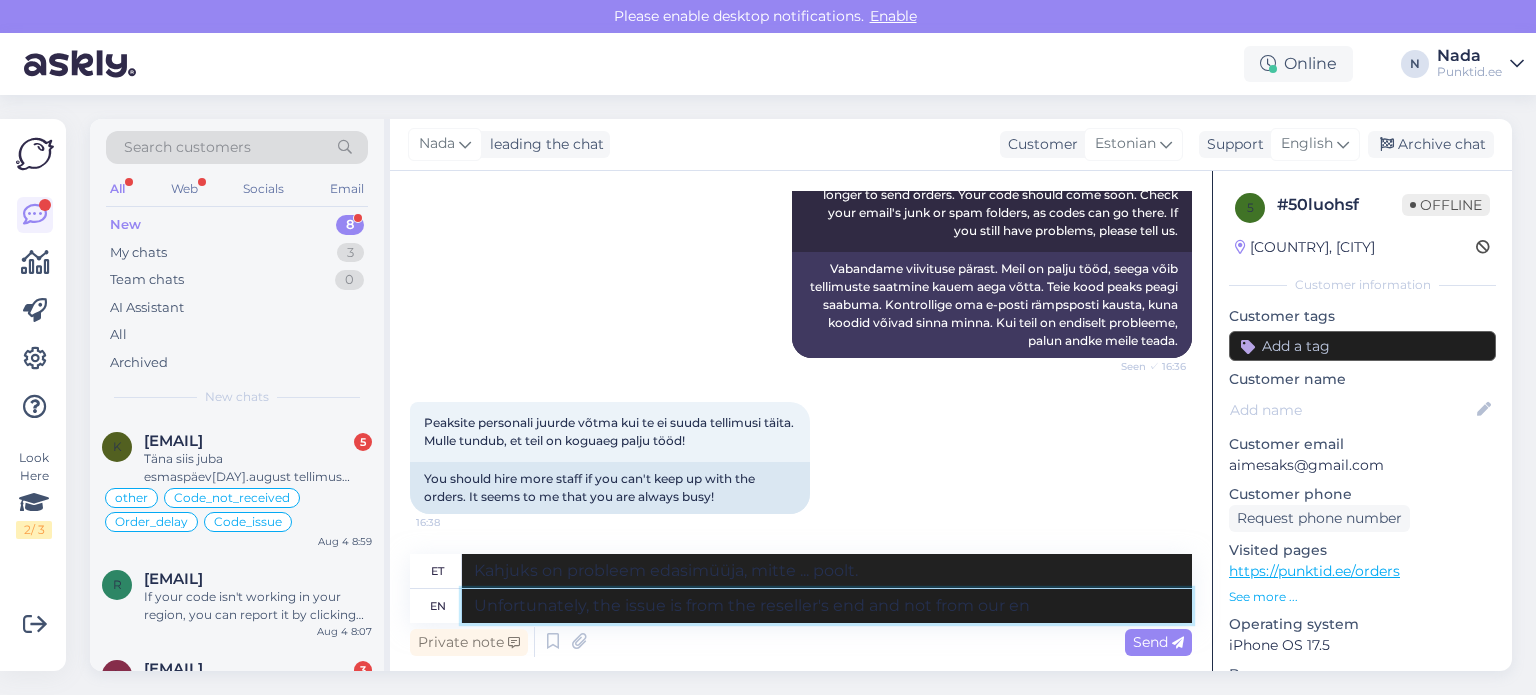 type on "Kahjuks on probleem edasimüüja, mitte meie poolel." 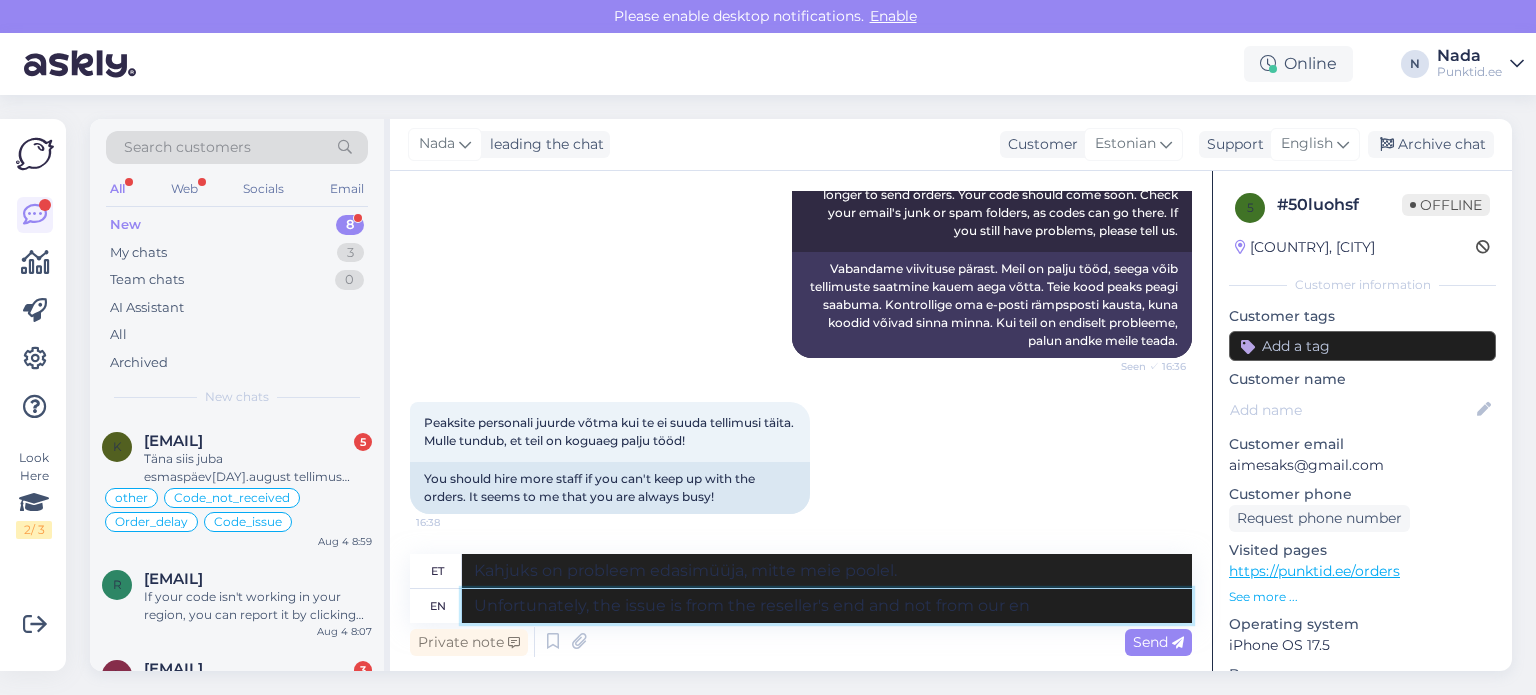 type on "Unfortunately, the issue is from the reseller's end and not from our end" 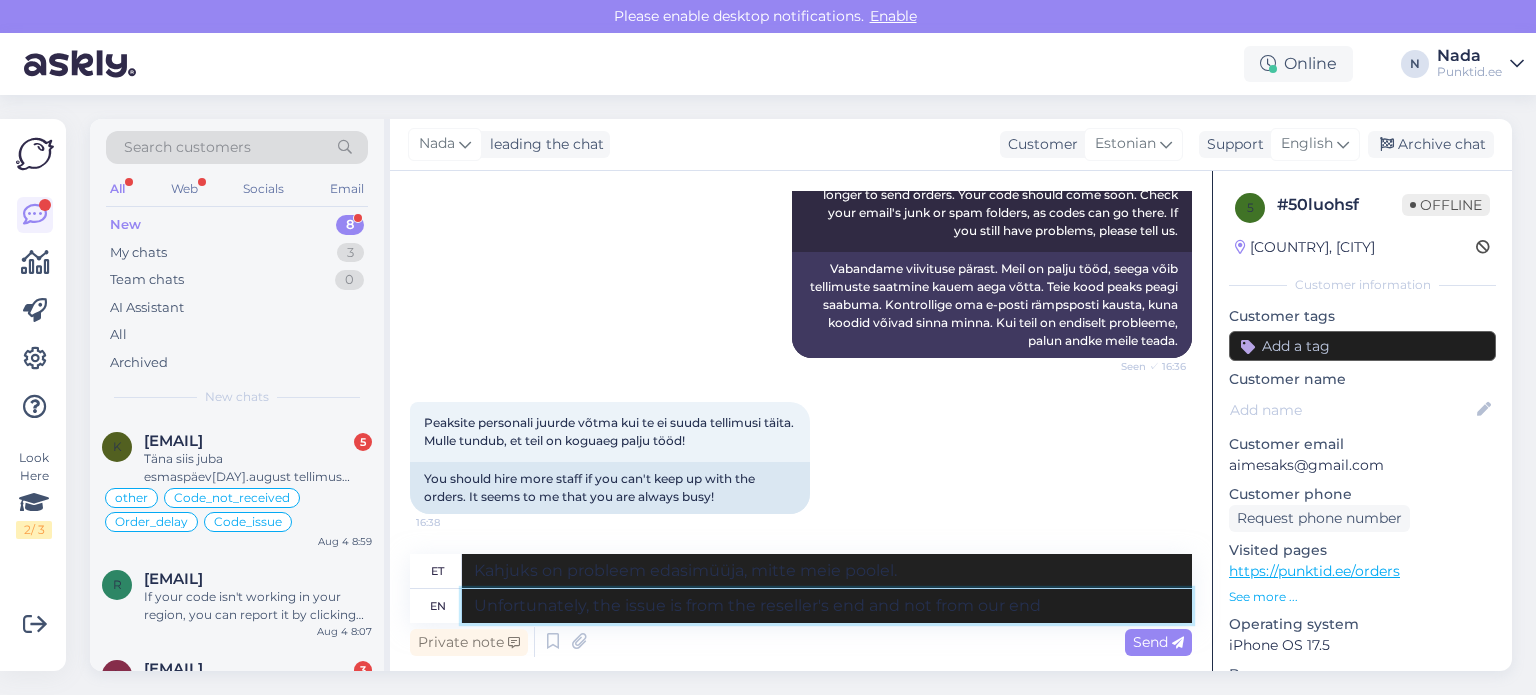 type on "Kahjuks on probleem edasimüüja, mitte meie poolt." 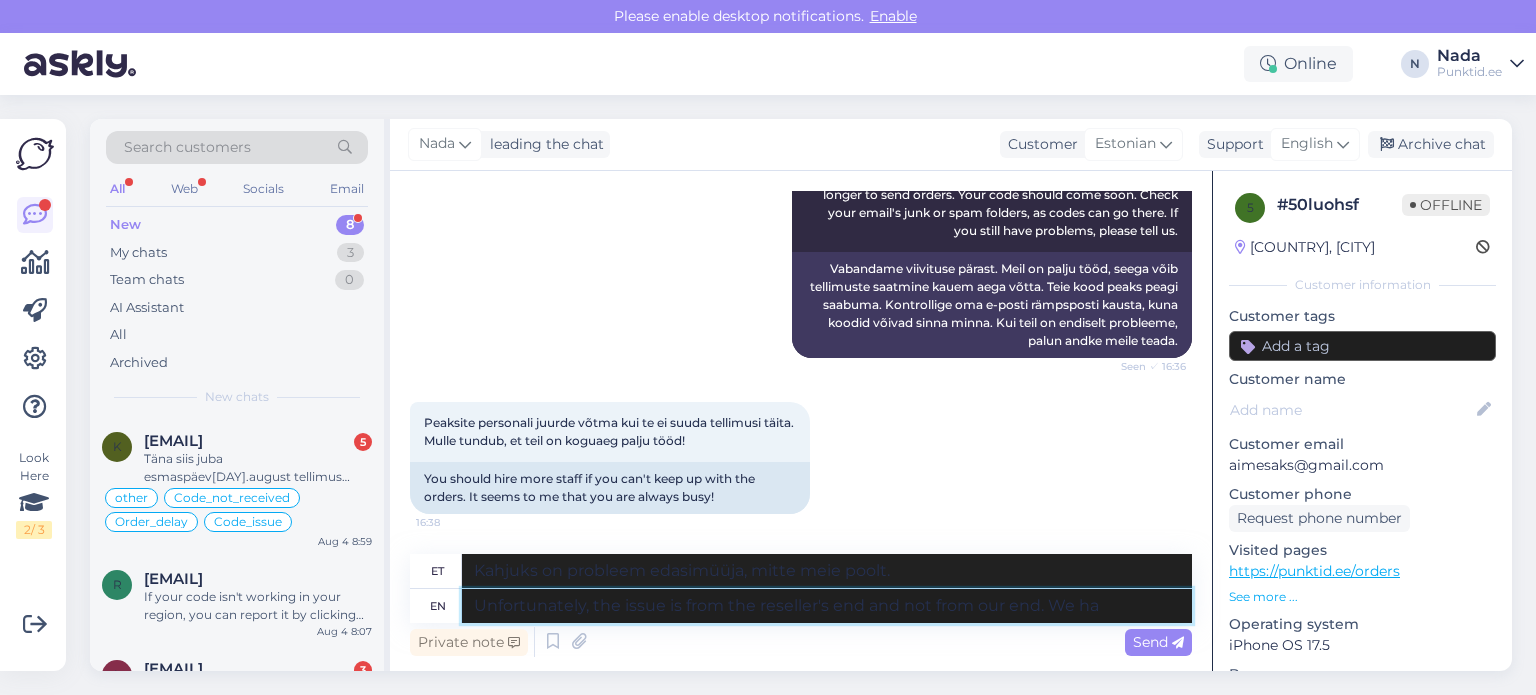 type on "Unfortunately, the issue is from the reseller's end and not from our end. We hav" 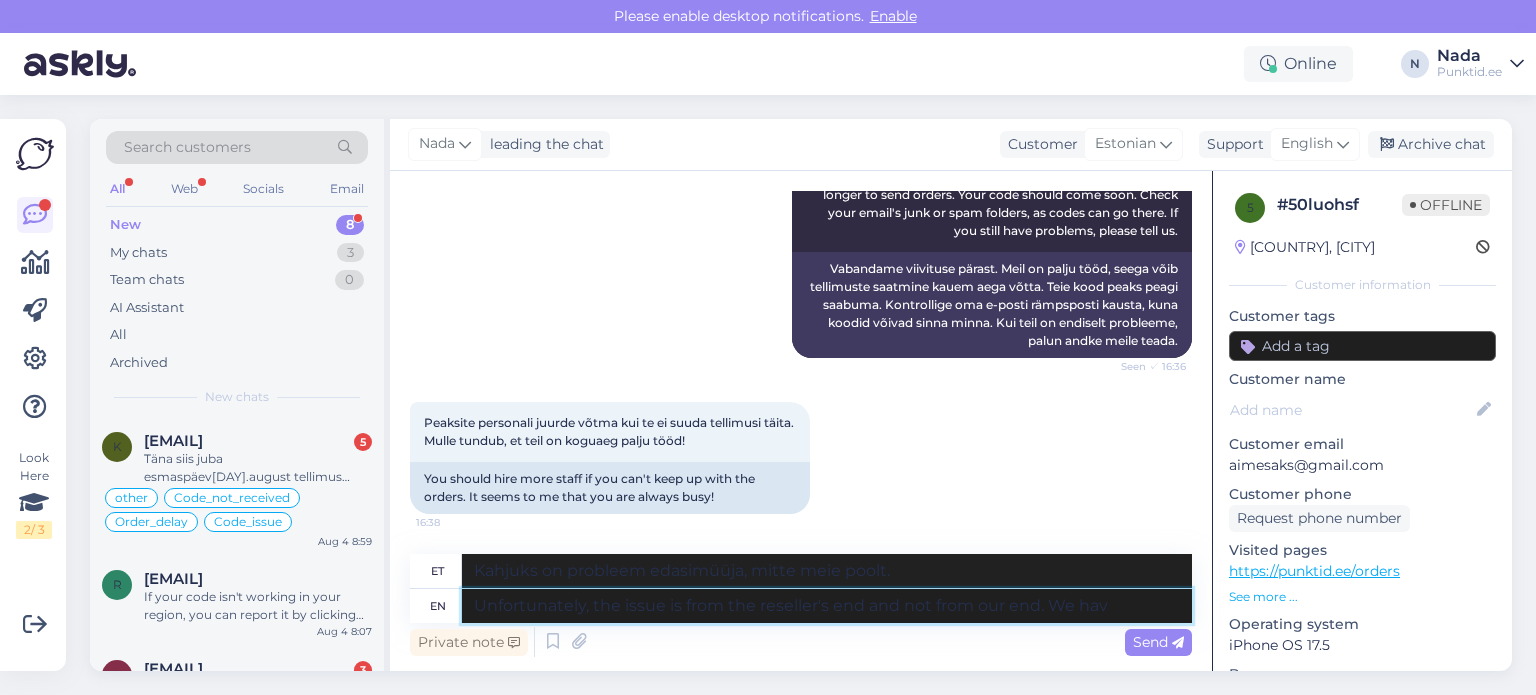 type on "Kahjuks on probleem edasimüüja, mitte meie poolt. Meie" 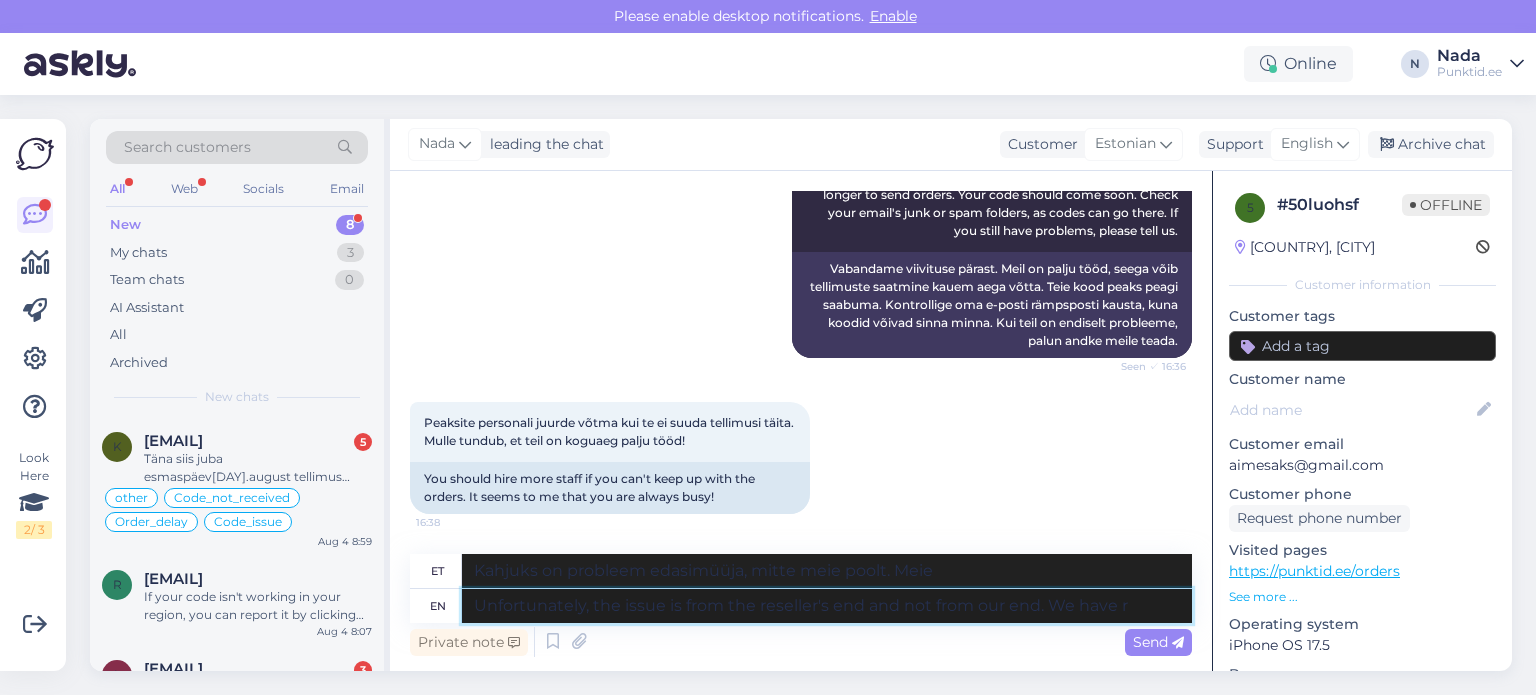 type on "Unfortunately, the issue is from the reseller's end and not from our end. We have re" 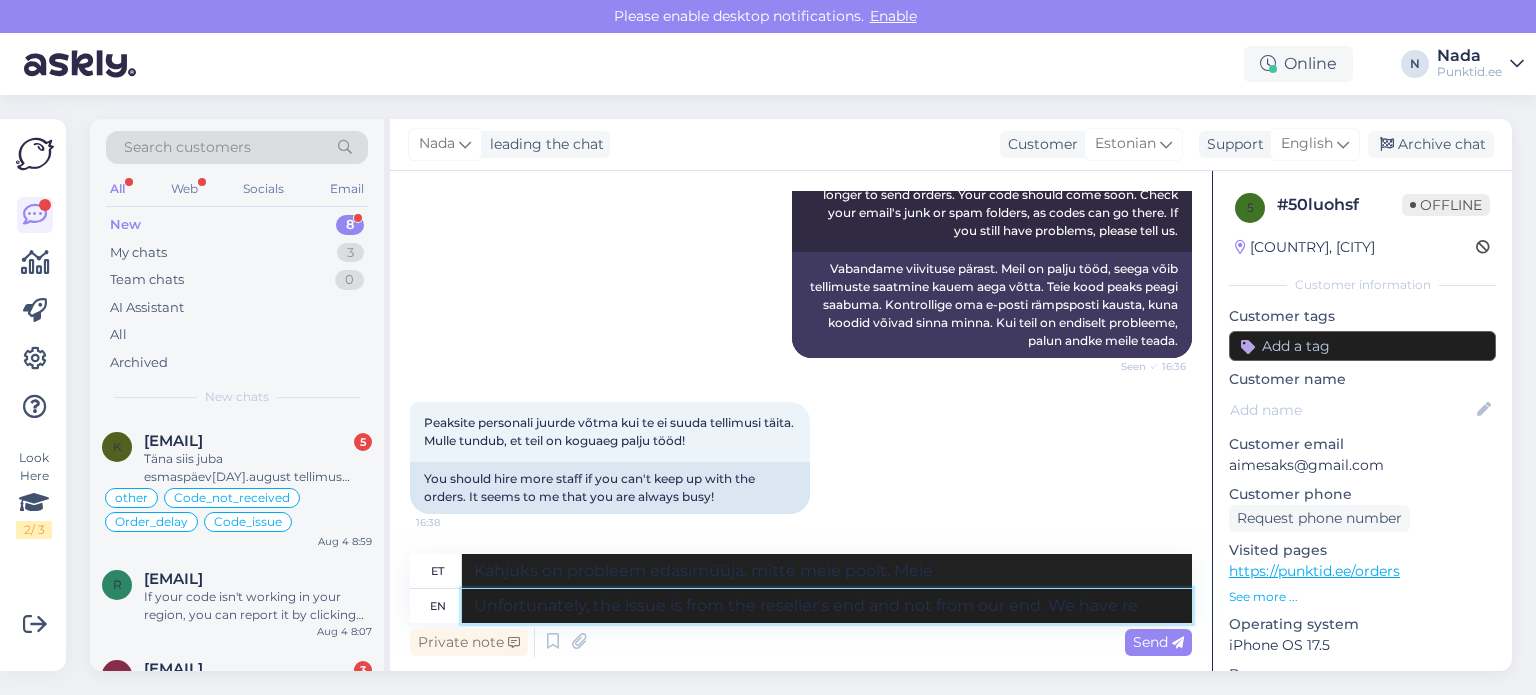 type on "Kahjuks on probleem edasimüüja, mitte meie poolt. Meil on" 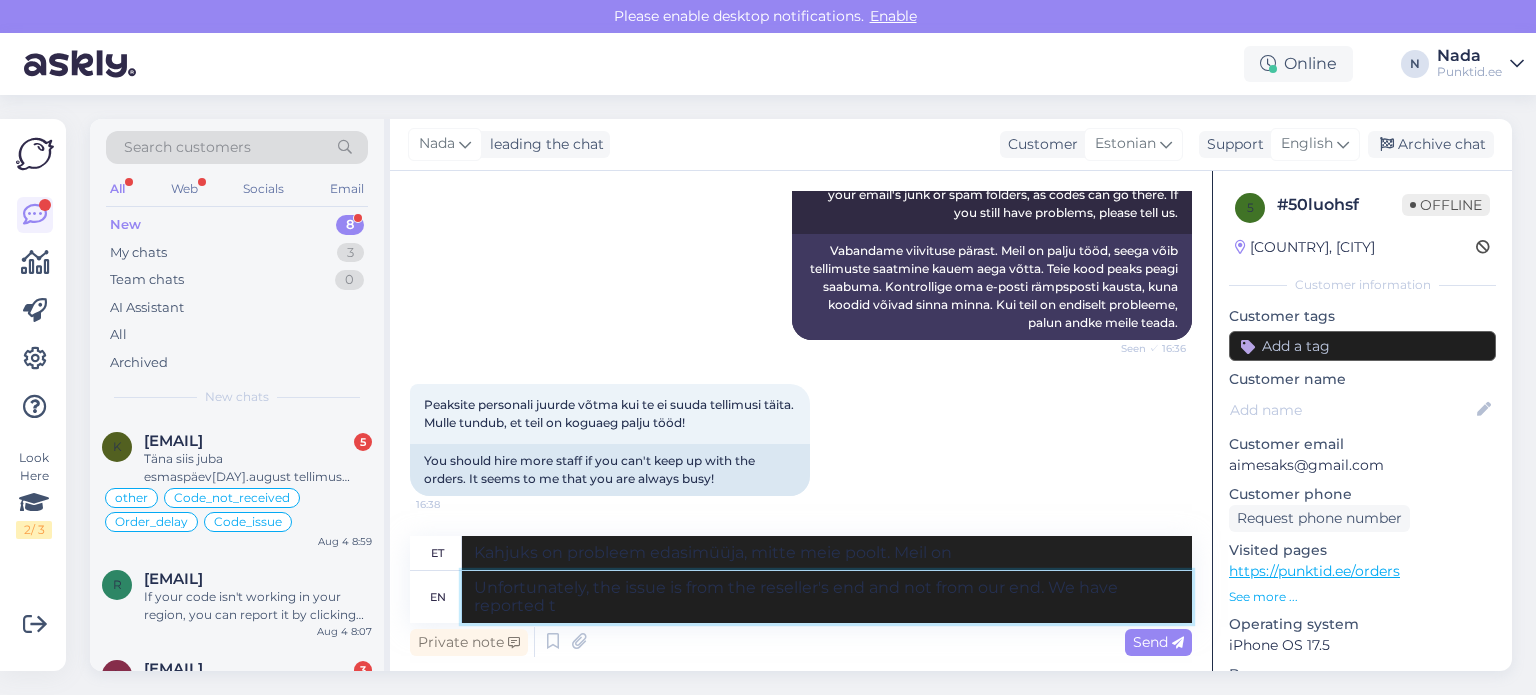 type on "Unfortunately, the issue is from the reseller's end and not from our end. We have reported th" 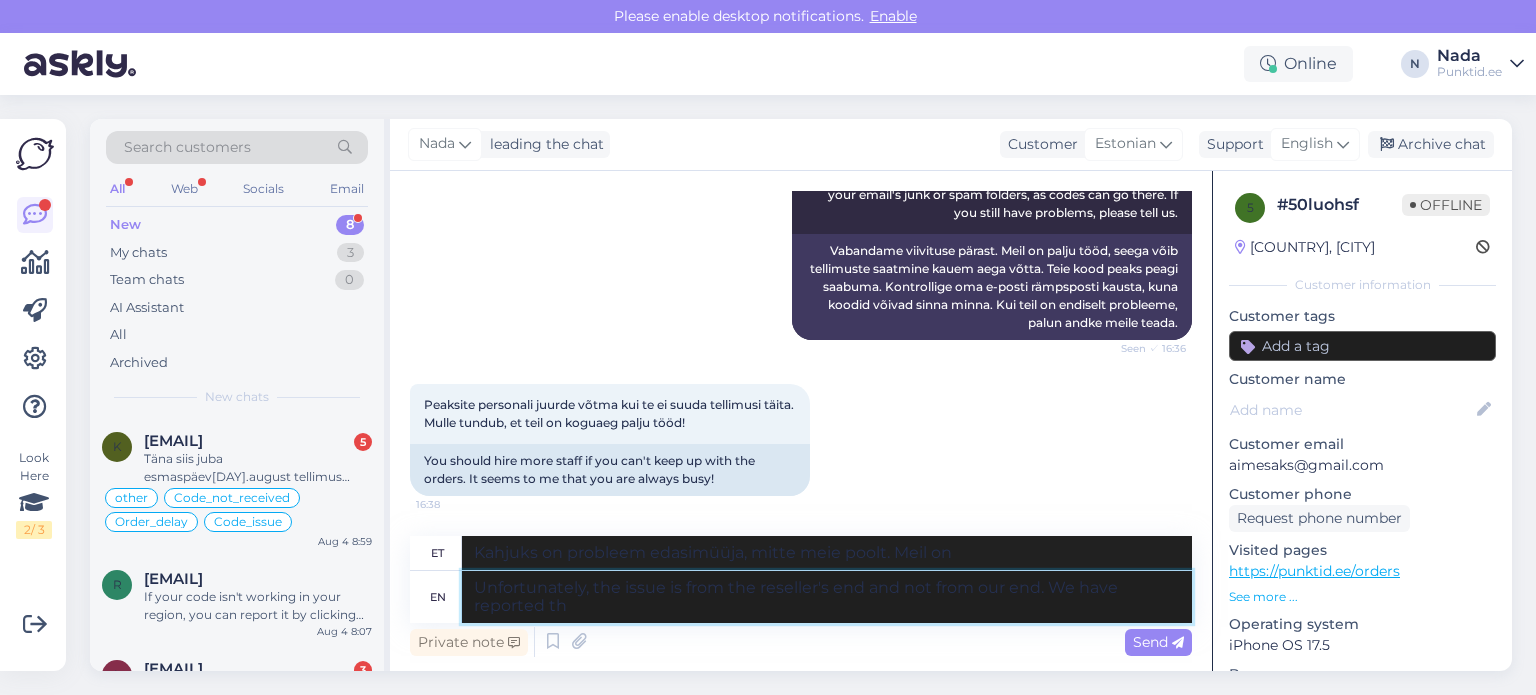 type on "Kahjuks on probleem edasimüüja, mitte meie poolt. Oleme teatanud" 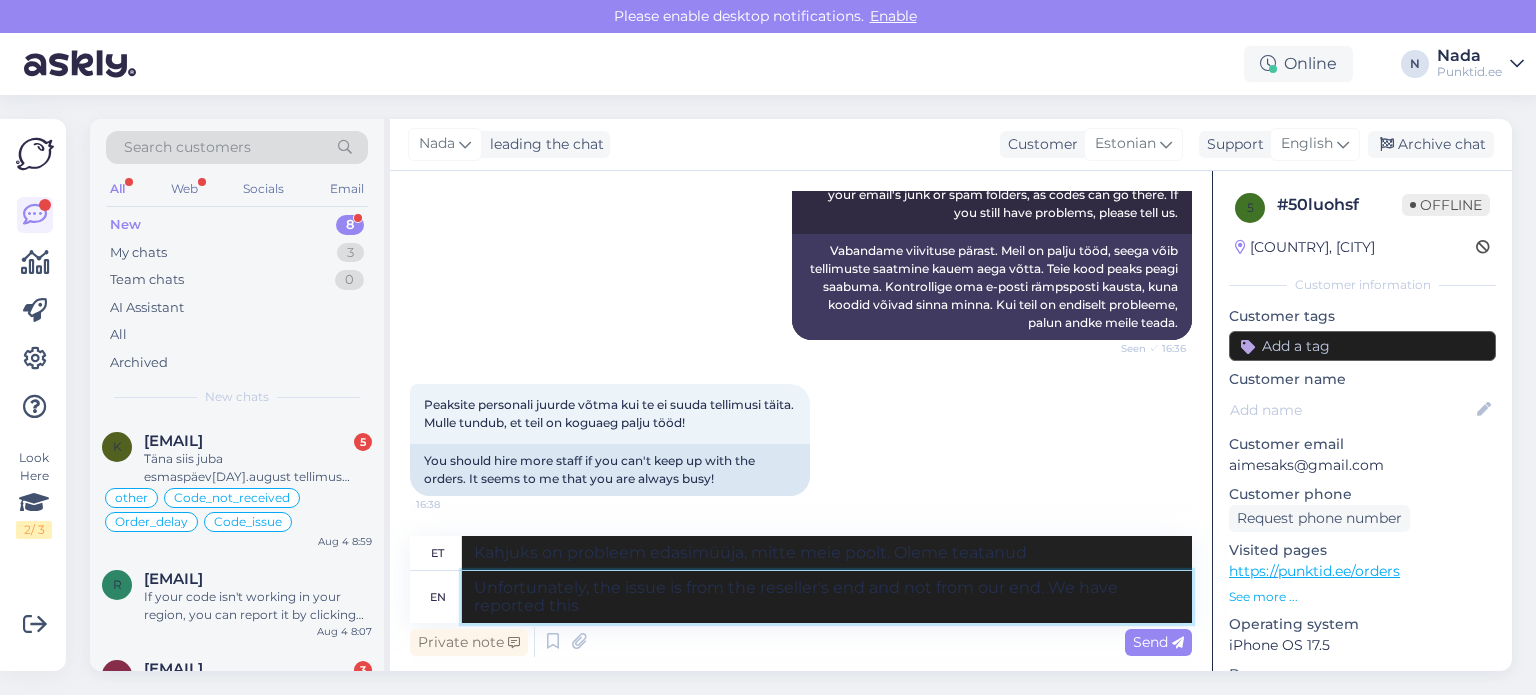 type on "Unfortunately, the issue is from the reseller's end and not from our end. We have reported this" 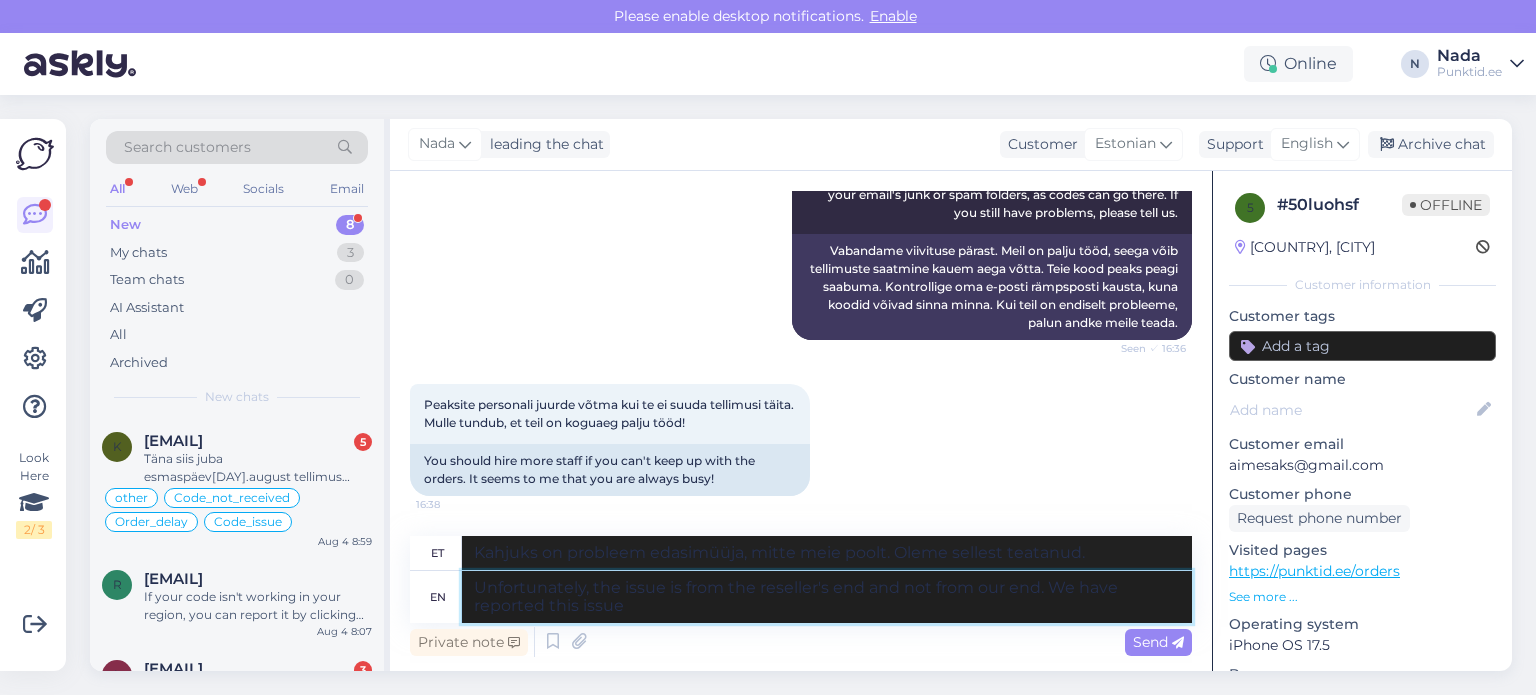 type on "Unfortunately, the issue is from the reseller's end and not from our end. We have reported this issue m" 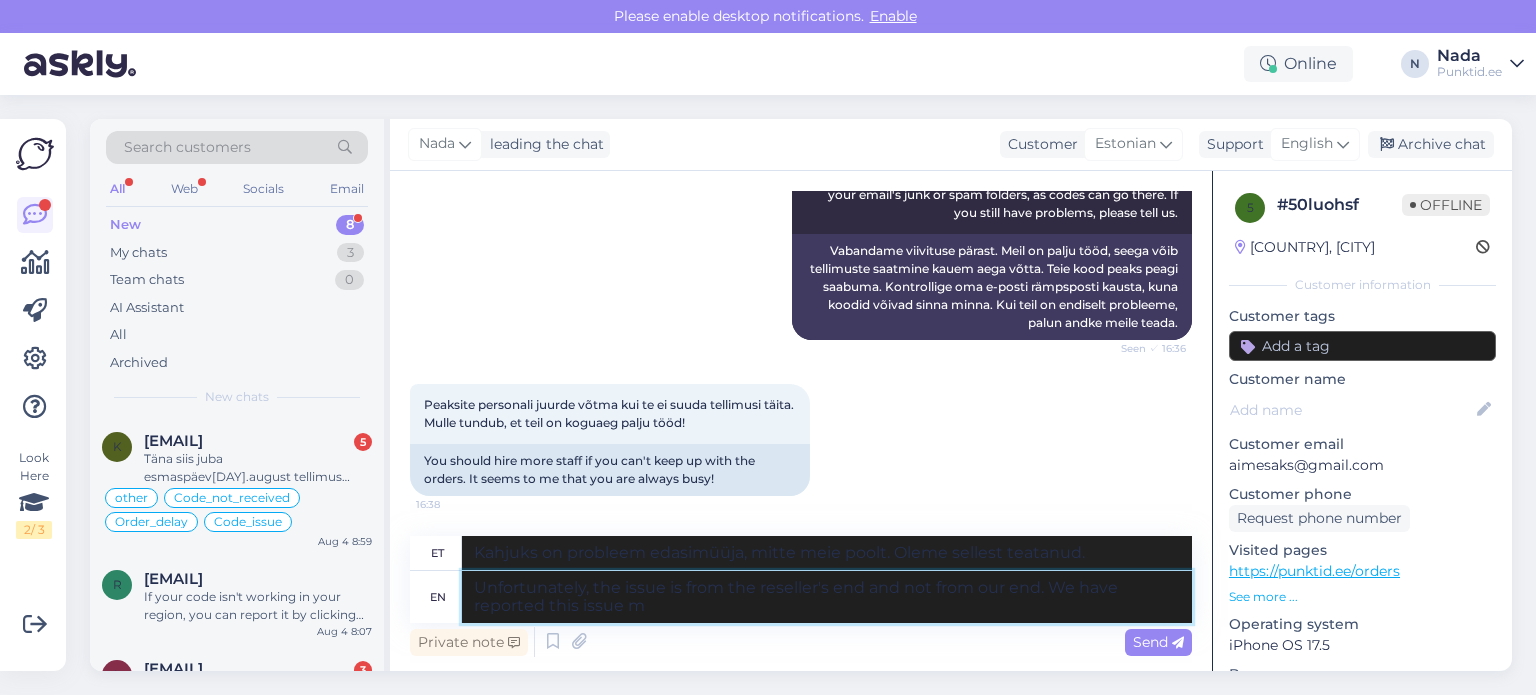 type on "Kahjuks on probleem edasimüüja, mitte meie poolt. Oleme sellest probleemist teatanud." 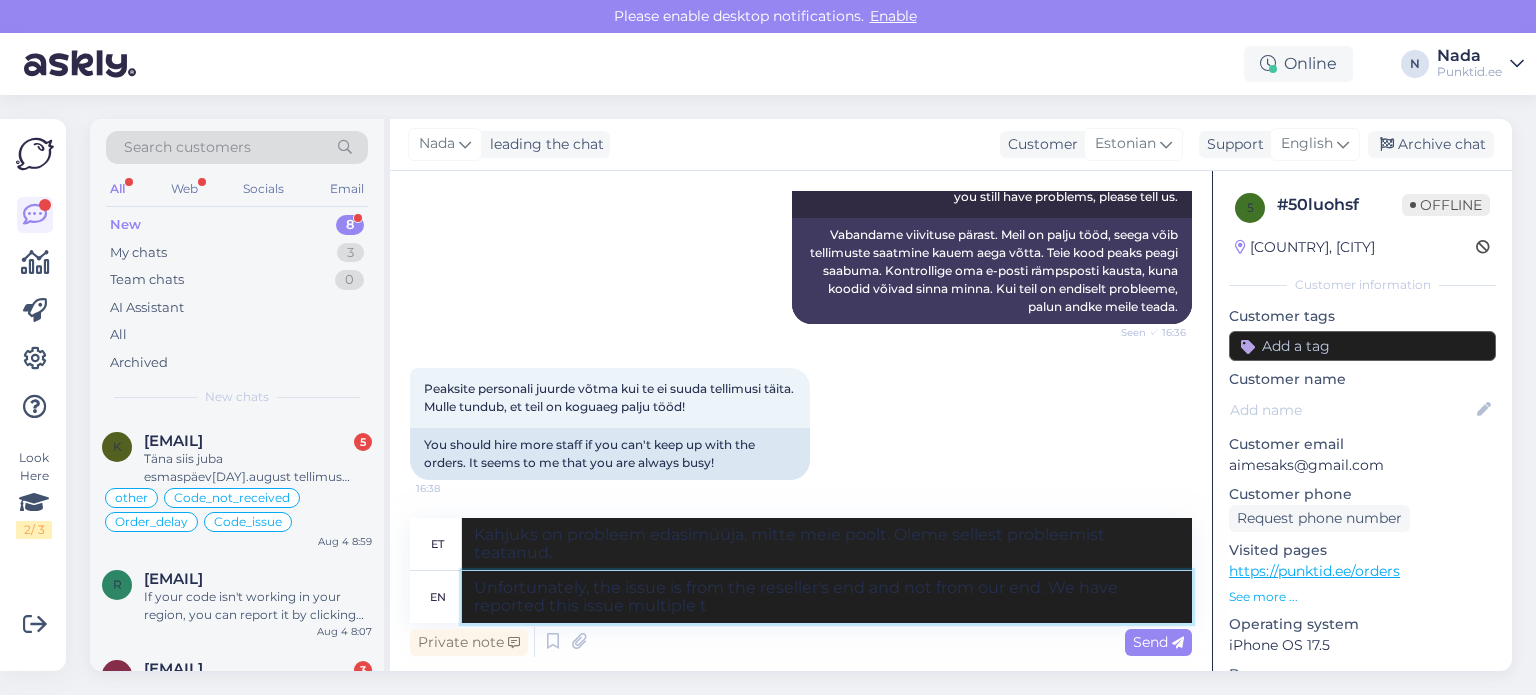 type on "Unfortunately, the issue is from the reseller's end and not from our end. We have reported this issue multiple ti" 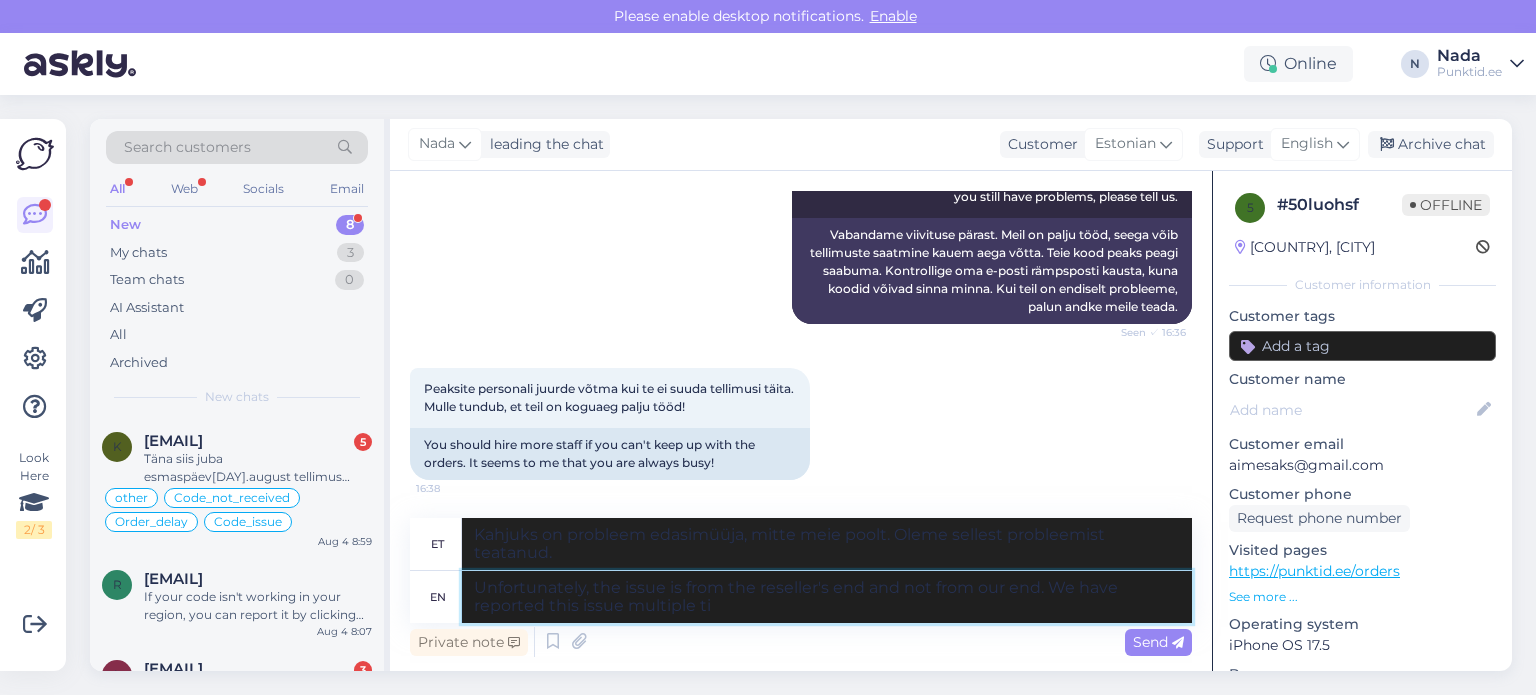 type on "Kahjuks on probleem edasimüüja, mitte meie poolt. Oleme sellest probleemist mitu korda teatanud." 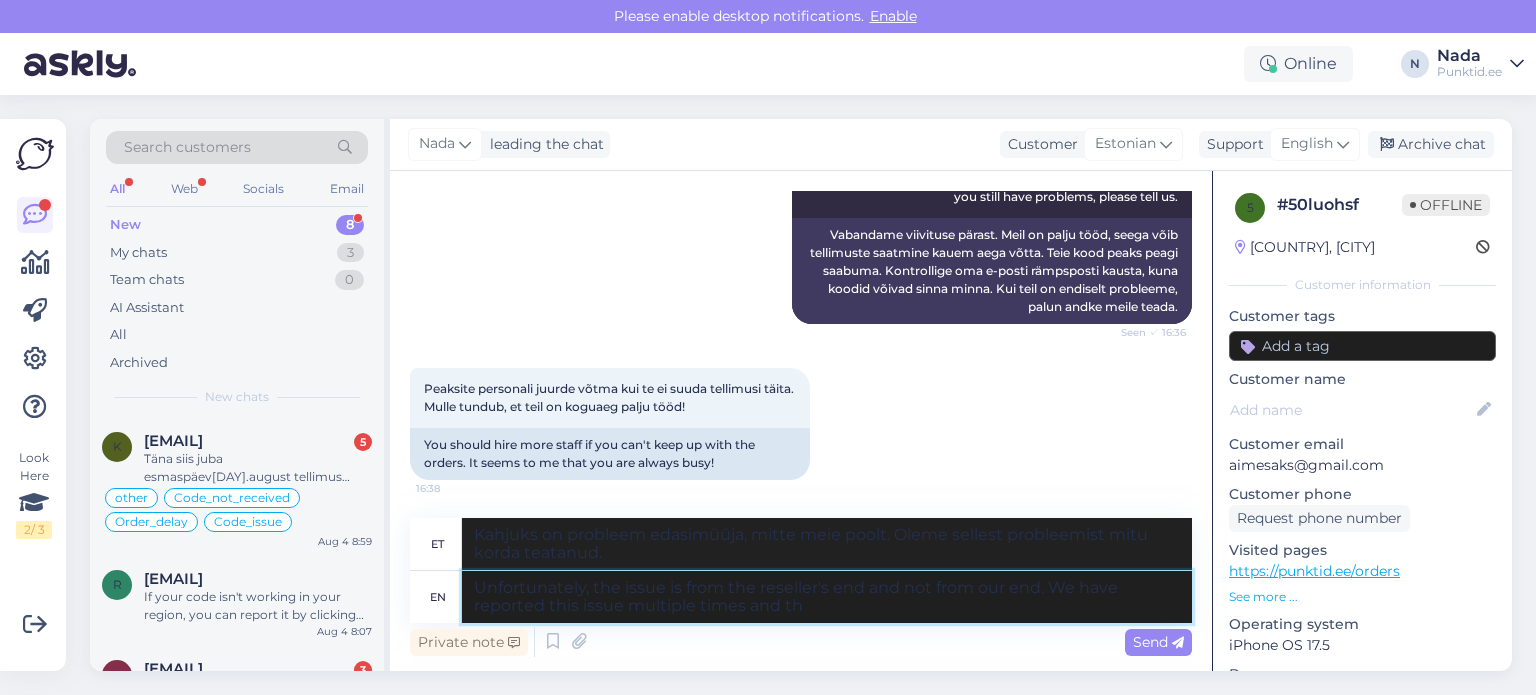 type on "Unfortunately, the issue is from the reseller's end and not from our end. We have reported this issue multiple times and the" 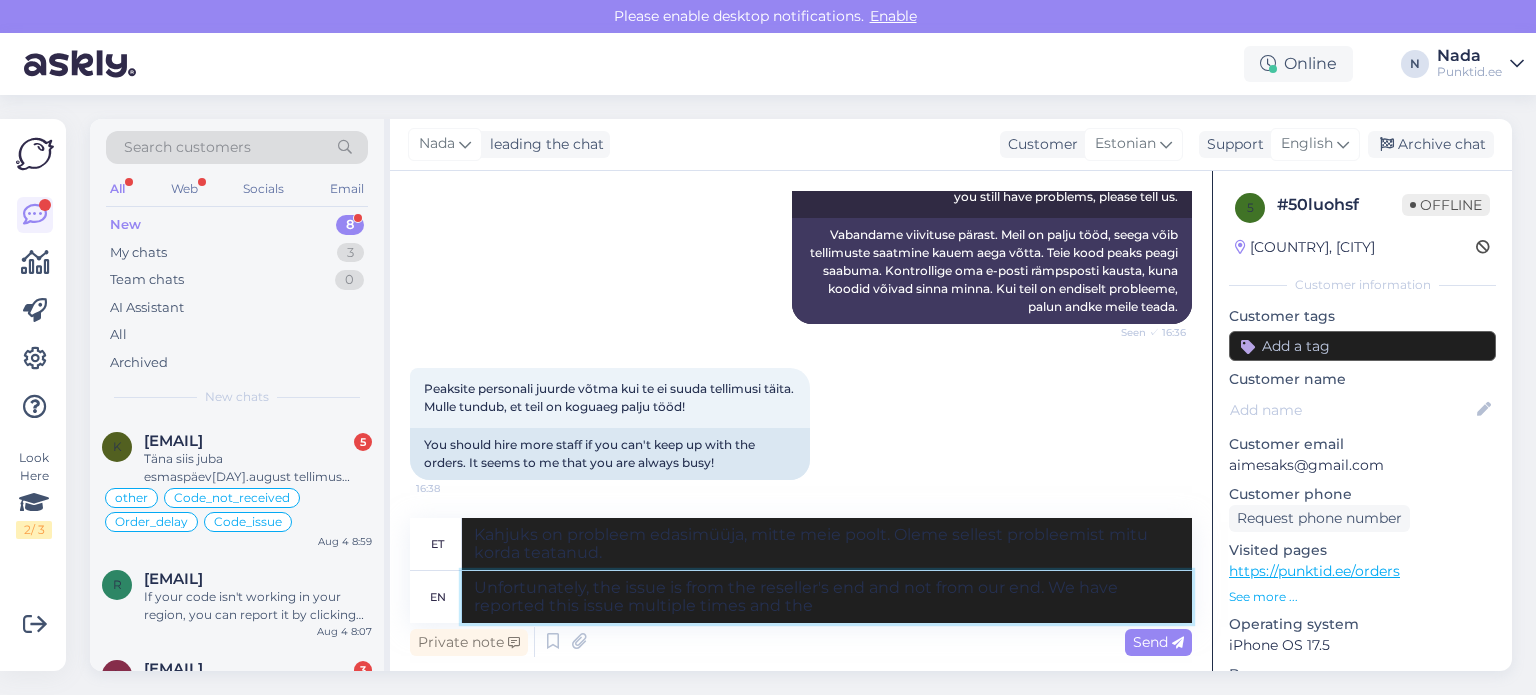 type on "Kahjuks on probleem edasimüüja, mitte meie poolt. Oleme sellest probleemist mitu korda teatanud ja" 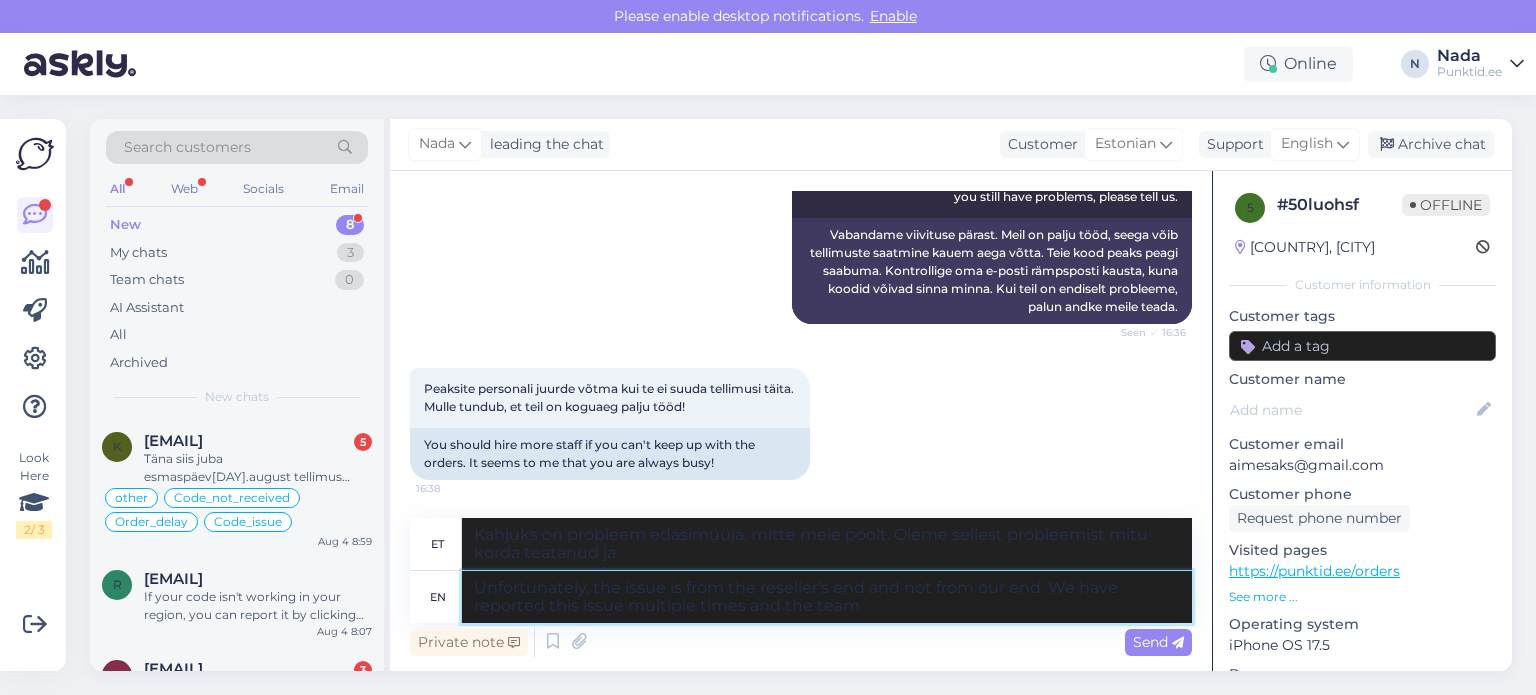 type on "Unfortunately, the issue is from the reseller's end and not from our end. We have reported this issue multiple times and the team i" 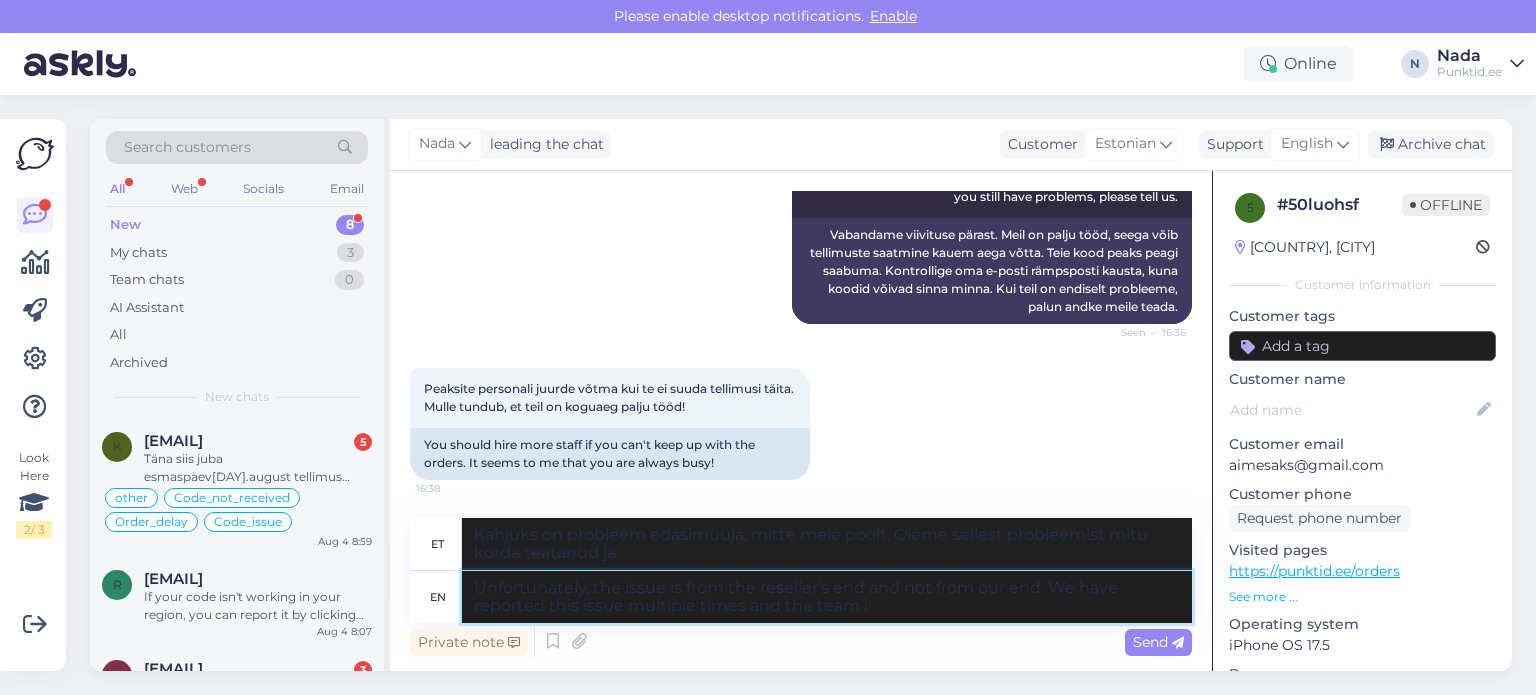 type on "Kahjuks on probleem edasimüüja, mitte meie poolt. Oleme sellest probleemist mitu korda teatanud ja meeskond" 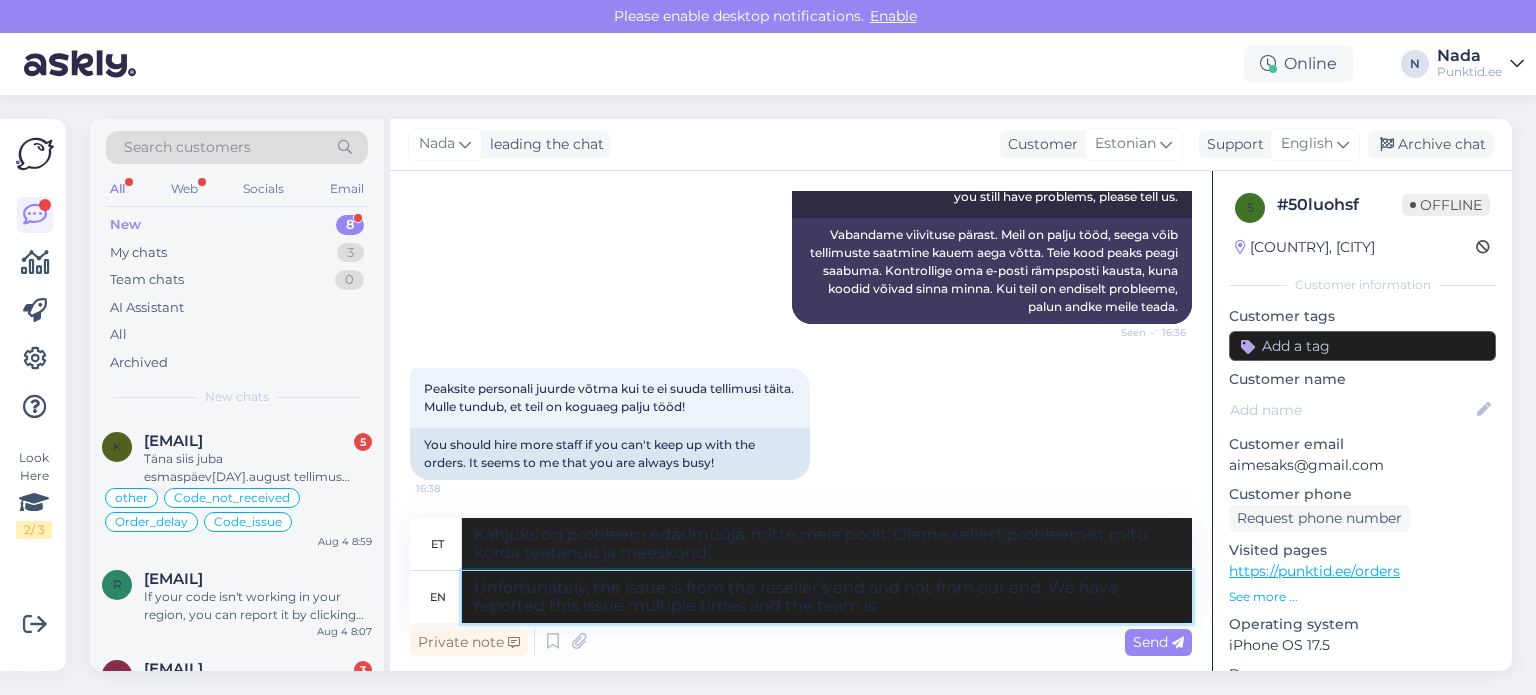 type on "Unfortunately, the issue is from the reseller's end and not from our end. We have reported this issue multiple times and the team is w" 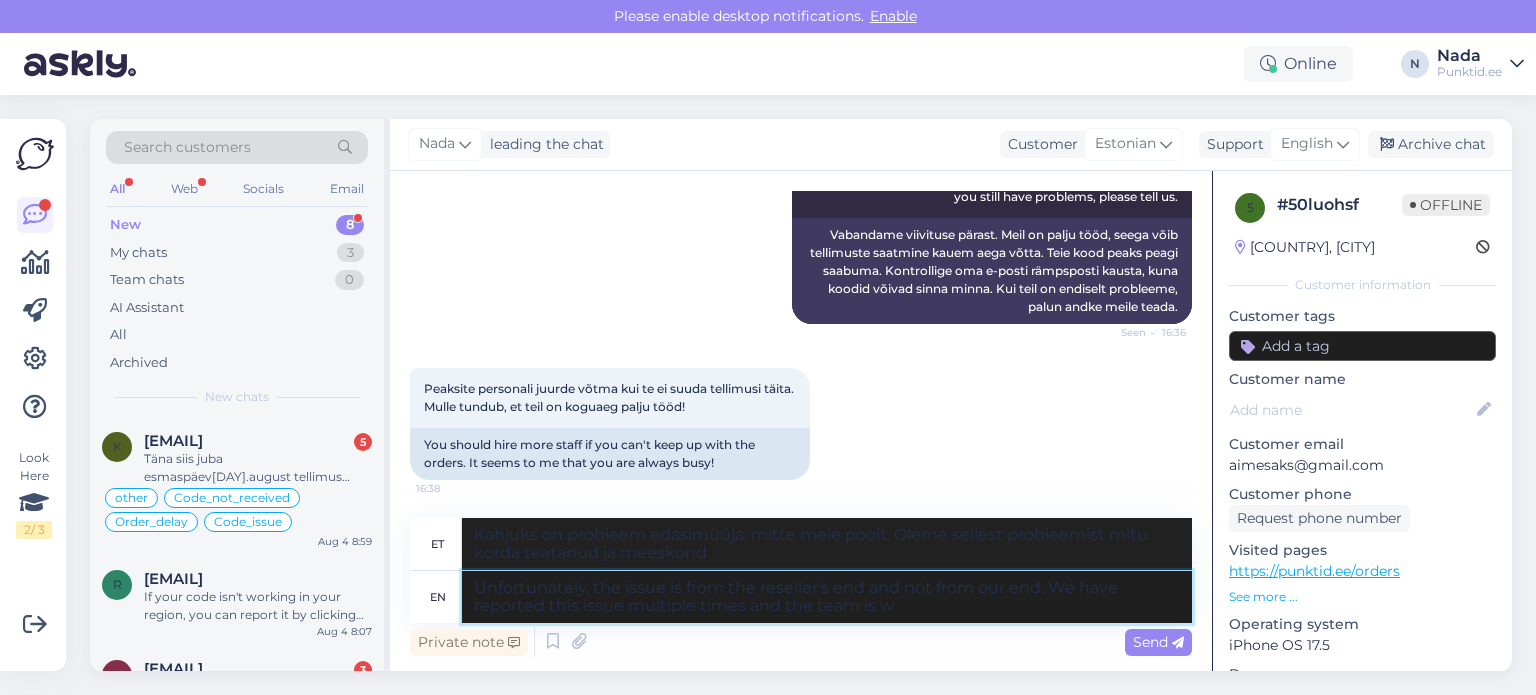 type on "Kahjuks on probleem edasimüüja, mitte meie poolt. Oleme sellest probleemist mitu korda teatanud ja meeskond on" 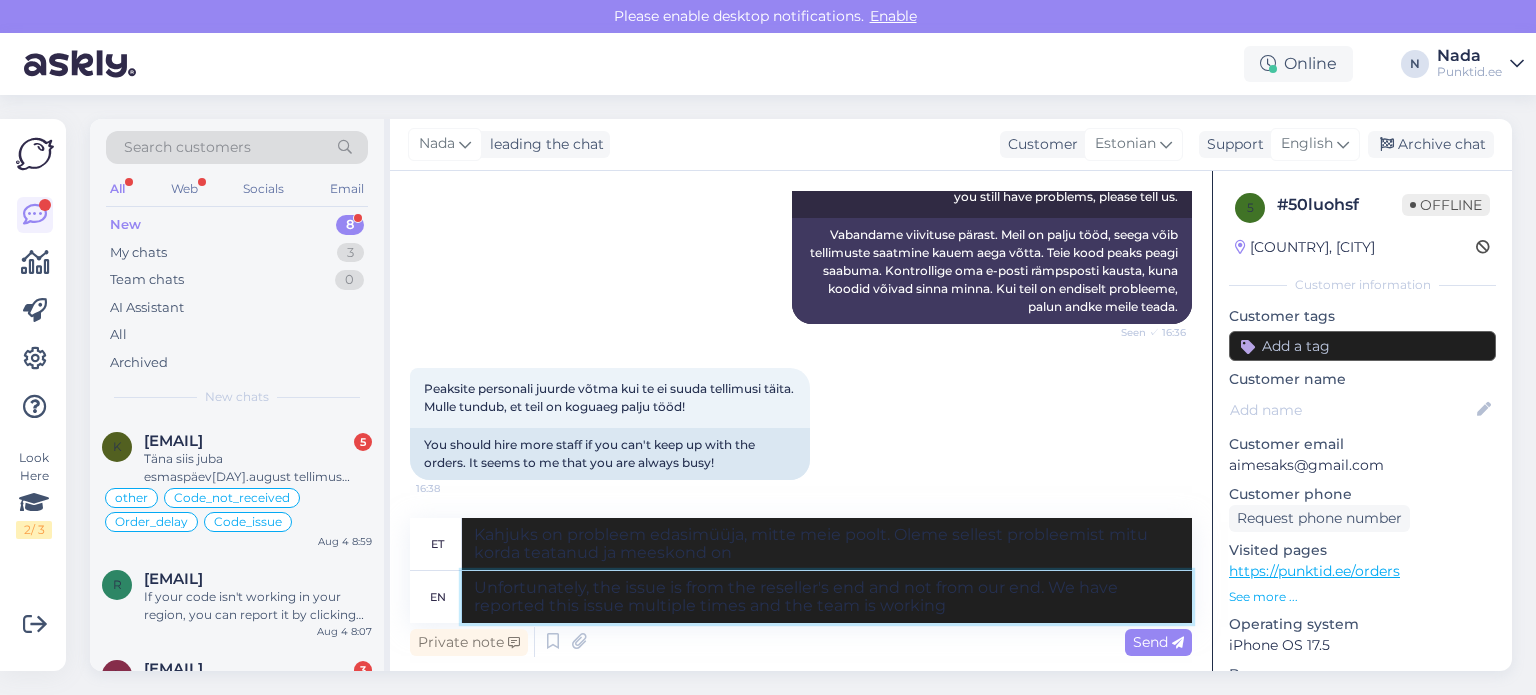 type on "Unfortunately, the issue is from the reseller's end and not from our end. We have reported this issue multiple times and the team is working o" 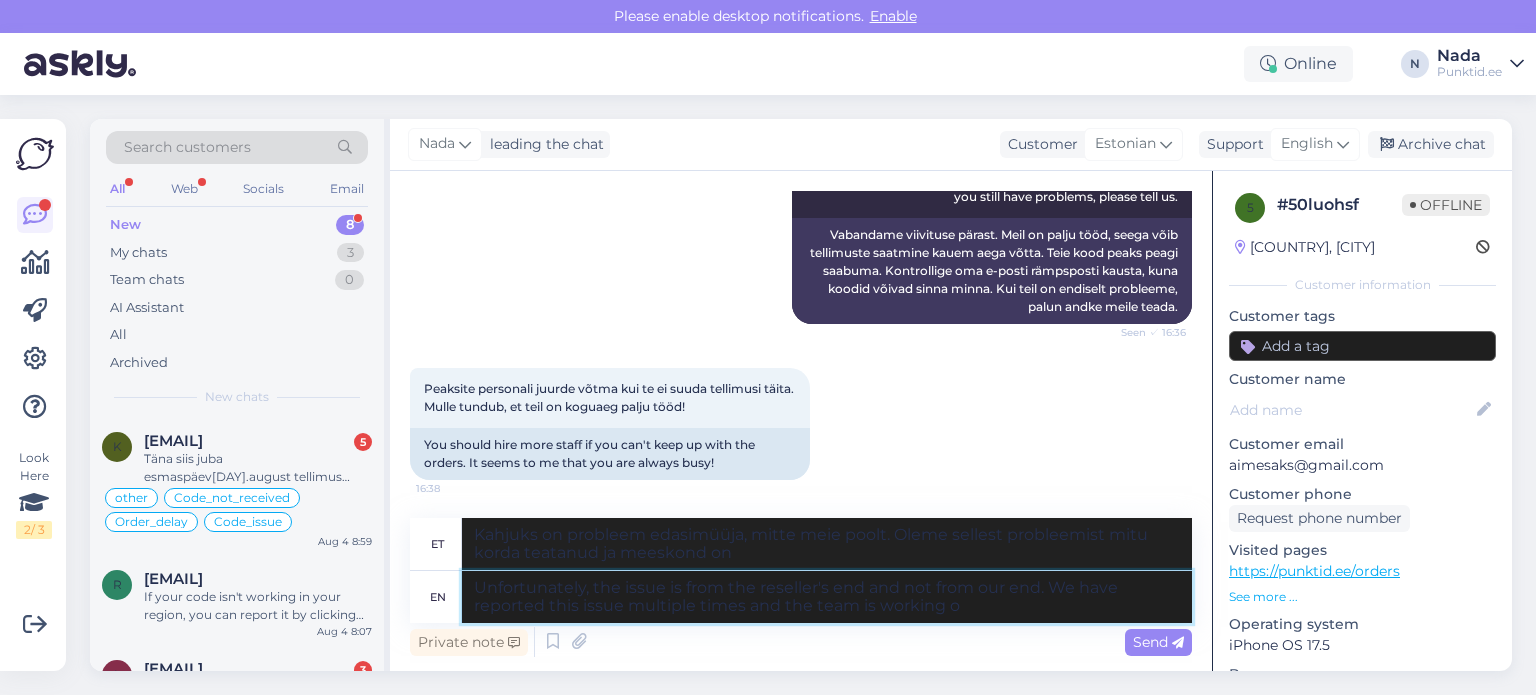 type on "Kahjuks on probleem edasimüüja, mitte meie poolt. Oleme sellest probleemist mitu korda teatanud ja meeskond töötab selle lahendamisega." 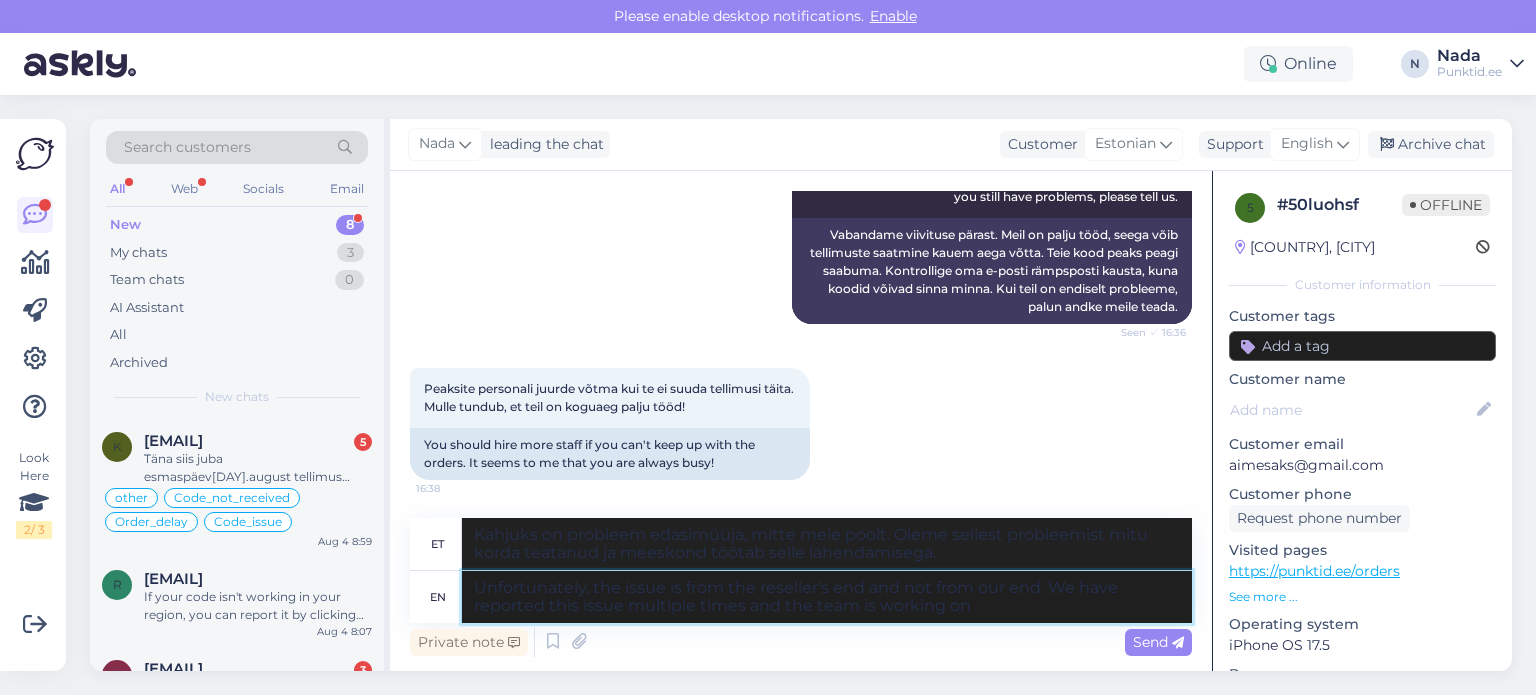 type on "Unfortunately, the issue is from the reseller's end and not from our end. We have reported this issue multiple times and the team is working on t" 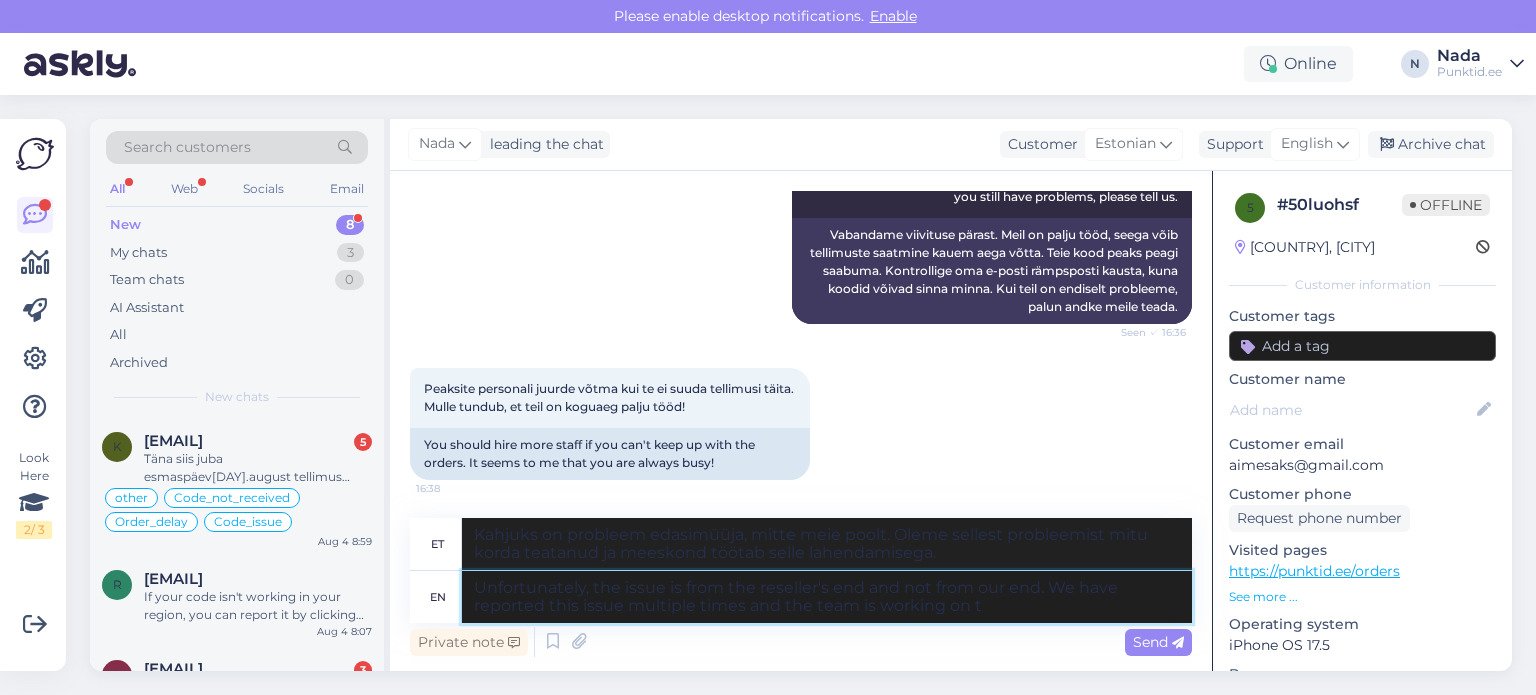 type on "Kahjuks on probleem edasimüüja, mitte meie poolt. Oleme sellest probleemist mitu korda teatanud ja meeskond töötab selle kallal." 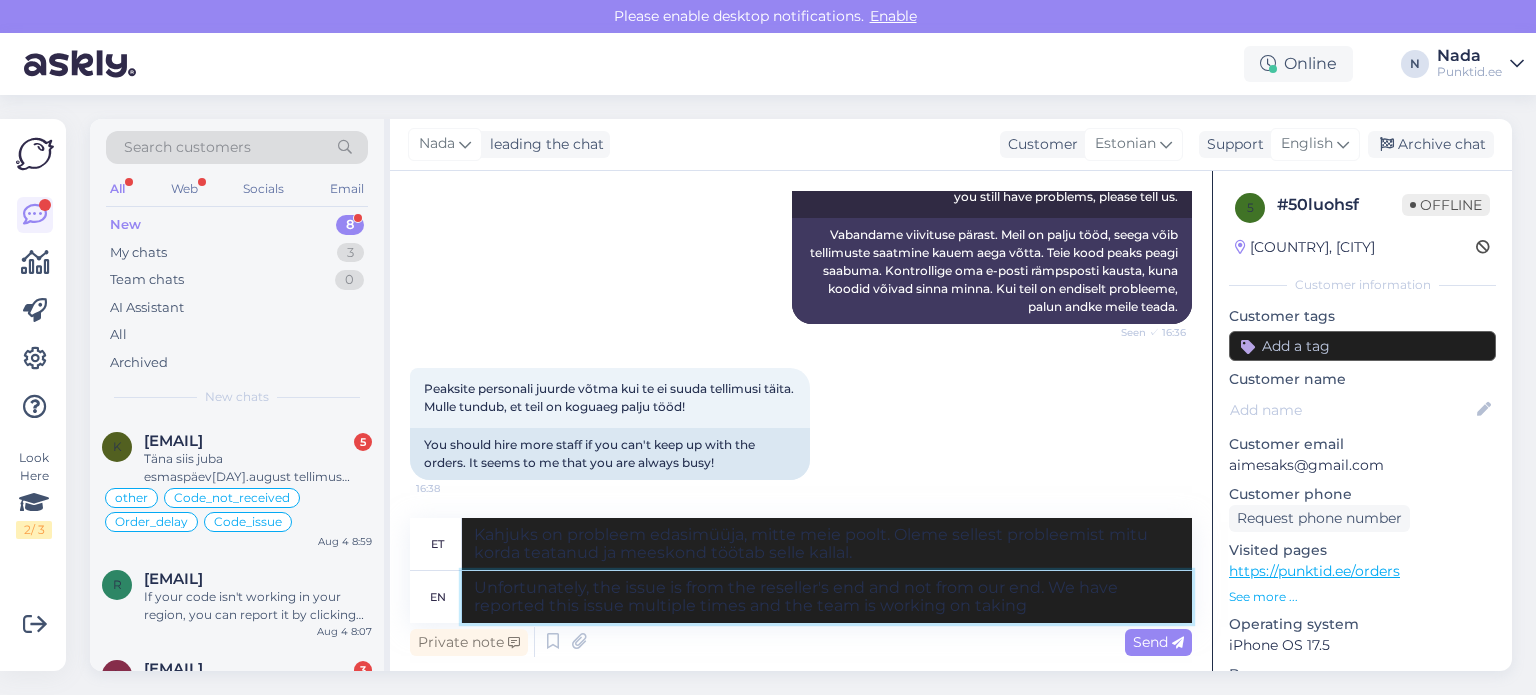 type on "Unfortunately, the issue is from the reseller's end and not from our end. We have reported this issue multiple times and the team is working on taking" 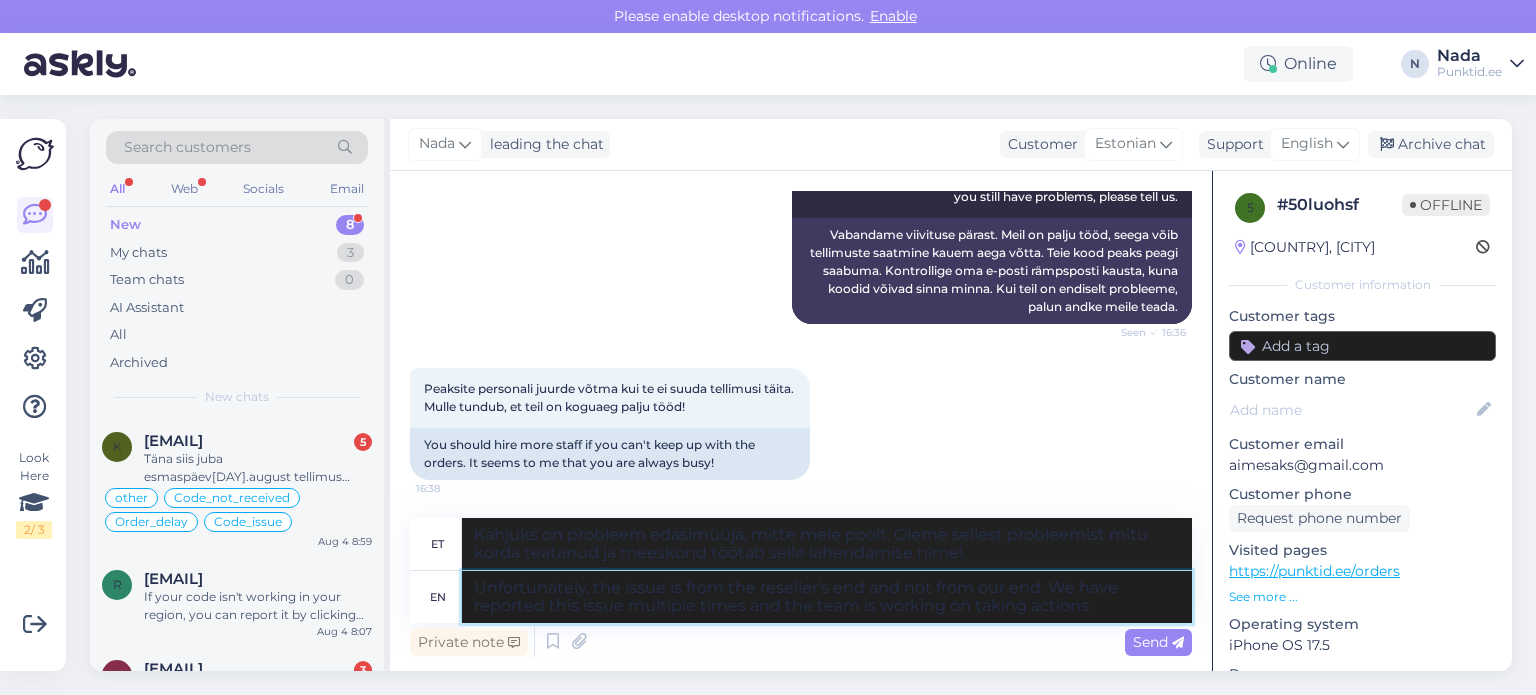 type on "Unfortunately, the issue is from the reseller's end and not from our end. We have reported this issue multiple times and the team is working on taking actions" 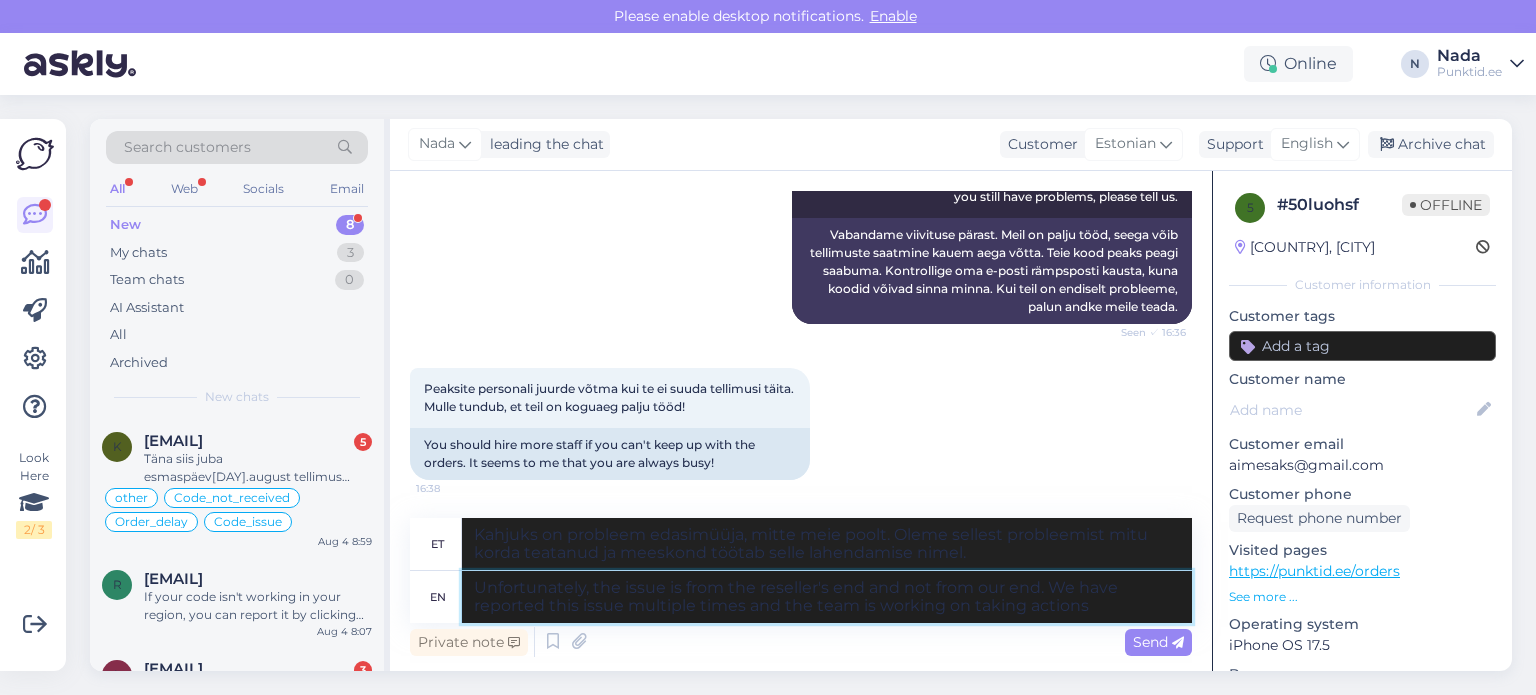 type on "Kahjuks on probleem edasimüüja, mitte meie poolt. Oleme sellest probleemist mitu korda teatanud ja meeskond töötab meetmete võtmise nimel." 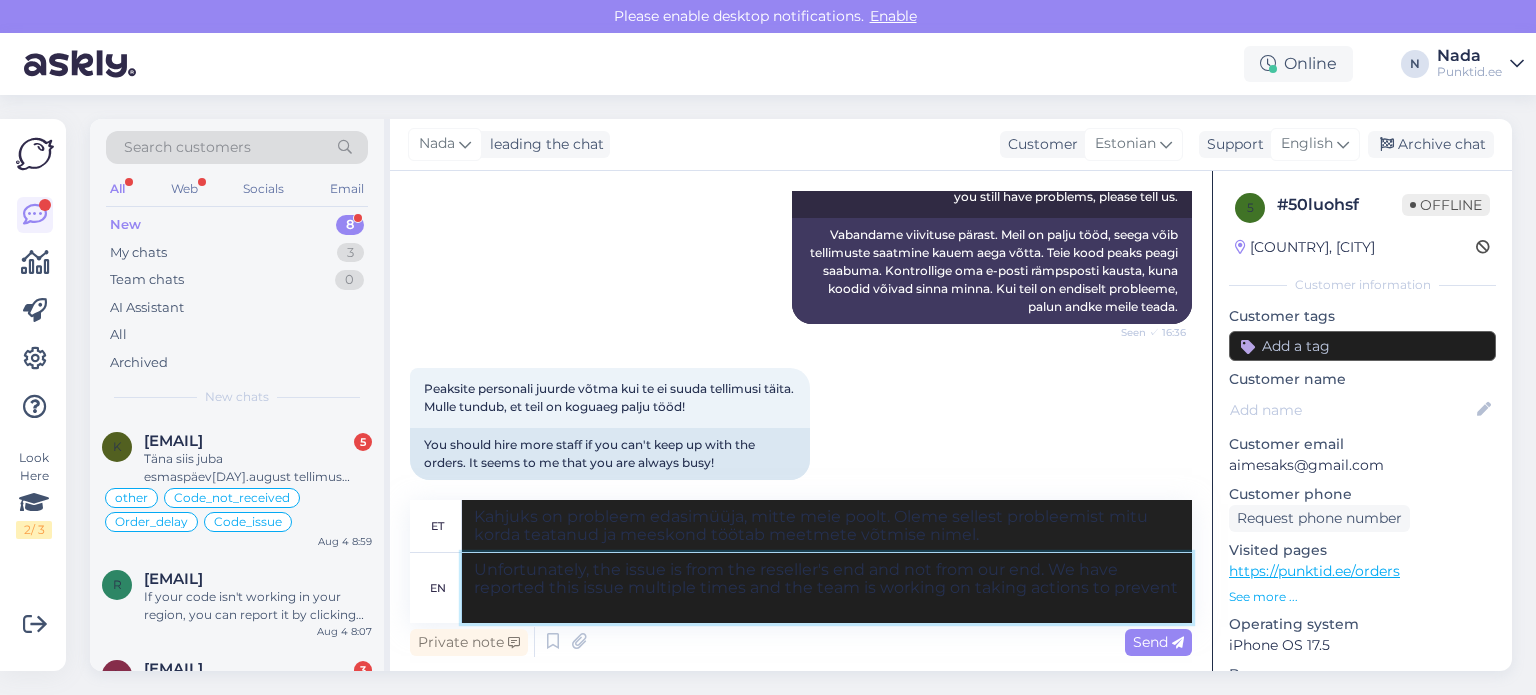 type on "Unfortunately, the issue is from the reseller's end and not from our end. We have reported this issue multiple times and the team is working on taking actions to prevent" 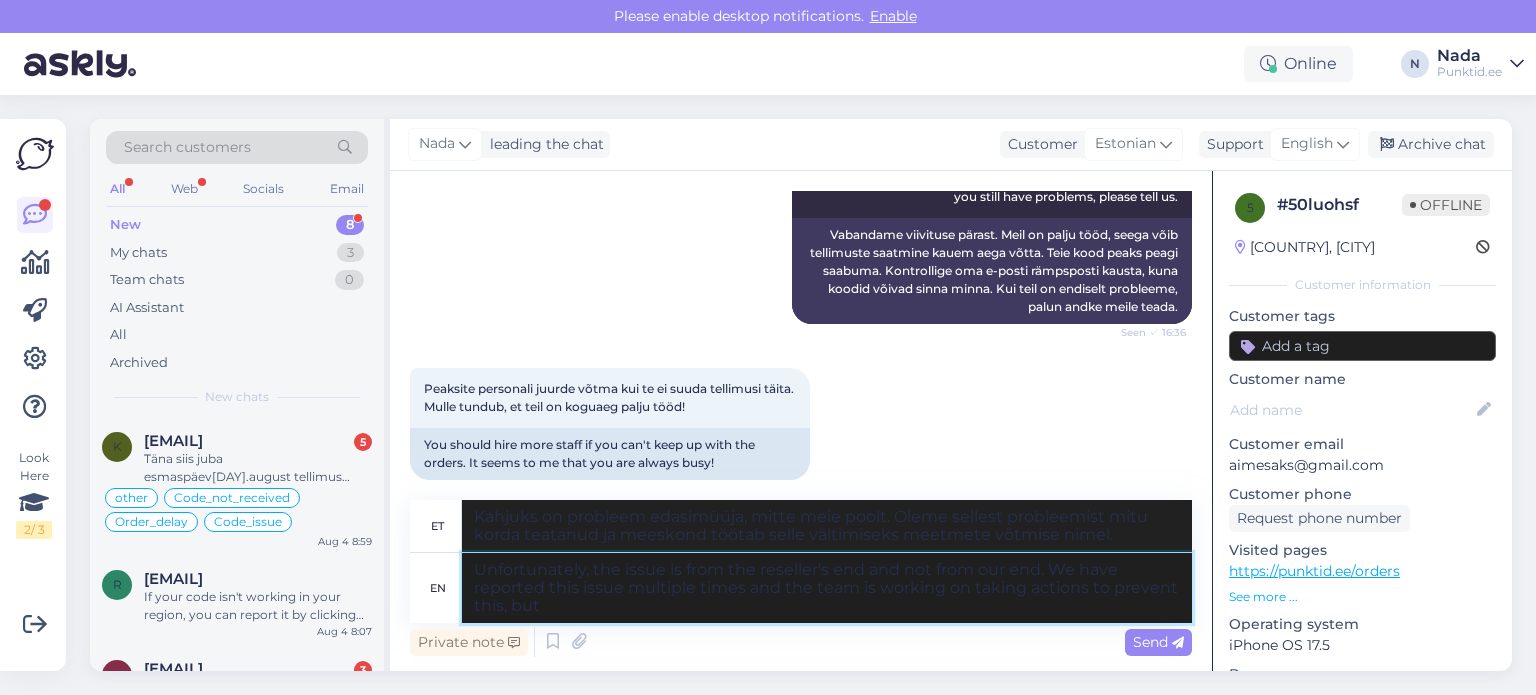 type on "Unfortunately, the issue is from the reseller's end and not from our end. We have reported this issue multiple times and the team is working on taking actions to prevent this, but t" 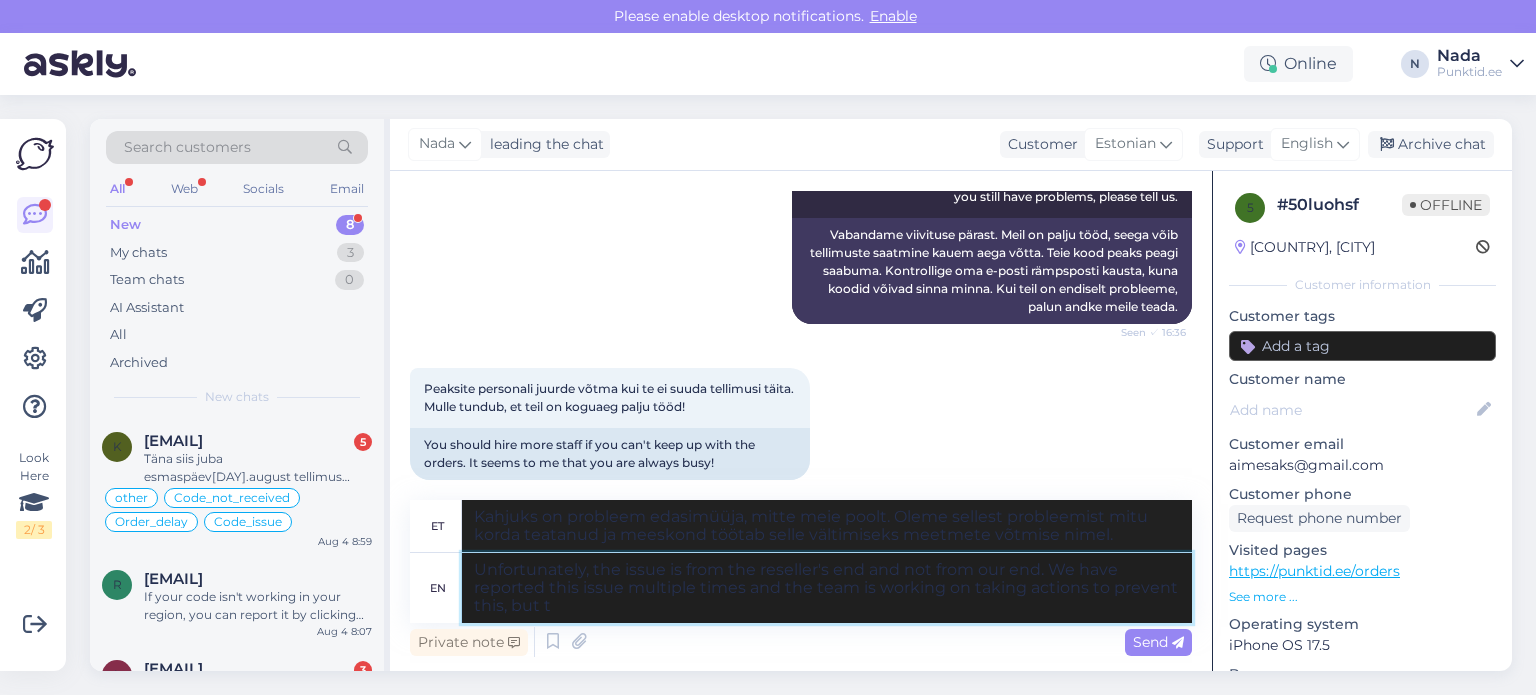type on "Kahjuks on probleem edasimüüja, mitte meie poolt. Oleme sellest probleemist mitu korda teatanud ja meeskond töötab selle vältimiseks meetmete võtmise nimel, kuid" 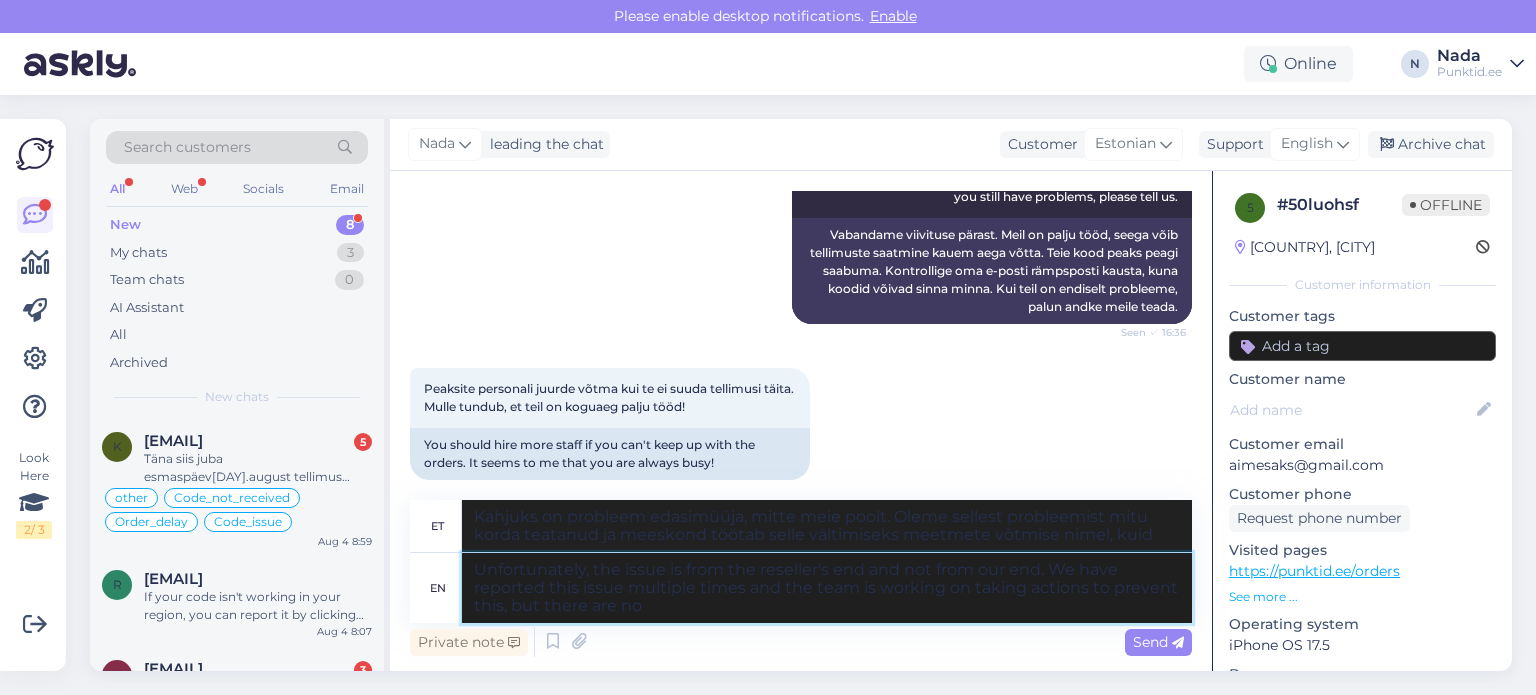 type on "Unfortunately, the issue is from the reseller's end and not from our end. We have reported this issue multiple times and the team is working on taking actions to prevent this, but there are not" 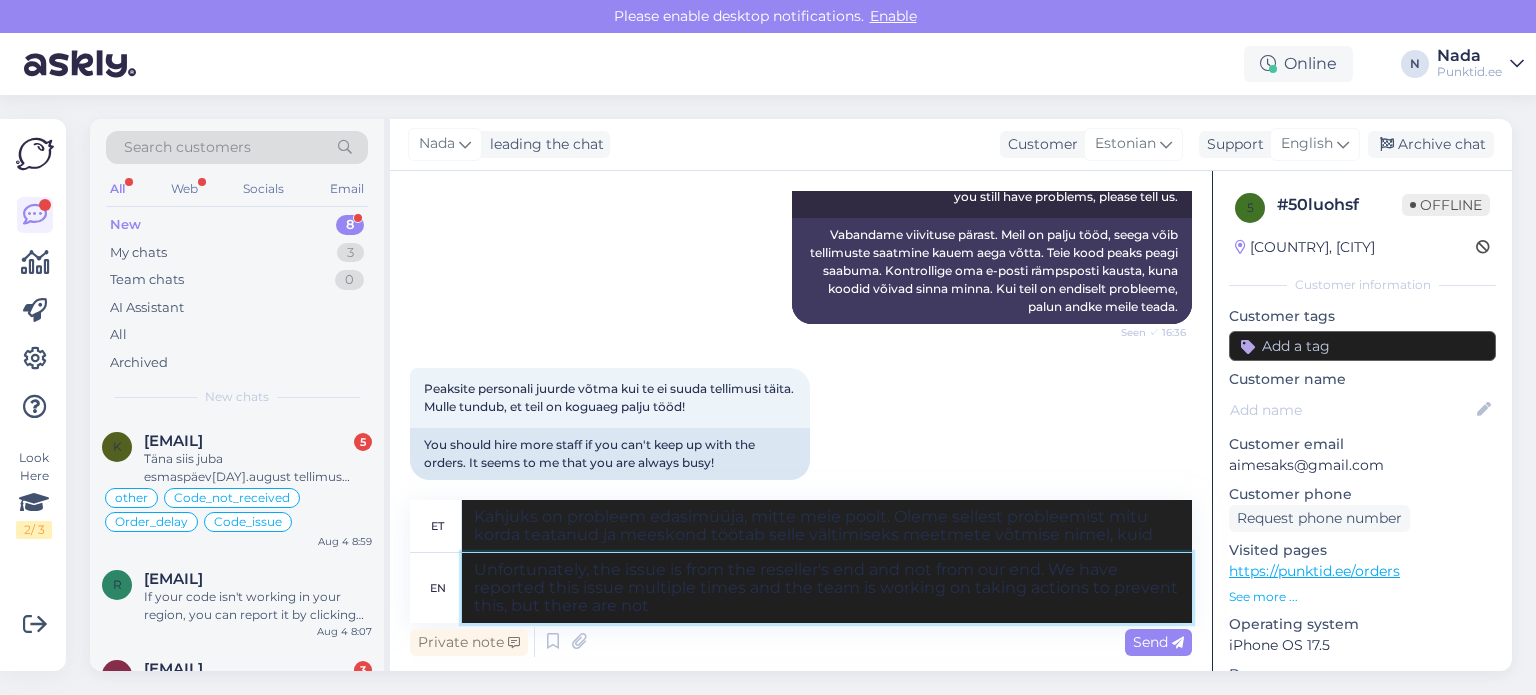 type on "Kahjuks on probleem edasimüüja, mitte meie poolt. Oleme sellest probleemist mitu korda teatanud ja meeskond töötab selle vältimiseks meetmete võtmise nimel, kuid on olemas" 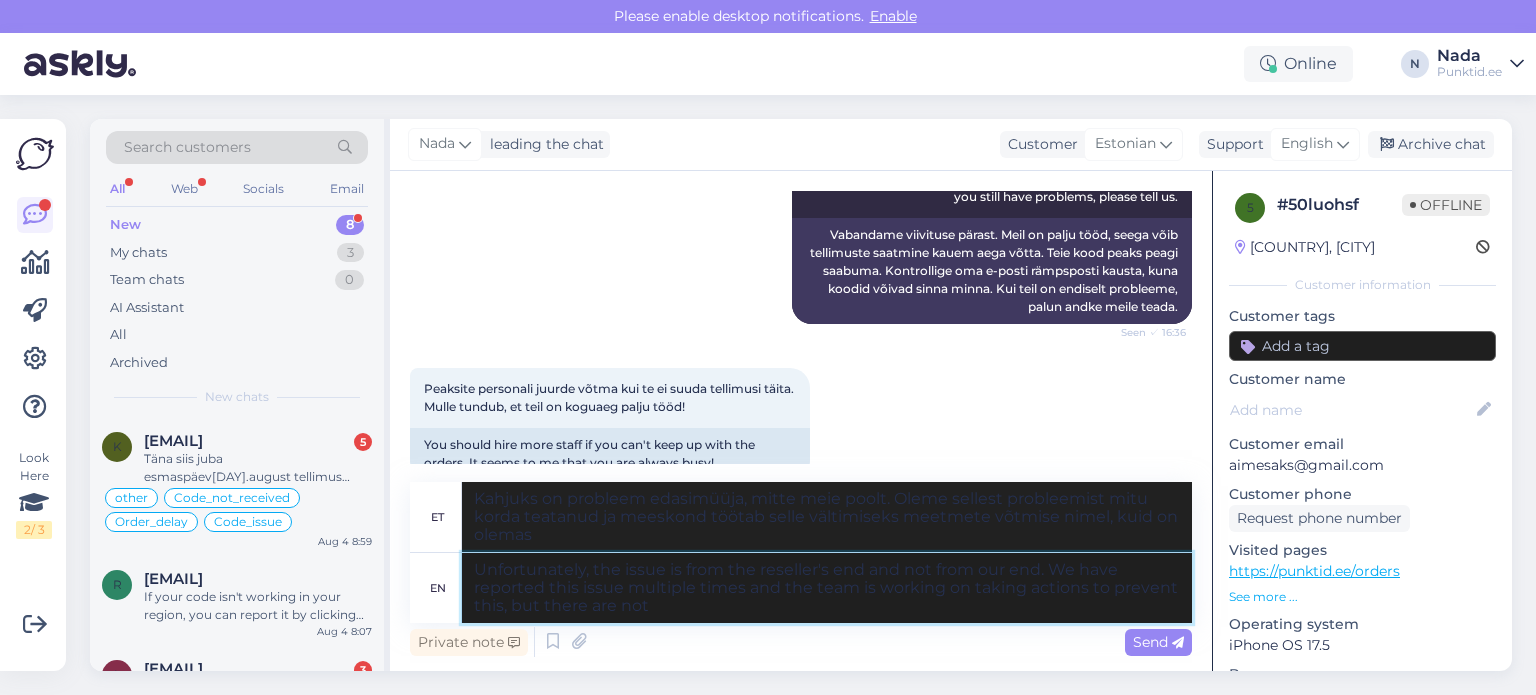 type on "Unfortunately, the issue is from the reseller's end and not from our end. We have reported this issue multiple times and the team is working on taking actions to prevent this, but there are not u" 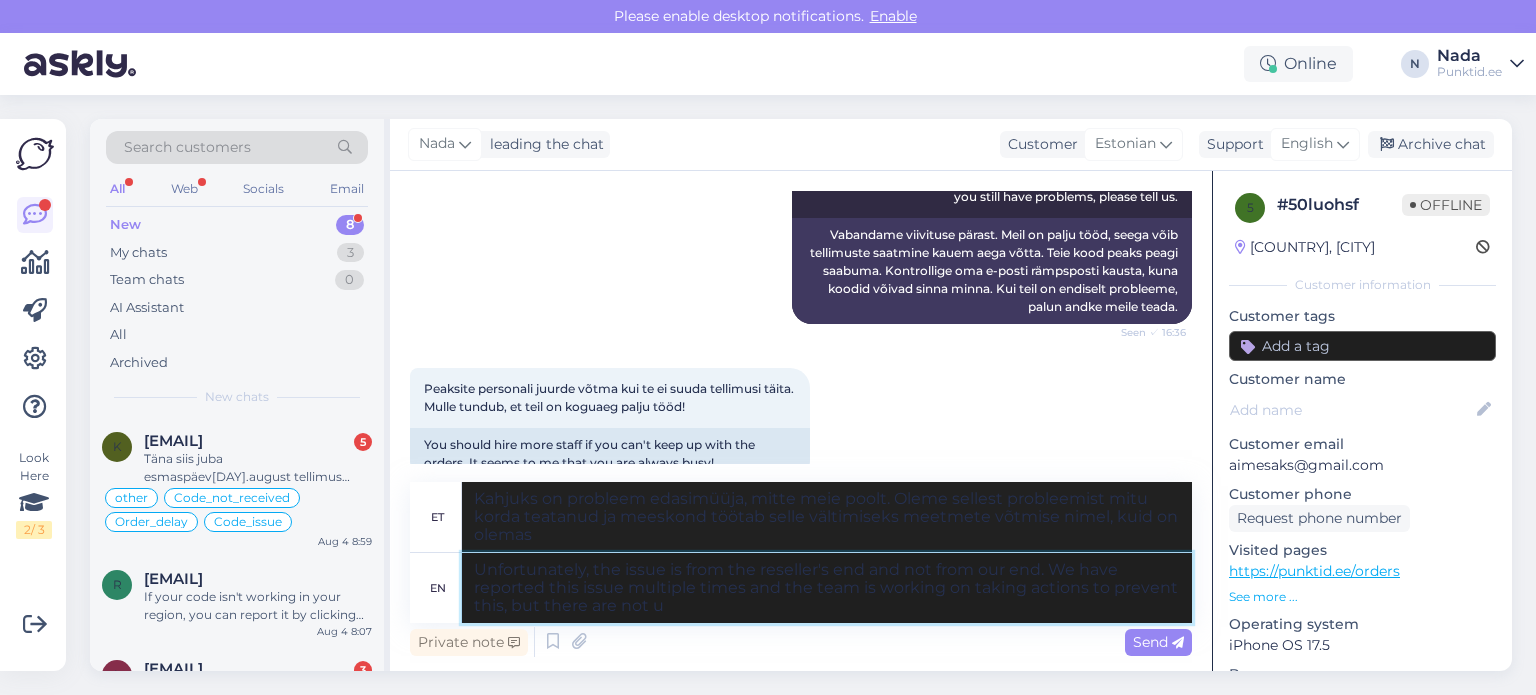 type on "Kahjuks on probleem edasimüüja, mitte meie poolt. Oleme sellest probleemist mitu korda teatanud ja meeskond töötab selle vältimiseks meetmete võtmise nimel, kuid neid pole veel tehtud." 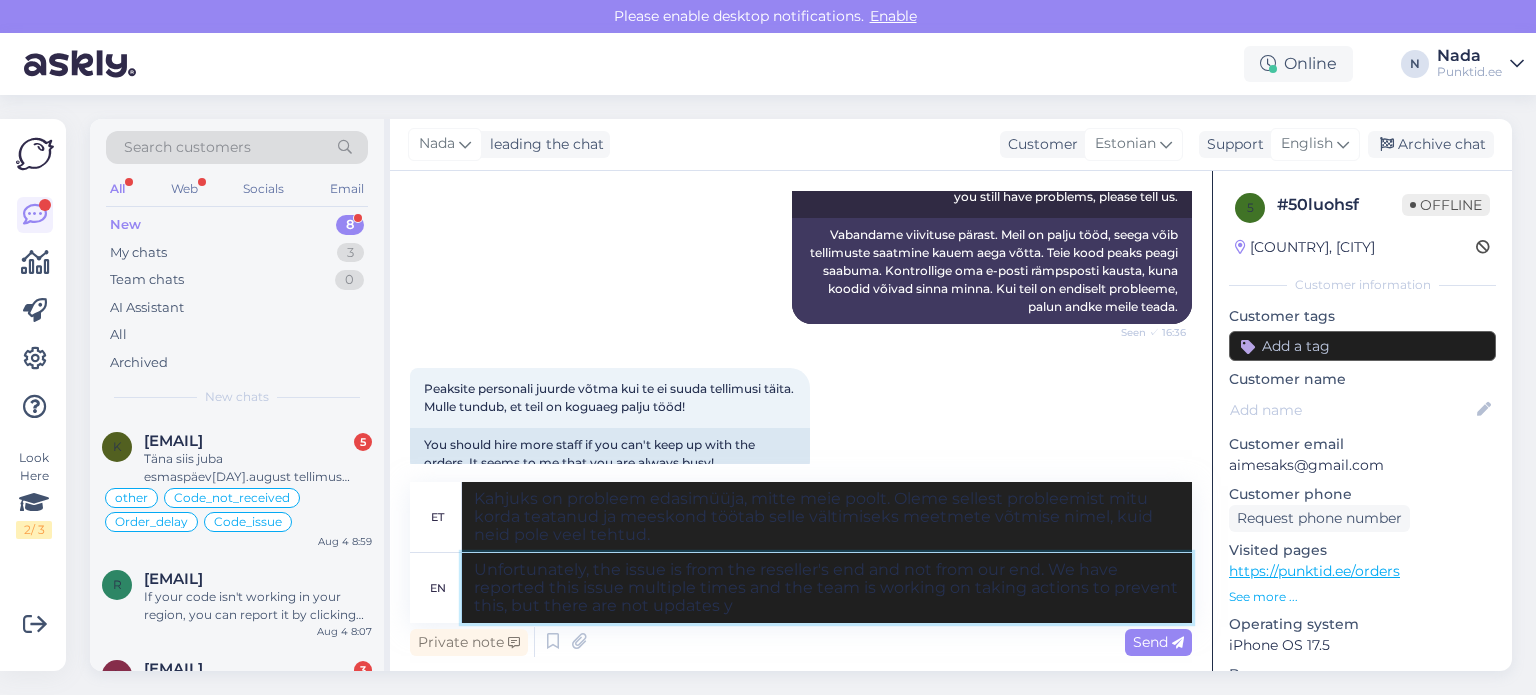 type on "Unfortunately, the issue is from the reseller's end and not from our end. We have reported this issue multiple times and the team is working on taking actions to prevent this, but there are not updates ye" 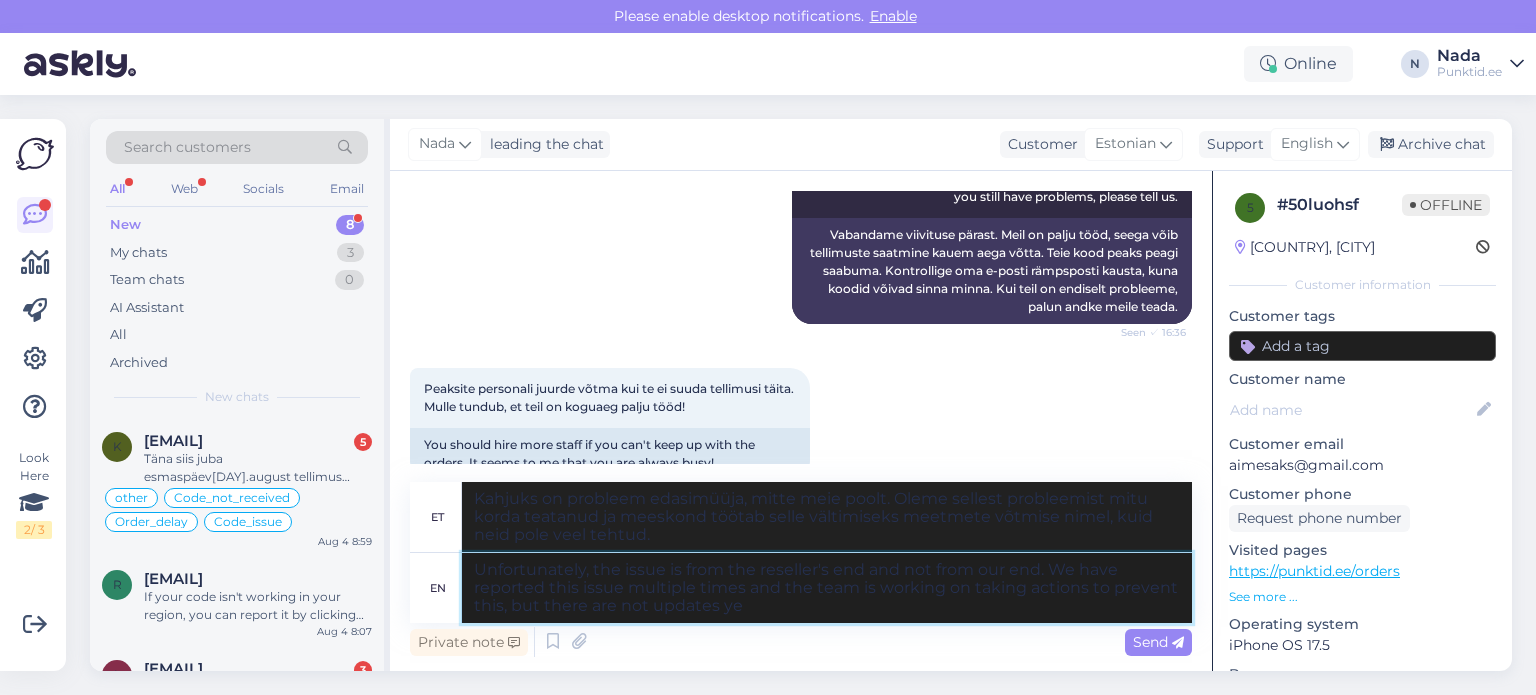 type on "Kahjuks on probleem edasimüüja, mitte meie poolt. Oleme sellest probleemist mitu korda teatanud ja meeskond töötab selle vältimiseks meetmete võtmise nimel, kuid värskendusi pole." 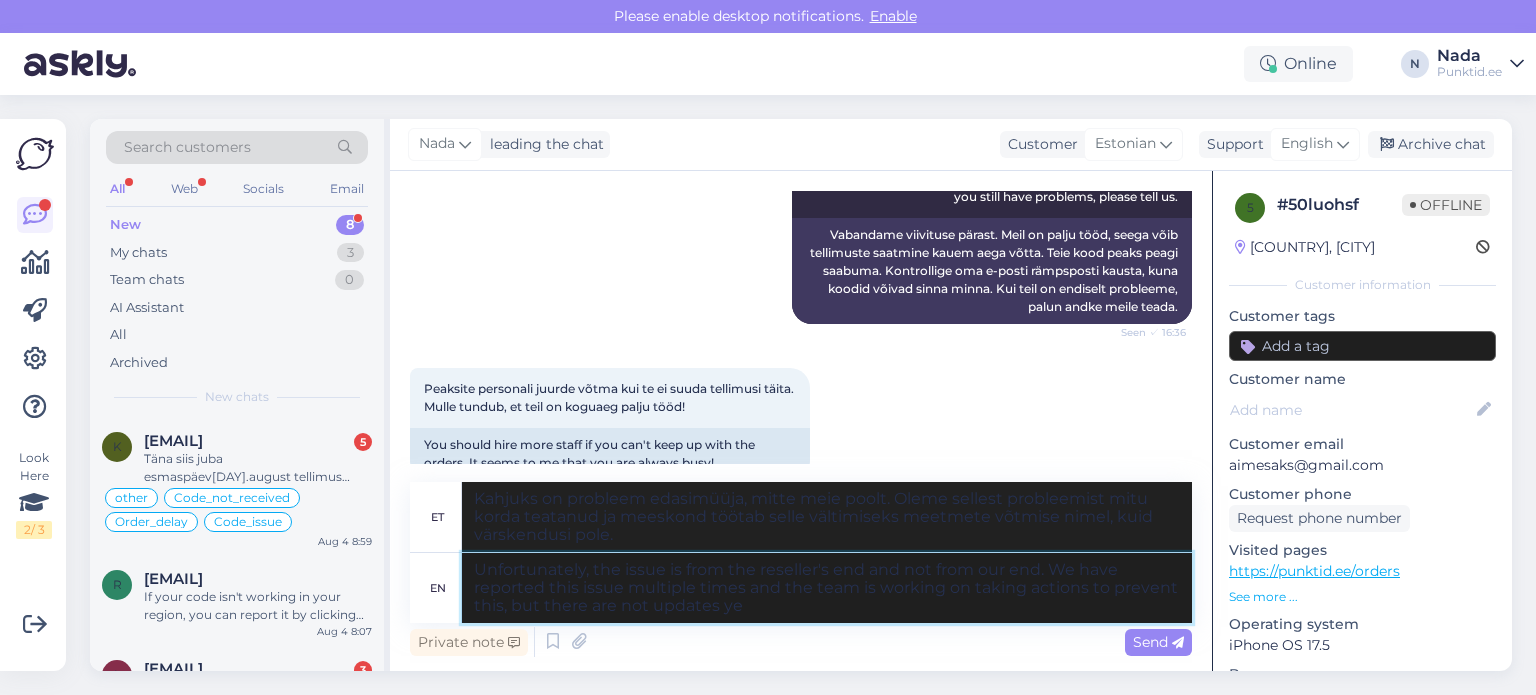 type on "Unfortunately, the issue is from the reseller's end and not from our end. We have reported this issue multiple times and the team is working on taking actions to prevent this, but there are not updates yet" 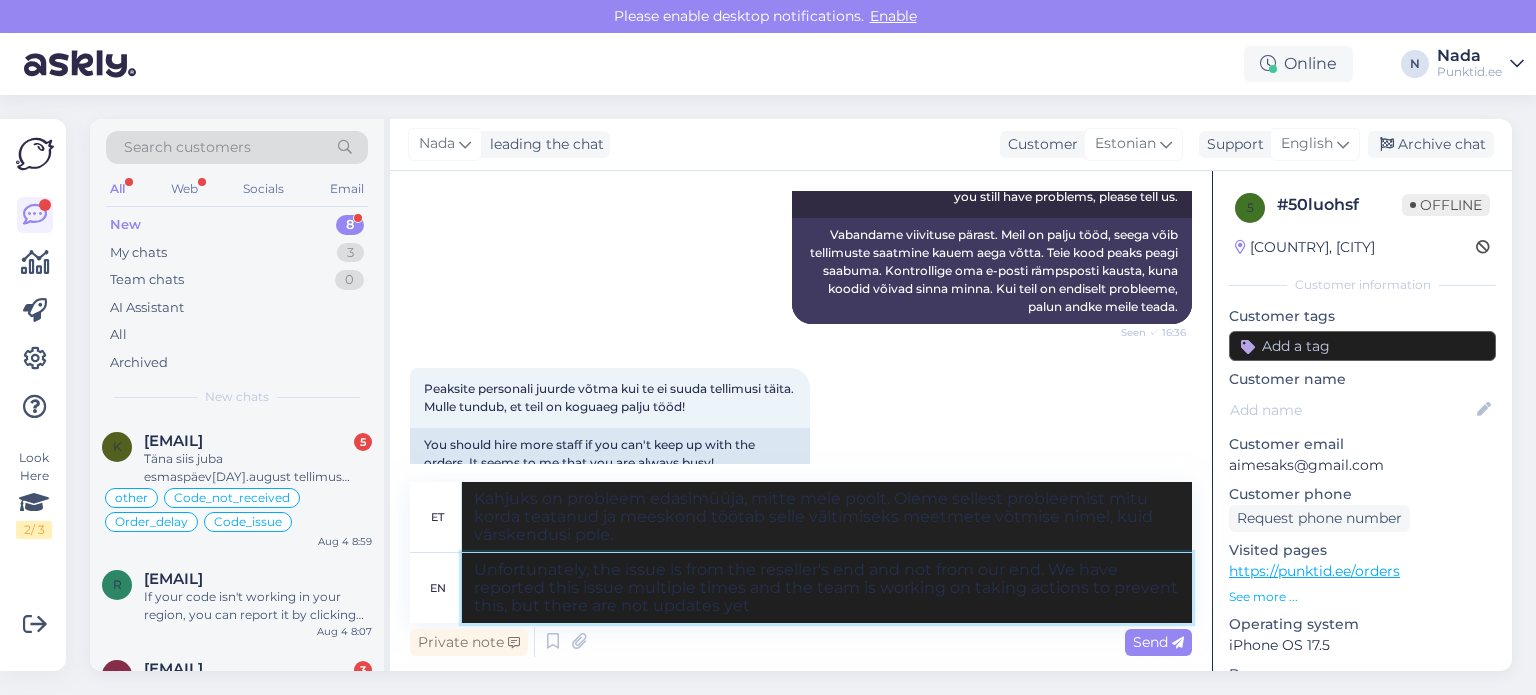 type on "Kahjuks on probleem edasimüüja, mitte meie poolt. Oleme sellest probleemist mitu korda teatanud ja meeskond töötab selle vältimiseks meetmete võtmise nimel, kuid värskendusi pole veel." 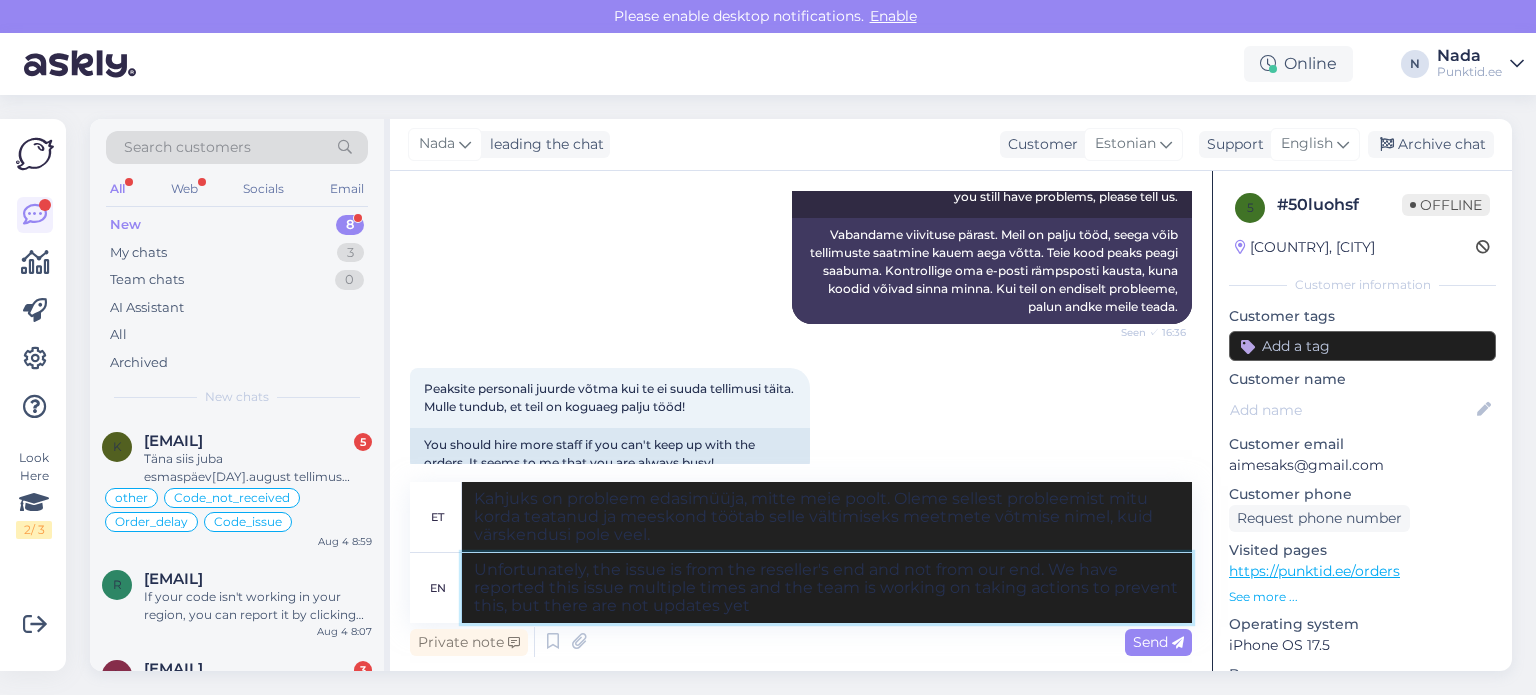 type on "Unfortunately, the issue is from the reseller's end and not from our end. We have reported this issue multiple times and the team is working on taking actions to prevent this, but there are not updates yet." 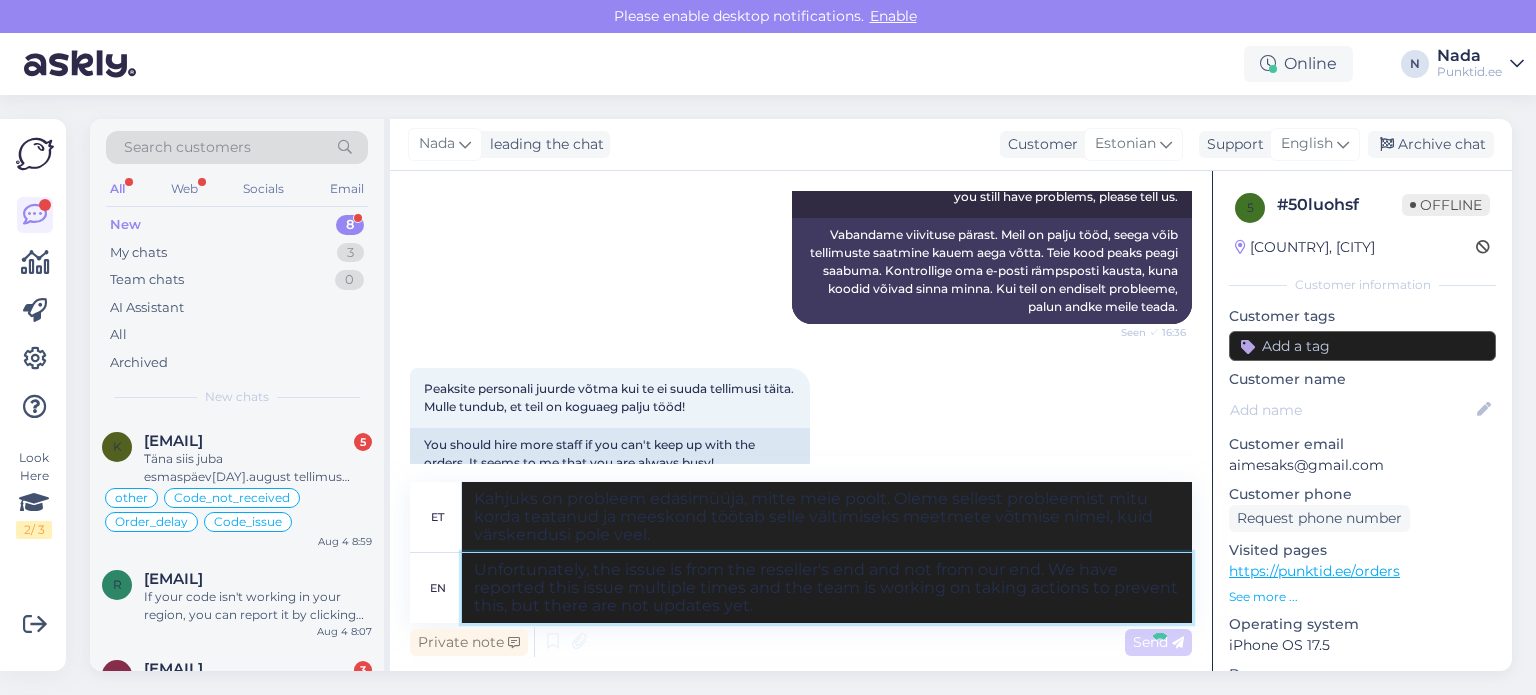 type 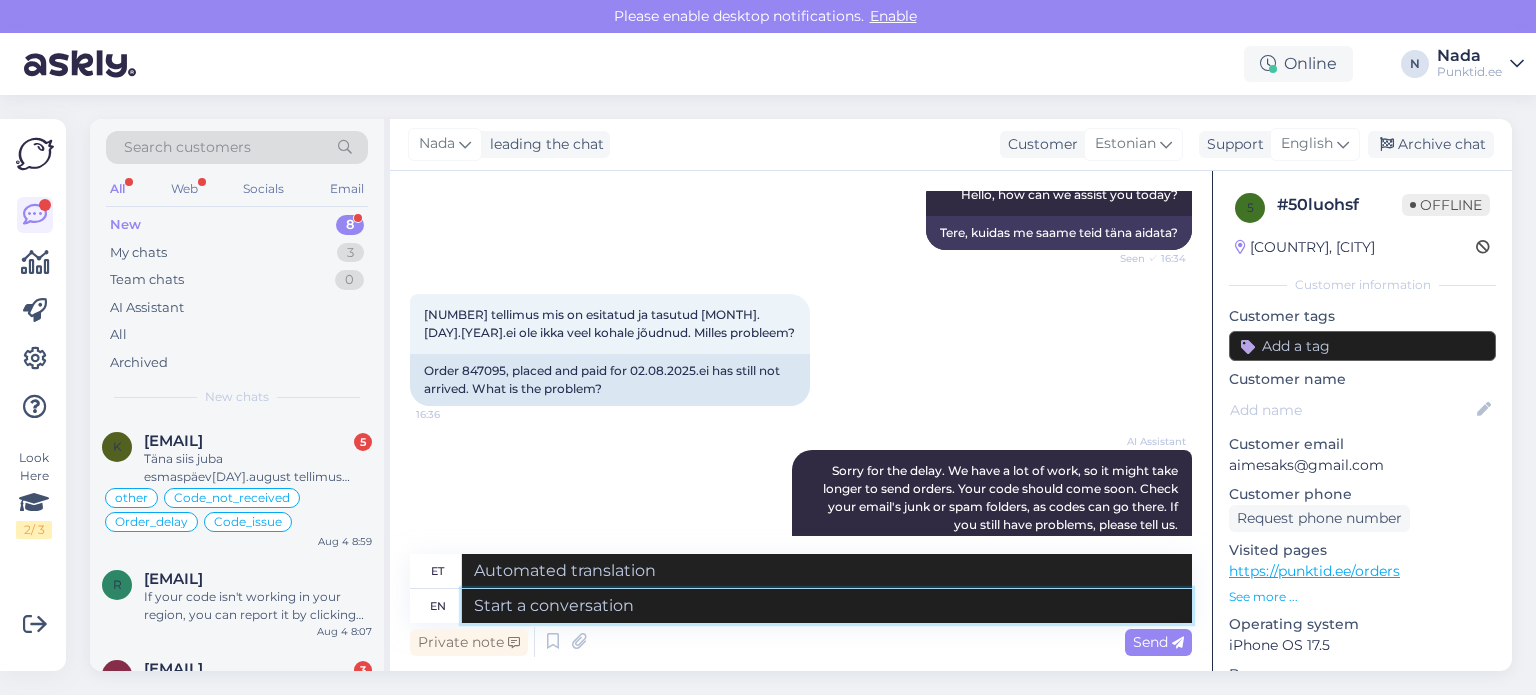 scroll, scrollTop: 2645, scrollLeft: 0, axis: vertical 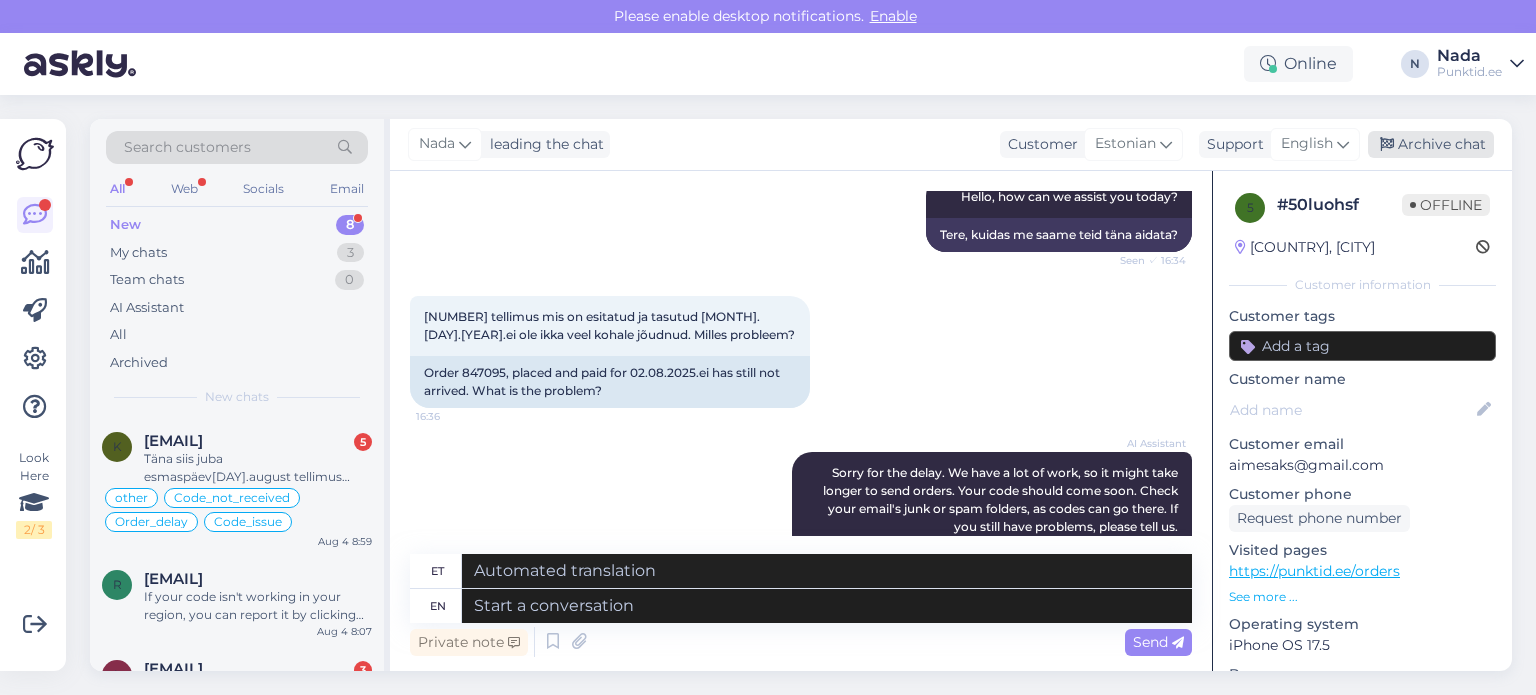 click on "Archive chat" at bounding box center [1431, 144] 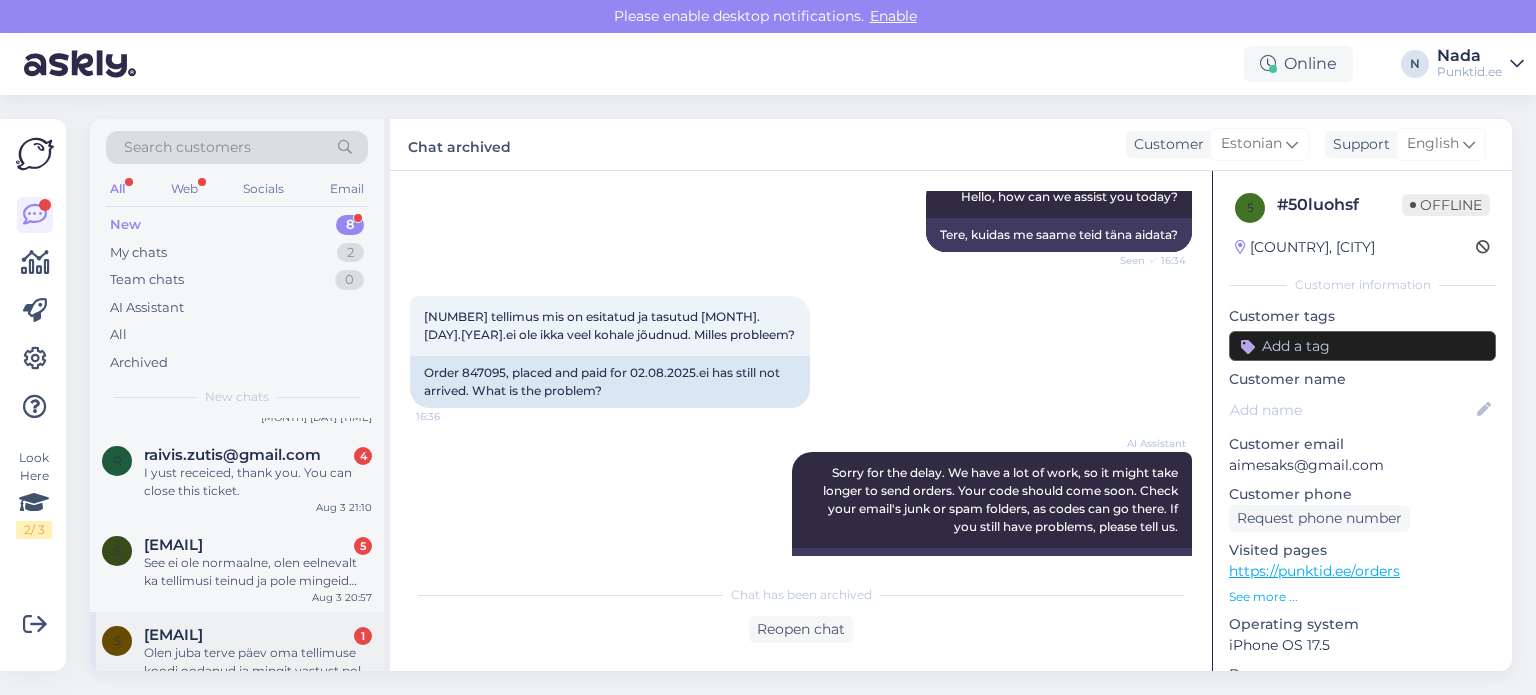 scroll, scrollTop: 477, scrollLeft: 0, axis: vertical 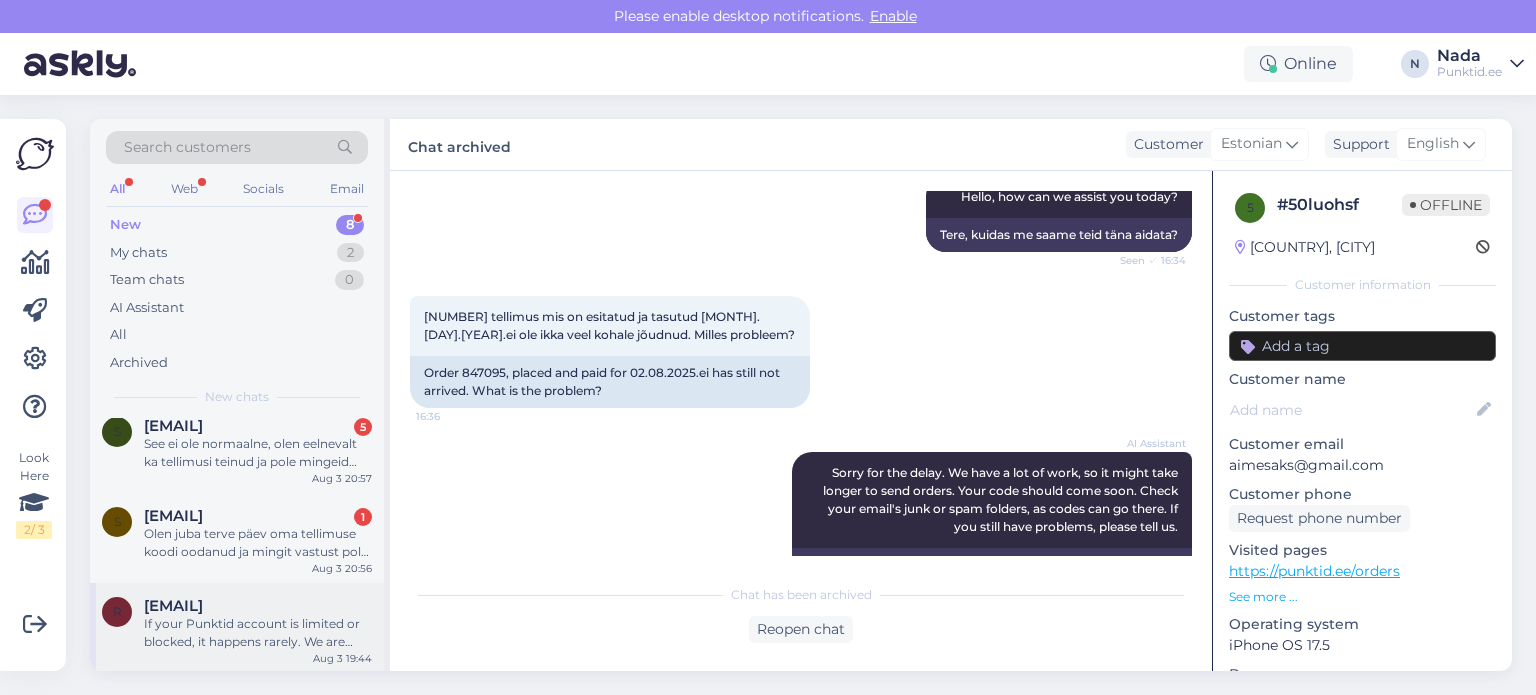click on "[EMAIL]" at bounding box center [173, 606] 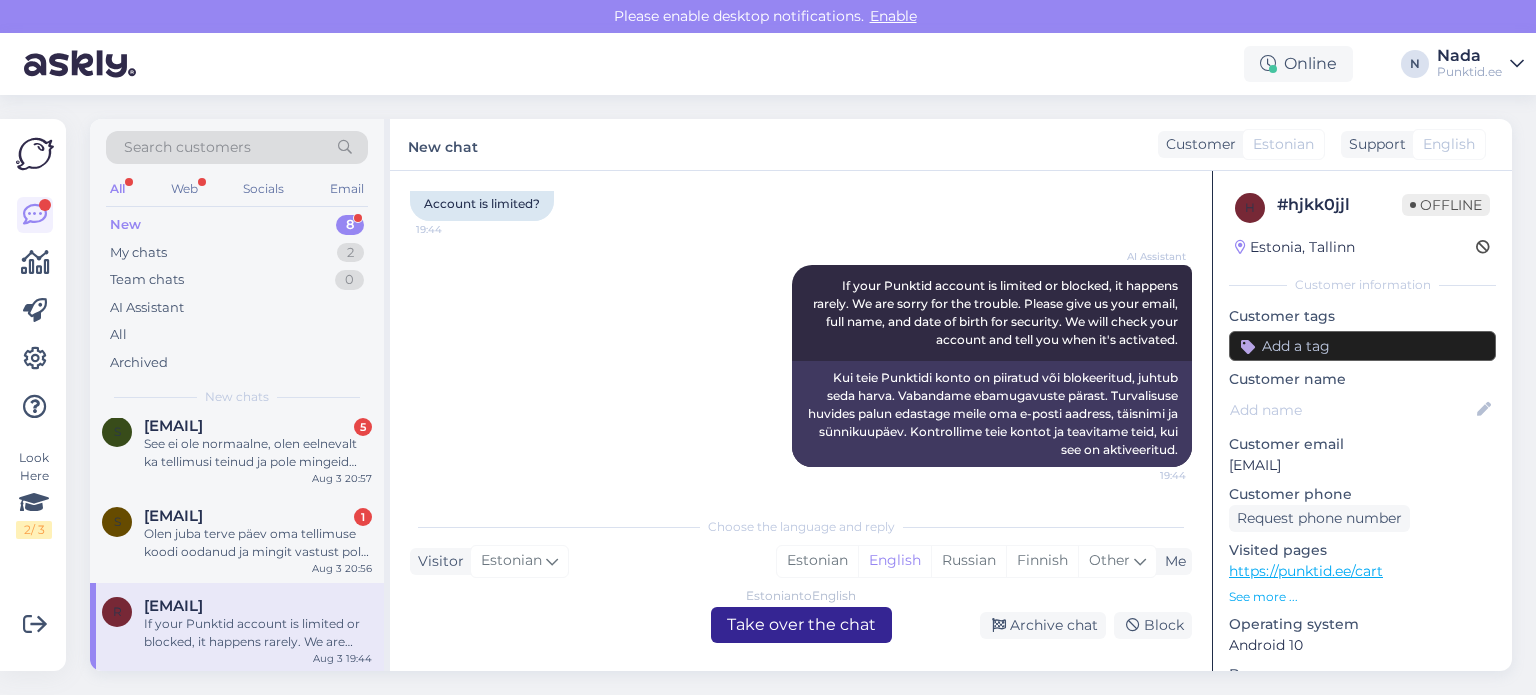 click on "Estonian  to  English Take over the chat" at bounding box center [801, 625] 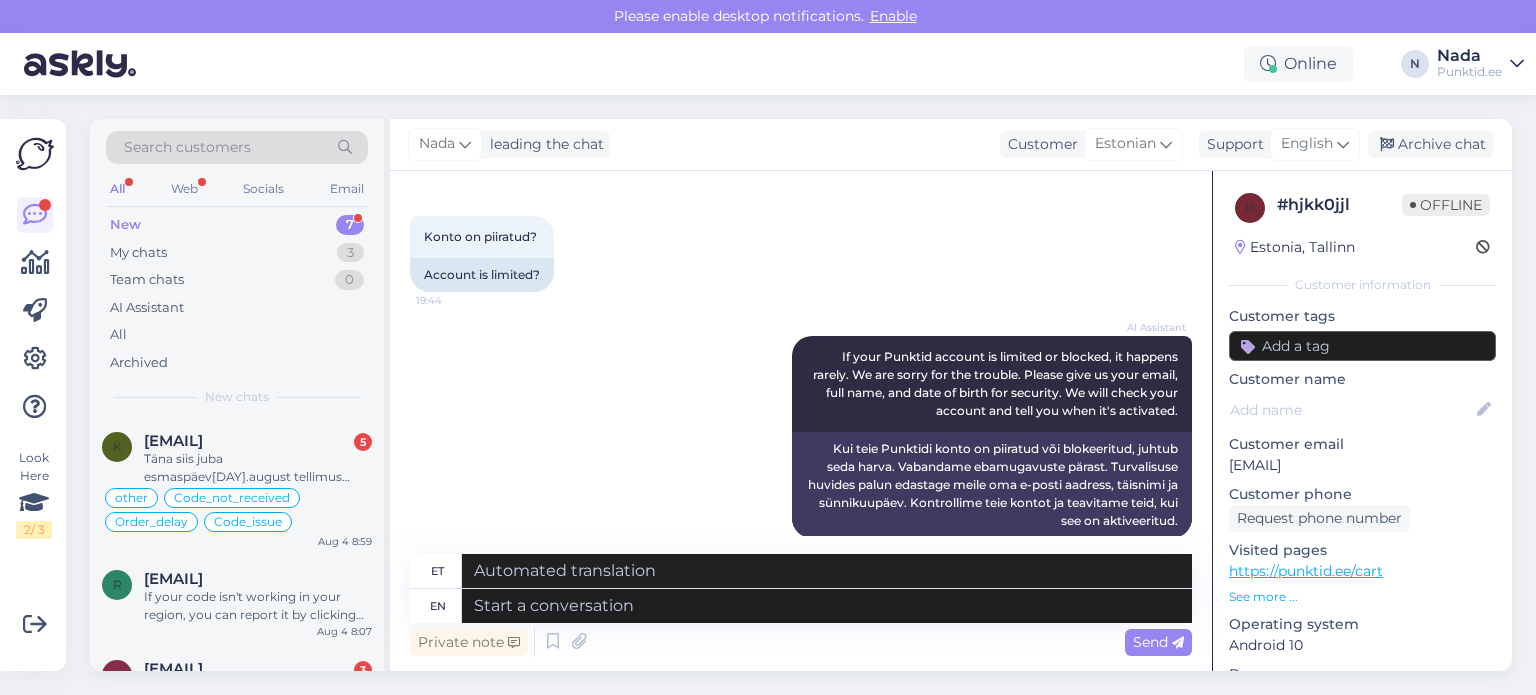 scroll, scrollTop: 344, scrollLeft: 0, axis: vertical 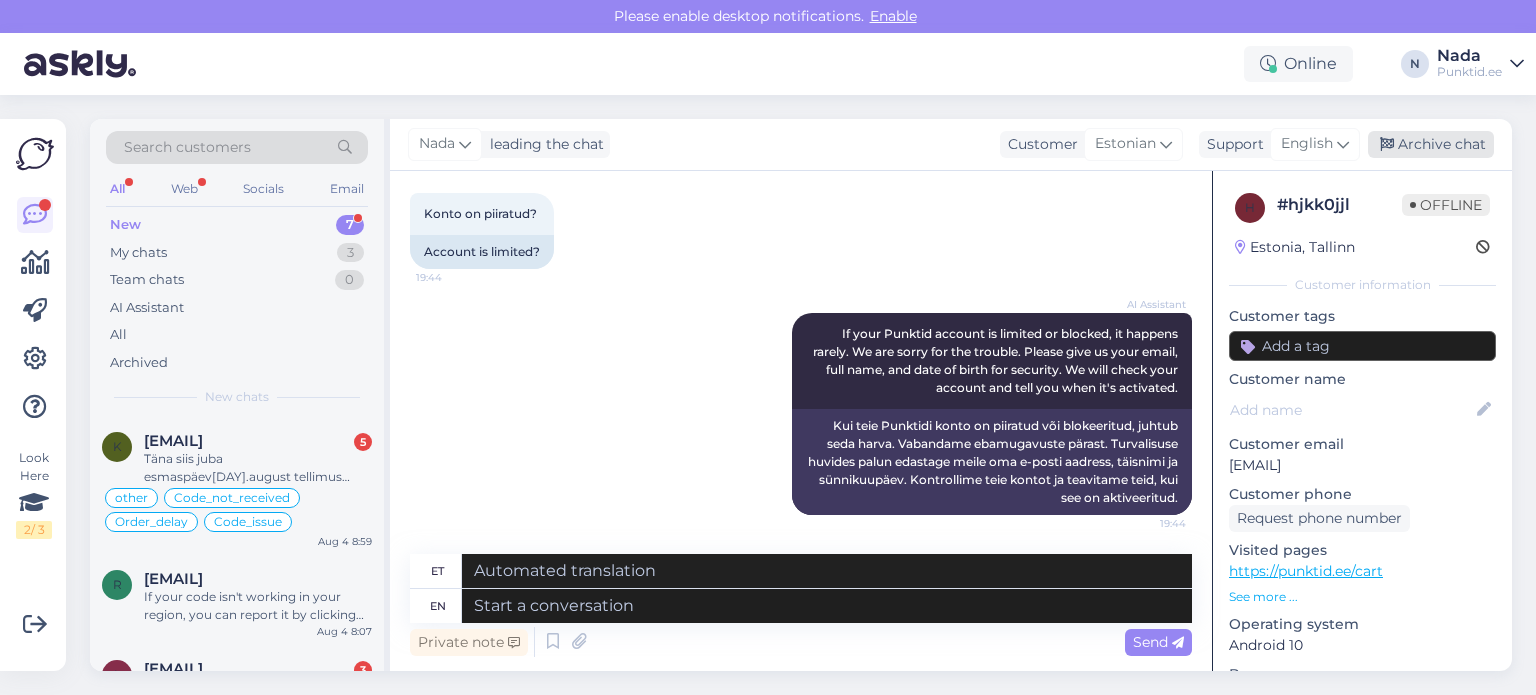 click on "Archive chat" at bounding box center (1431, 144) 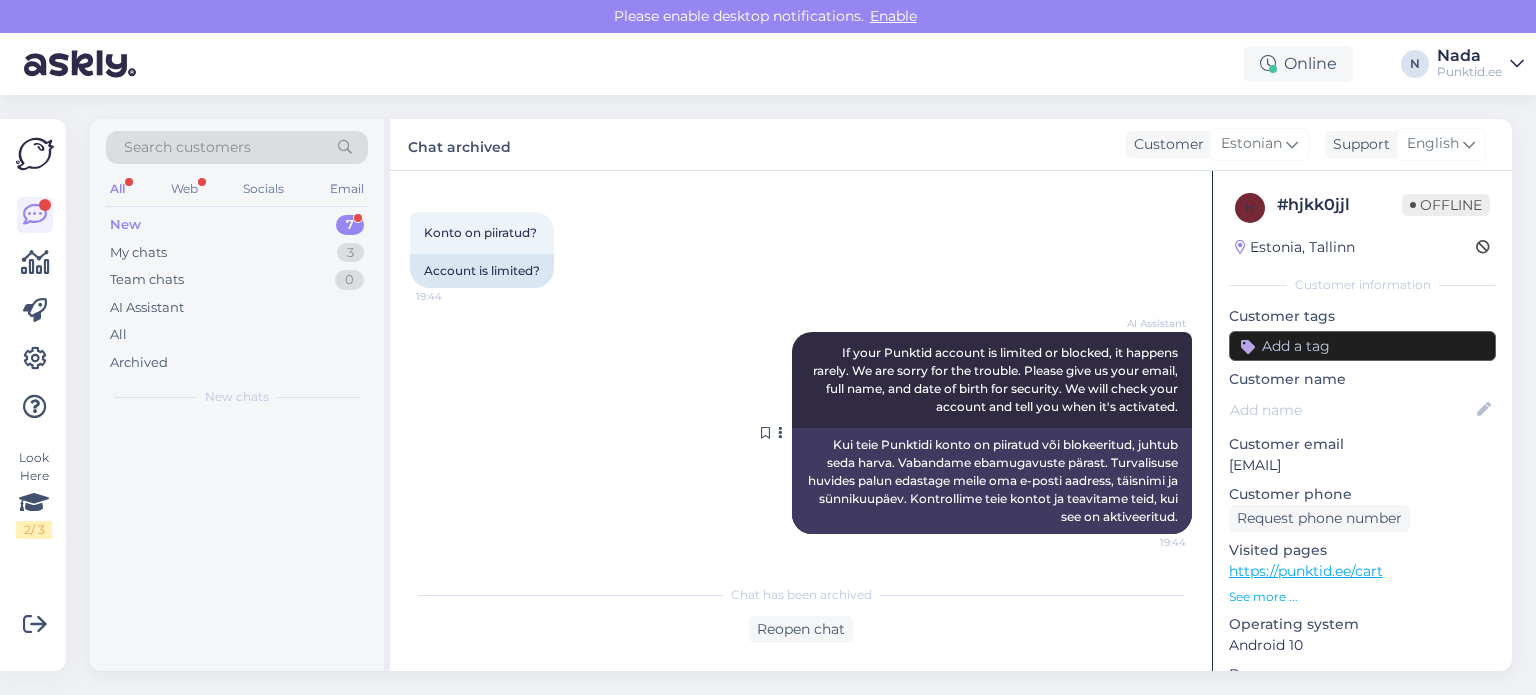 scroll, scrollTop: 324, scrollLeft: 0, axis: vertical 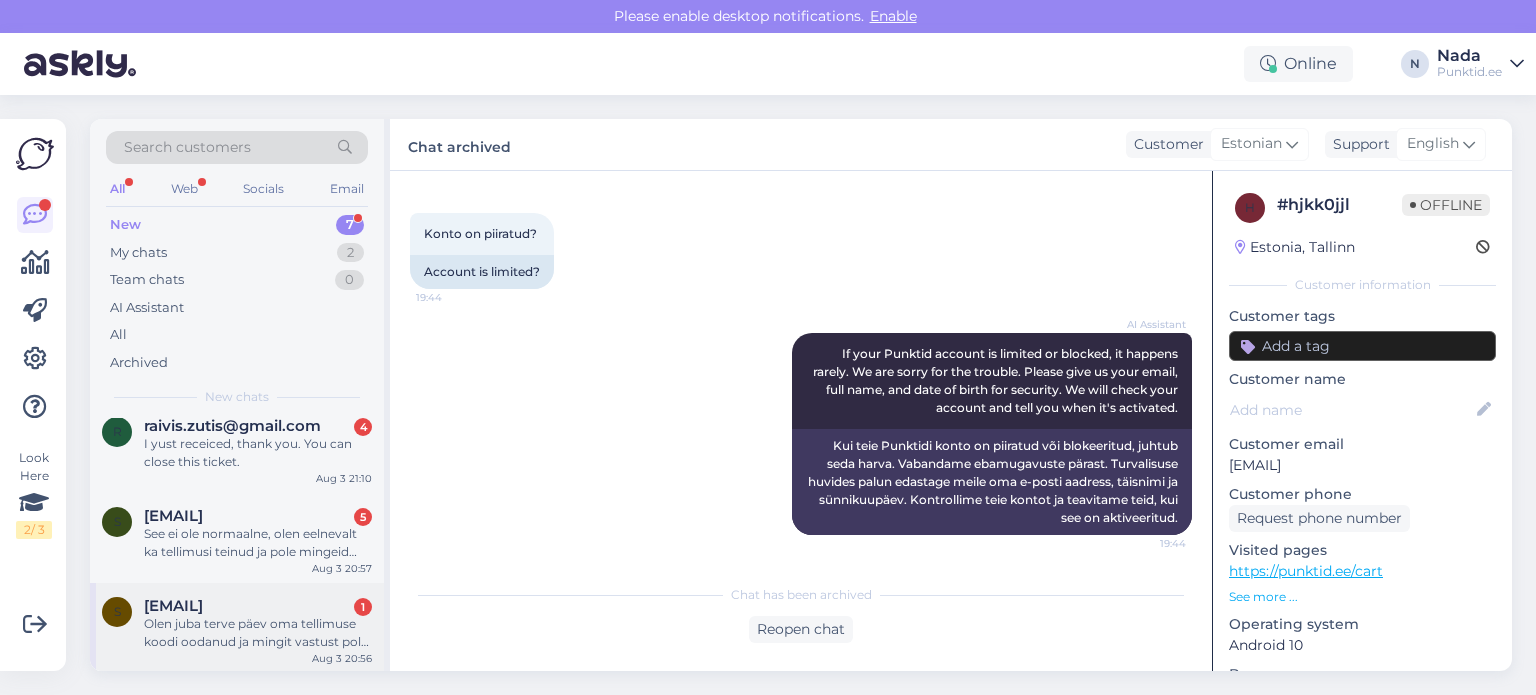 click on "Olen juba terve päev oma tellimuse koodi oodanud ja mingit vastust pole mitte kusagilt saanud" at bounding box center (258, 633) 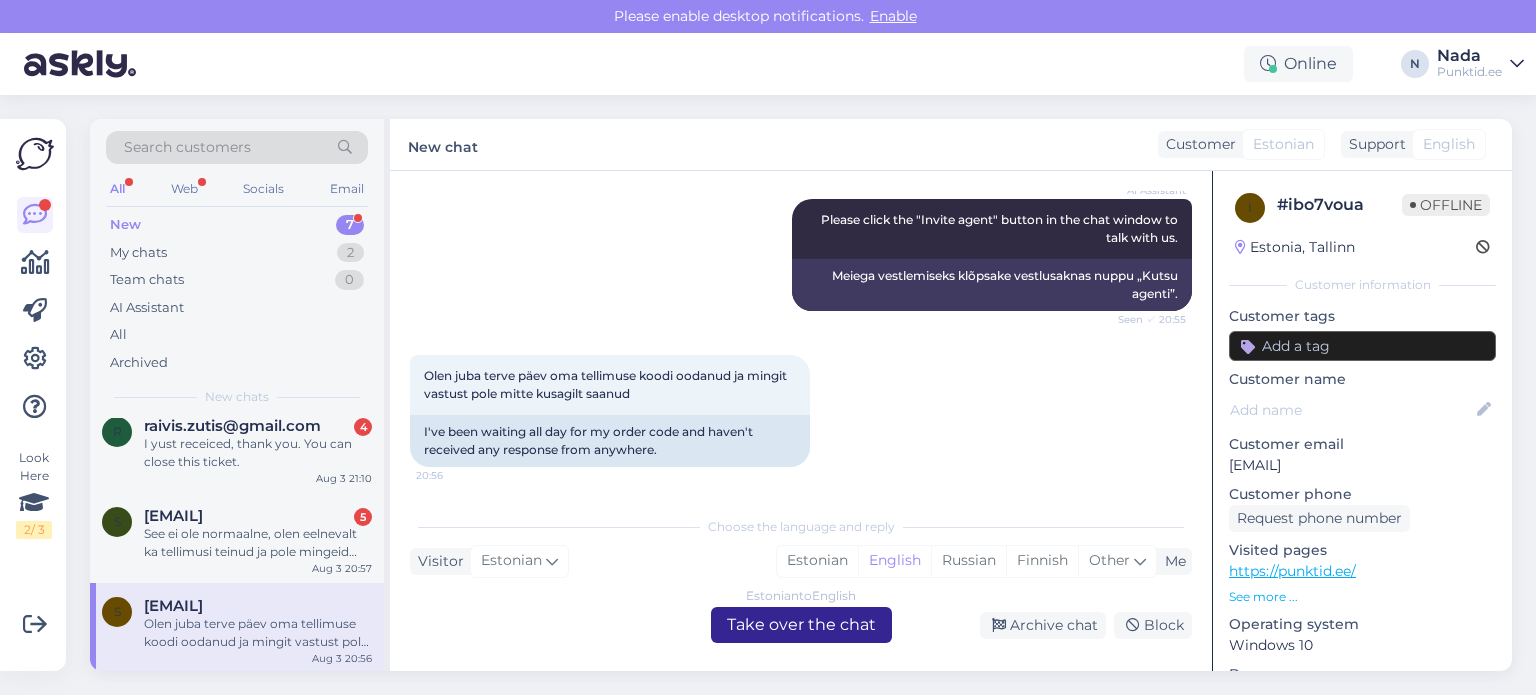 click on "Estonian  to  English Take over the chat" at bounding box center [801, 625] 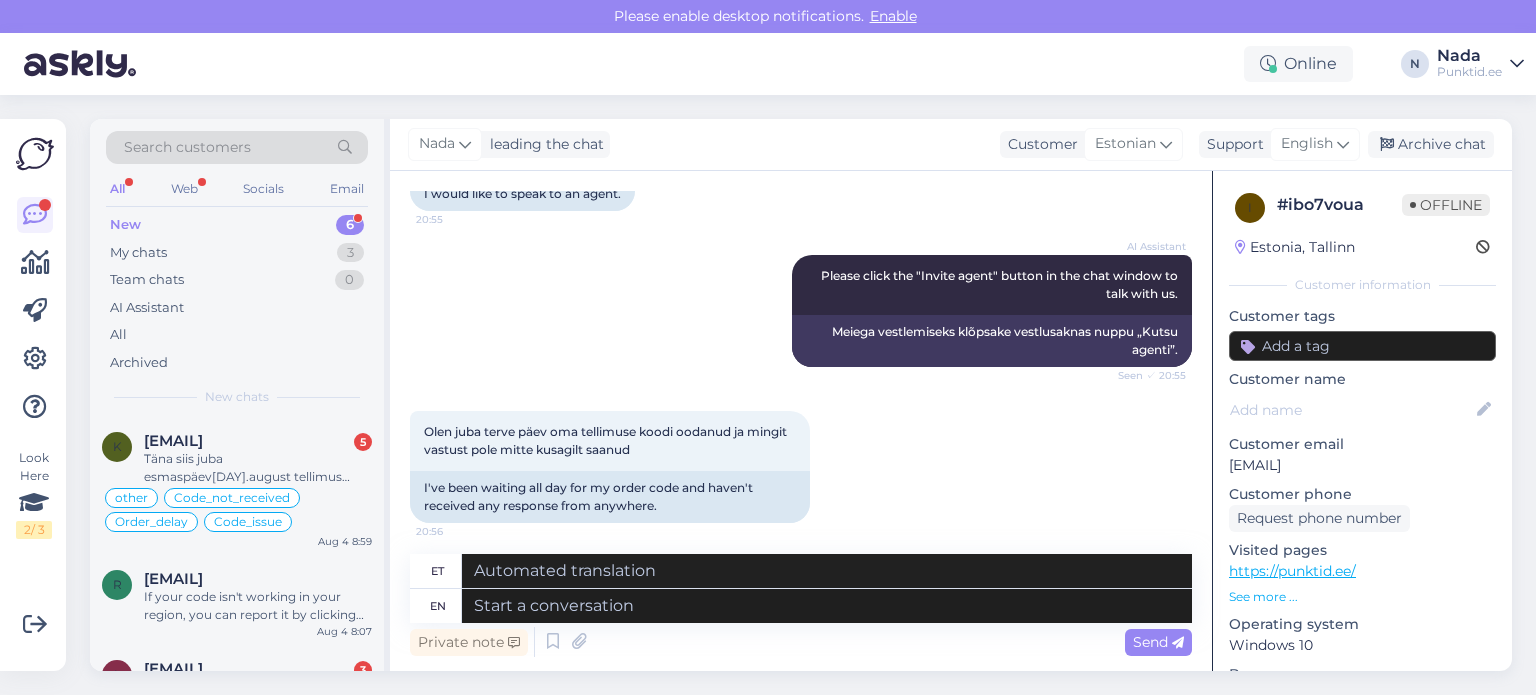 scroll, scrollTop: 170, scrollLeft: 0, axis: vertical 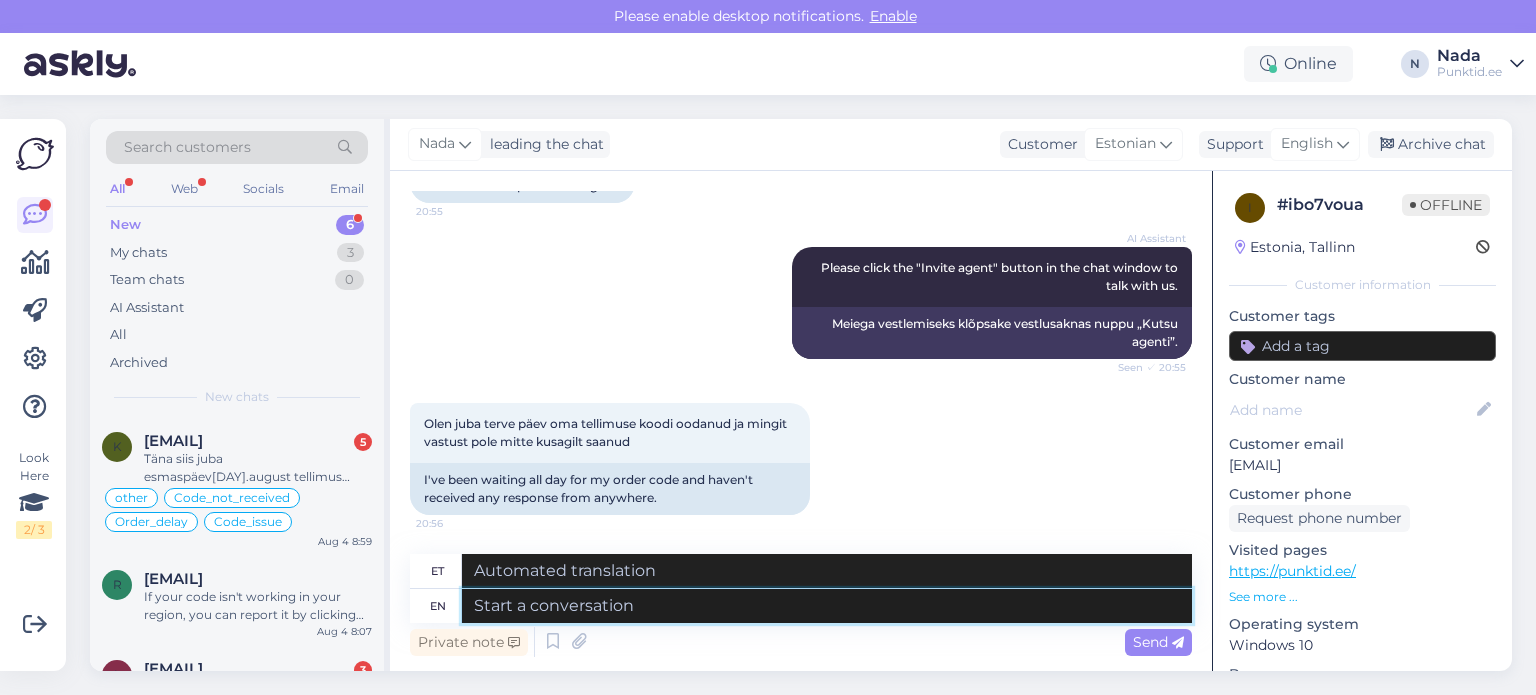 drag, startPoint x: 646, startPoint y: 606, endPoint x: 678, endPoint y: 595, distance: 33.83785 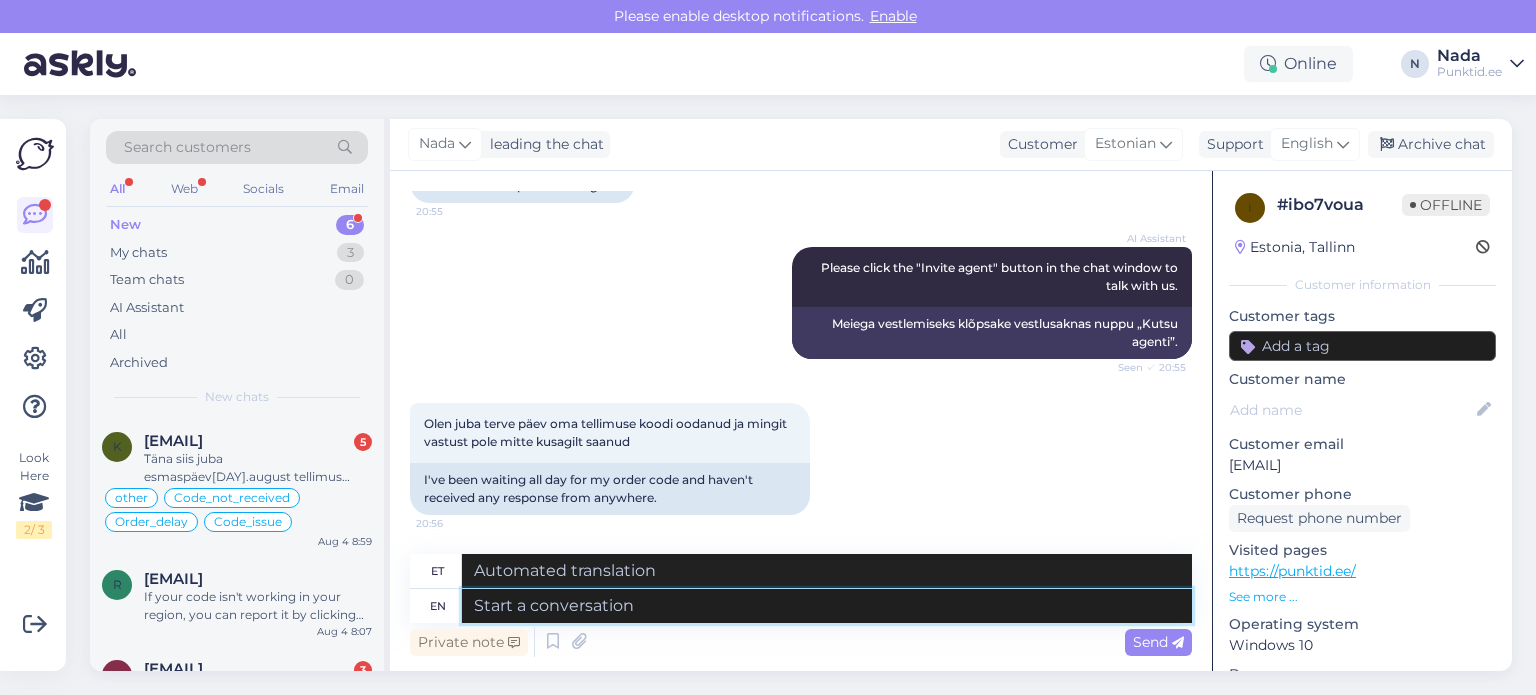 paste on "Please share with us your order number if you still haven't received it." 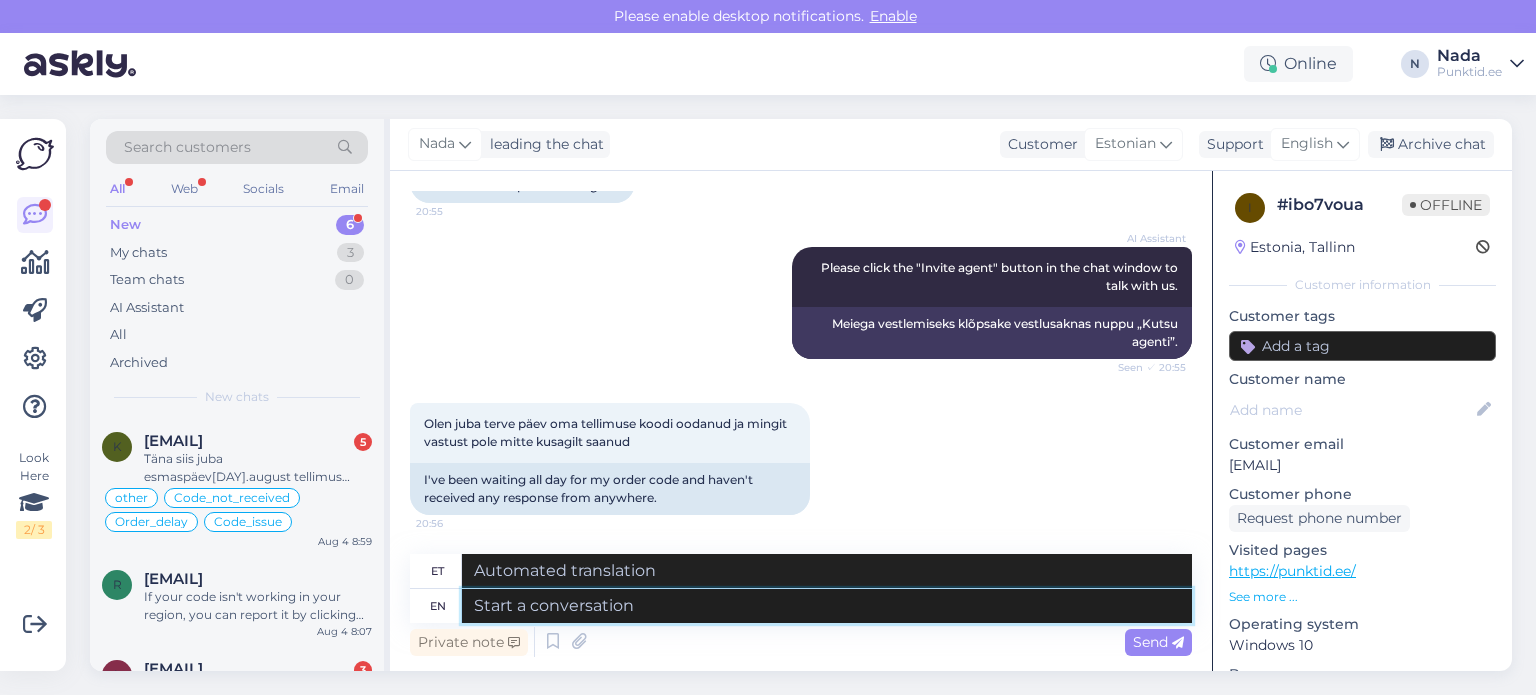 type on "Please share with us your order number if you still haven't received it." 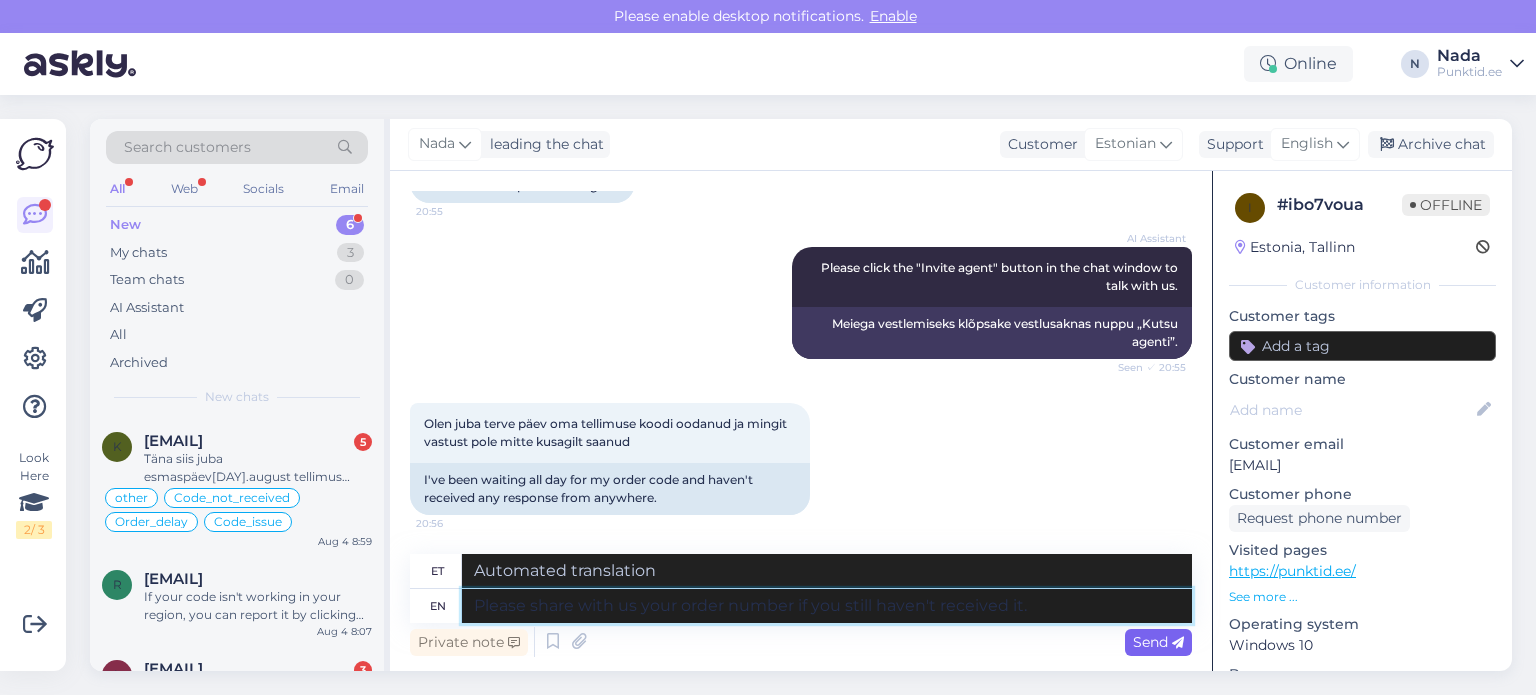 type on "Palun jagage meiega oma tellimuse numbrit, kui te pole seda ikka veel kätte saanud." 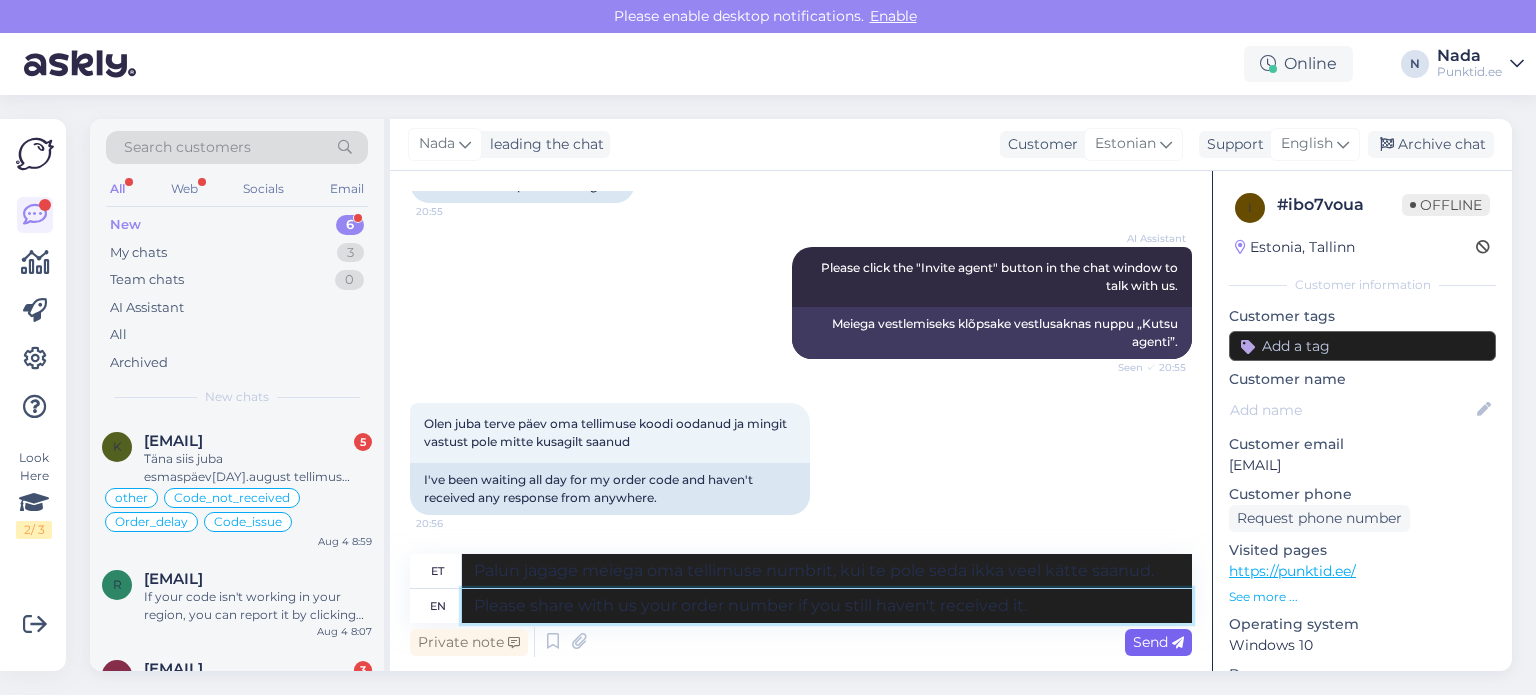type on "Please share with us your order number if you still haven't received it." 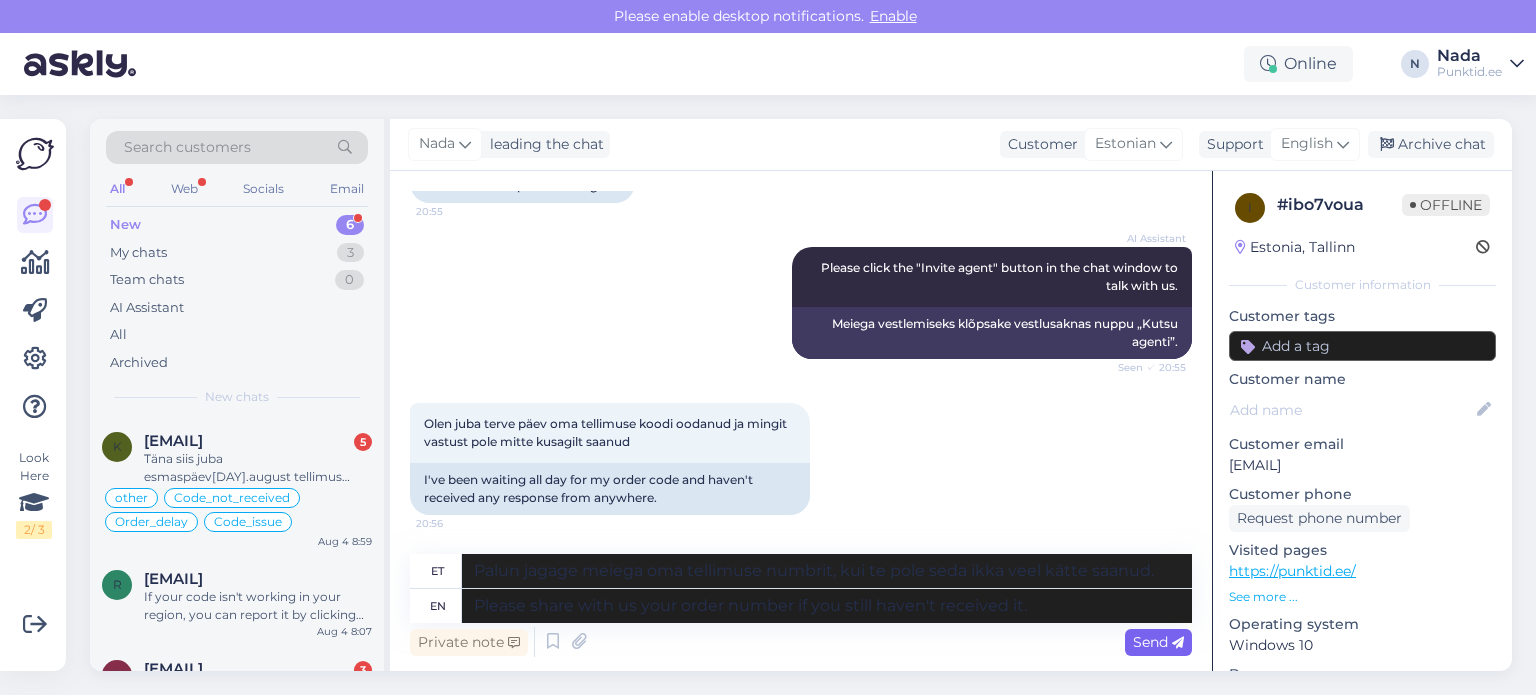 click on "Send" at bounding box center [1158, 642] 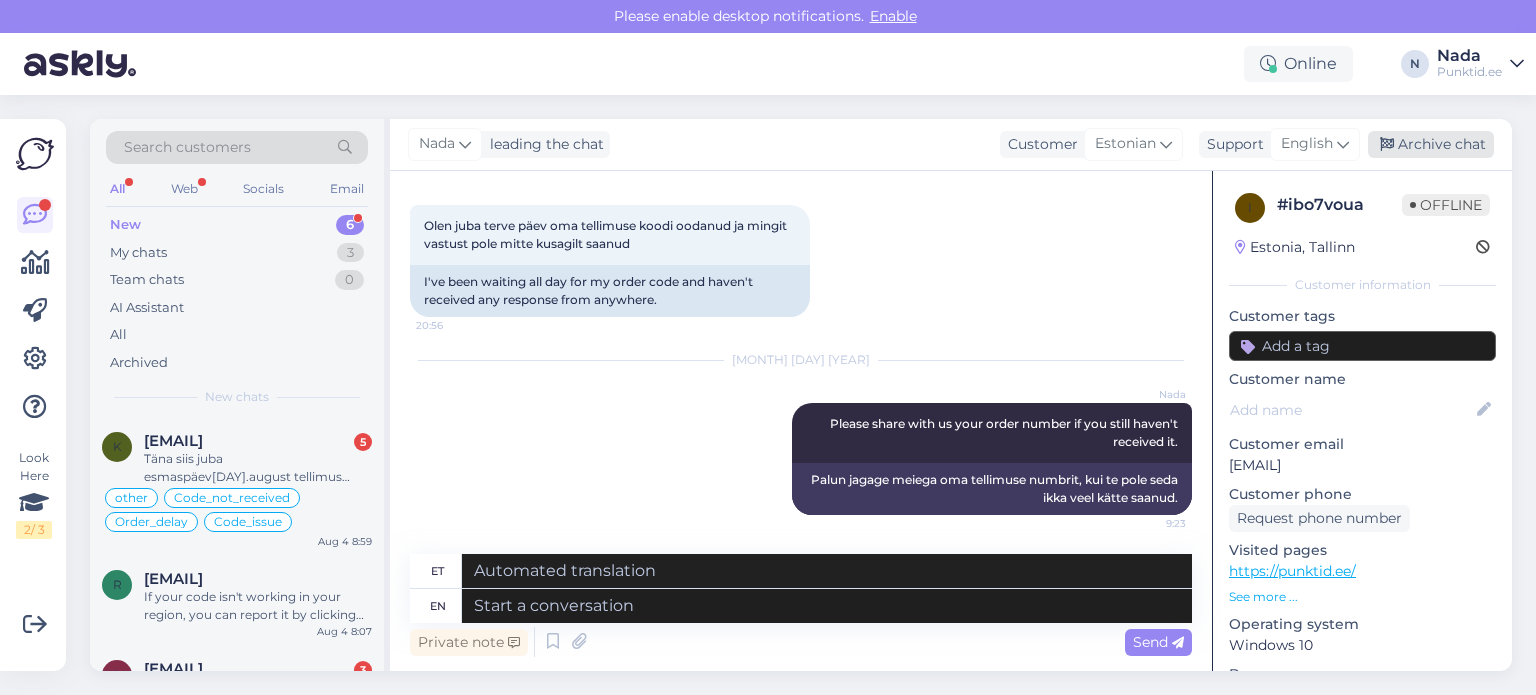 click on "Archive chat" at bounding box center [1431, 144] 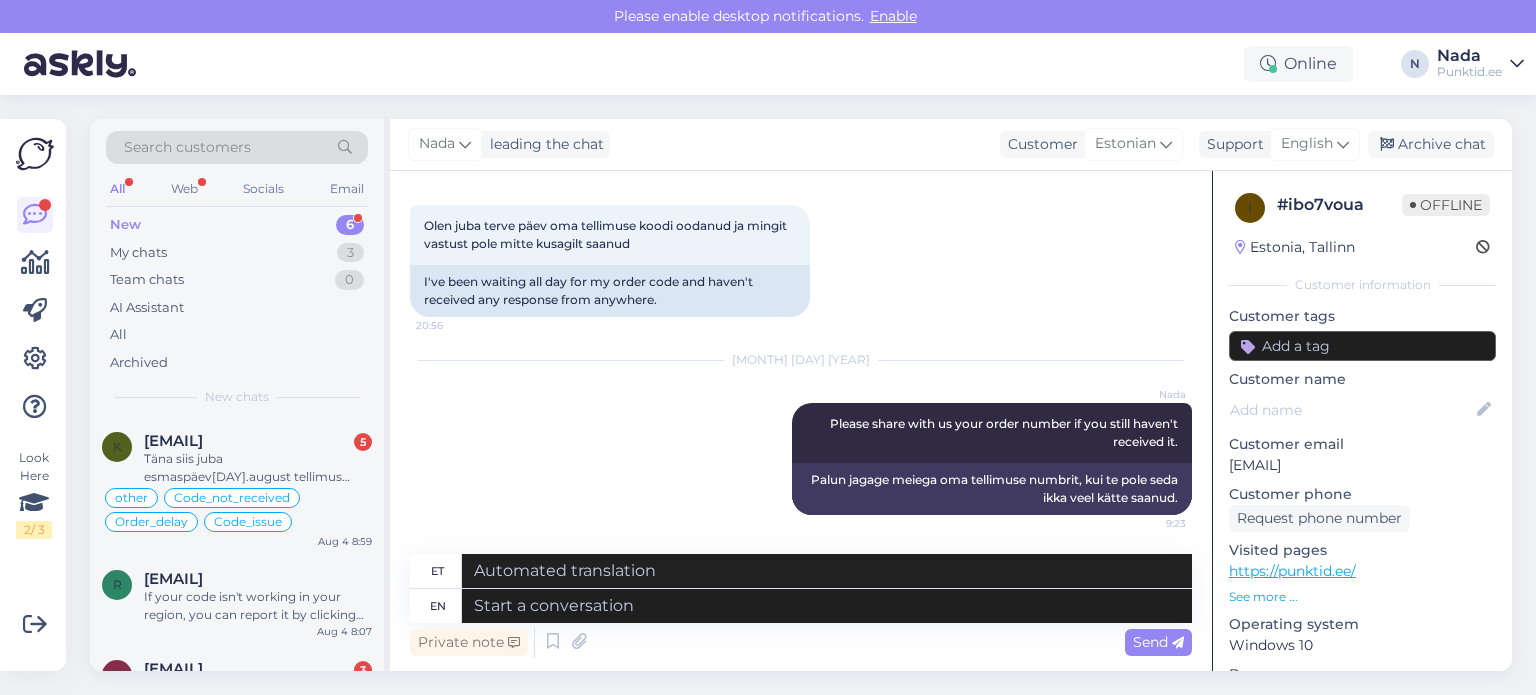 scroll, scrollTop: 348, scrollLeft: 0, axis: vertical 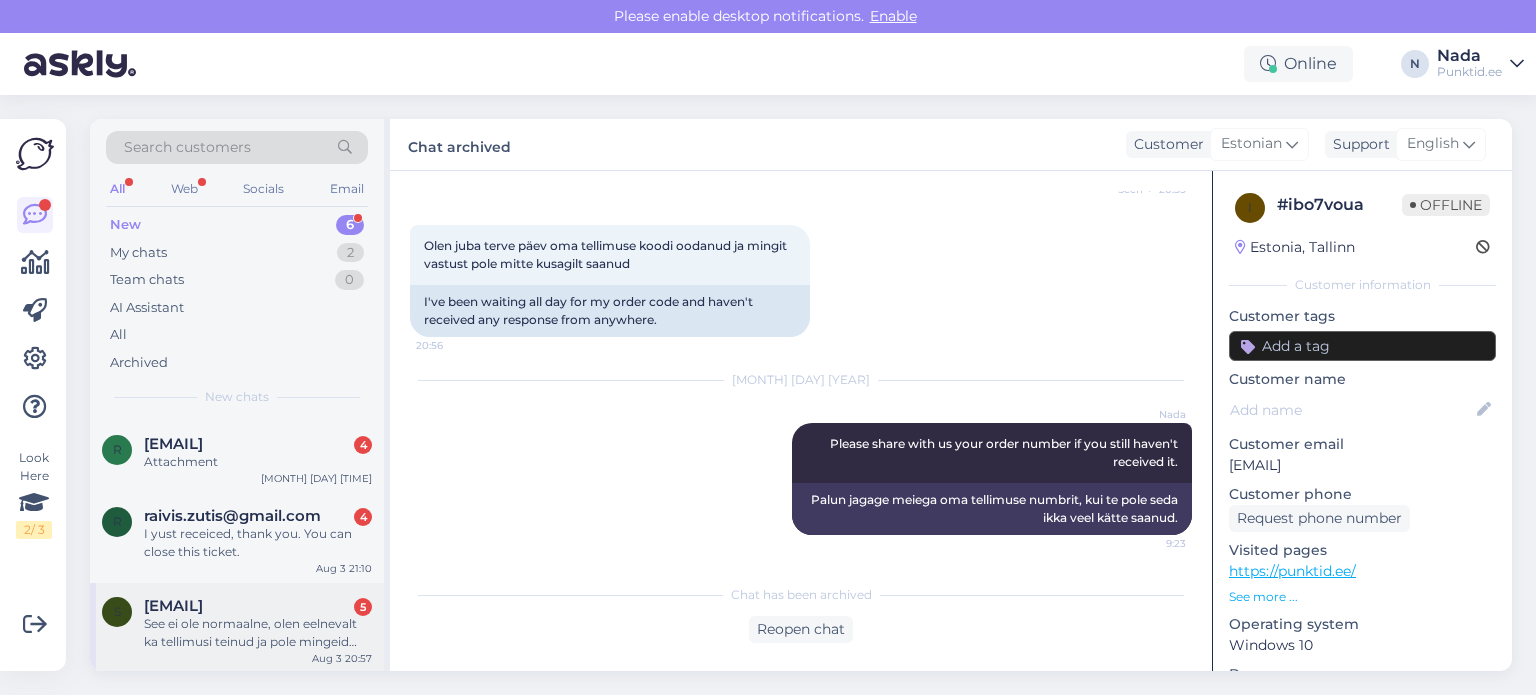 click on "See ei ole normaalne, olen eelnevalt ka tellimusi teinud ja pole mingeid probleeme olnud. Nüüd siis nii...." at bounding box center [258, 633] 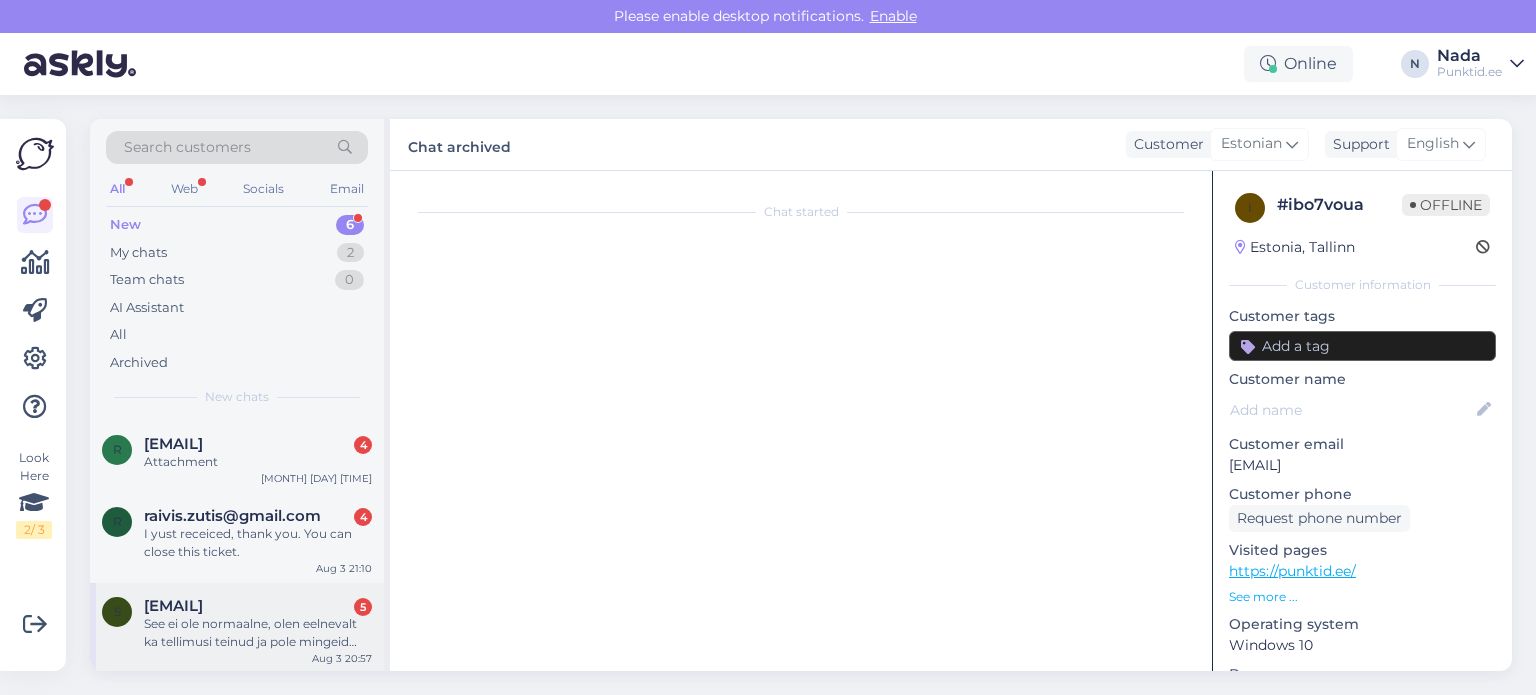 scroll, scrollTop: 1388, scrollLeft: 0, axis: vertical 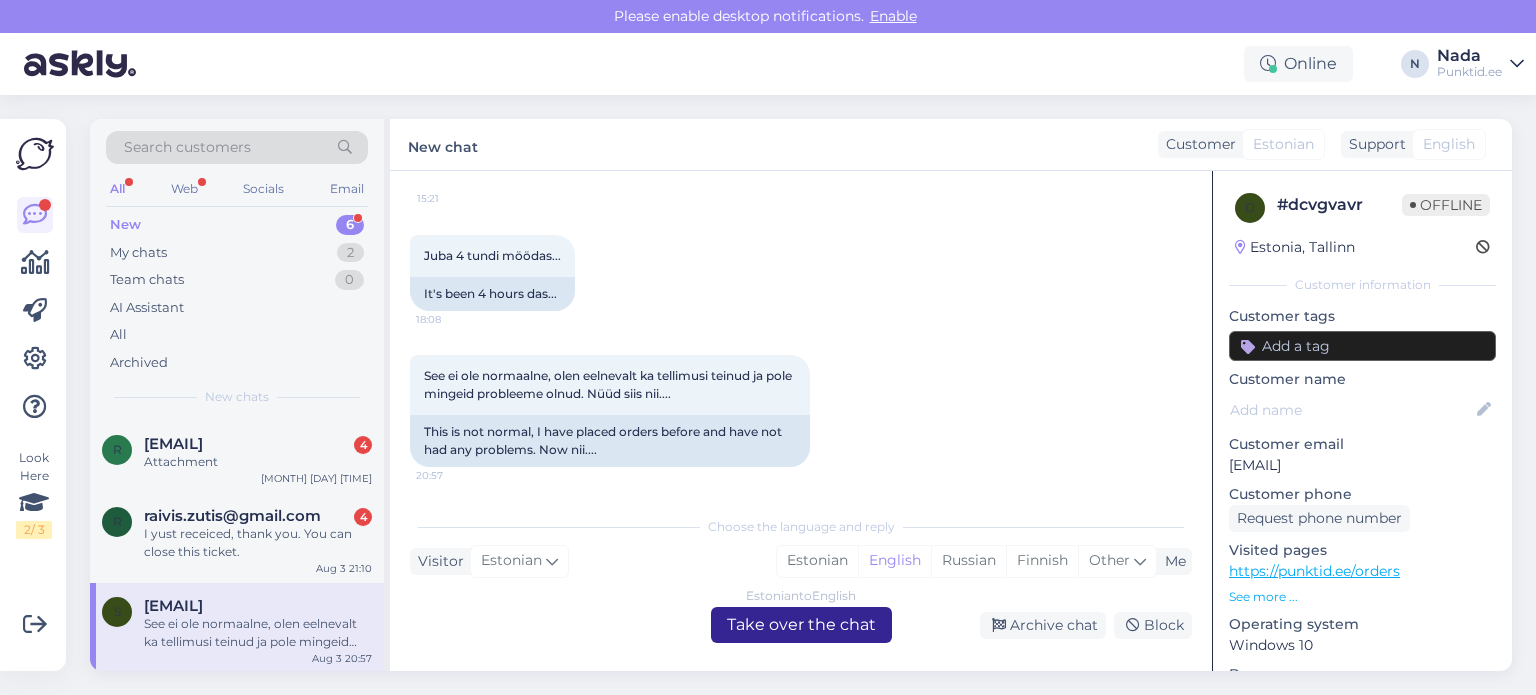 click on "Estonian  to  English Take over the chat" at bounding box center [801, 625] 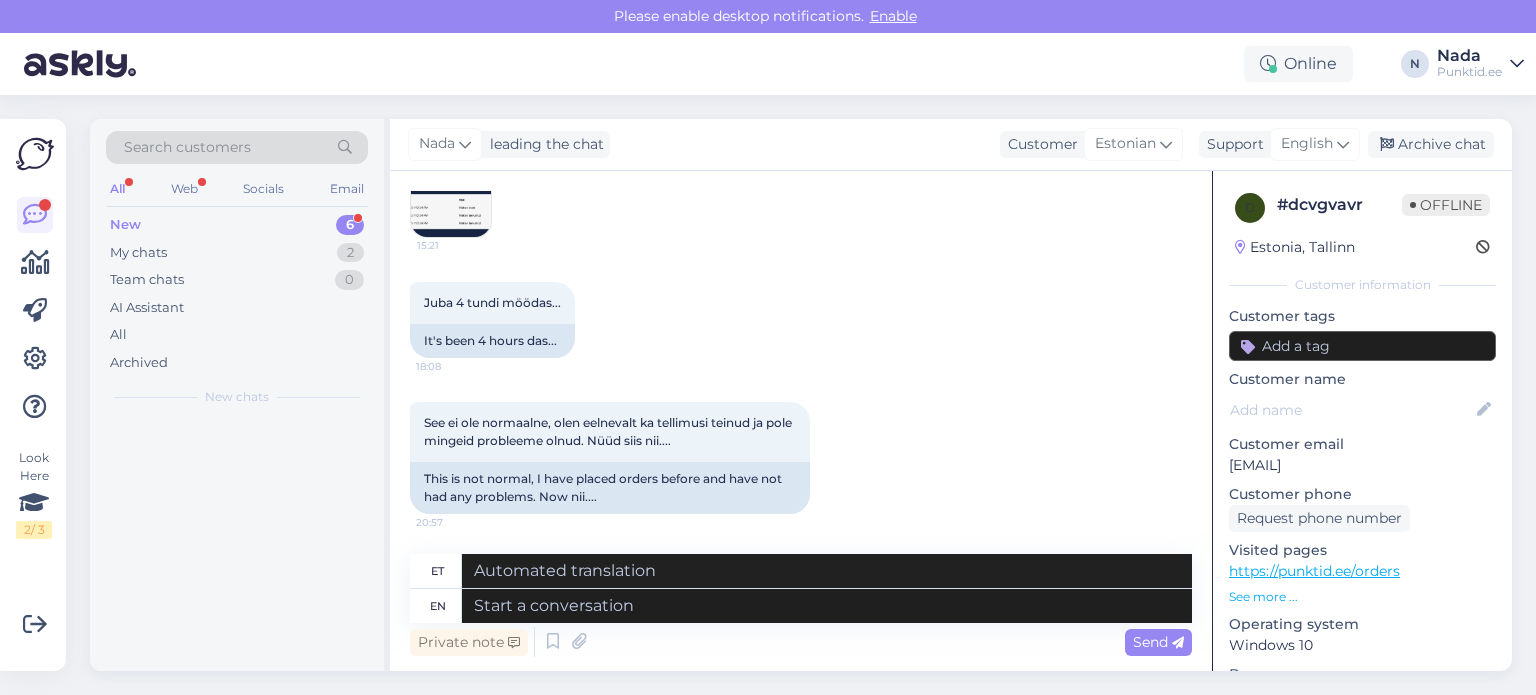 scroll, scrollTop: 1340, scrollLeft: 0, axis: vertical 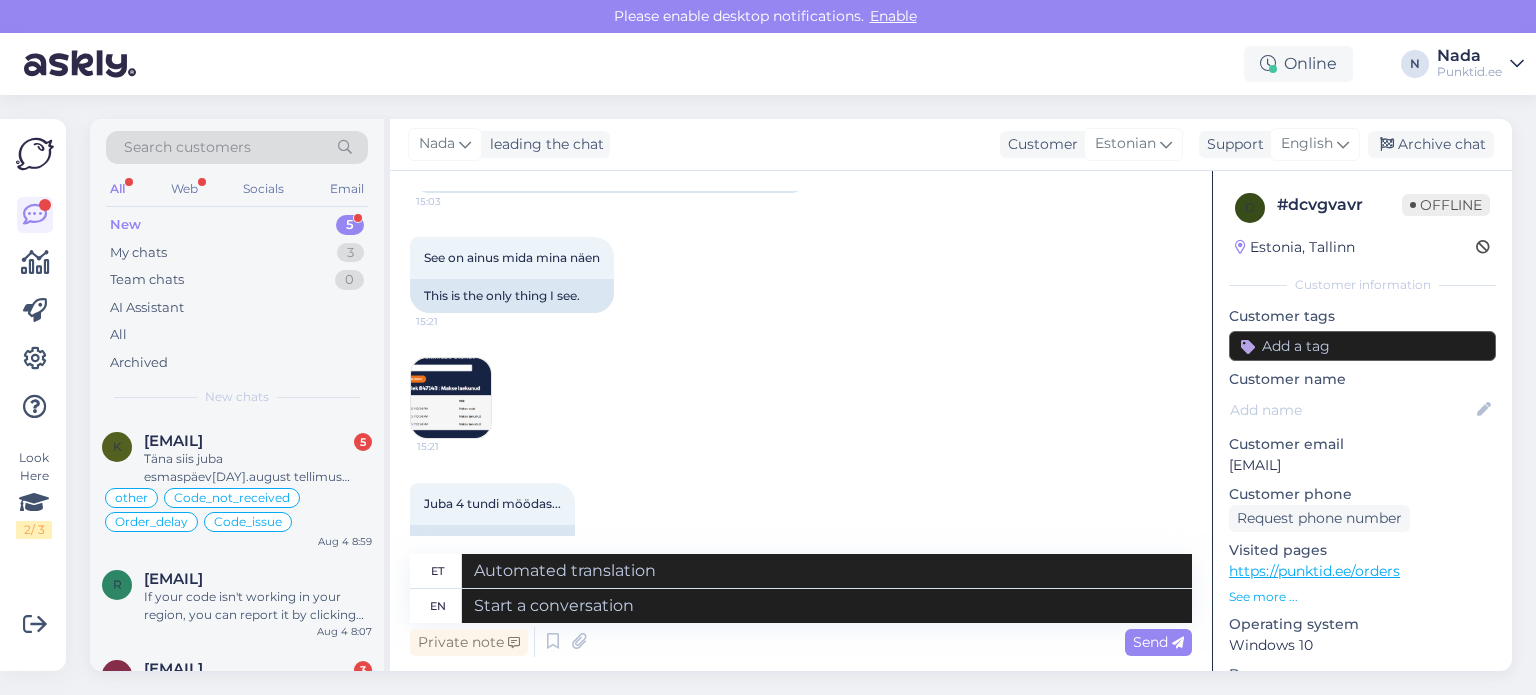 click at bounding box center (451, 398) 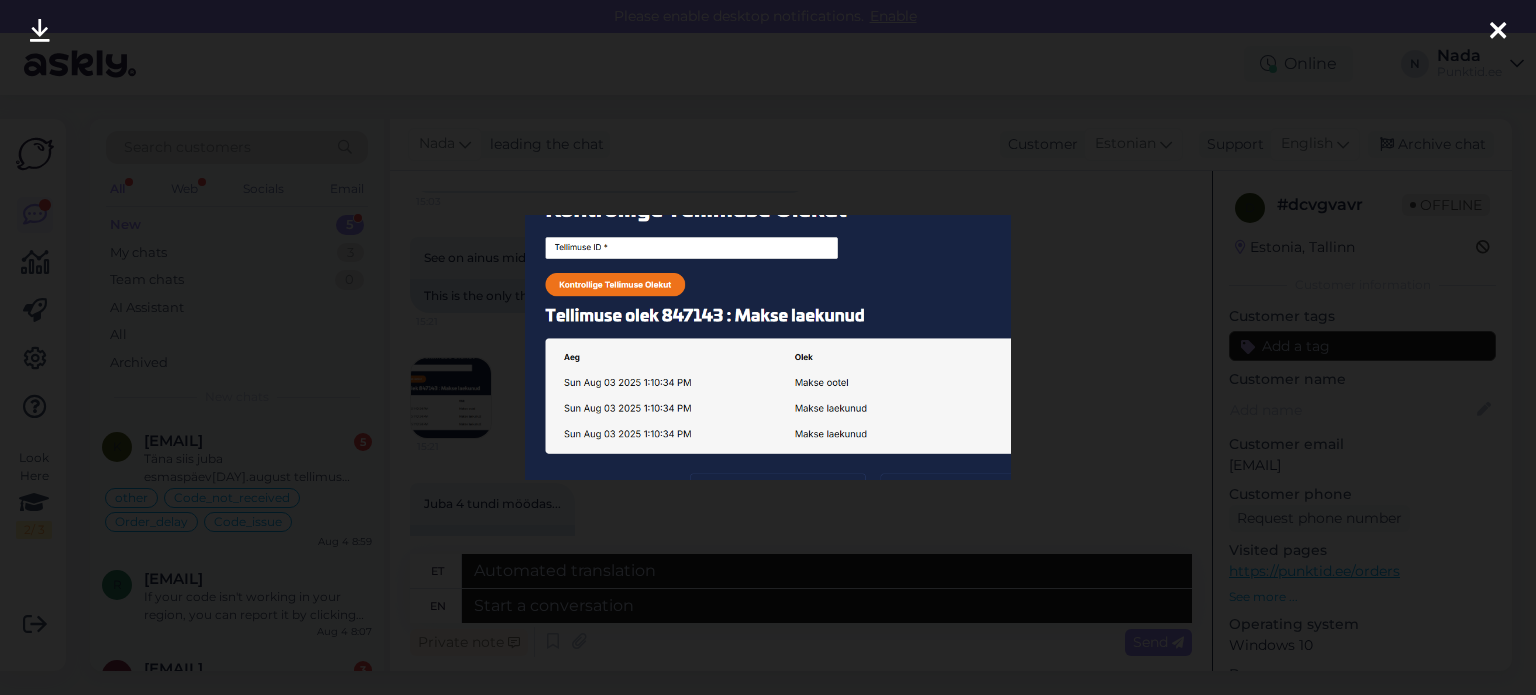 click at bounding box center [768, 347] 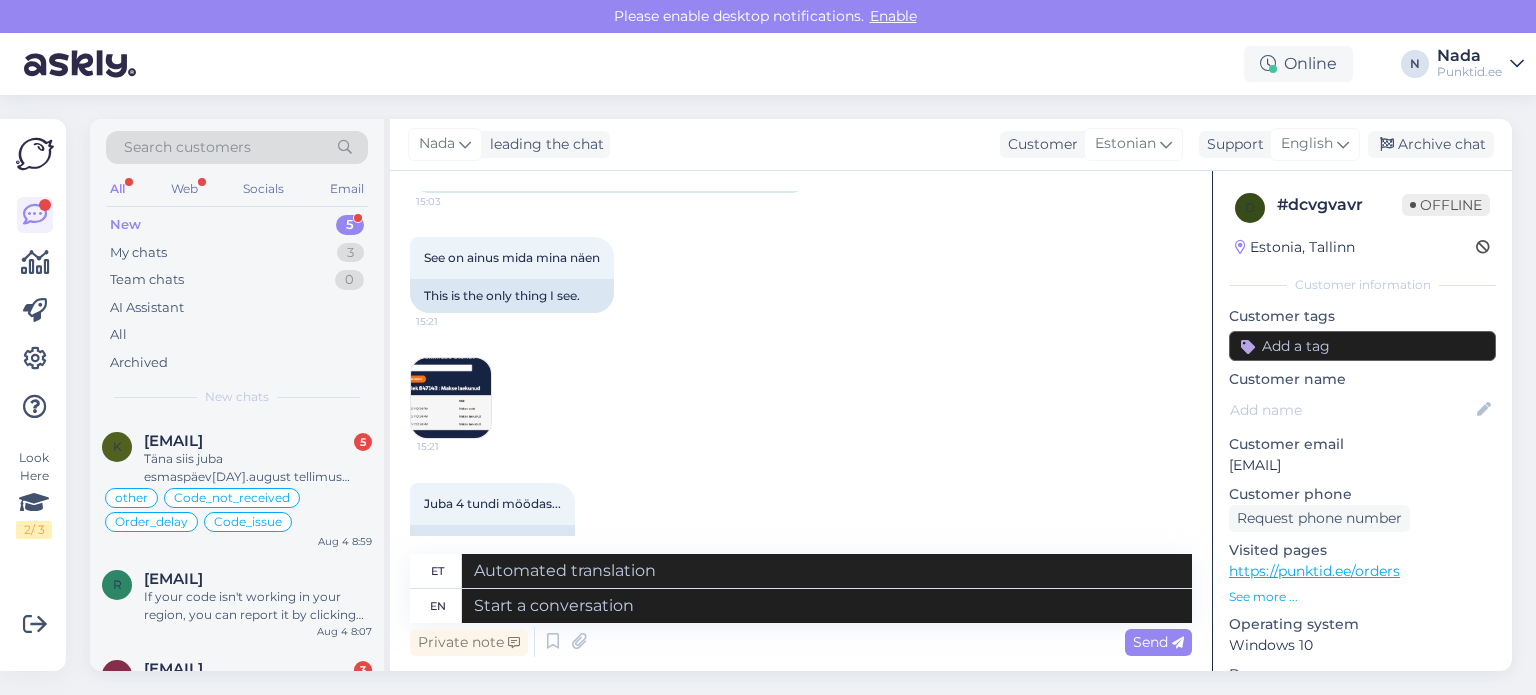 click at bounding box center [451, 398] 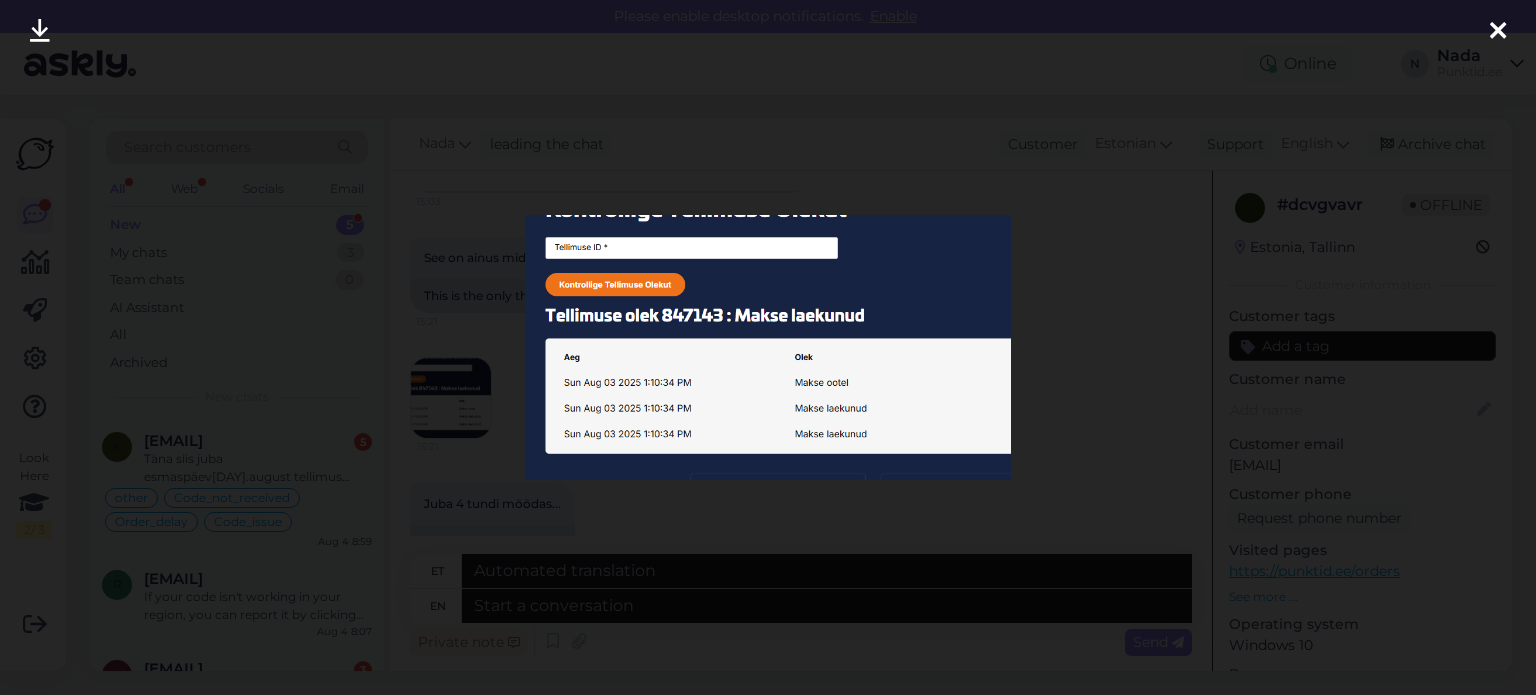 click at bounding box center [768, 347] 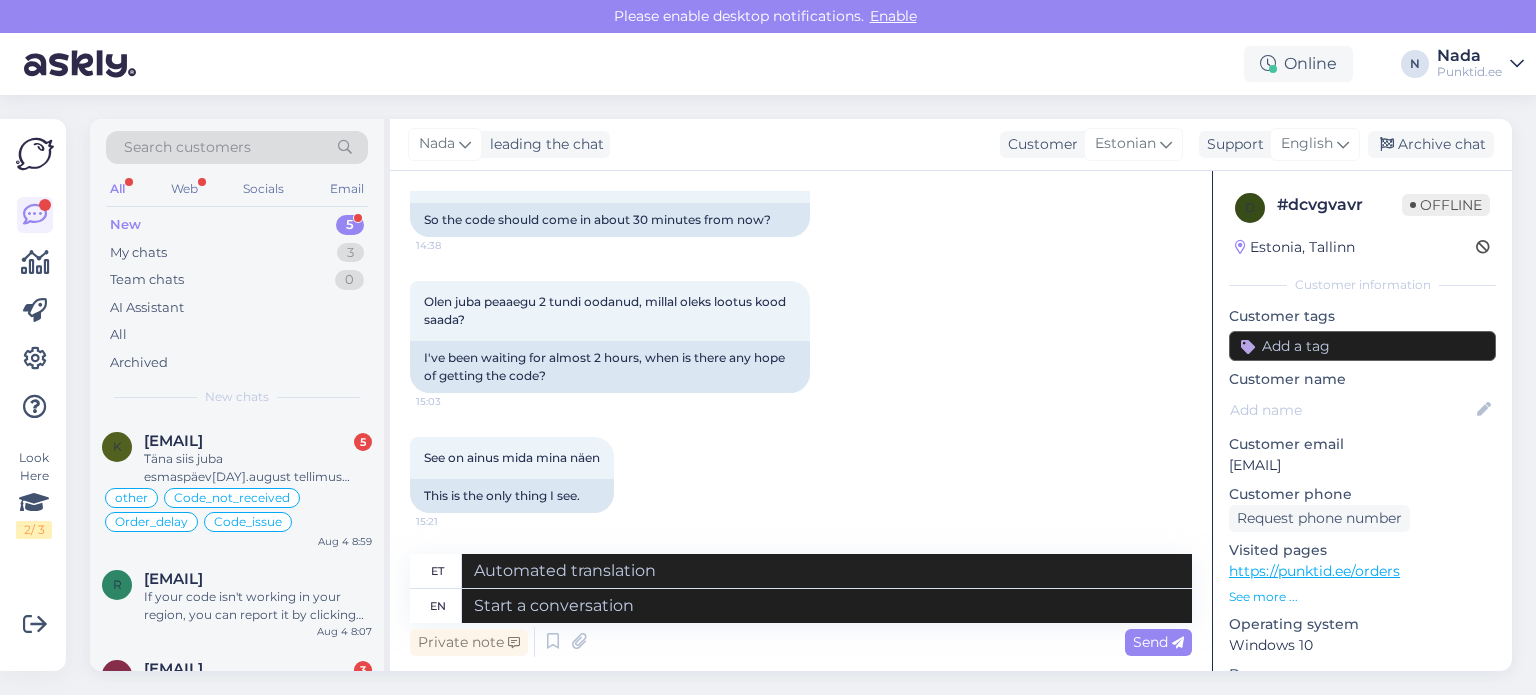 scroll, scrollTop: 1340, scrollLeft: 0, axis: vertical 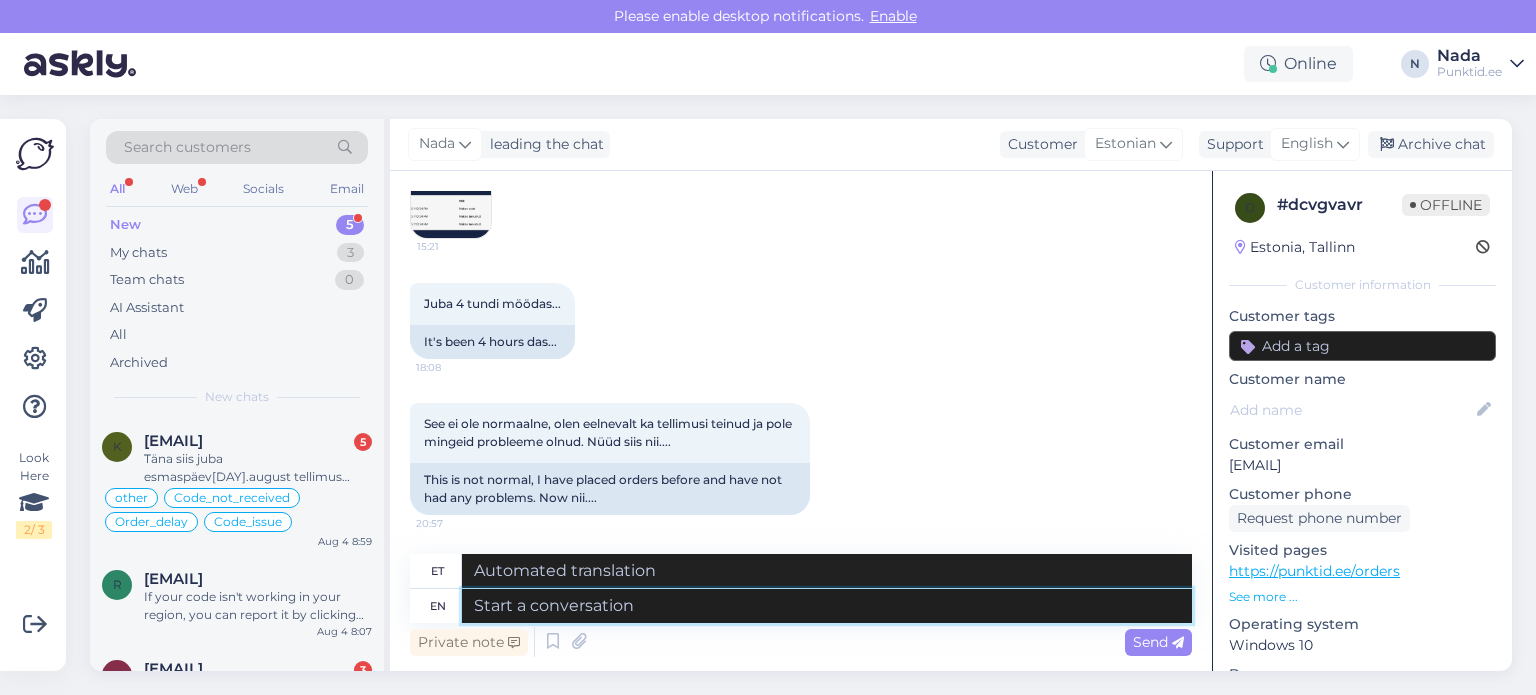 click at bounding box center (827, 606) 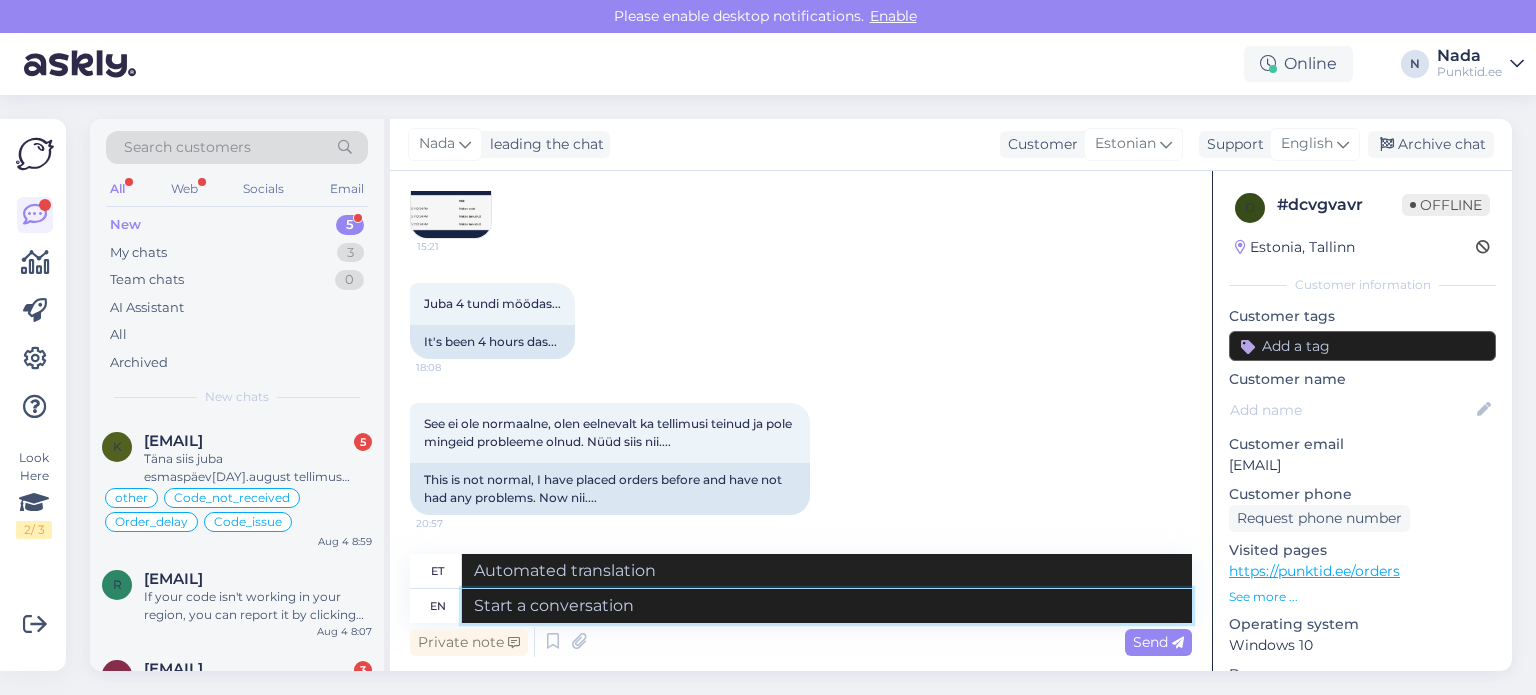 paste on "Hello there! Thank you for your patience and we apologize for this inconvenience as we are facing a delay issue from the reseller that's why orders are taking longer than usual to be fulfilled. Once your order is completed, it will be delivered to you immediately. Once again, we appreciate your patience and understanding." 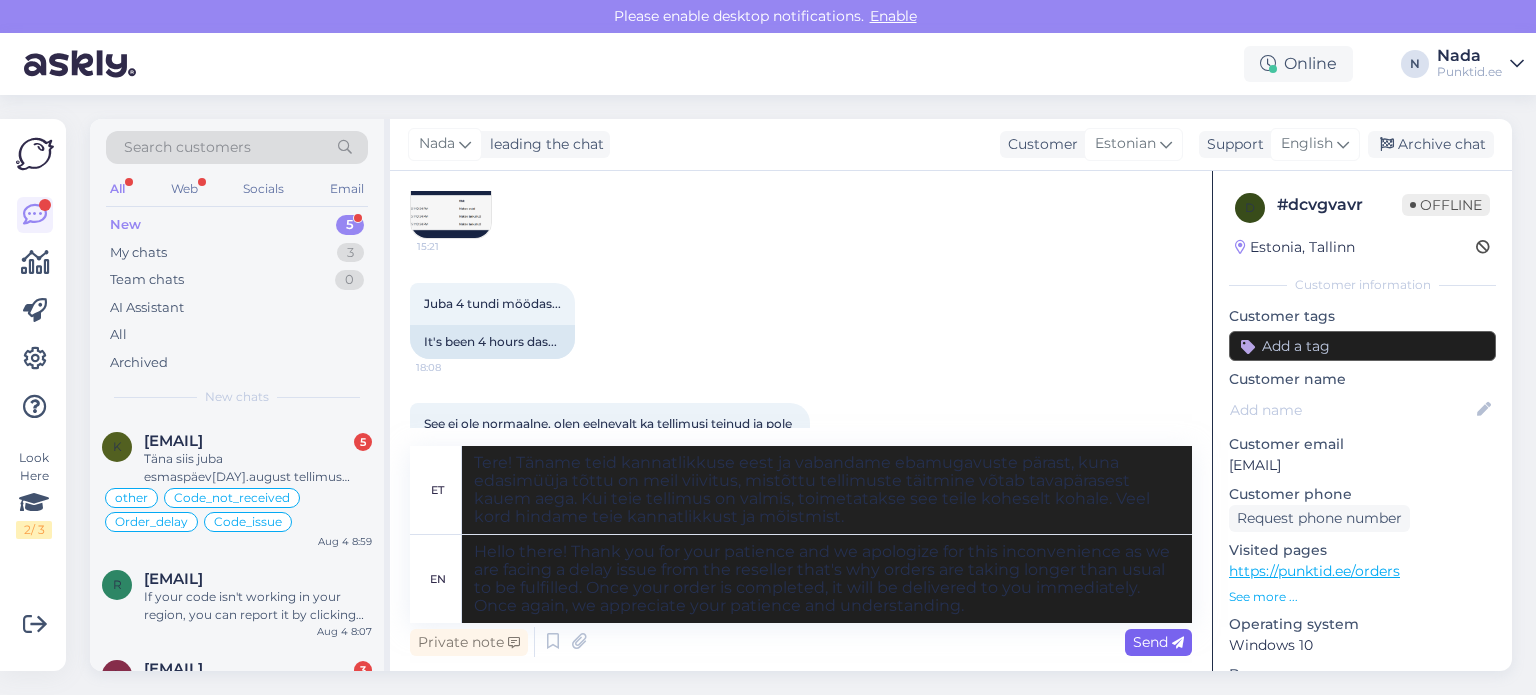 click on "Send" at bounding box center [1158, 642] 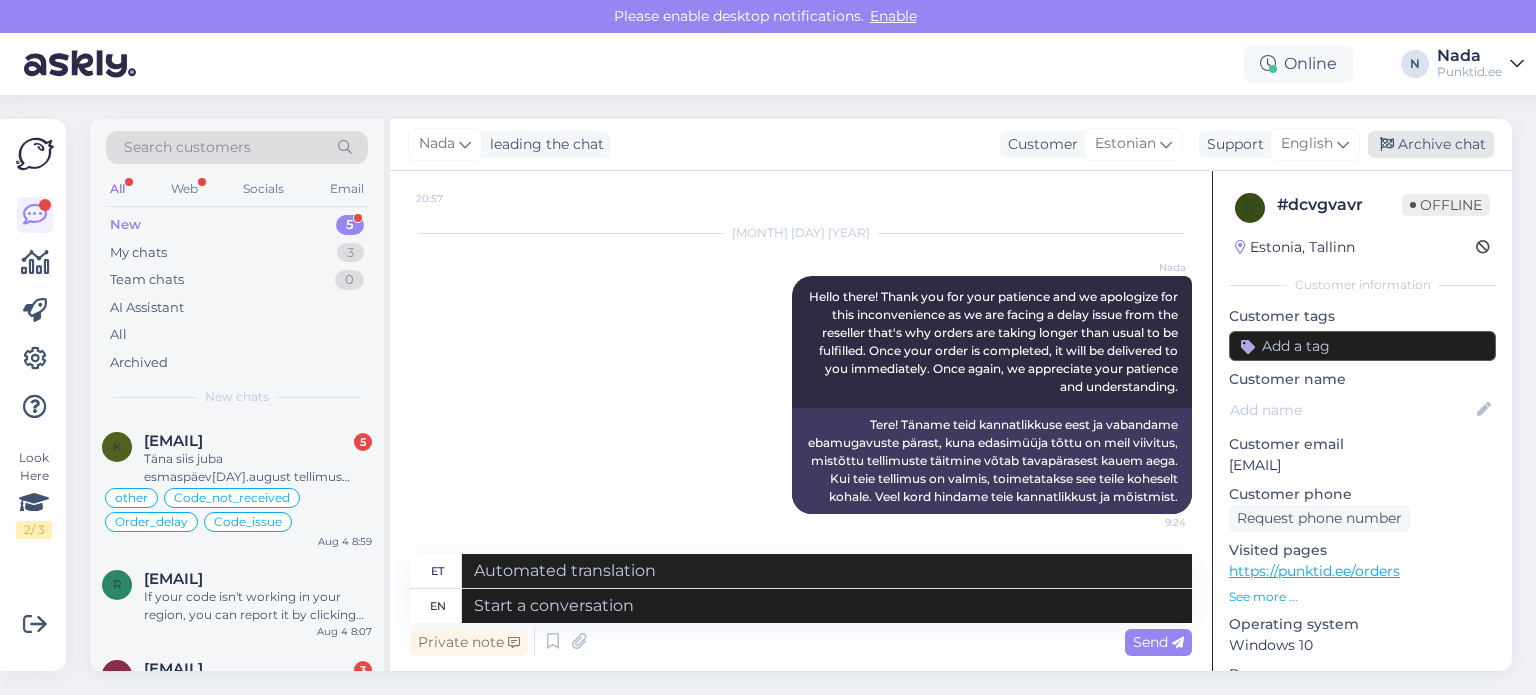click on "Archive chat" at bounding box center [1431, 144] 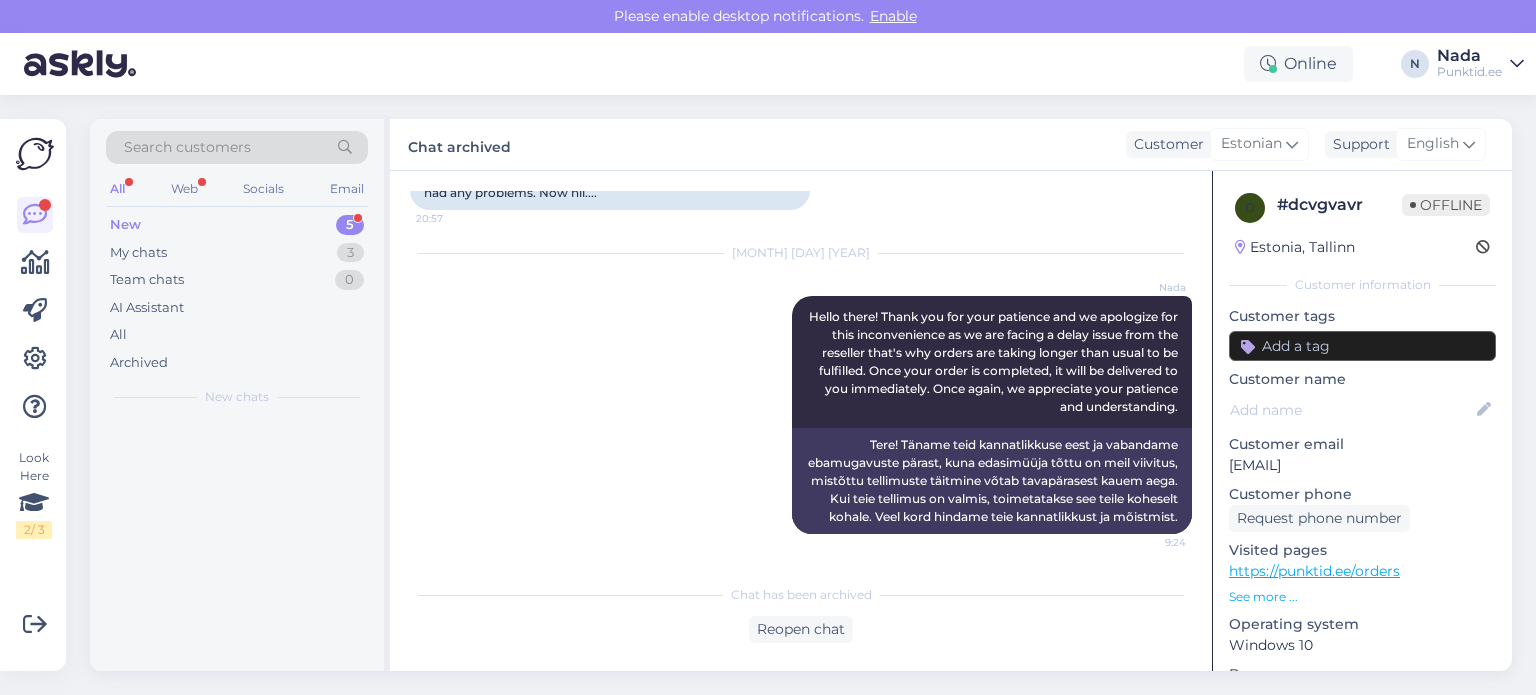 scroll, scrollTop: 1662, scrollLeft: 0, axis: vertical 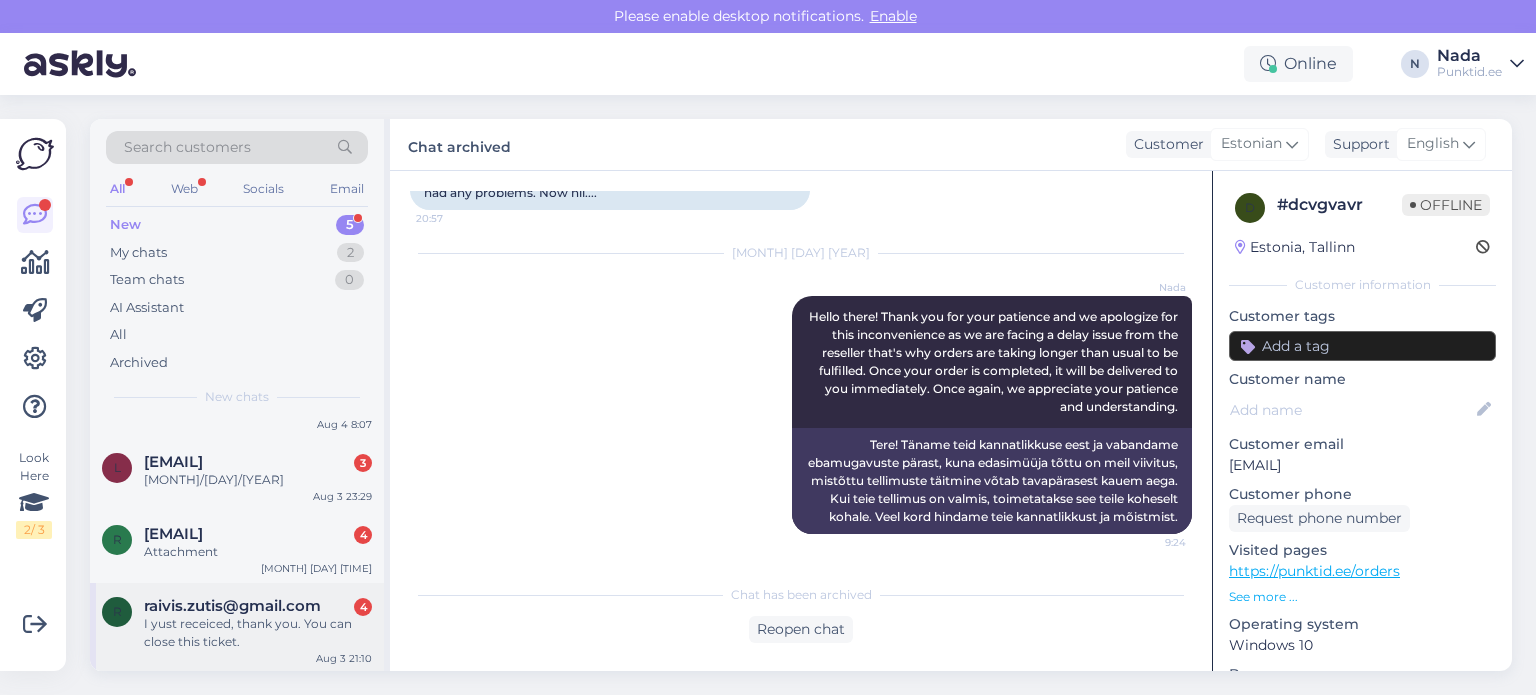 click on "I yust receiced, thank you. You can close this ticket." at bounding box center [258, 633] 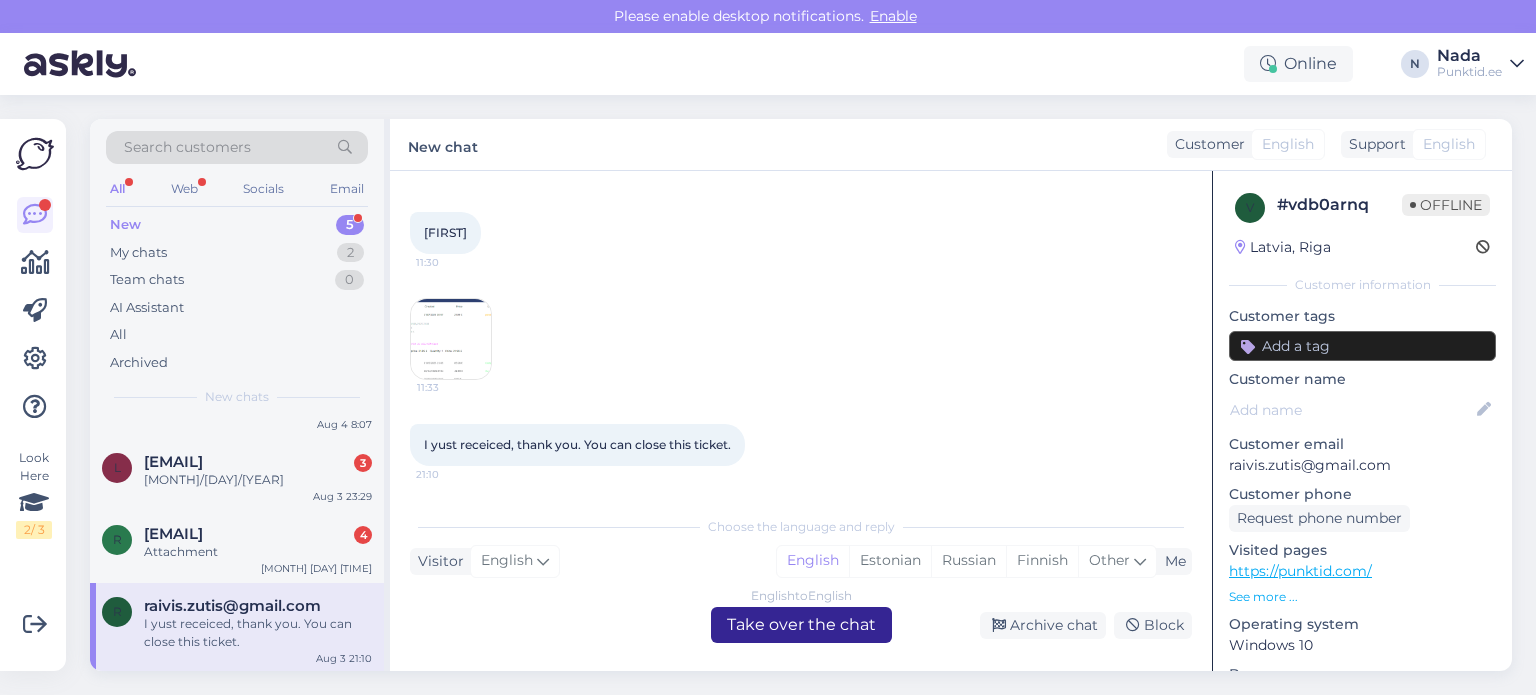 click on "English  to  English Take over the chat" at bounding box center (801, 625) 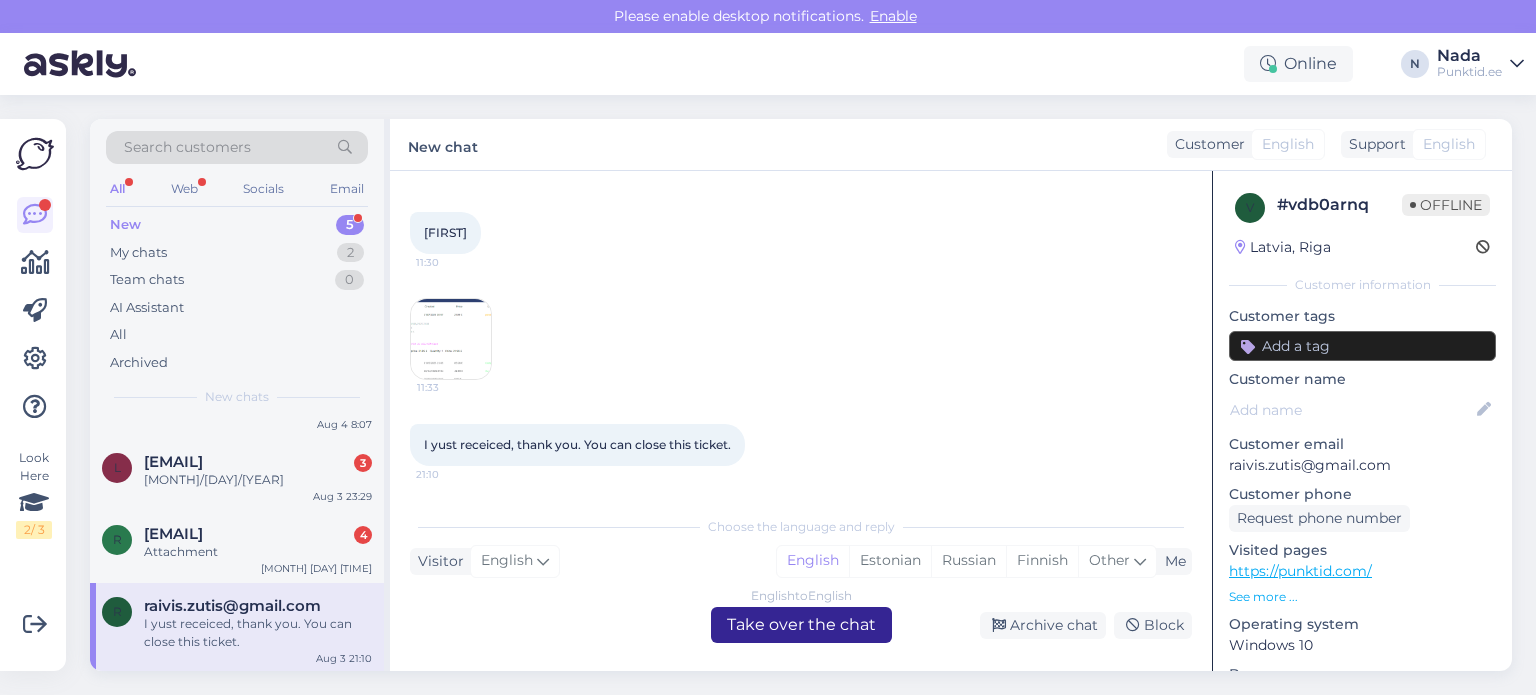 scroll, scrollTop: 329, scrollLeft: 0, axis: vertical 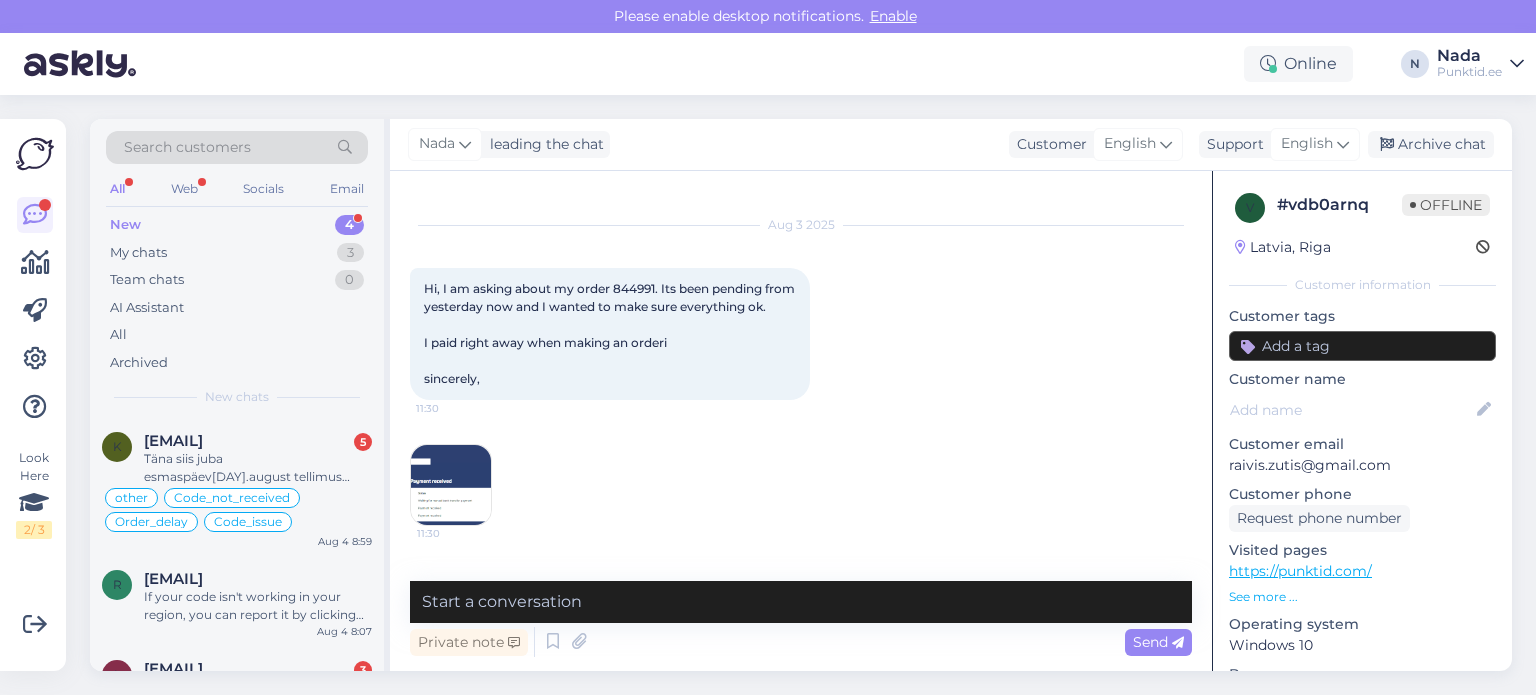 click on "Hi, I am asking about my order 844991. Its been pending from yesterday now and I wanted to make sure everything ok.
I paid right away when making an orderi
sincerely," at bounding box center (611, 333) 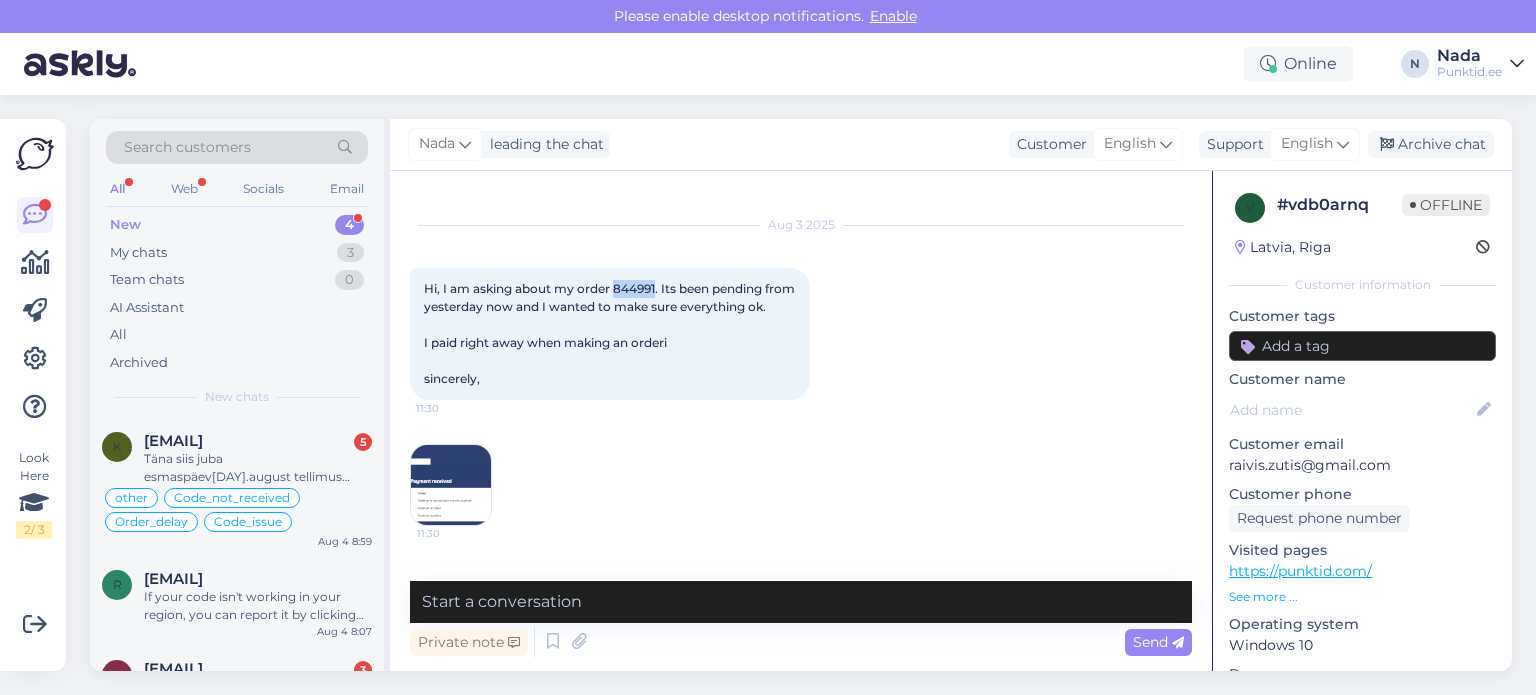 click on "Hi, I am asking about my order 844991. Its been pending from yesterday now and I wanted to make sure everything ok.
I paid right away when making an orderi
sincerely," at bounding box center [611, 333] 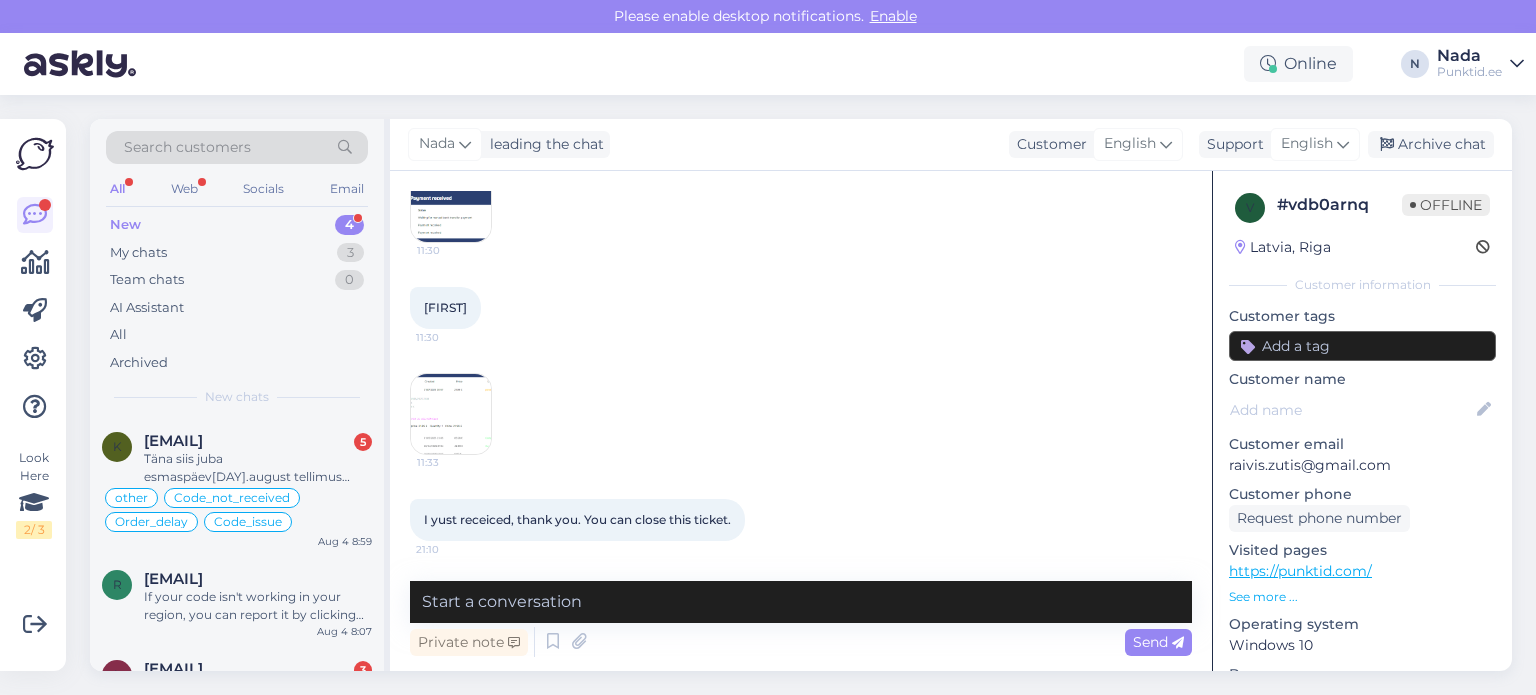 scroll, scrollTop: 328, scrollLeft: 0, axis: vertical 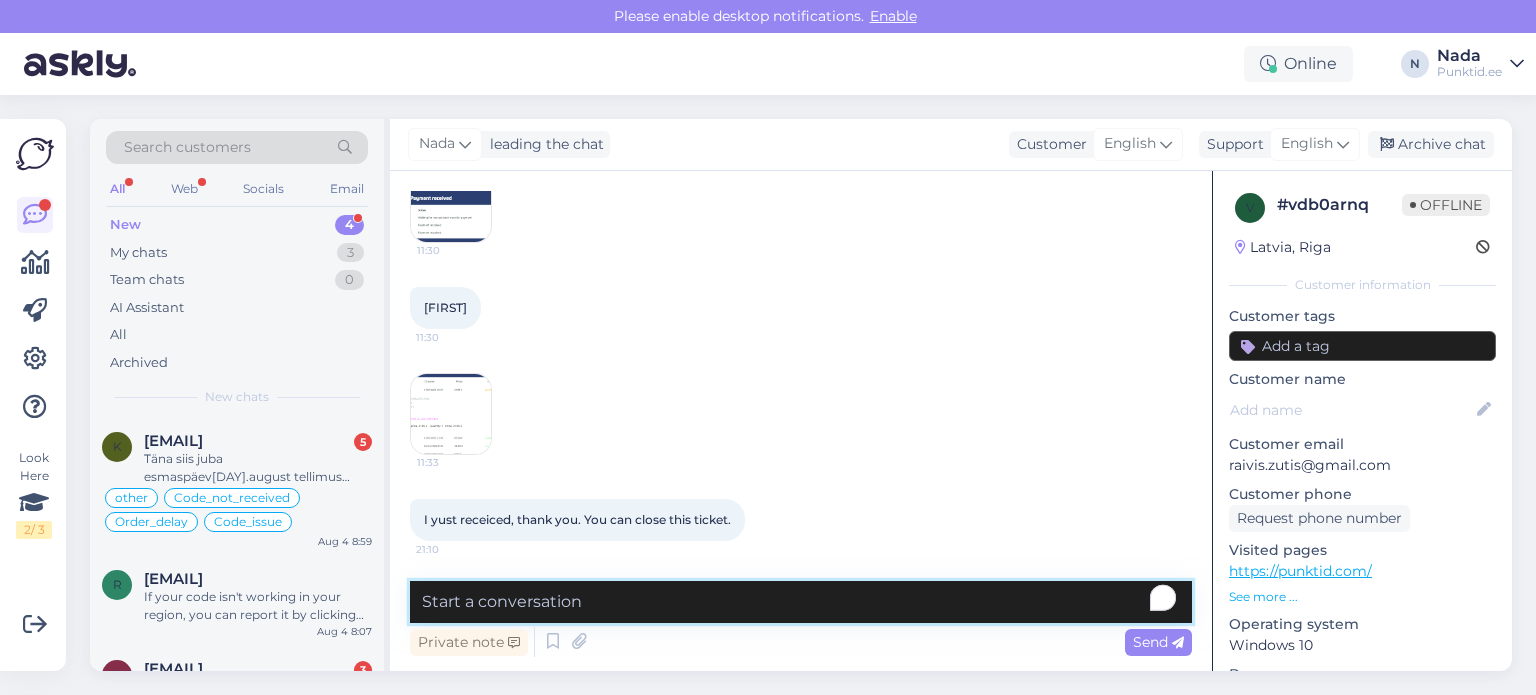 click at bounding box center [801, 602] 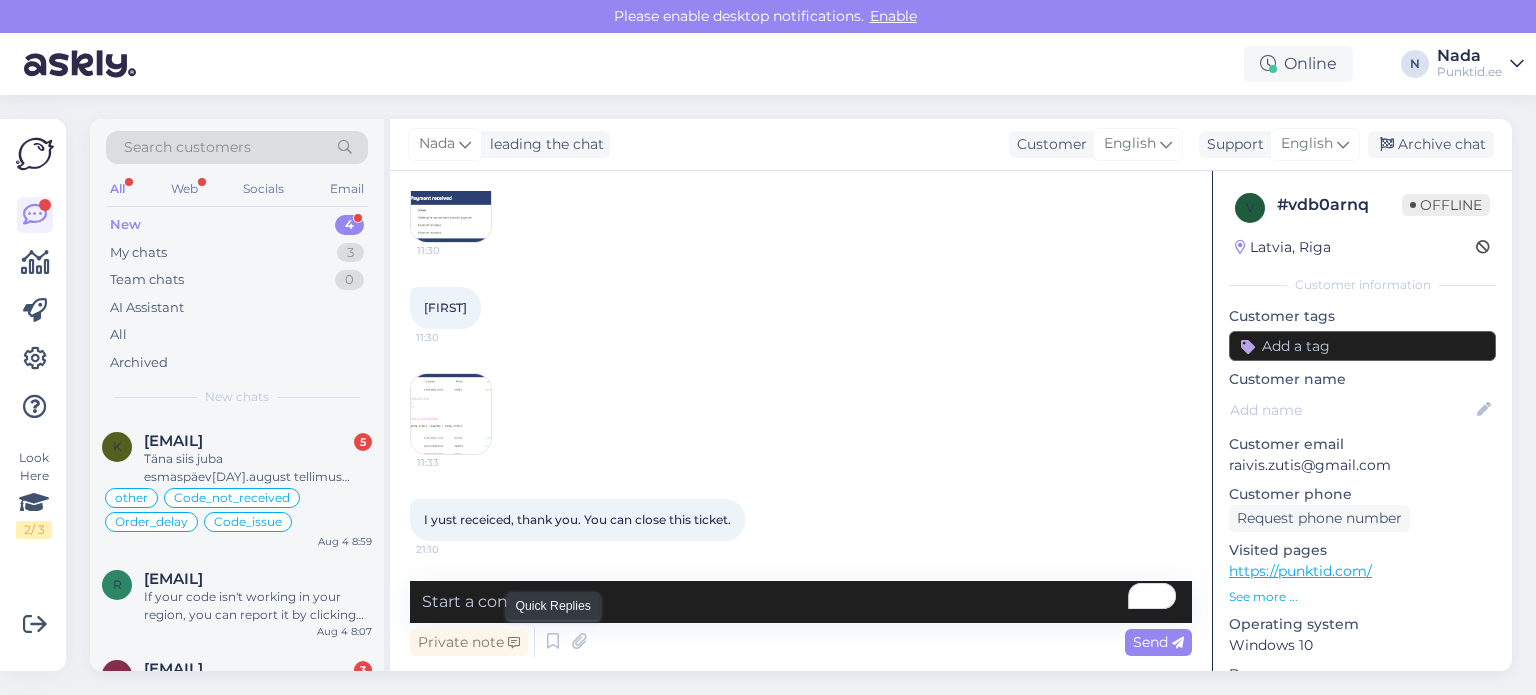 drag, startPoint x: 547, startPoint y: 653, endPoint x: 607, endPoint y: 611, distance: 73.239334 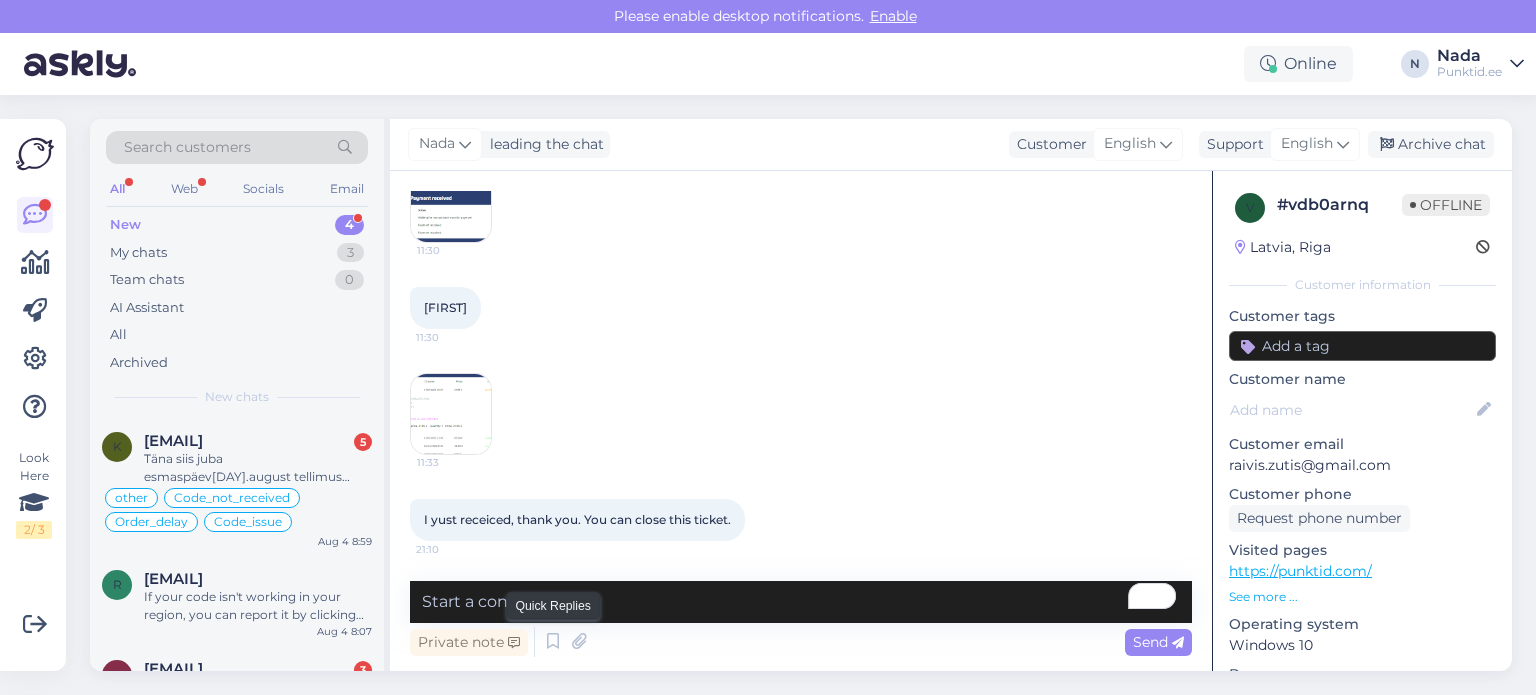 click at bounding box center [553, 642] 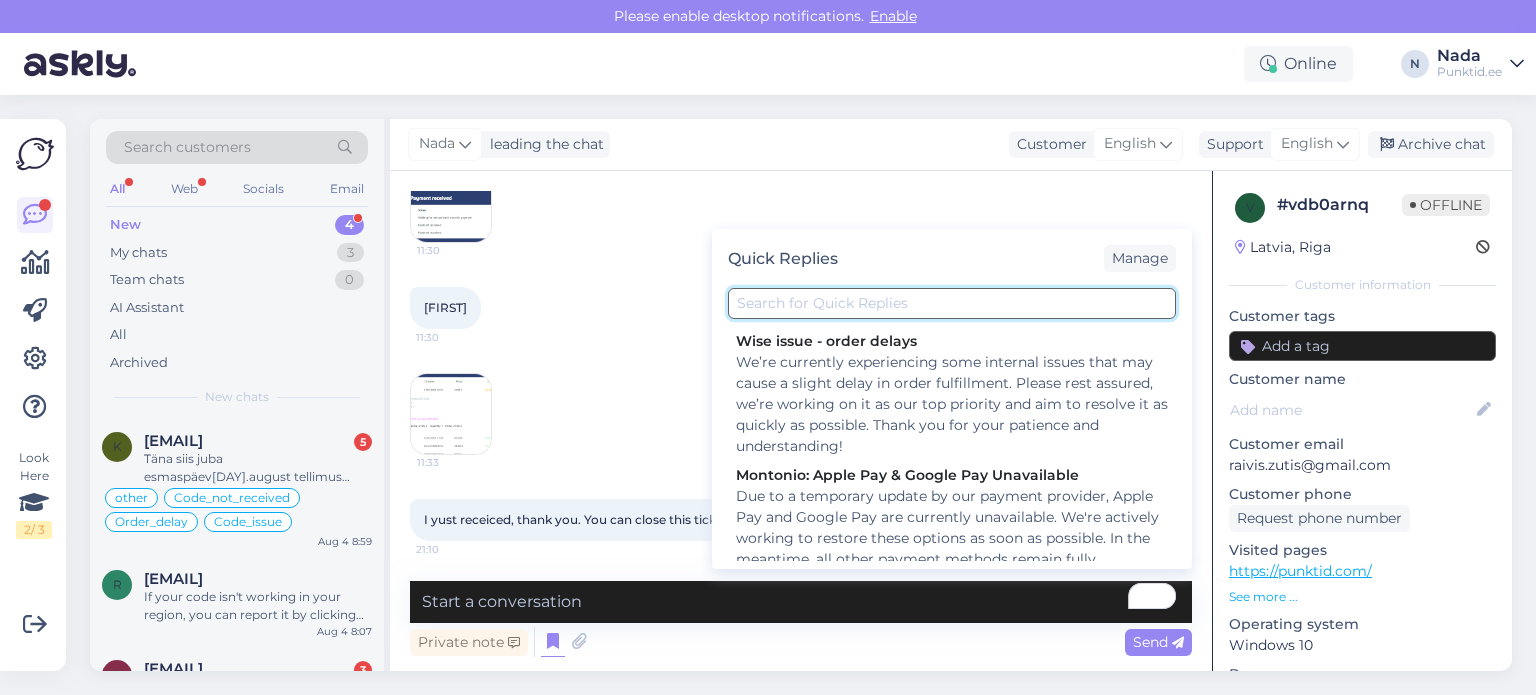 click at bounding box center (952, 303) 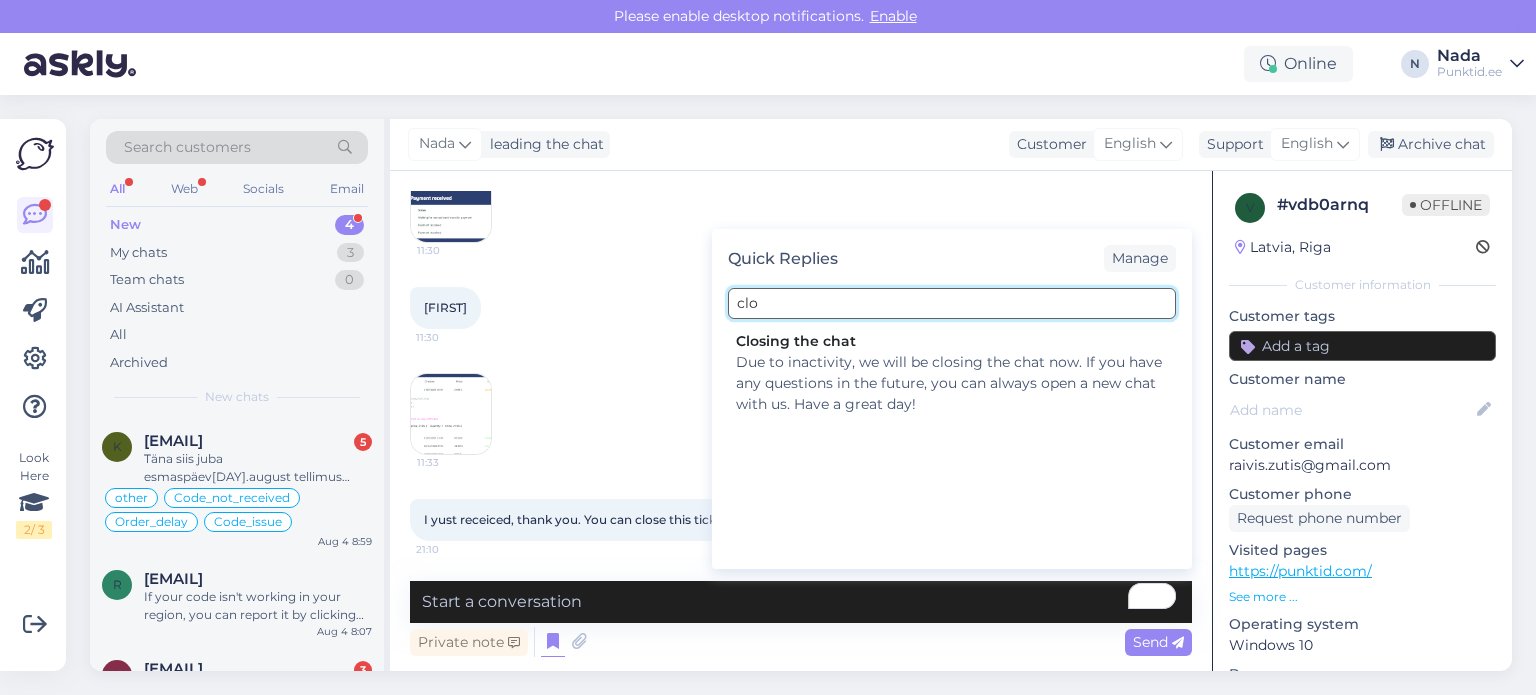 drag, startPoint x: 912, startPoint y: 315, endPoint x: 589, endPoint y: 281, distance: 324.78455 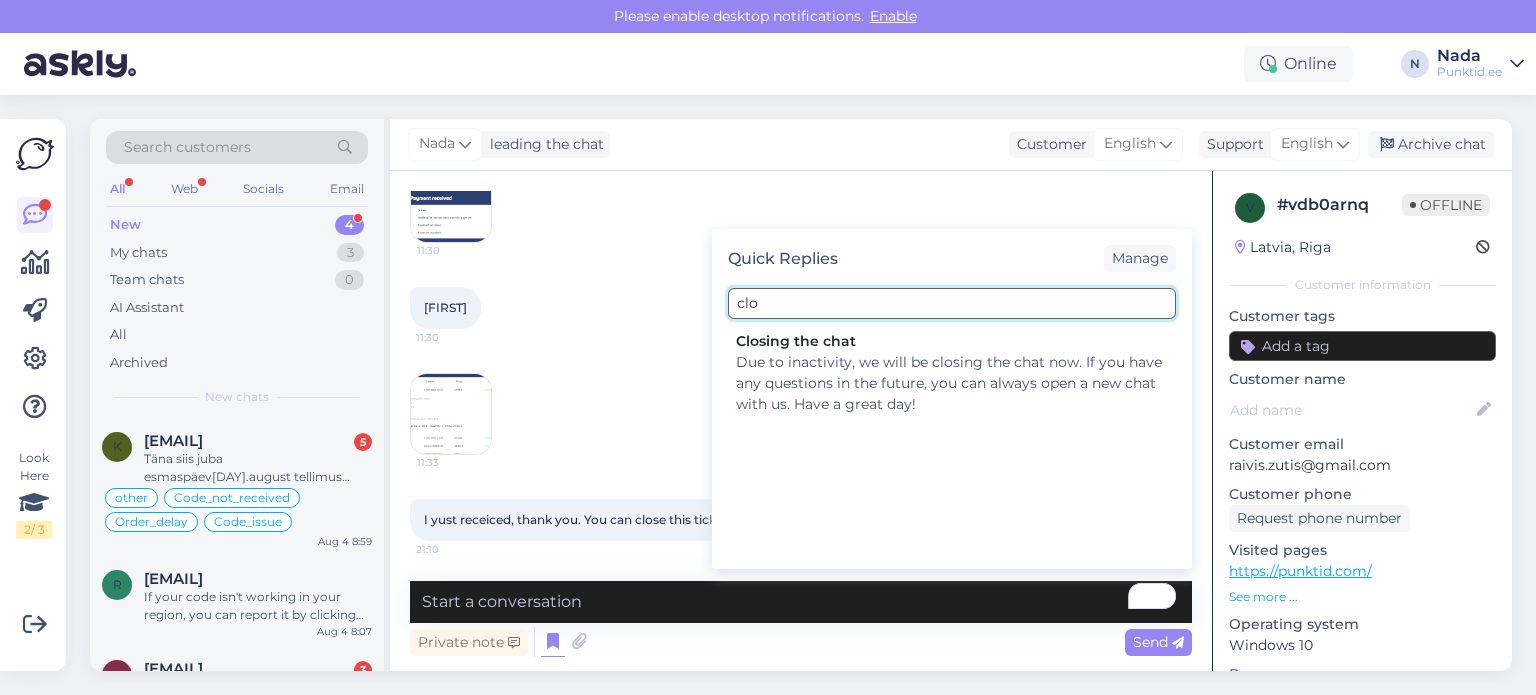 click on "Chat started Aug 3 2025 Hi, I am asking about my order 844991. Its been pending from yesterday now and I wanted to make sure everything ok.
I paid right away when making an orderi
sincerely, 11:30  11:30  Raivis  11:30  11:33  I yust receiced, thank you. You can close this ticket.  21:10  Private note Quick Replies Manage clo   Closing the chat Due to inactivity, we will be closing the chat now. If you have any questions in the future, you can always open a new chat with us. Have a great day! Send" at bounding box center [801, 421] 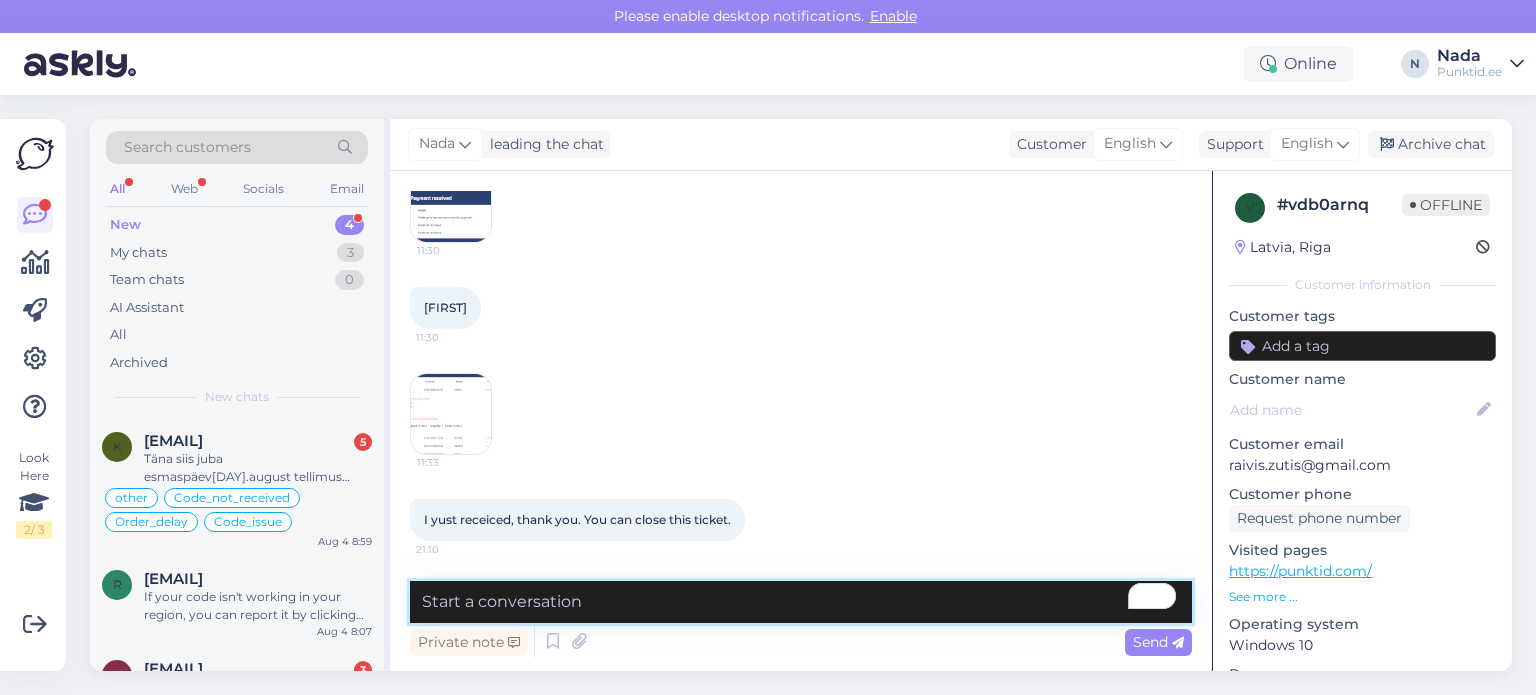click at bounding box center (801, 602) 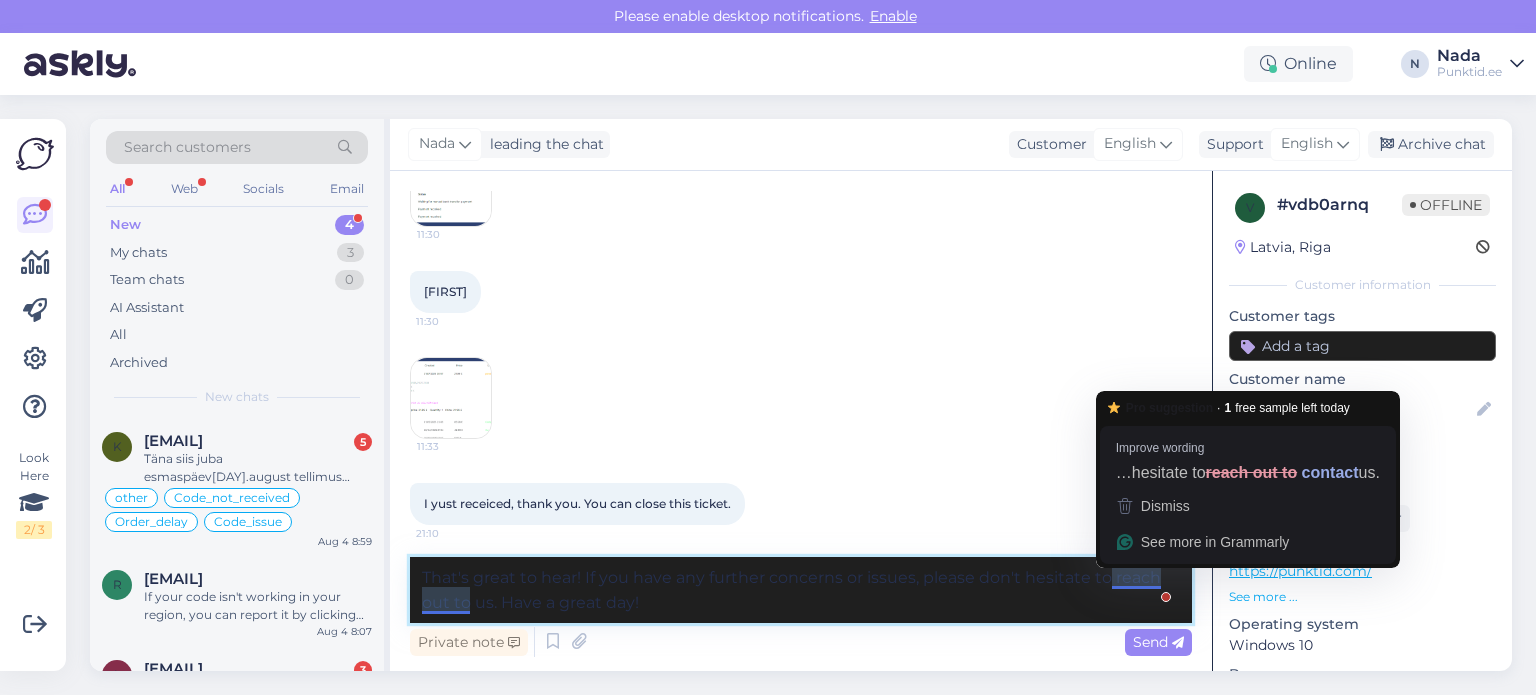 click on "That's great to hear! If you have any further concerns or issues, please don't hesitate to reach out to us. Have a great day!" at bounding box center [801, 590] 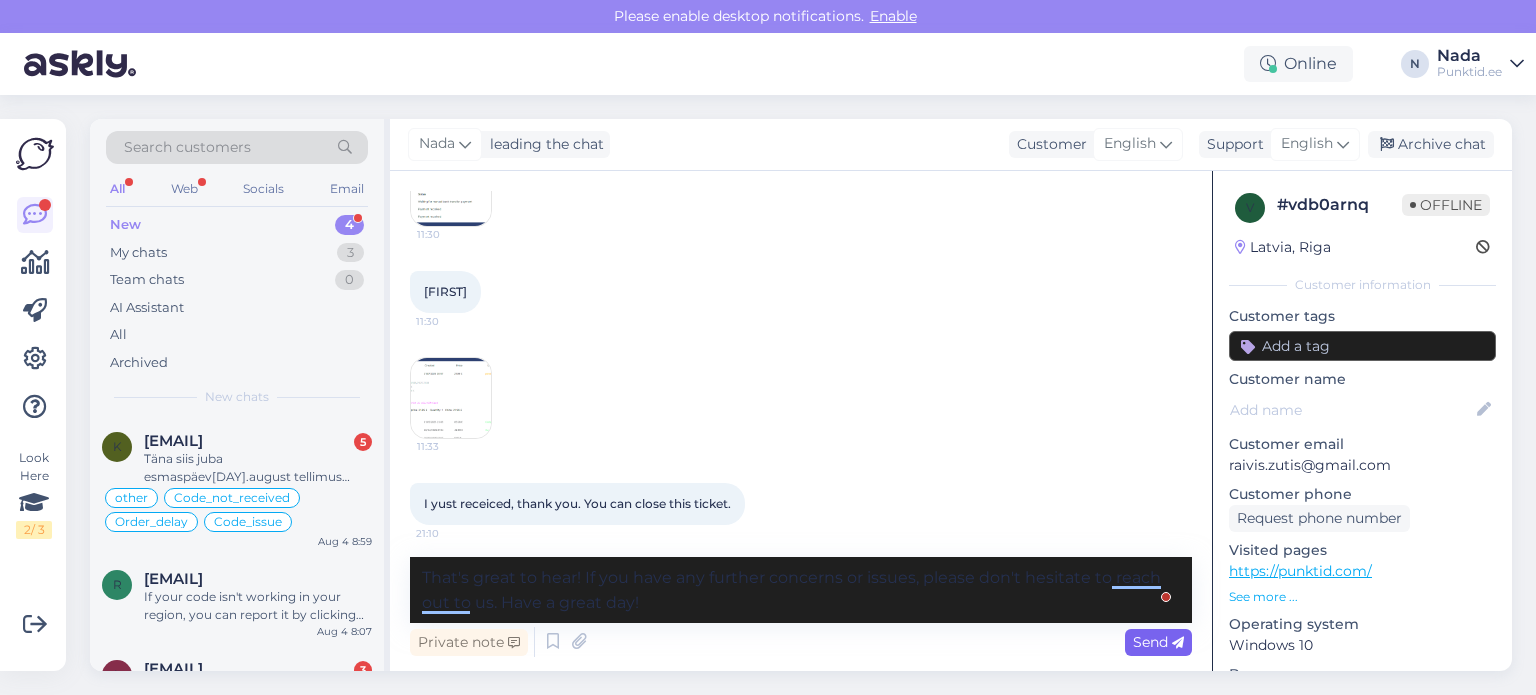 click on "Send" at bounding box center [1158, 642] 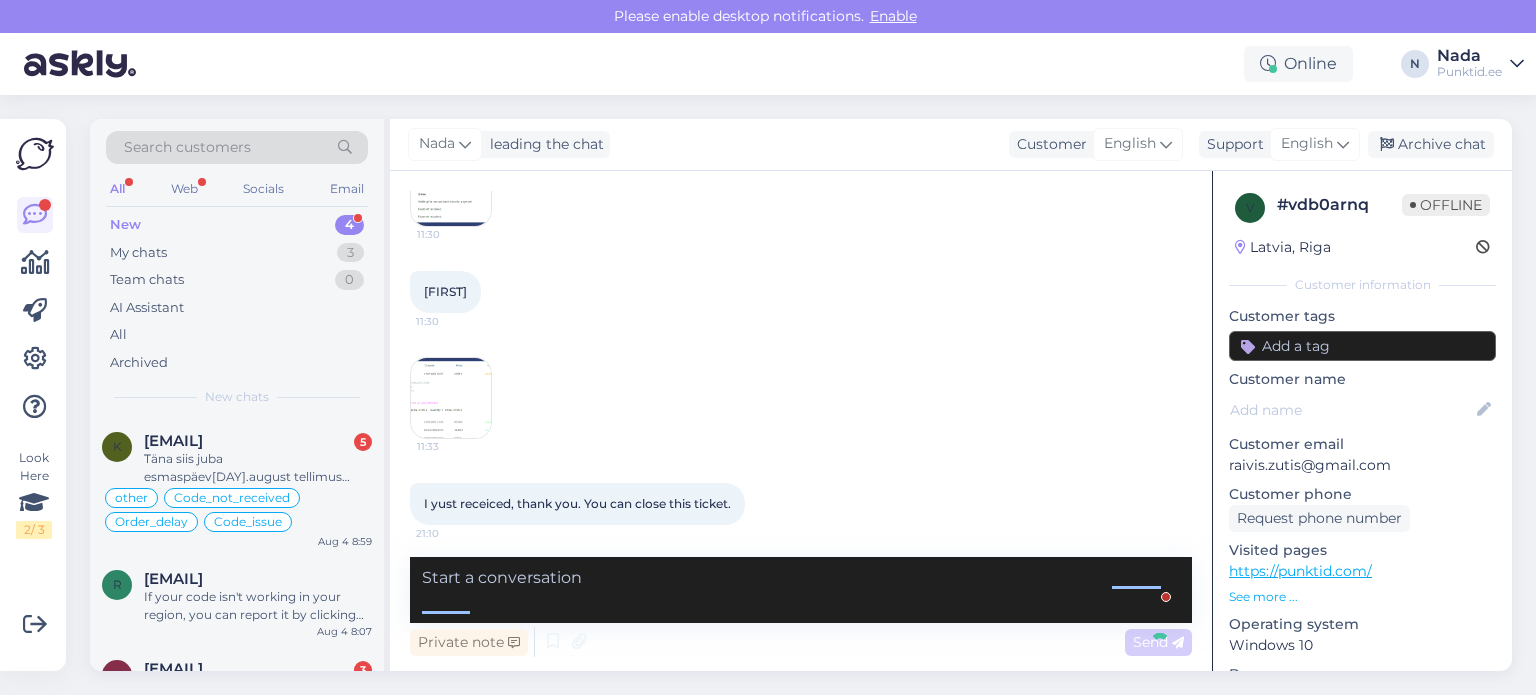 scroll, scrollTop: 493, scrollLeft: 0, axis: vertical 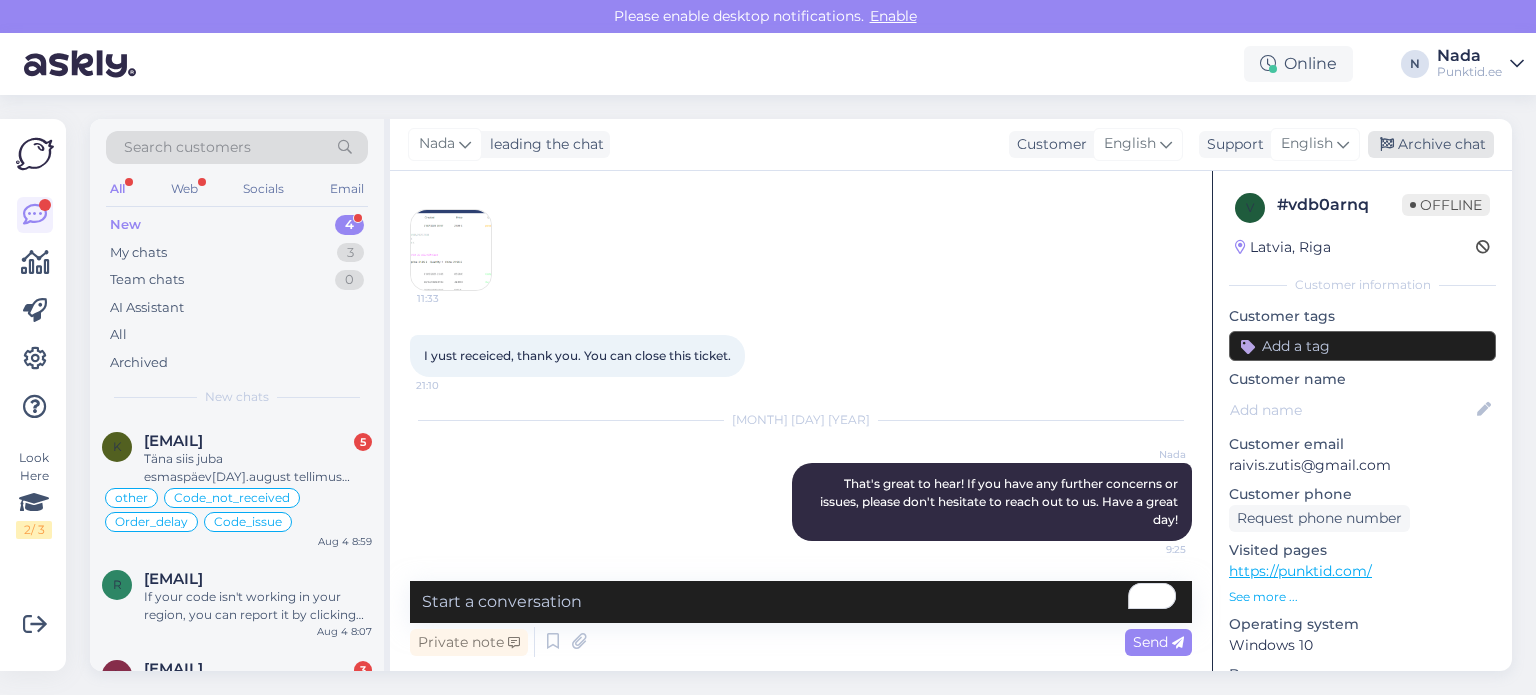 click on "Archive chat" at bounding box center [1431, 144] 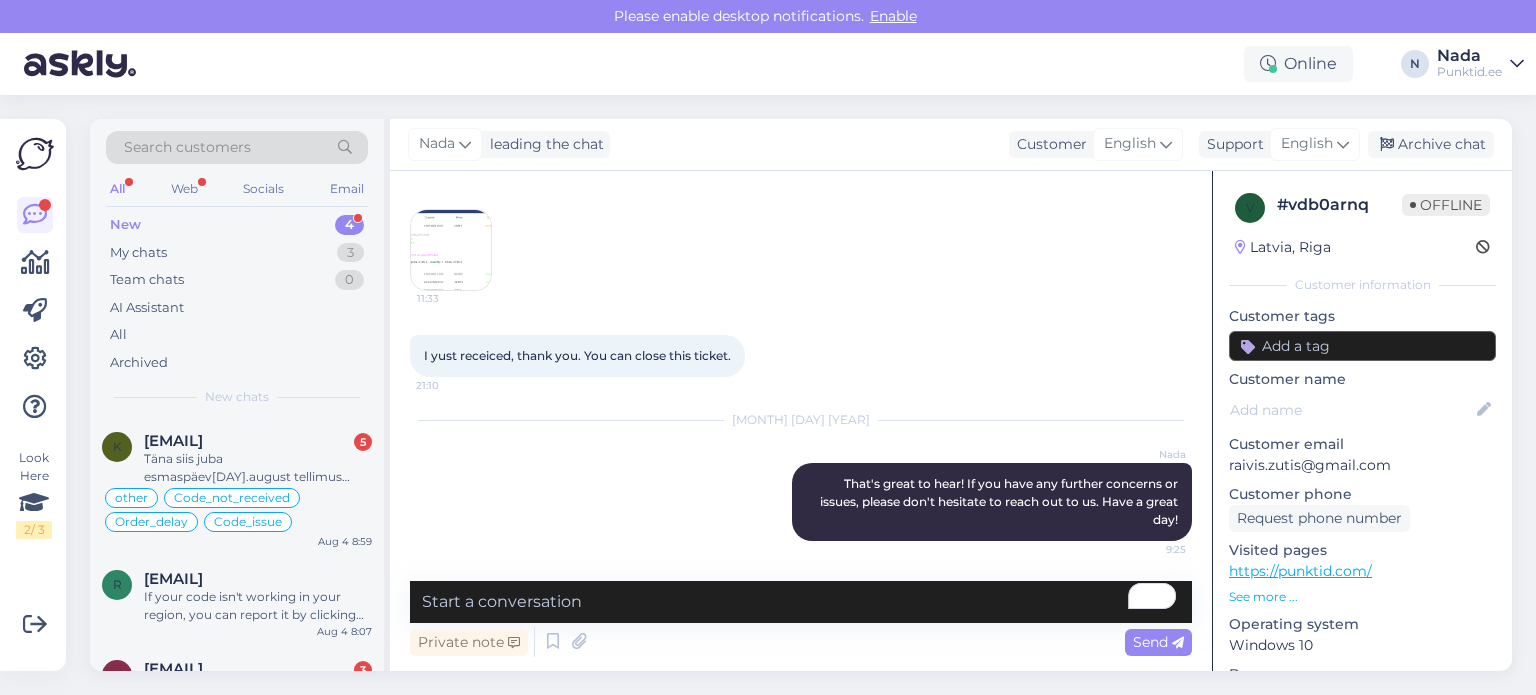 scroll, scrollTop: 500, scrollLeft: 0, axis: vertical 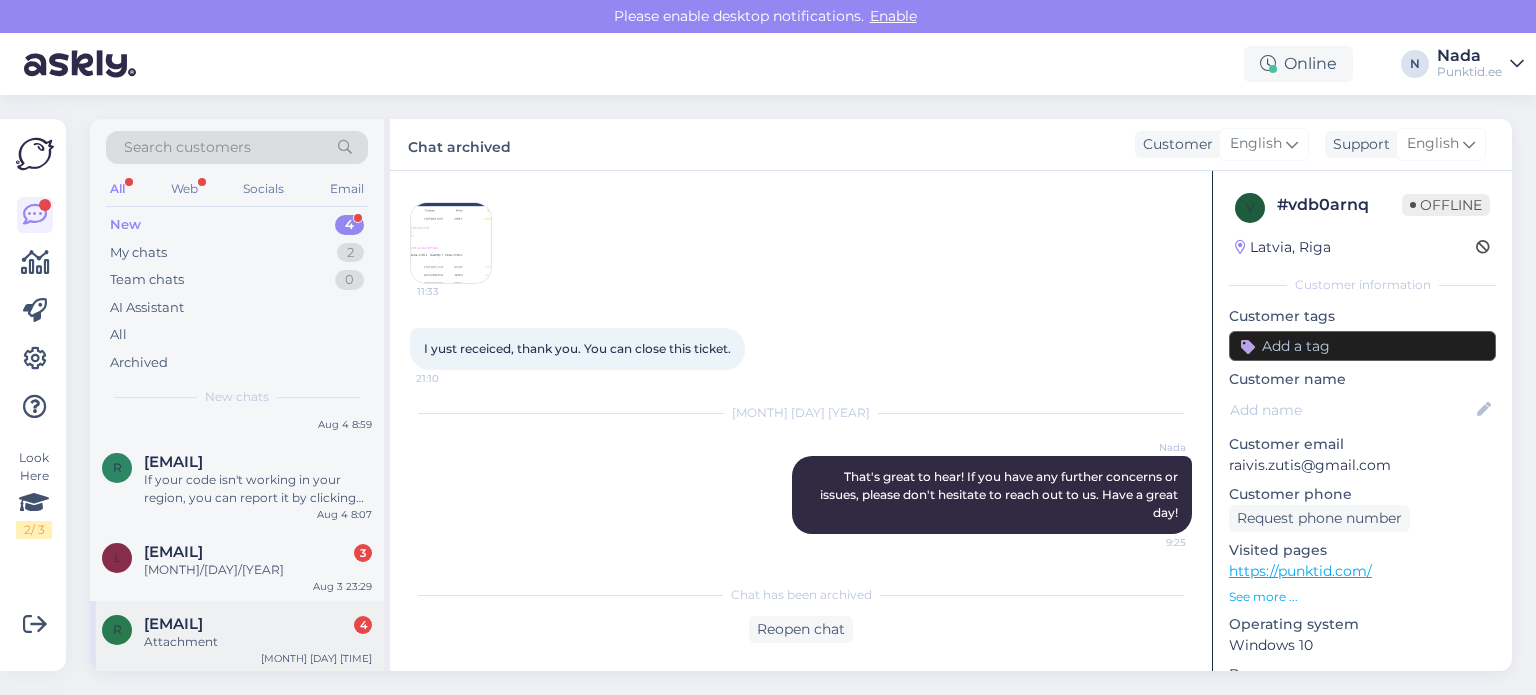 click on "[EMAIL]" at bounding box center [173, 624] 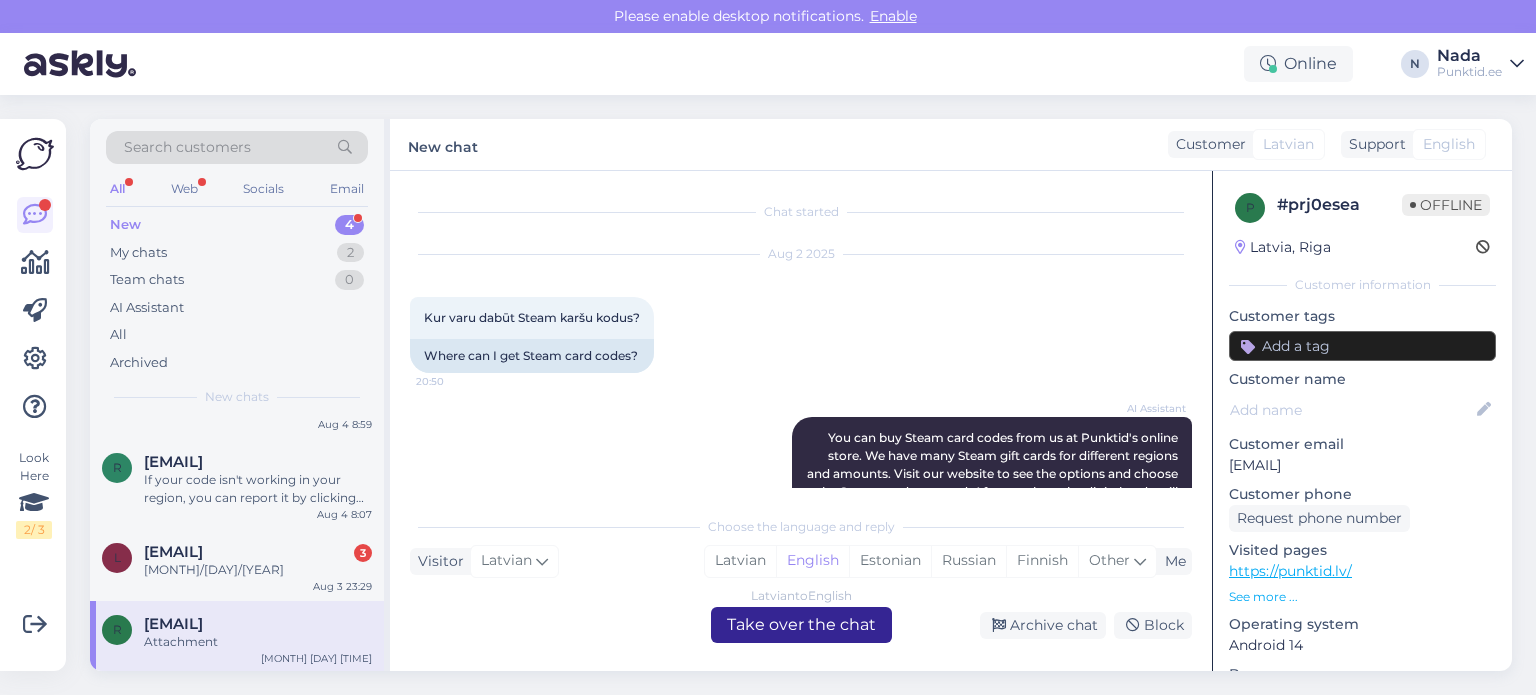scroll, scrollTop: 6170, scrollLeft: 0, axis: vertical 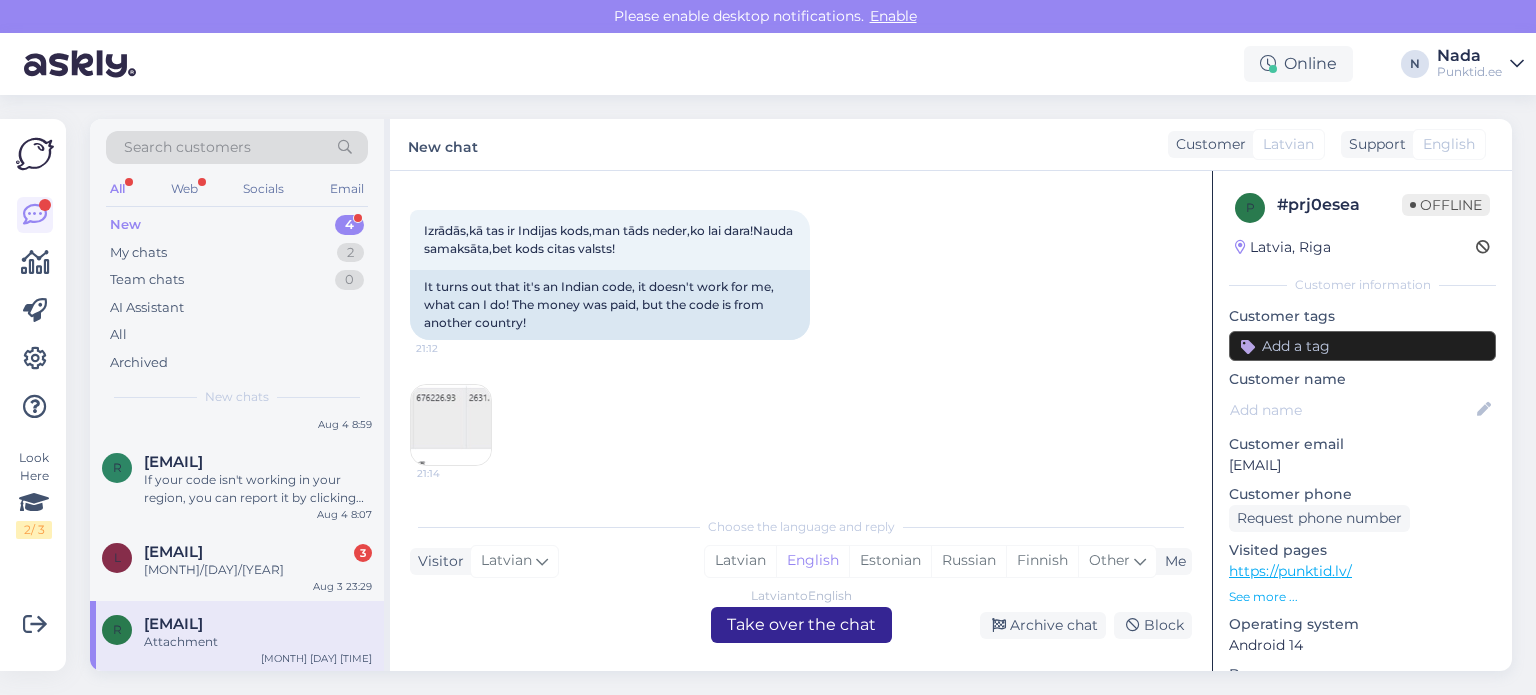 click on "Latvian  to  English Take over the chat" at bounding box center (801, 625) 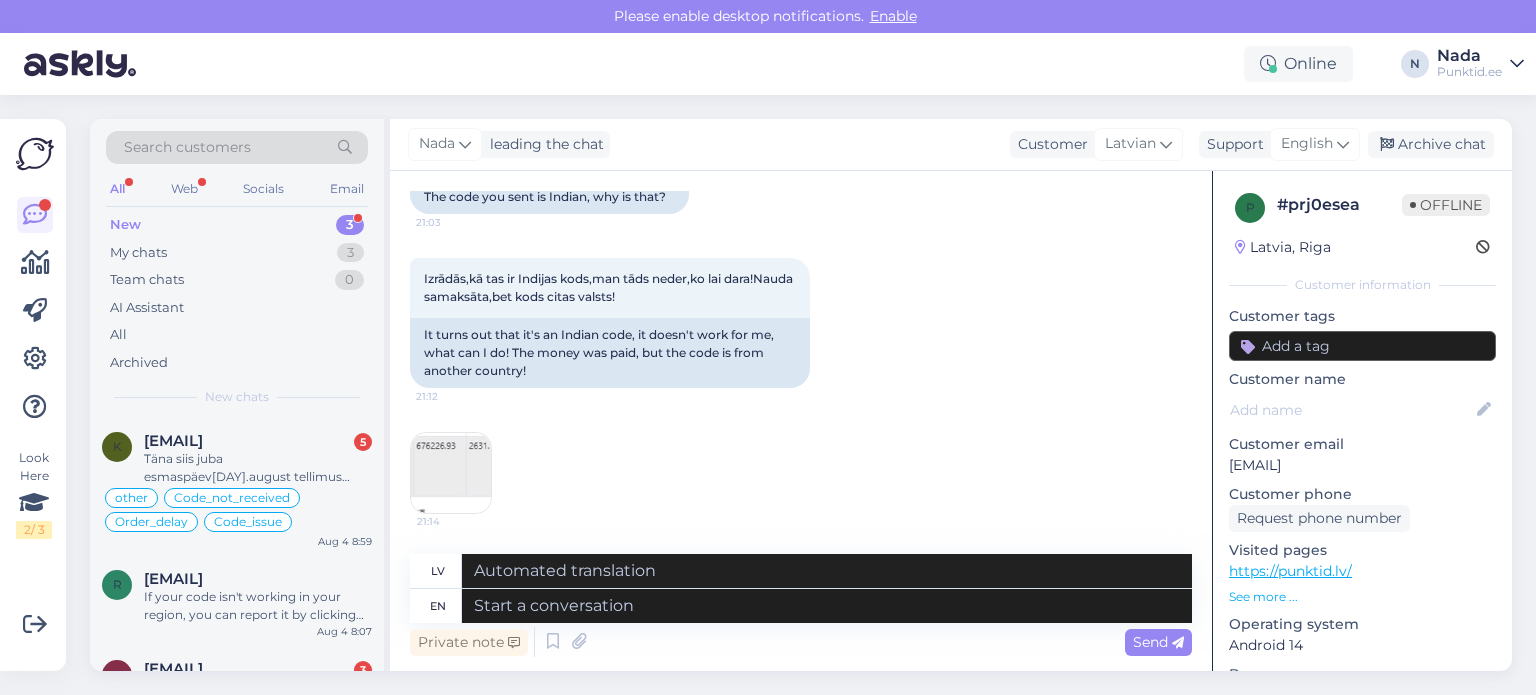 scroll, scrollTop: 6121, scrollLeft: 0, axis: vertical 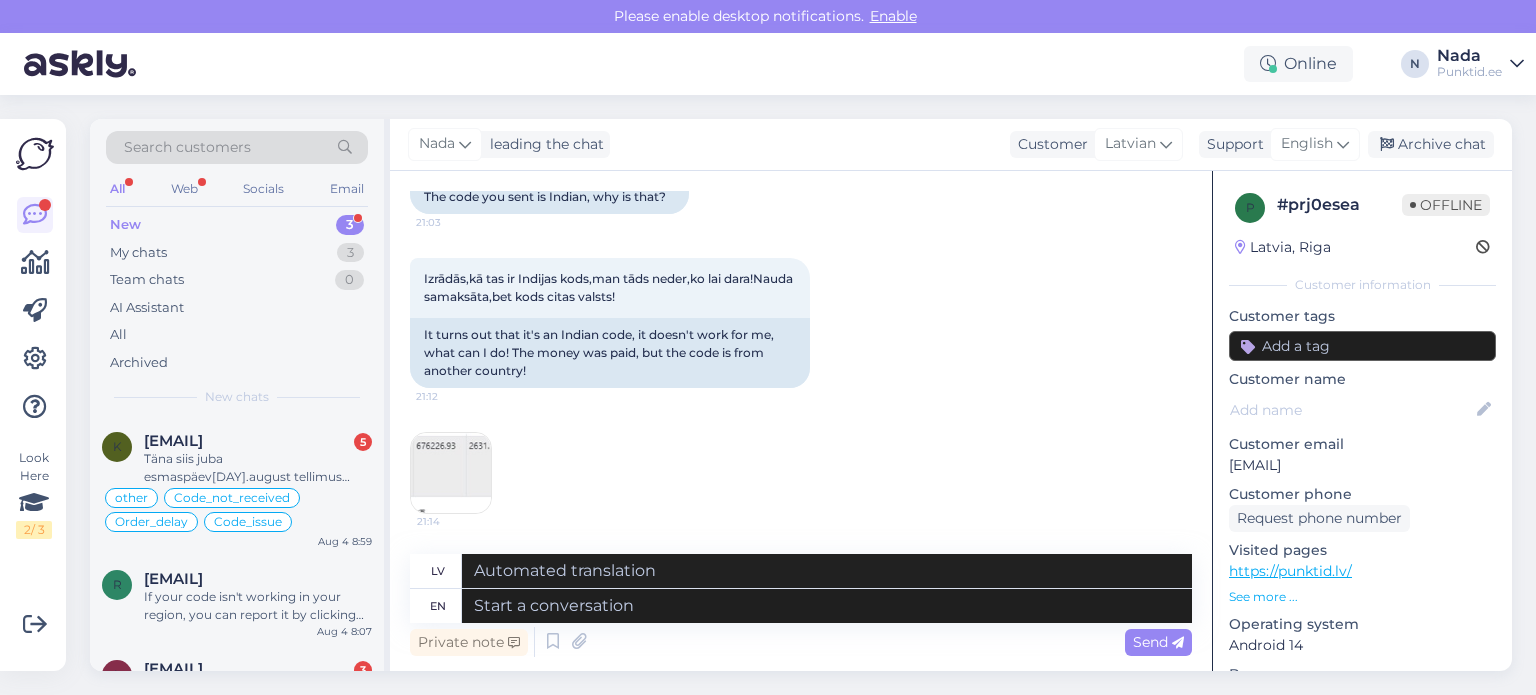 click at bounding box center [451, 473] 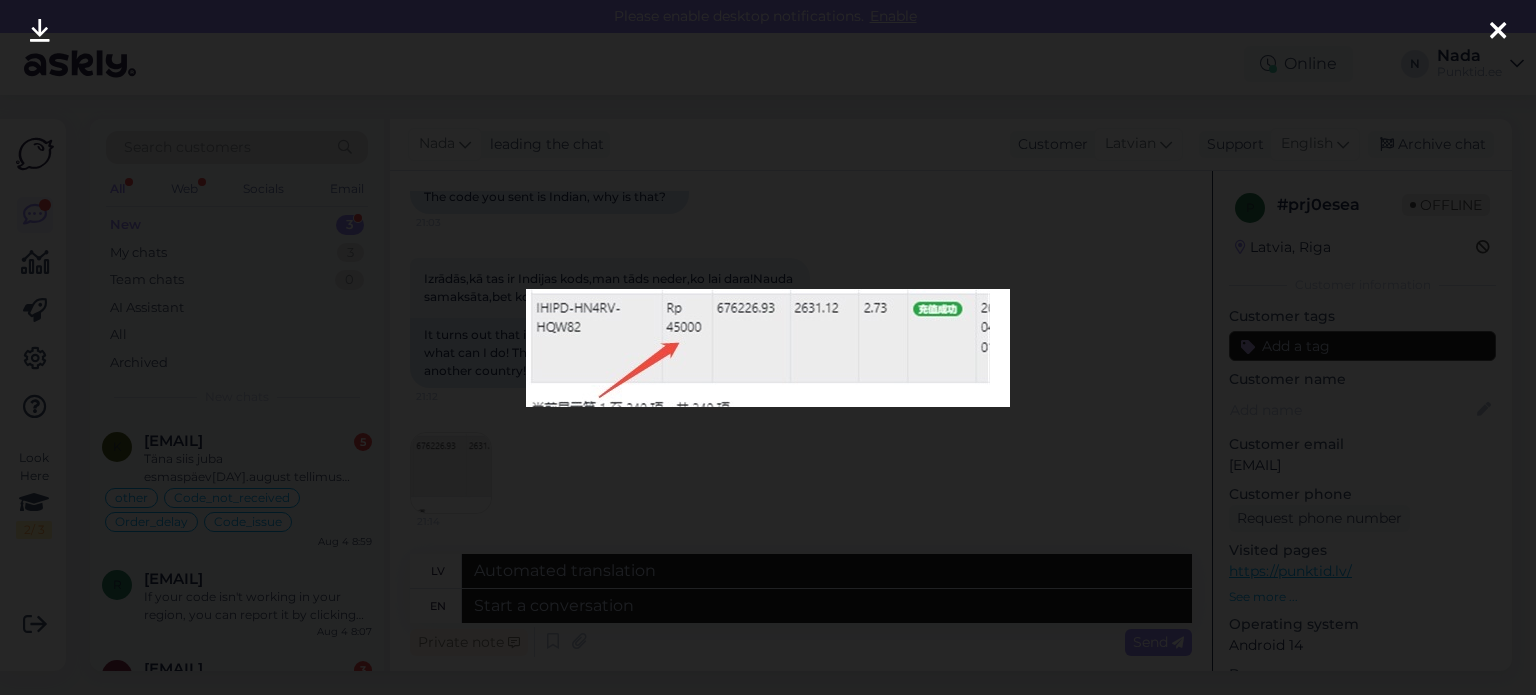 click at bounding box center [768, 347] 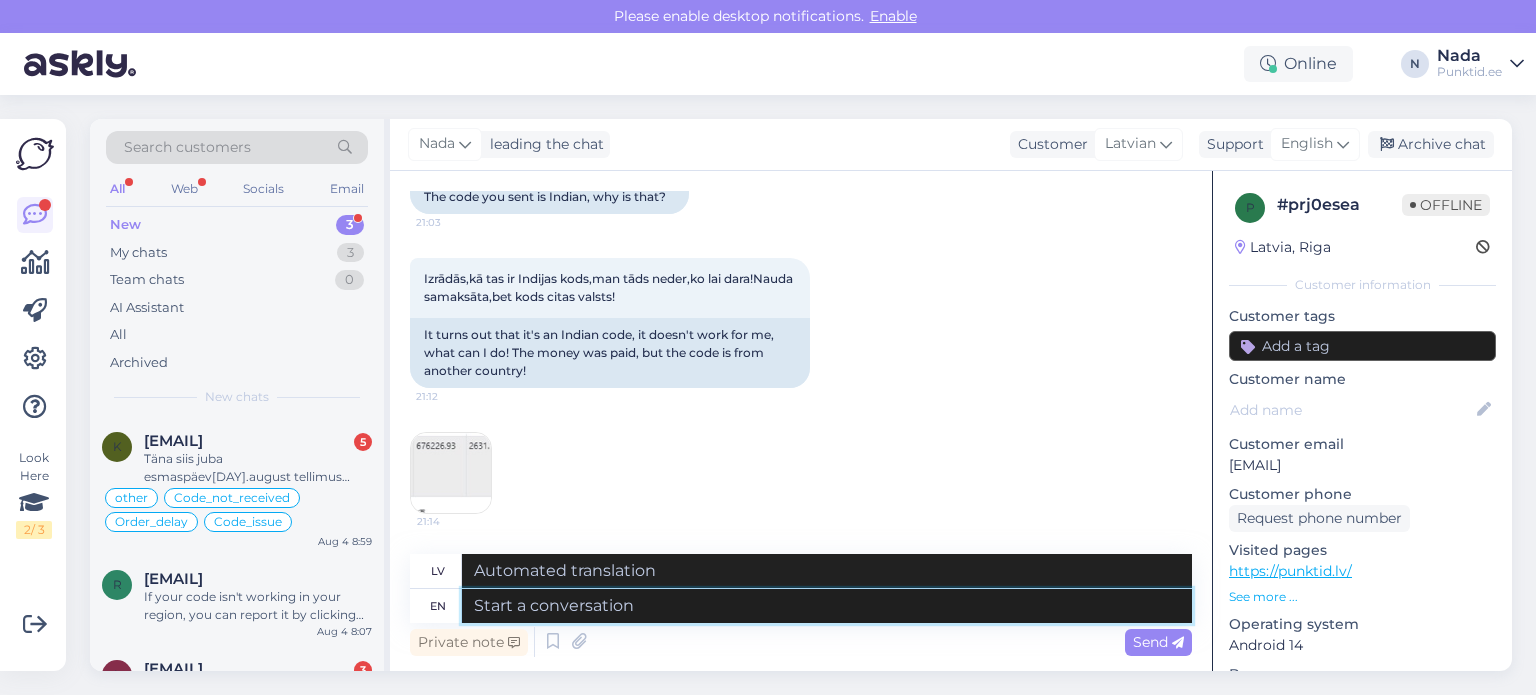 click at bounding box center [827, 606] 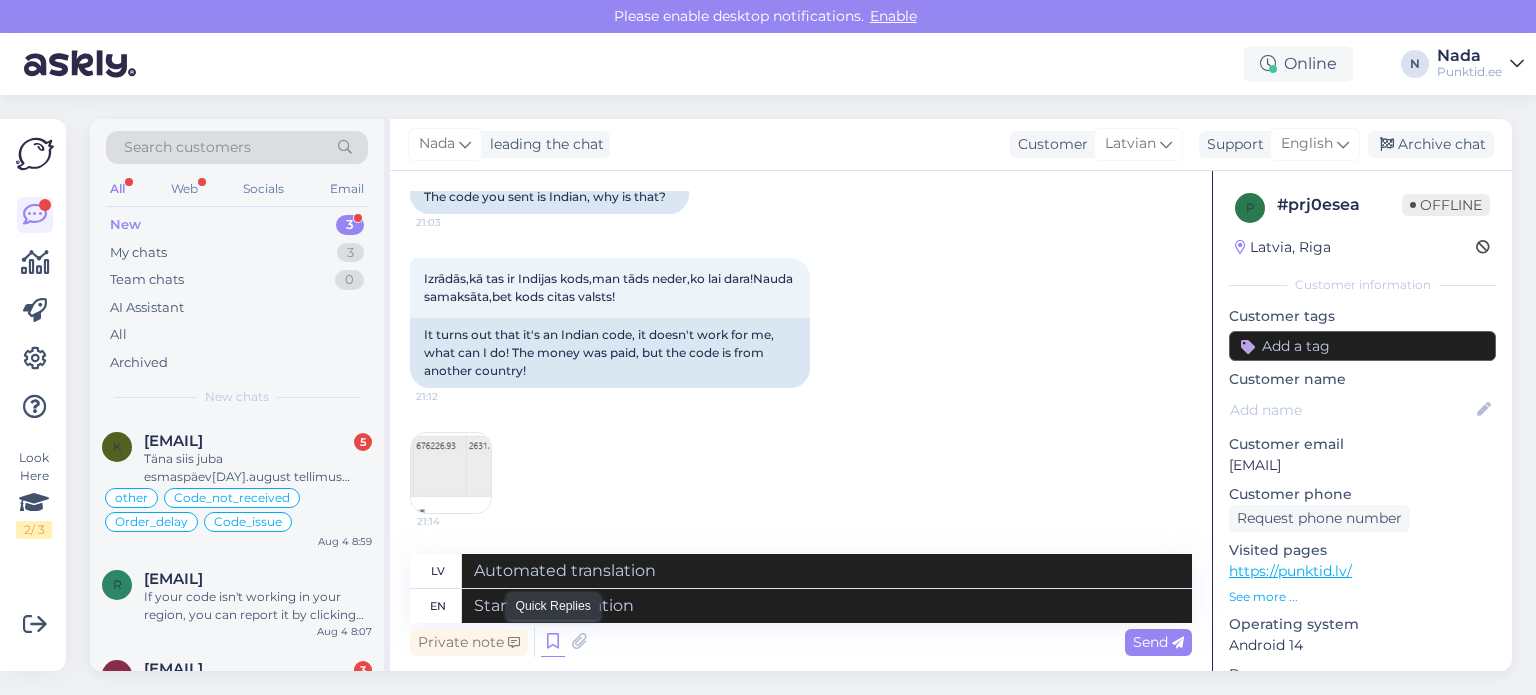 click at bounding box center [553, 642] 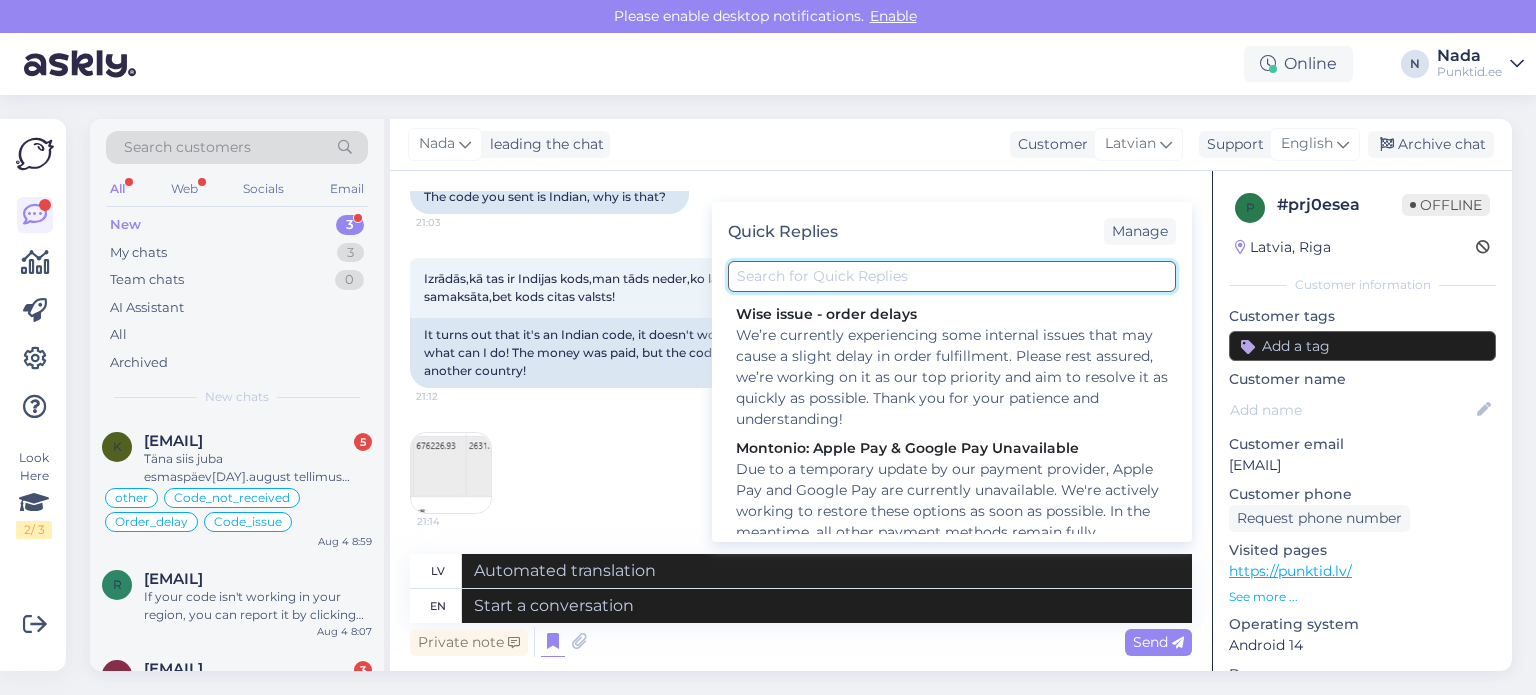click at bounding box center (952, 276) 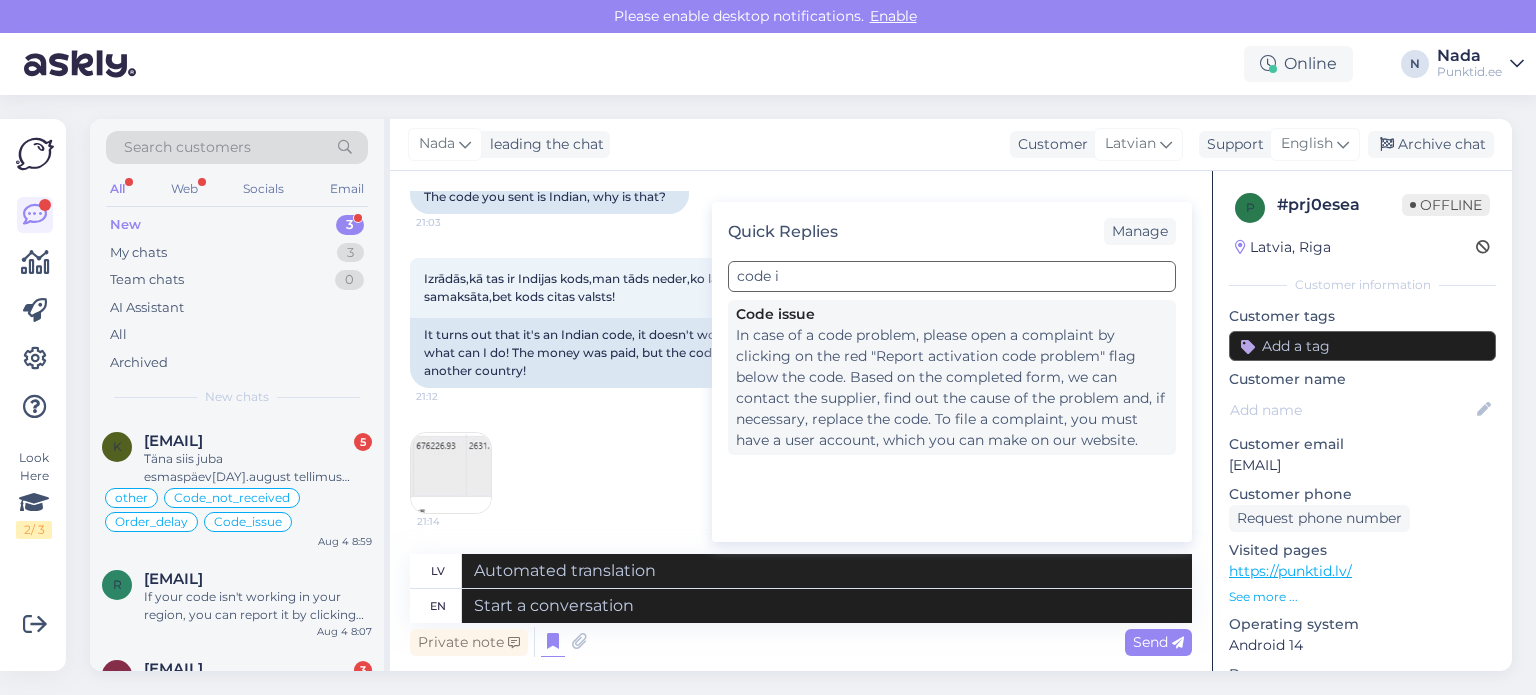 click on "In case of a code problem, please open a complaint by clicking on the red "Report activation code problem" flag below the code.
Based on the completed form, we can contact the supplier, find out the cause of the problem and, if necessary, replace the code.
To file a complaint, you must have a user account, which you can make on our website." at bounding box center [952, 388] 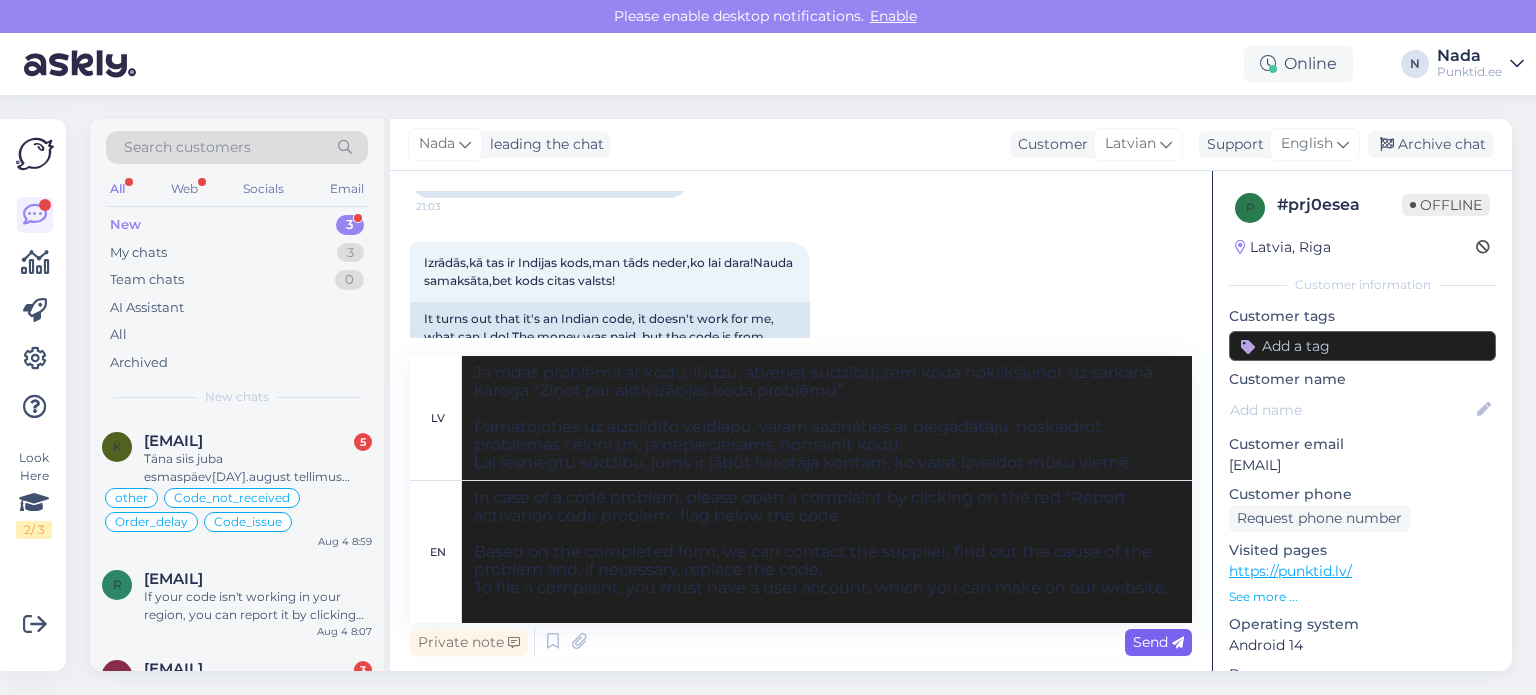 click on "Send" at bounding box center [1158, 642] 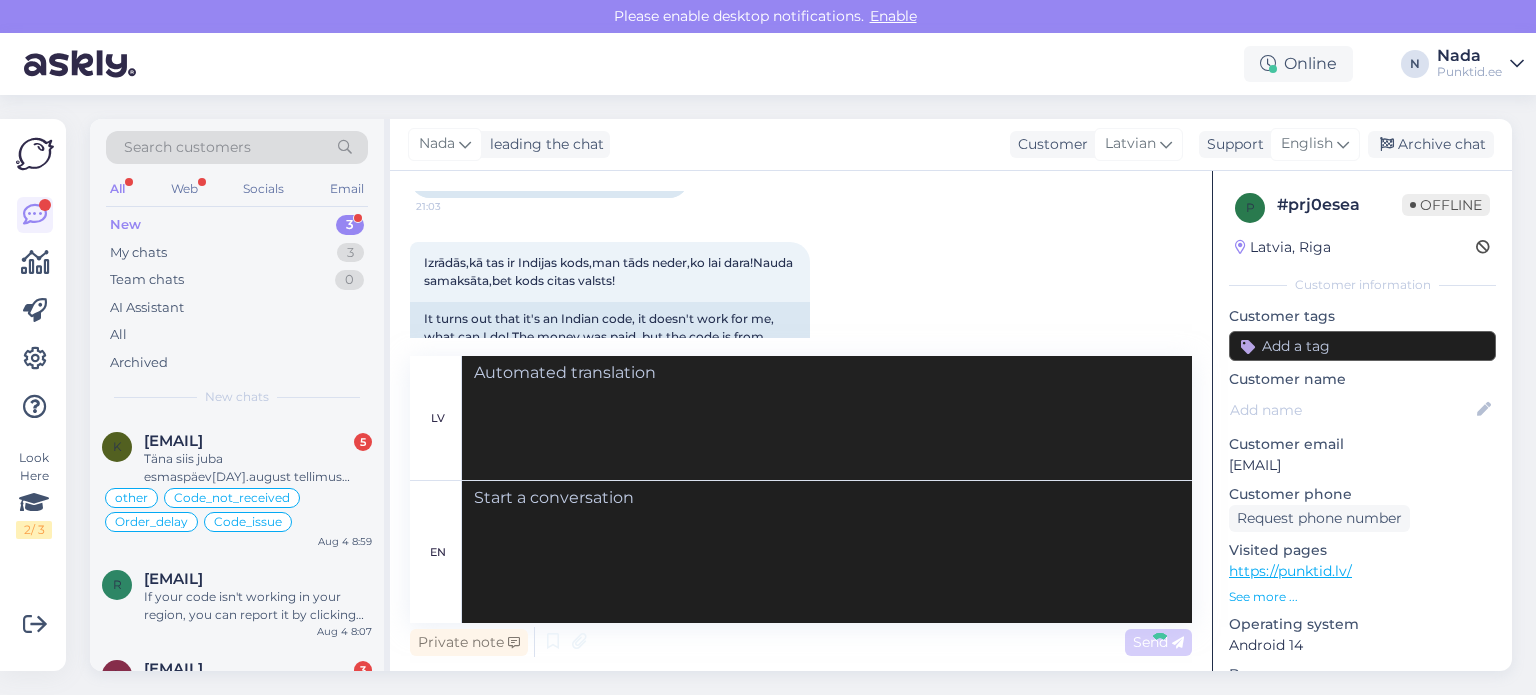 scroll, scrollTop: 6572, scrollLeft: 0, axis: vertical 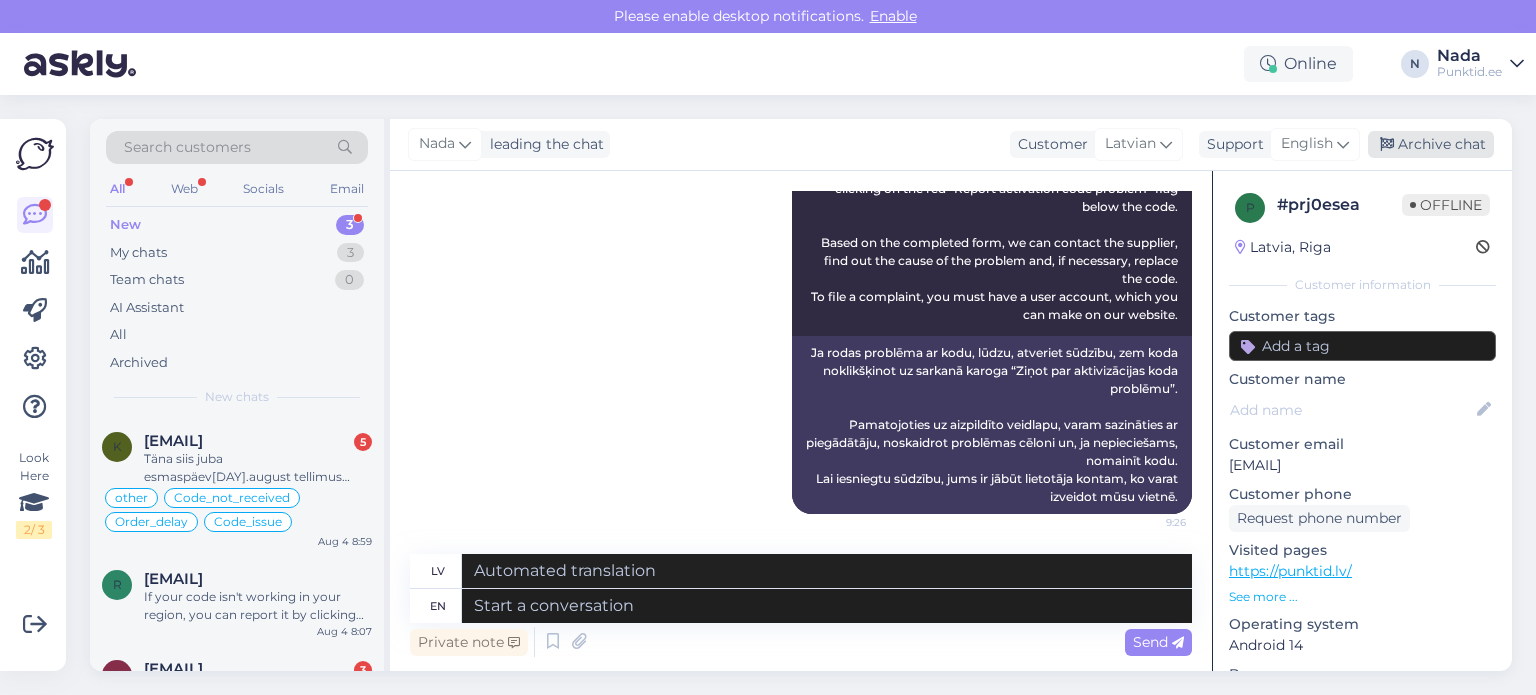 click on "Archive chat" at bounding box center (1431, 144) 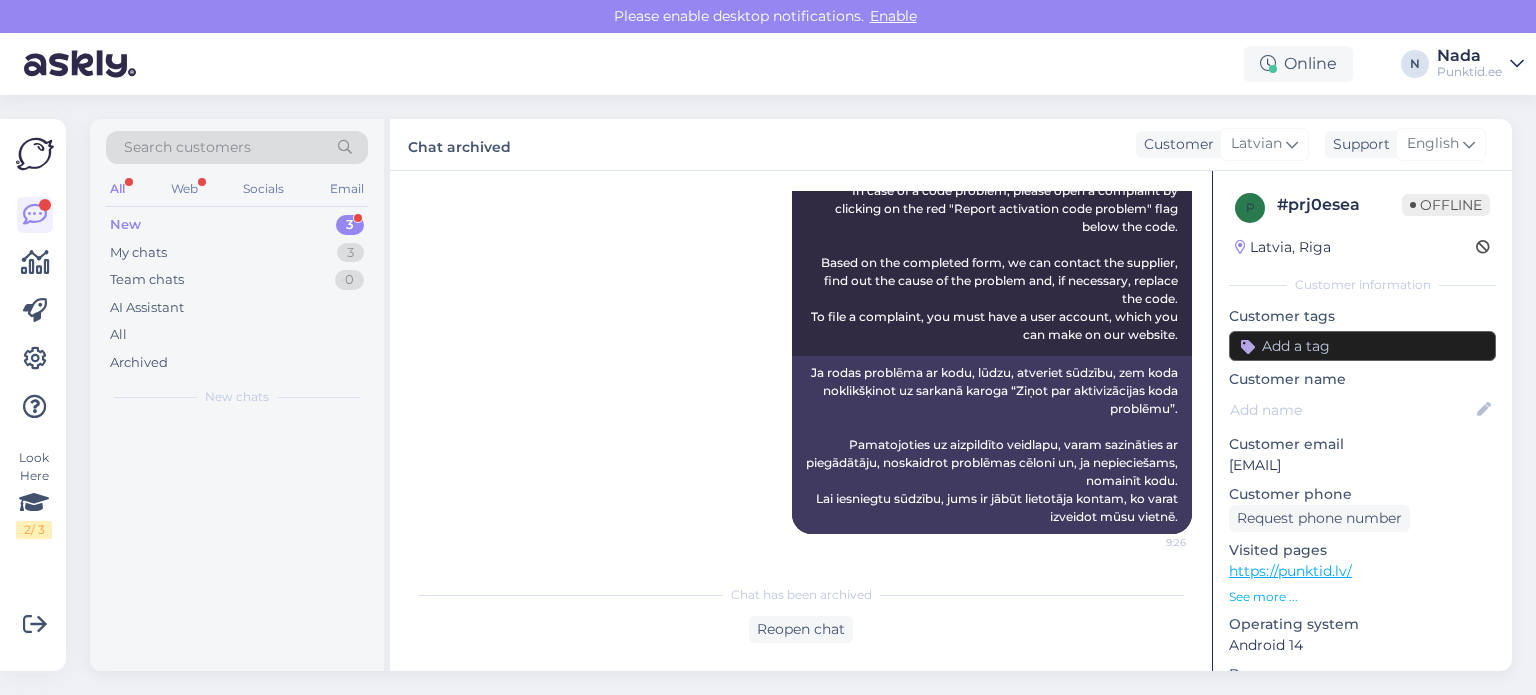 scroll, scrollTop: 6552, scrollLeft: 0, axis: vertical 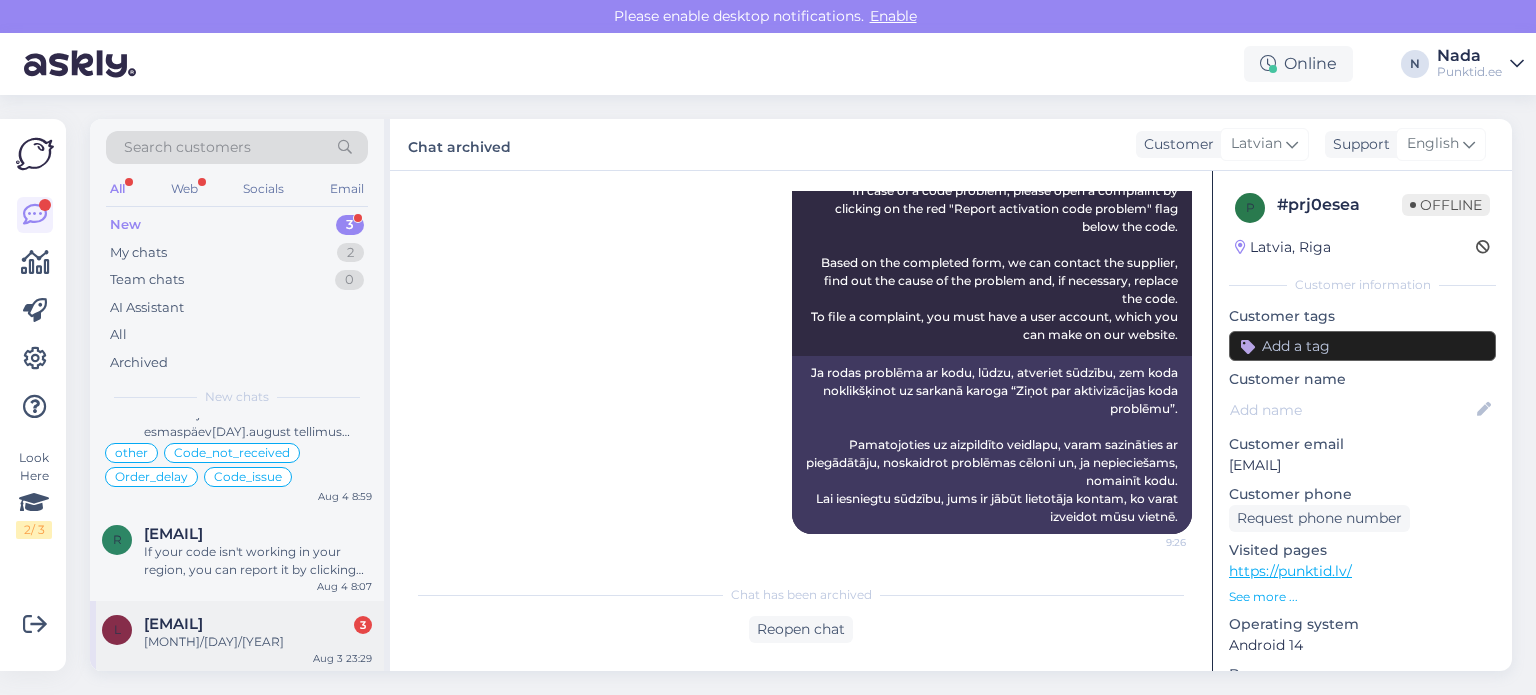 click on "[EMAIL]" at bounding box center (173, 624) 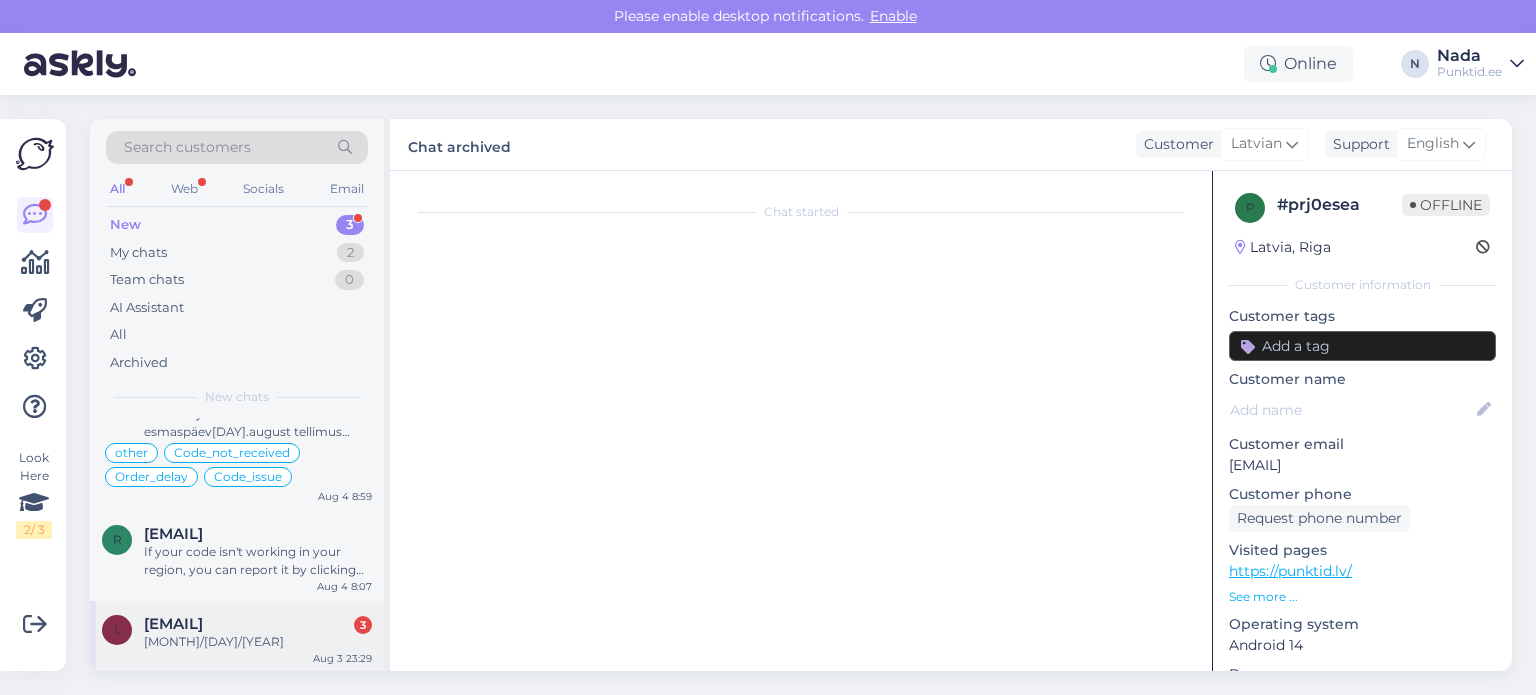 scroll, scrollTop: 270, scrollLeft: 0, axis: vertical 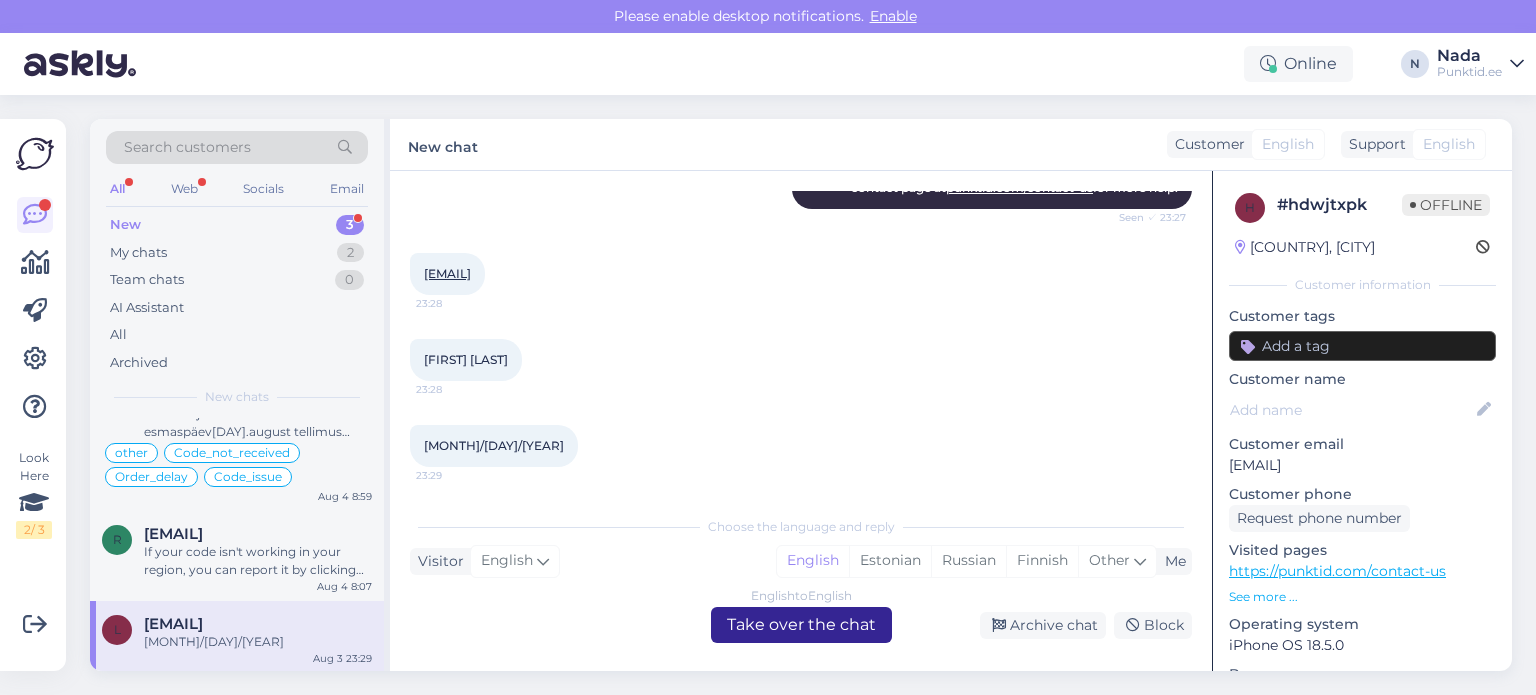click on "English  to  English Take over the chat" at bounding box center (801, 625) 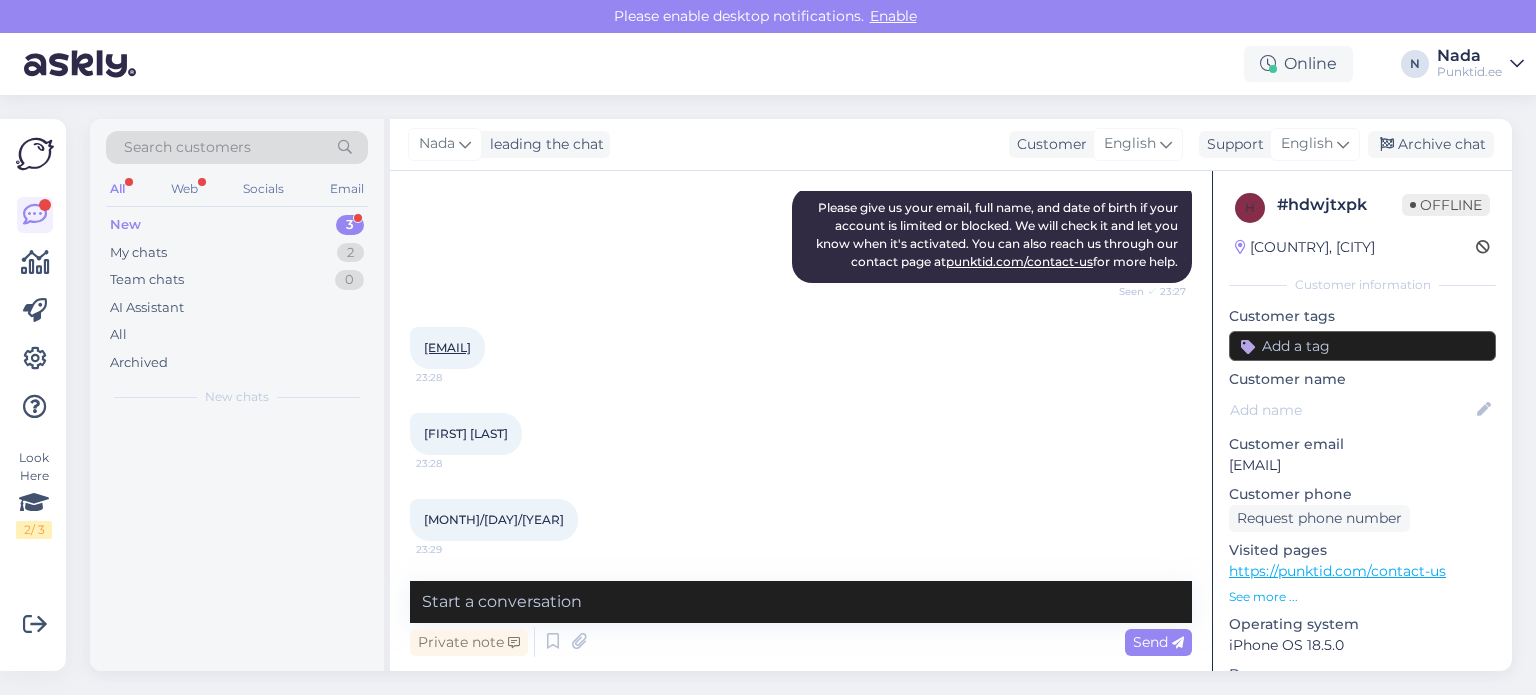 scroll, scrollTop: 196, scrollLeft: 0, axis: vertical 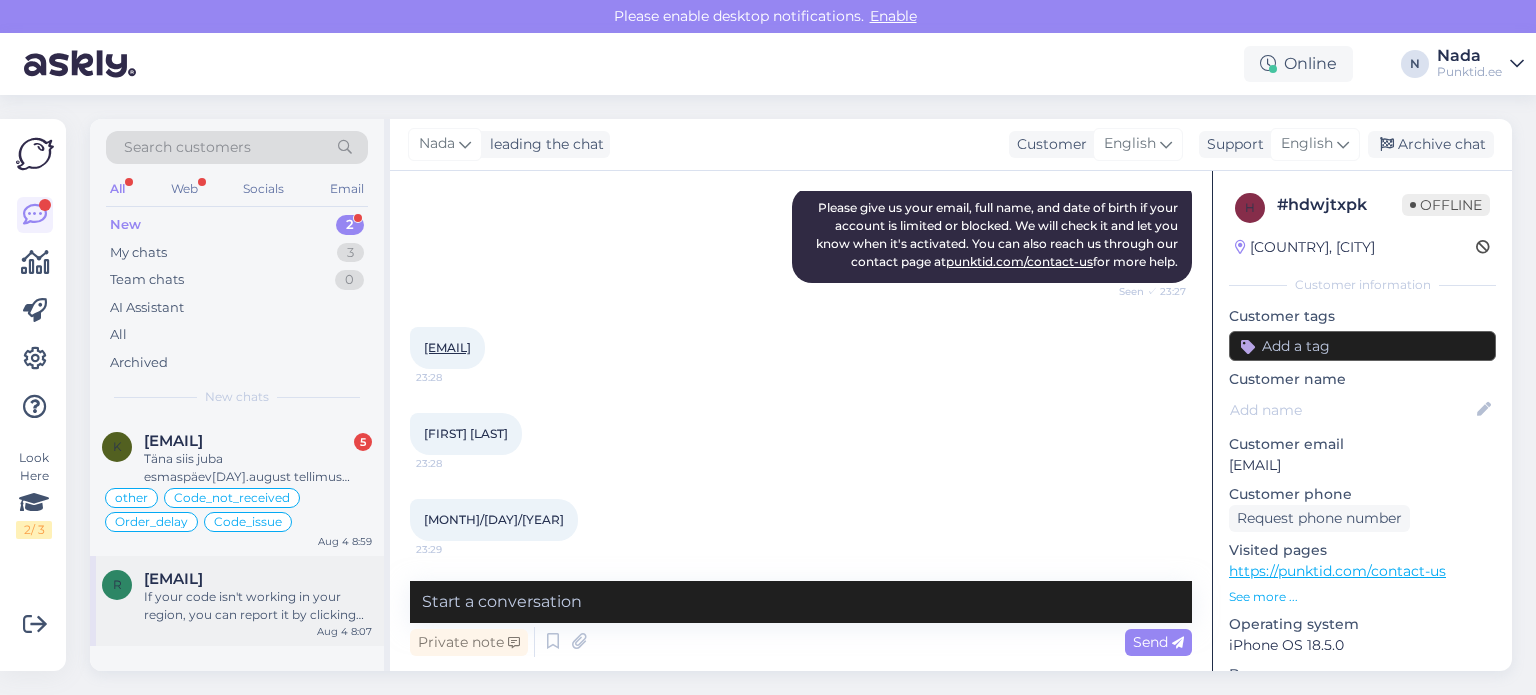click on "If your code isn't working in your region, you can report it by clicking the red "Report activation code problem" flag below the code. This helps us contact the supplier to find out what's wrong and, if needed, replace the code. You'll need a user account to file a complaint, which you can create here: https://punktid.com/user/register." at bounding box center [258, 606] 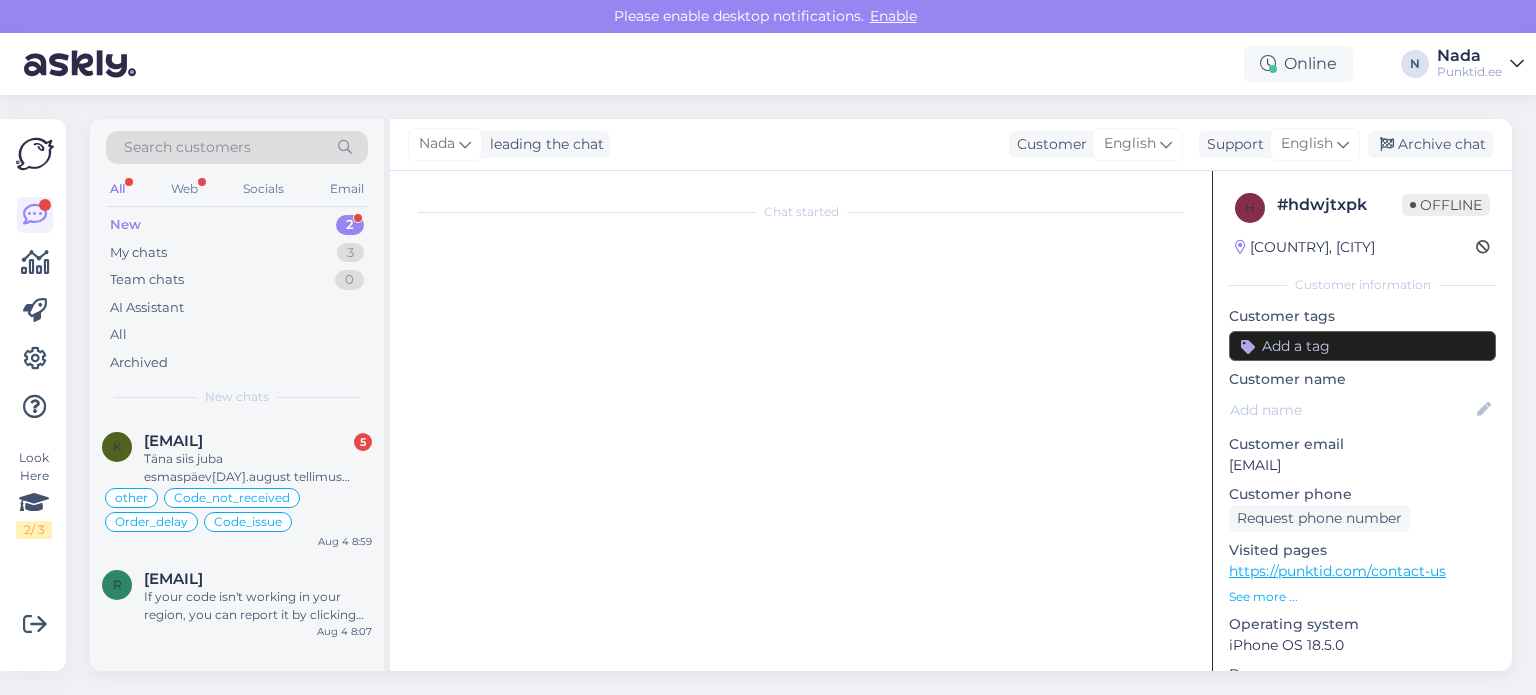 scroll, scrollTop: 1938, scrollLeft: 0, axis: vertical 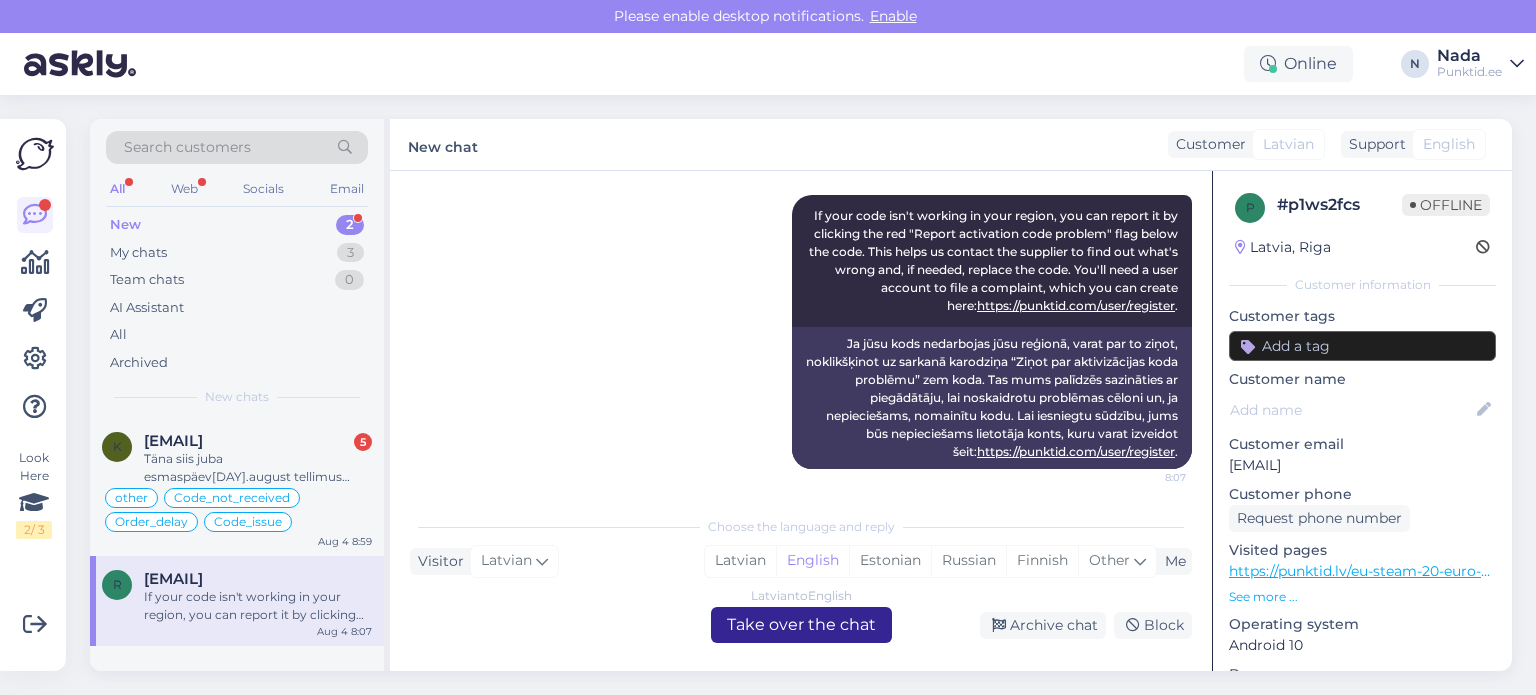 click on "Latvian  to  English Take over the chat" at bounding box center (801, 625) 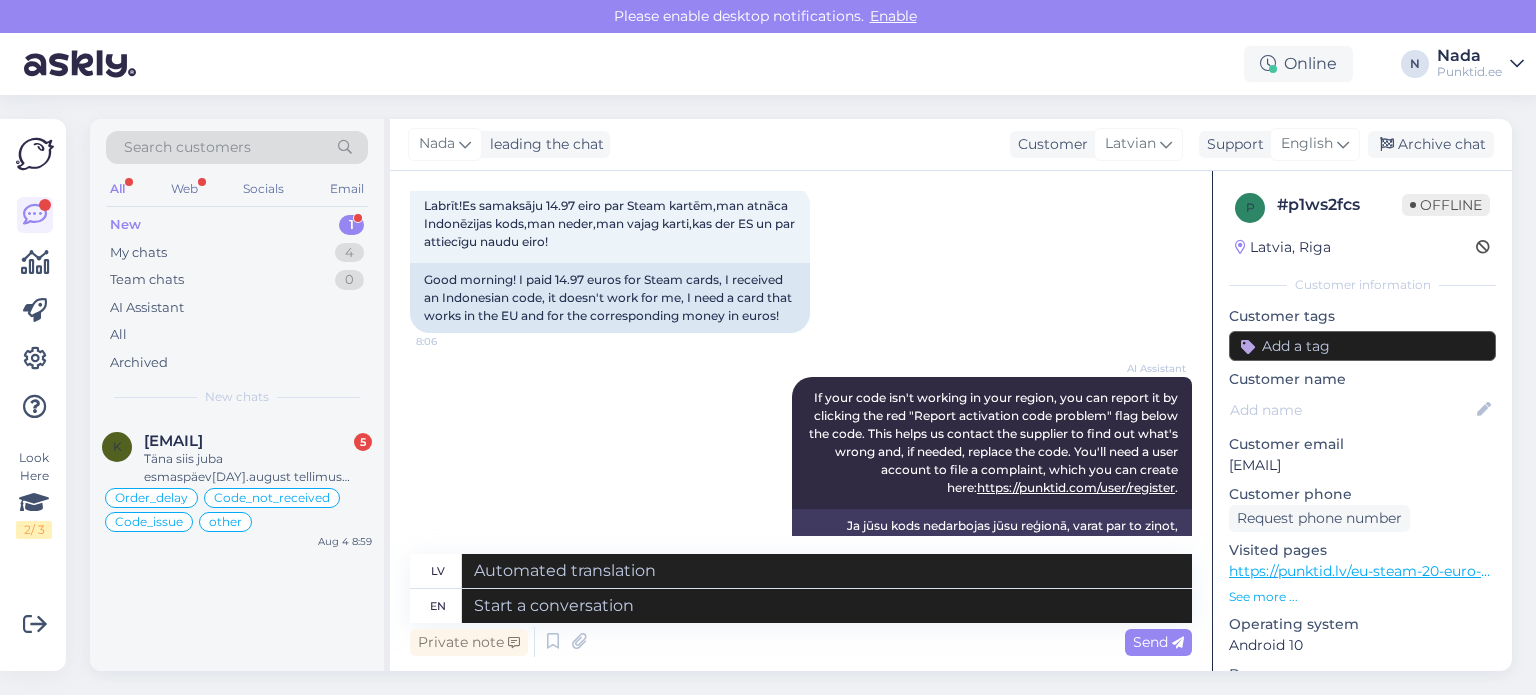 scroll, scrollTop: 1910, scrollLeft: 0, axis: vertical 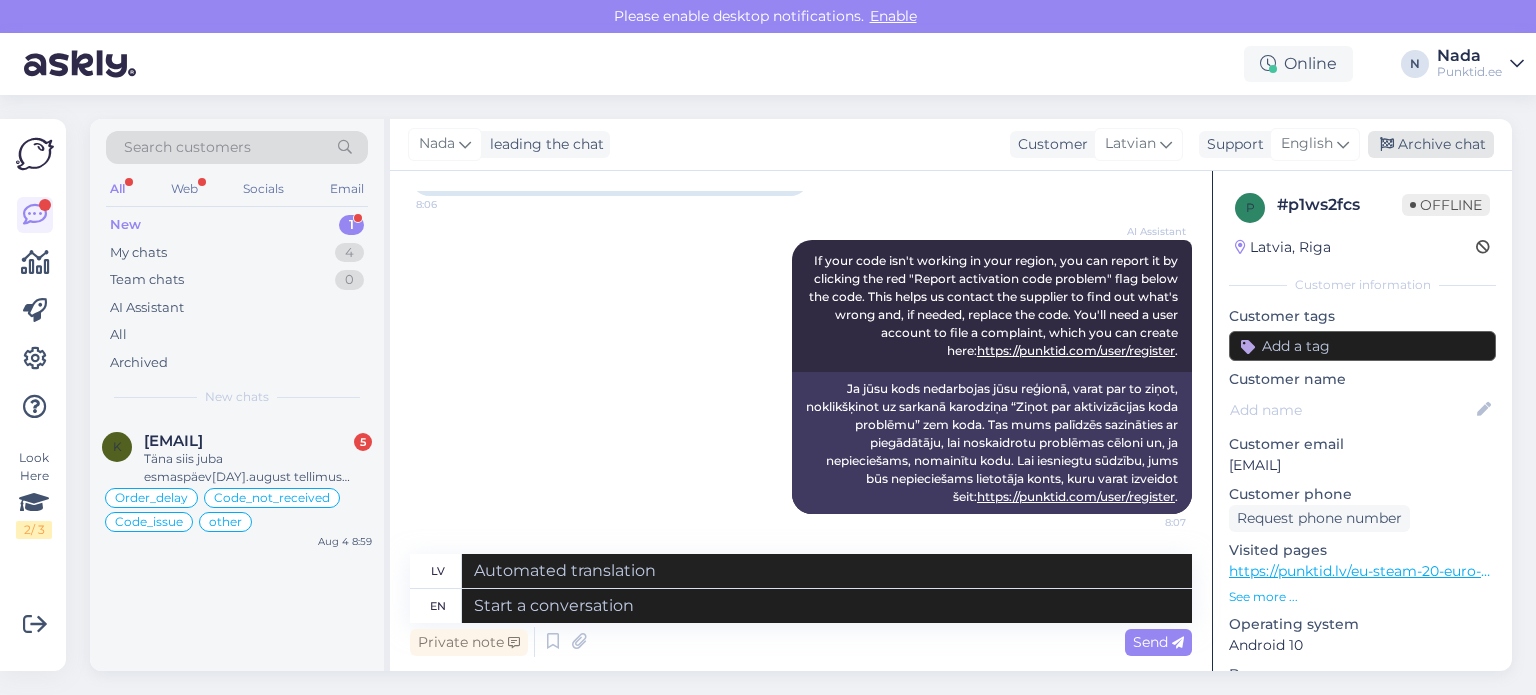 click on "Archive chat" at bounding box center [1431, 144] 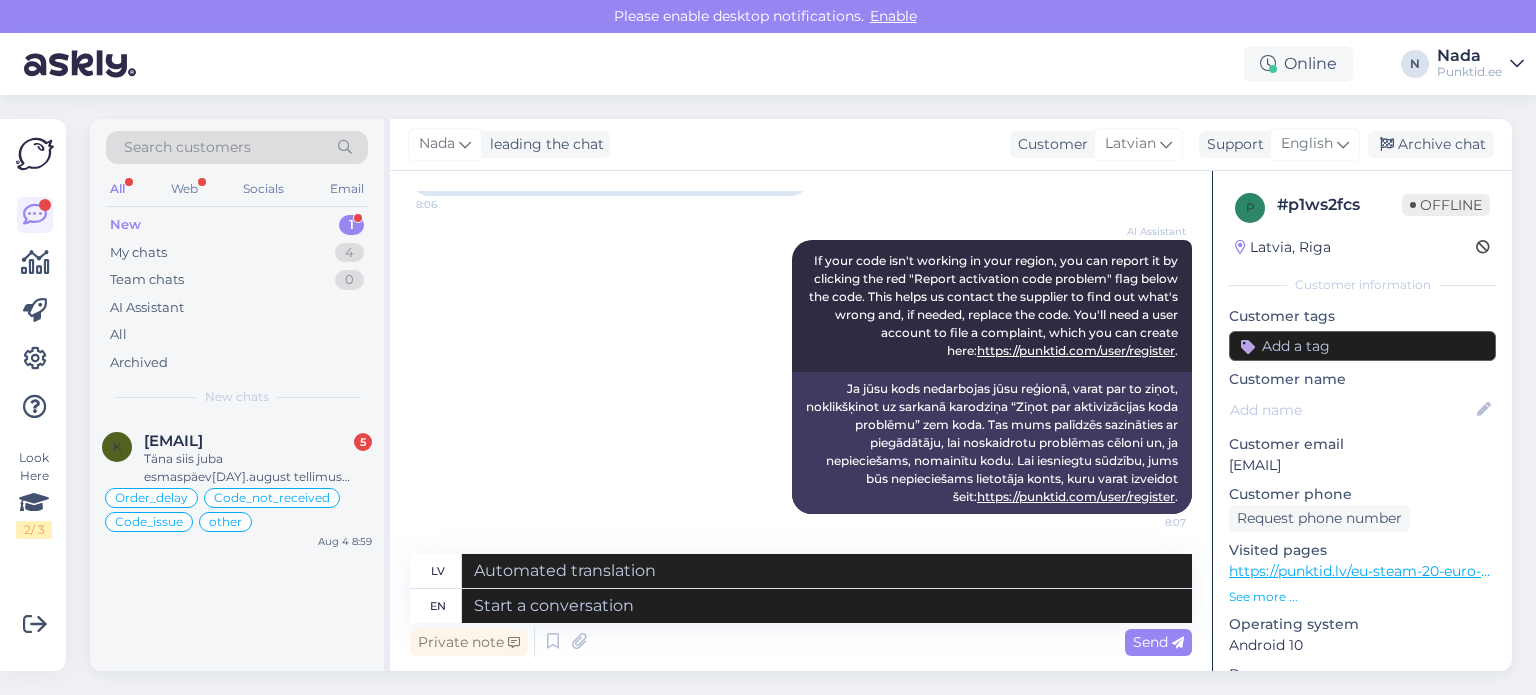 scroll, scrollTop: 1890, scrollLeft: 0, axis: vertical 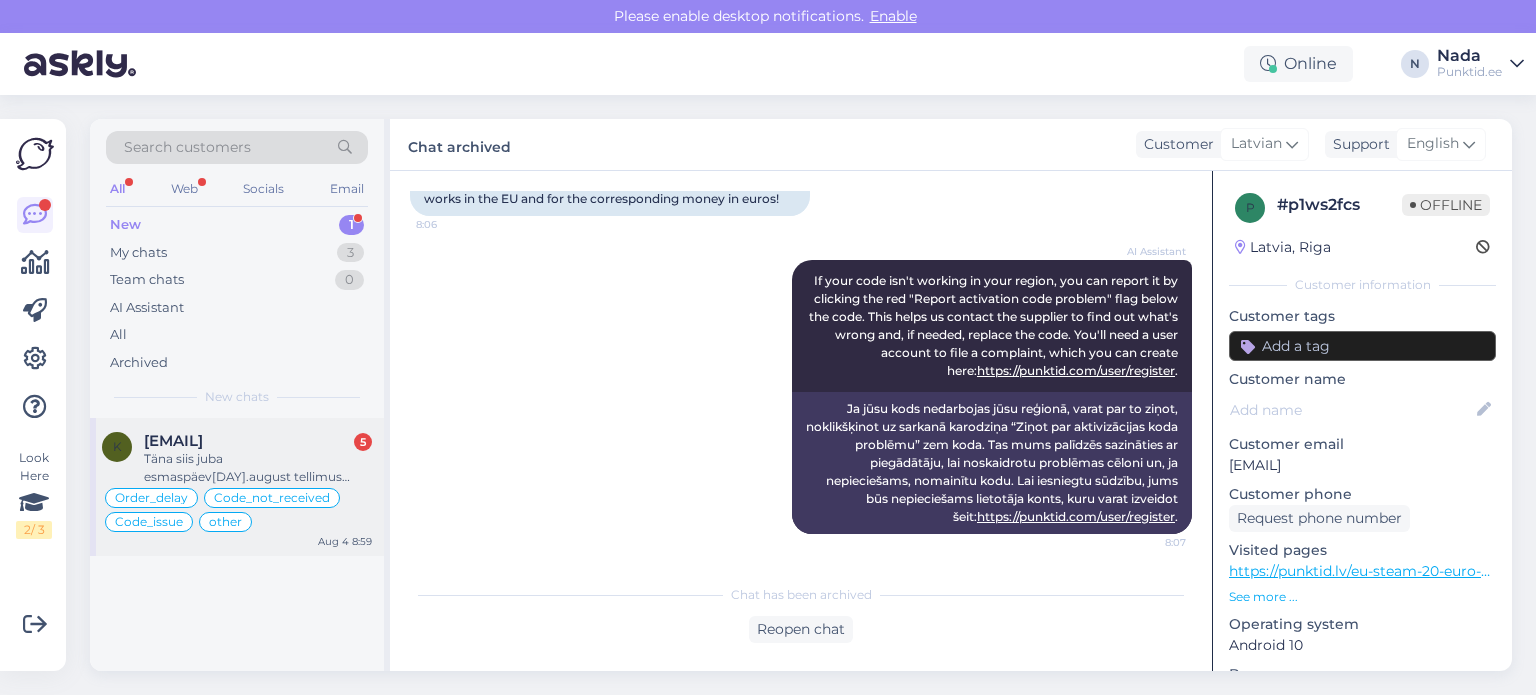 click on "Täna siis juba esmaspäev[DAY].august  tellimus [NUMBER] ja [NUMBER] siiani koodid saamata ." at bounding box center (258, 468) 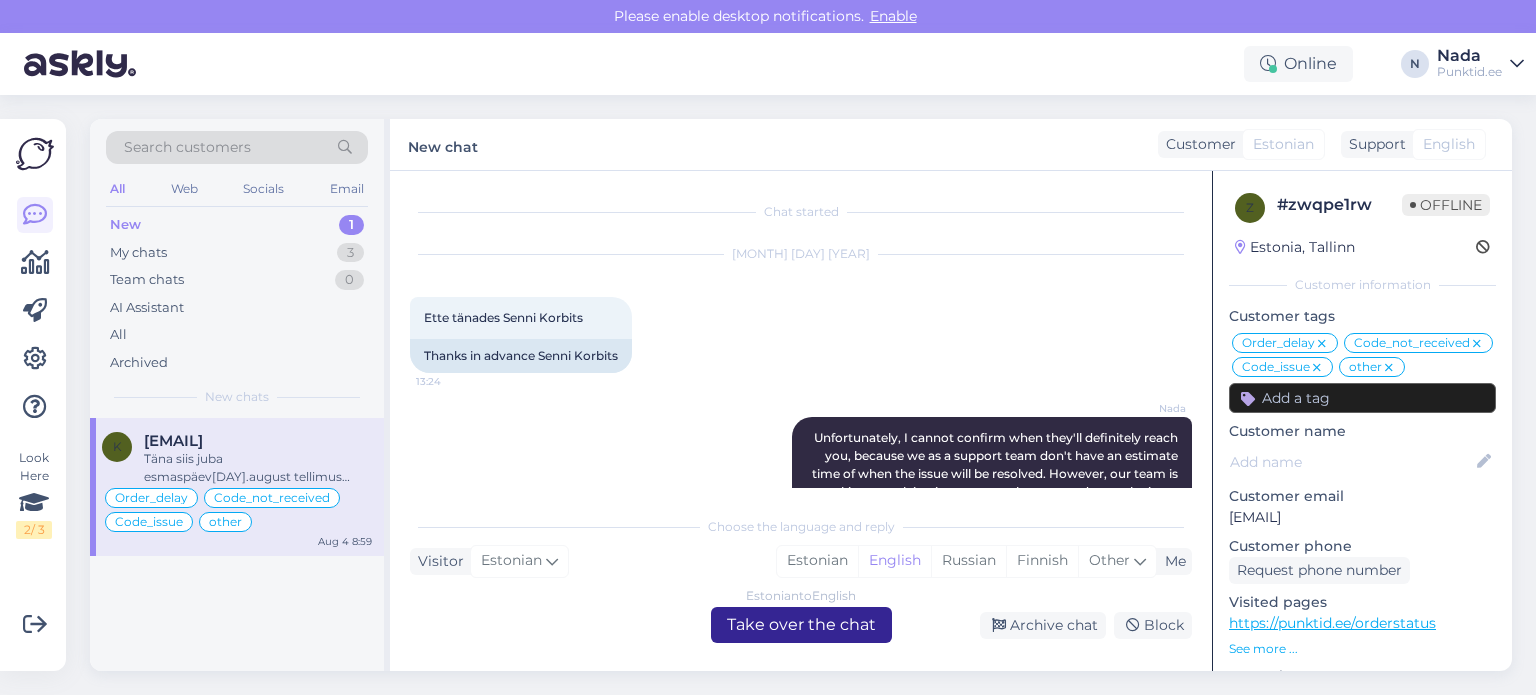 scroll, scrollTop: 15716, scrollLeft: 0, axis: vertical 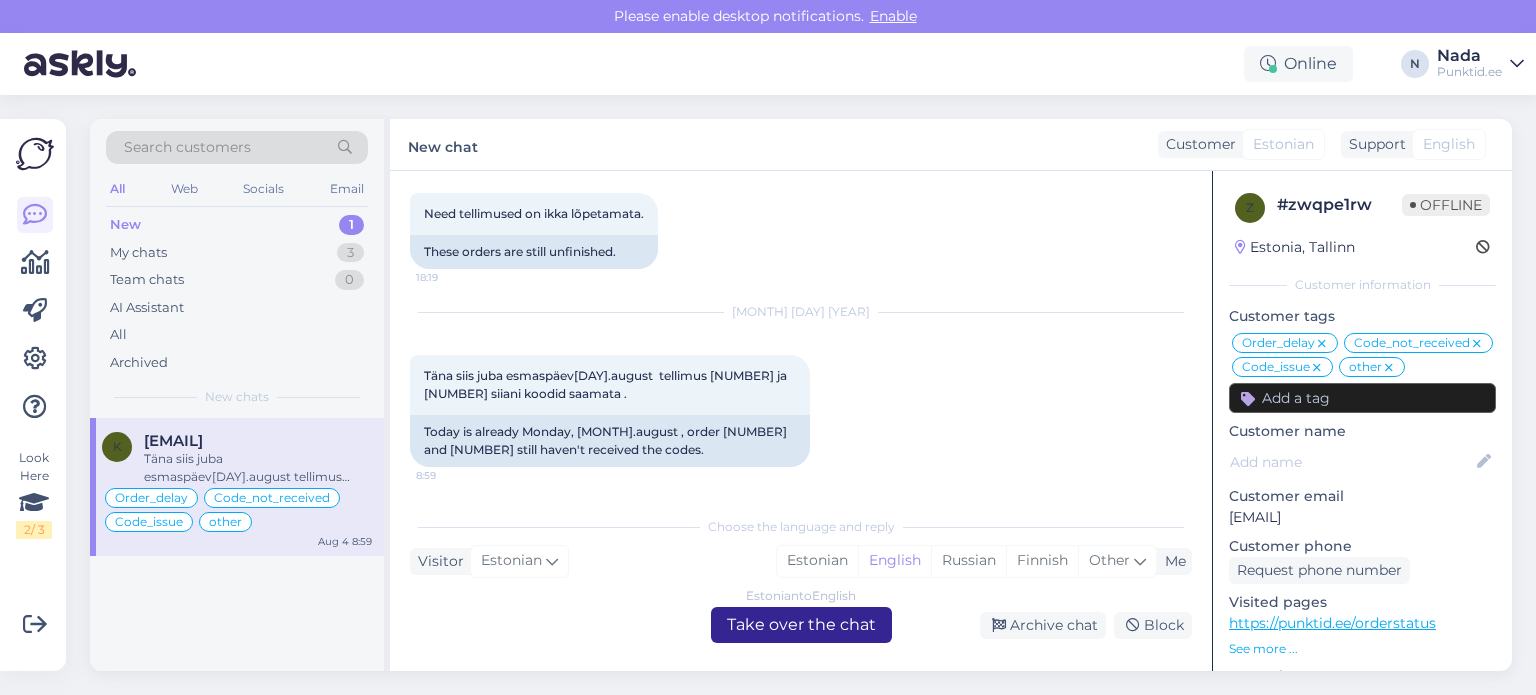 click on "Estonian  to  English Take over the chat" at bounding box center [801, 625] 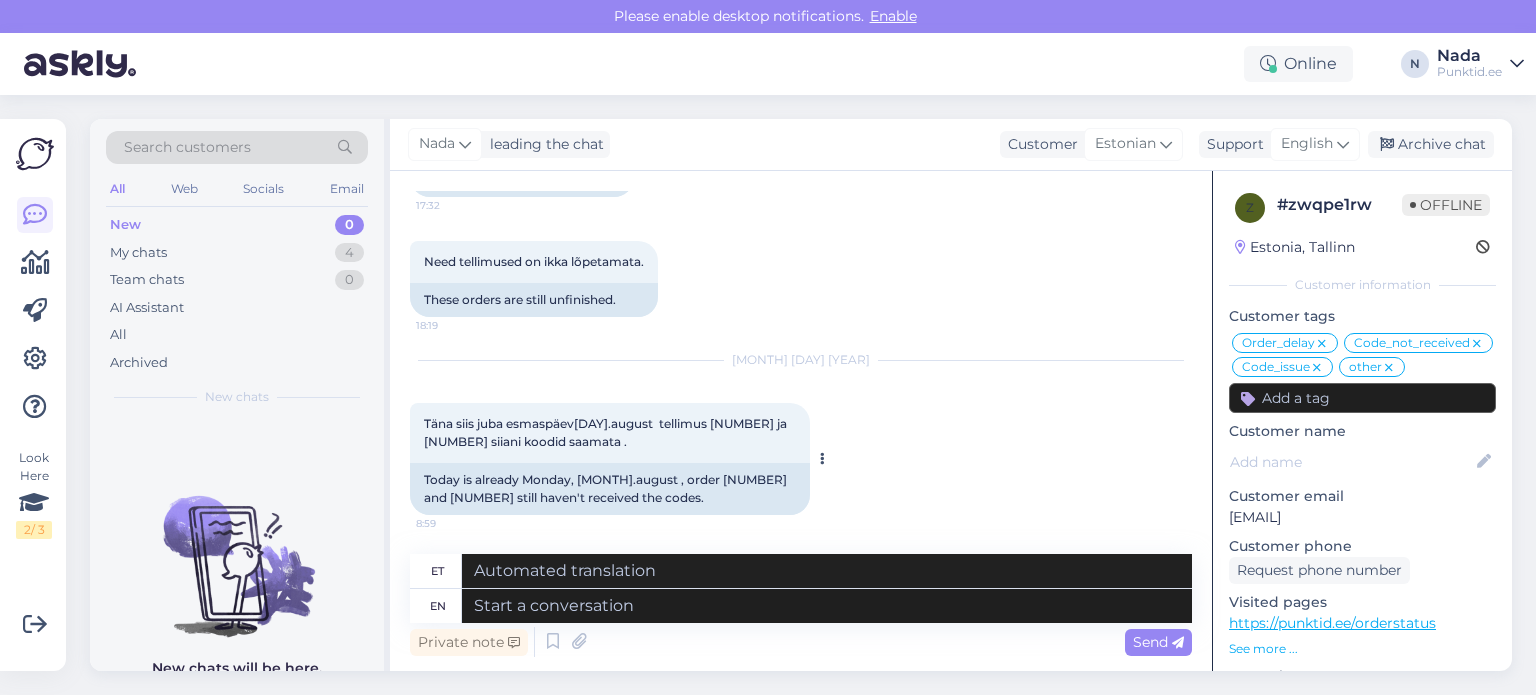 click on "Today is already Monday, [MONTH].august , order [NUMBER] and [NUMBER] still haven't received the codes." at bounding box center [610, 489] 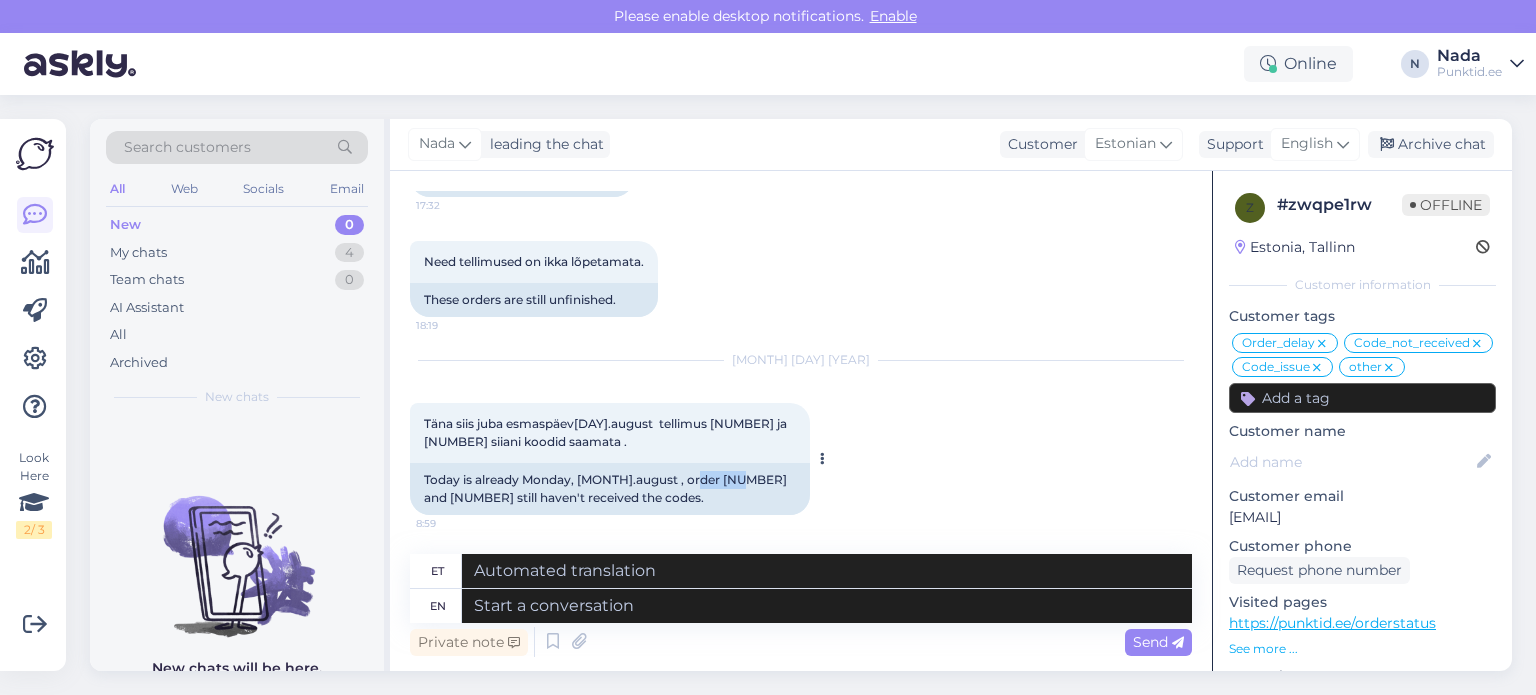 click on "Today is already Monday, [MONTH].august , order [NUMBER] and [NUMBER] still haven't received the codes." at bounding box center [610, 489] 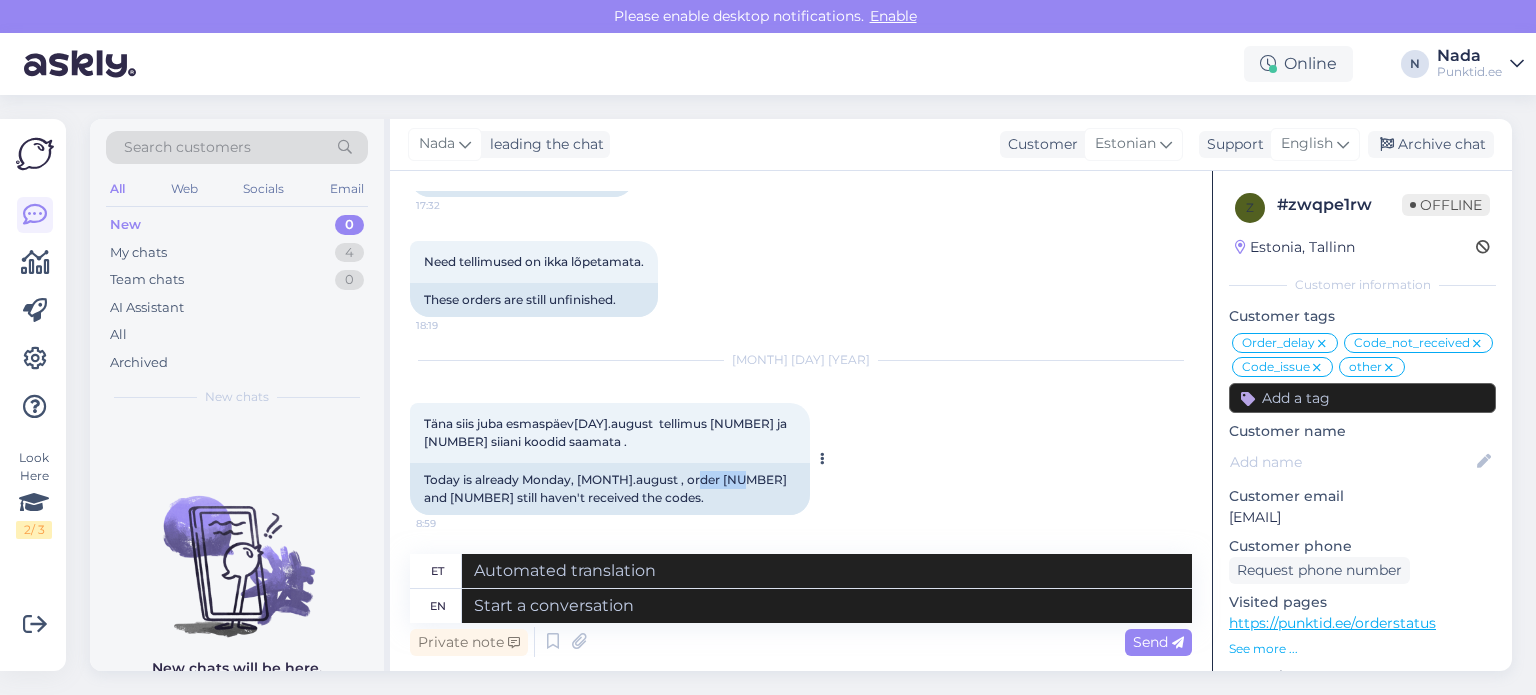 copy on "847093" 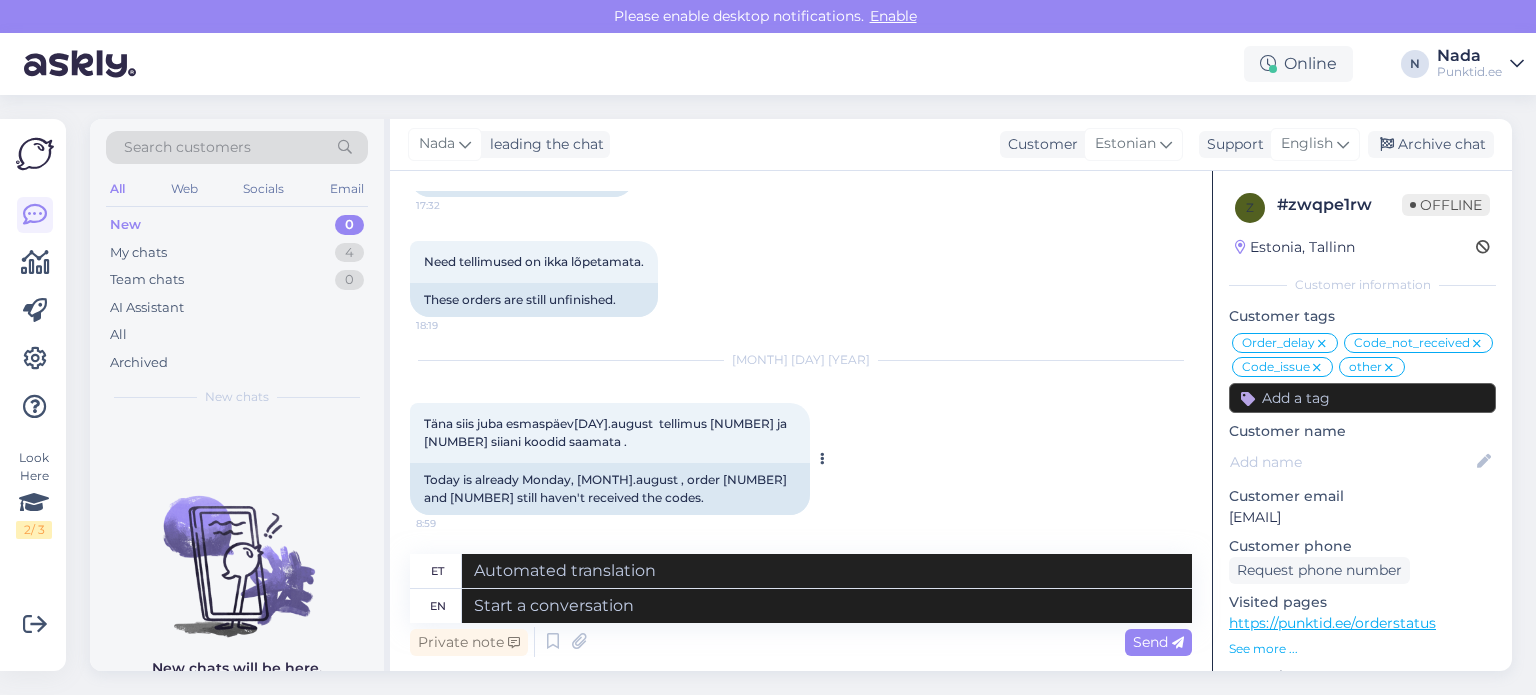 click on "Today is already Monday, [MONTH].august , order [NUMBER] and [NUMBER] still haven't received the codes." at bounding box center [610, 489] 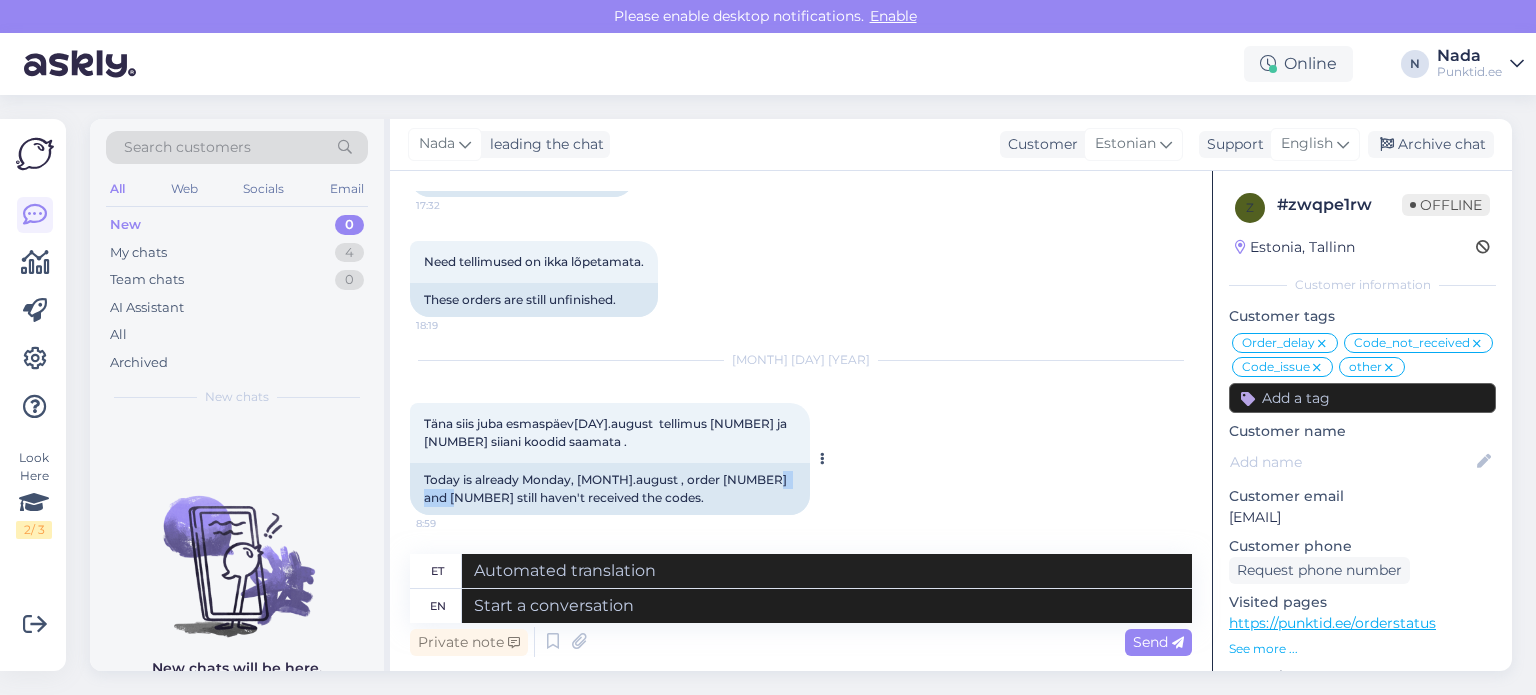 click on "Today is already Monday, [MONTH].august , order [NUMBER] and [NUMBER] still haven't received the codes." at bounding box center (610, 489) 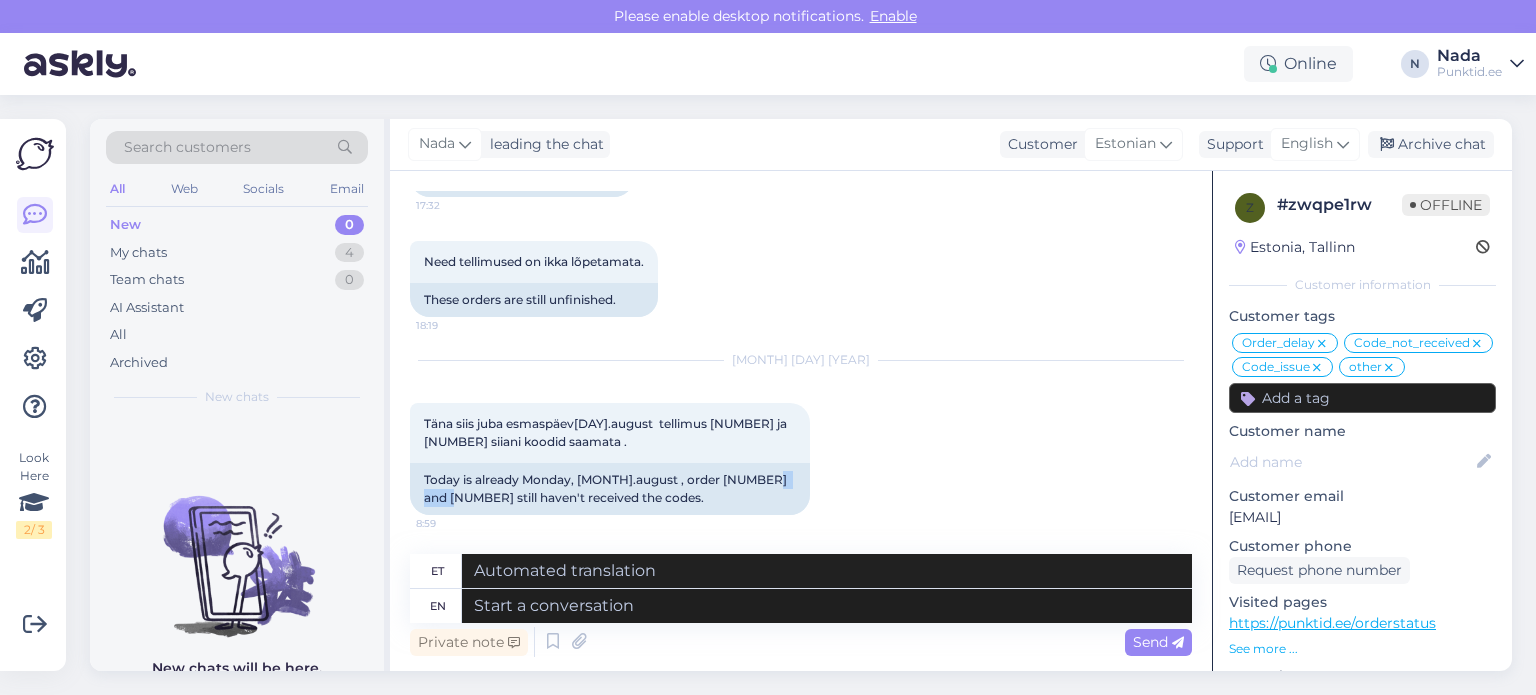 scroll, scrollTop: 15668, scrollLeft: 0, axis: vertical 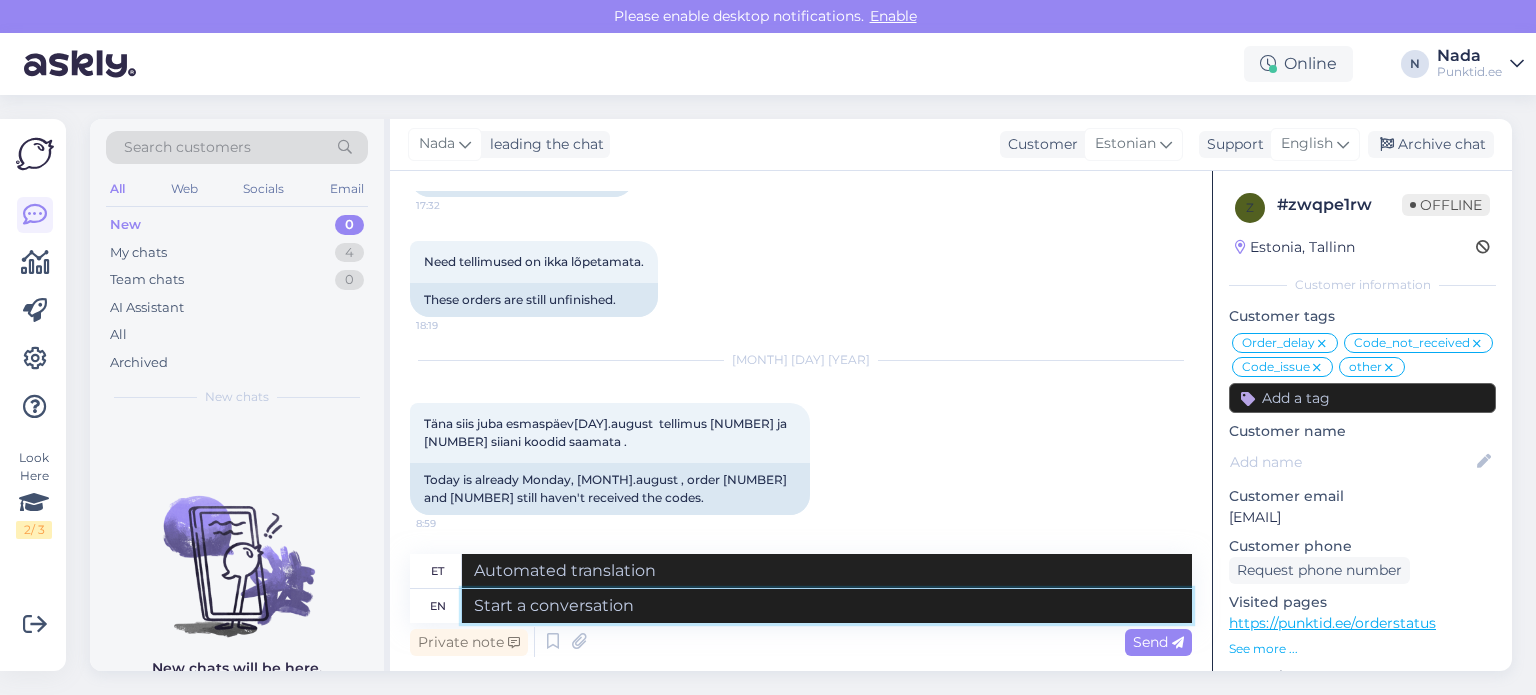 click at bounding box center [827, 606] 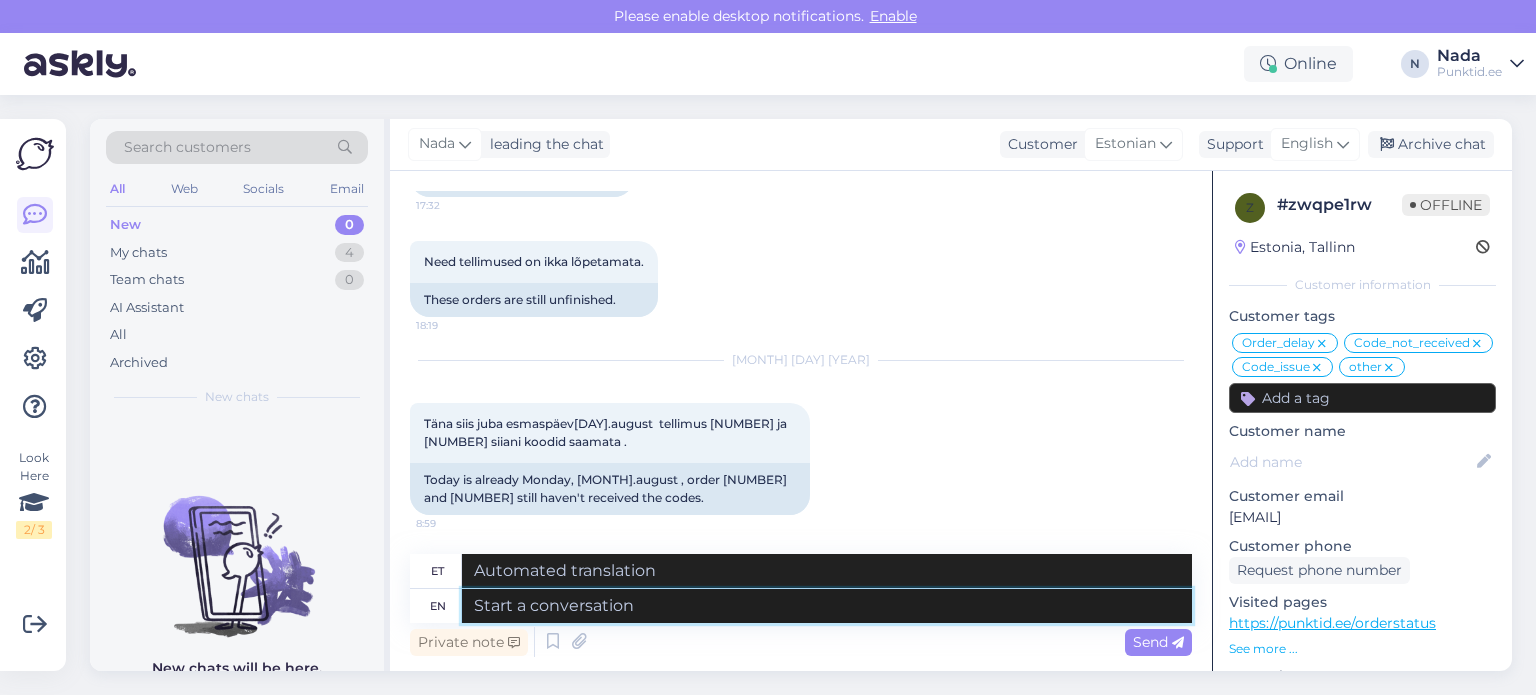 paste on "Hello there! Thank you for your patience and we apologize for this inconvenience as we are facing a delay issue from the reseller that's why orders are taking longer than usual to be fulfilled. Once your order is completed, it will be delivered to you immediately. Once again, we appreciate your patience and understanding." 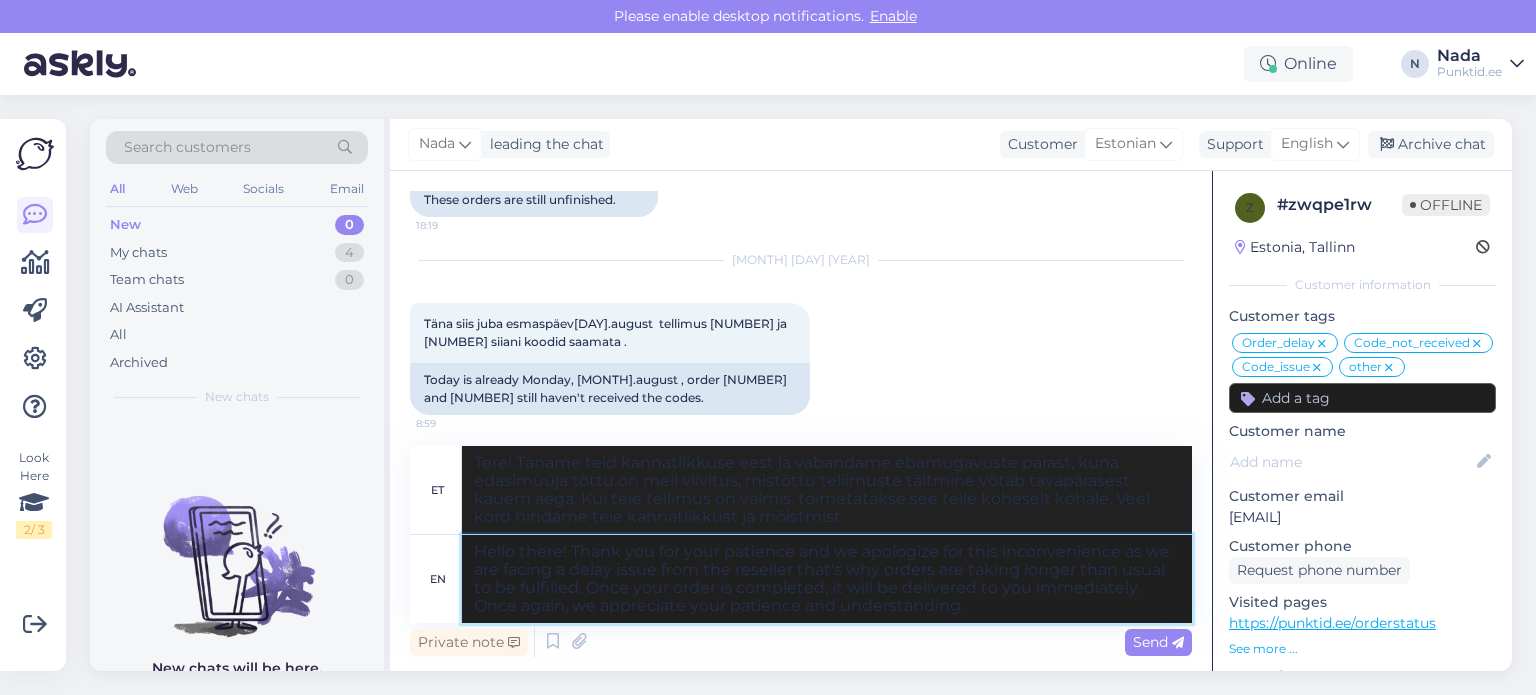 scroll, scrollTop: 15776, scrollLeft: 0, axis: vertical 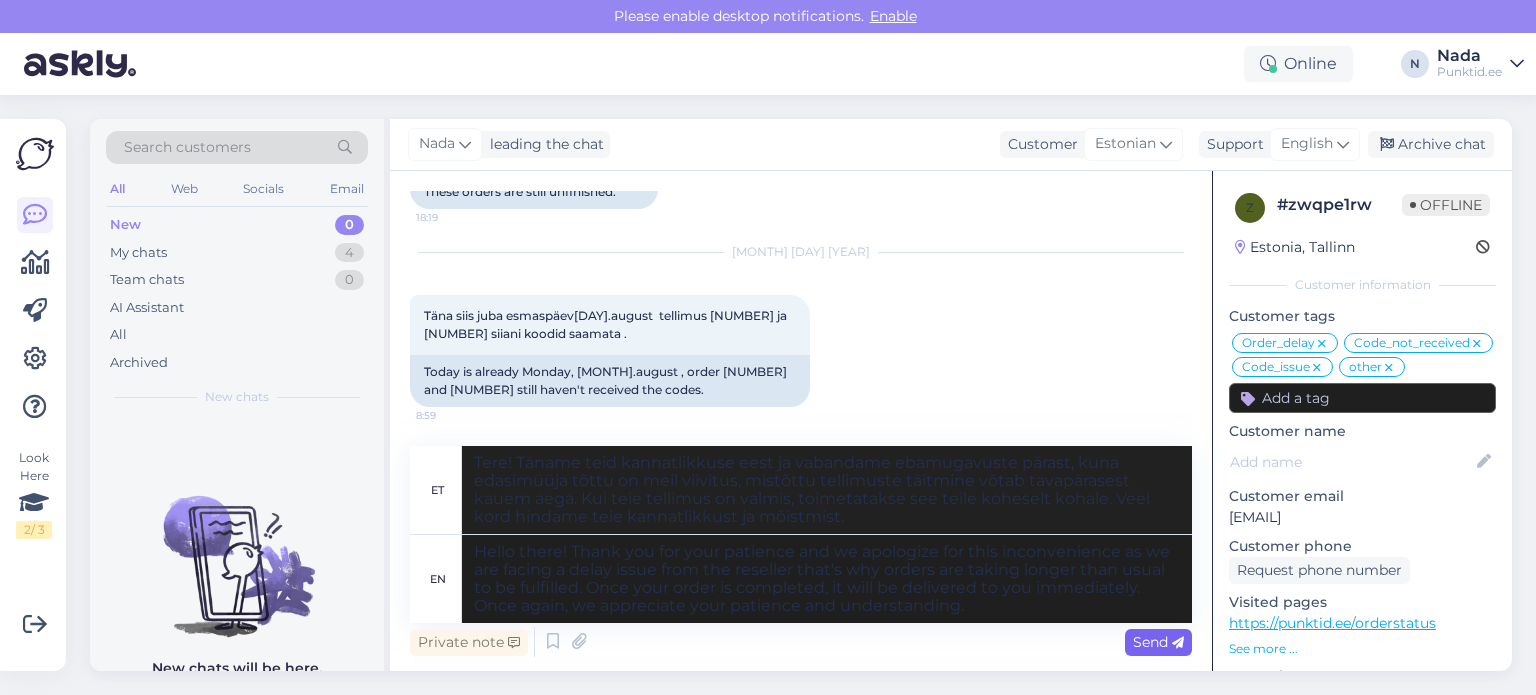click on "Send" at bounding box center (1158, 642) 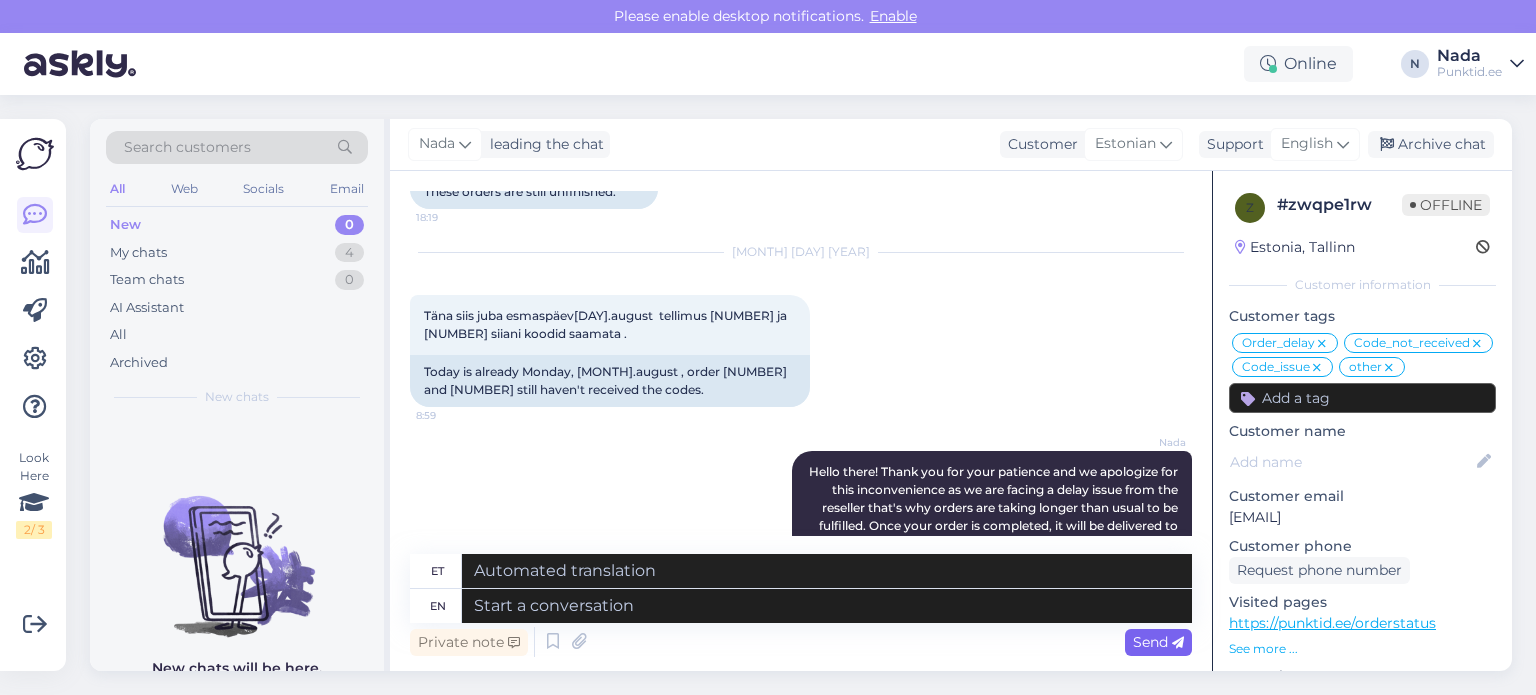 scroll, scrollTop: 15968, scrollLeft: 0, axis: vertical 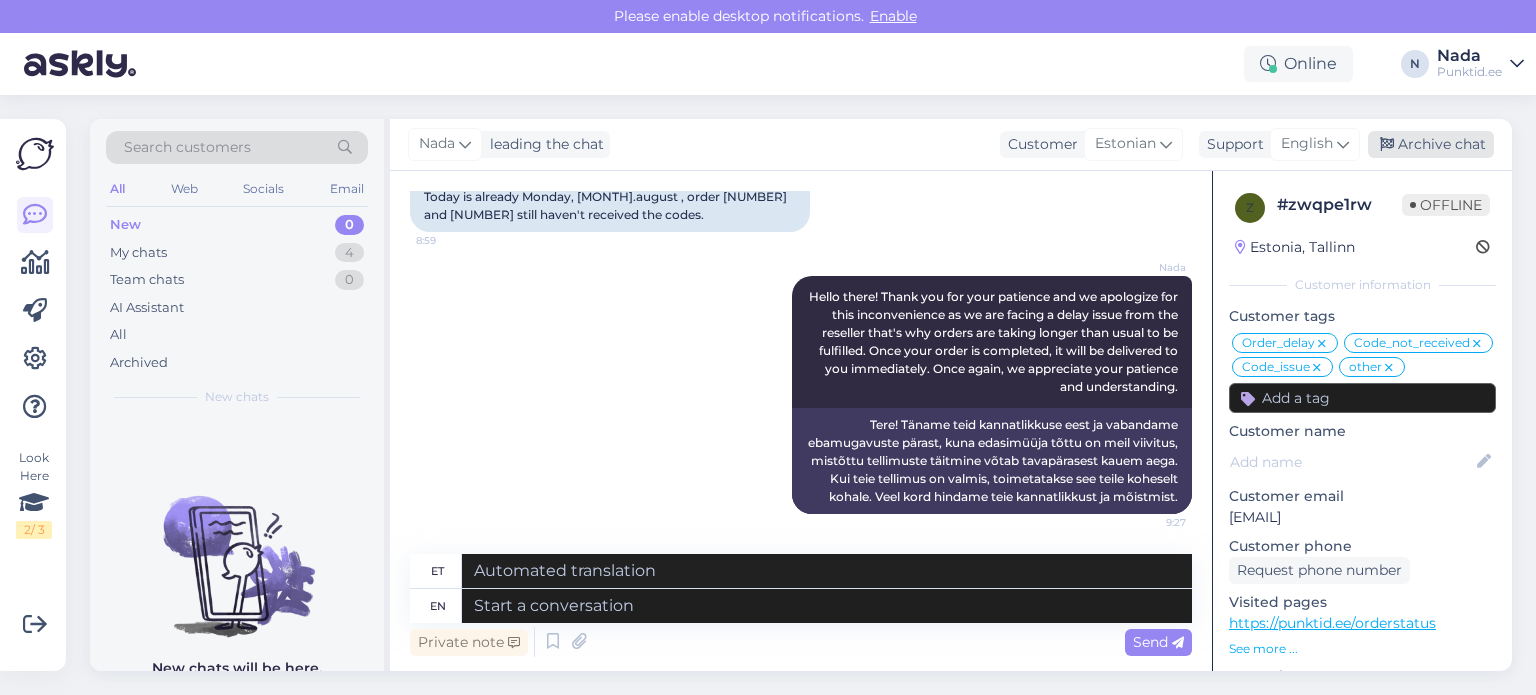 click on "Archive chat" at bounding box center (1431, 144) 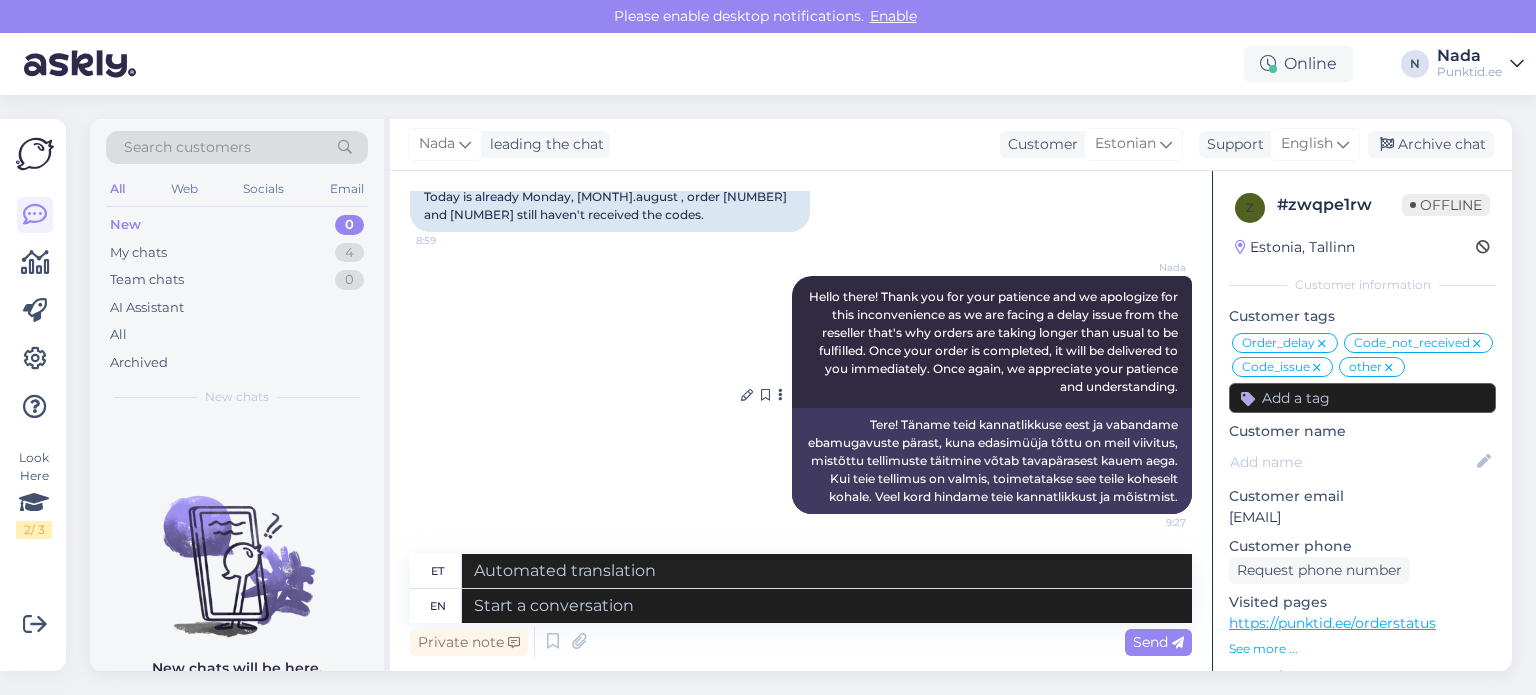 scroll, scrollTop: 15948, scrollLeft: 0, axis: vertical 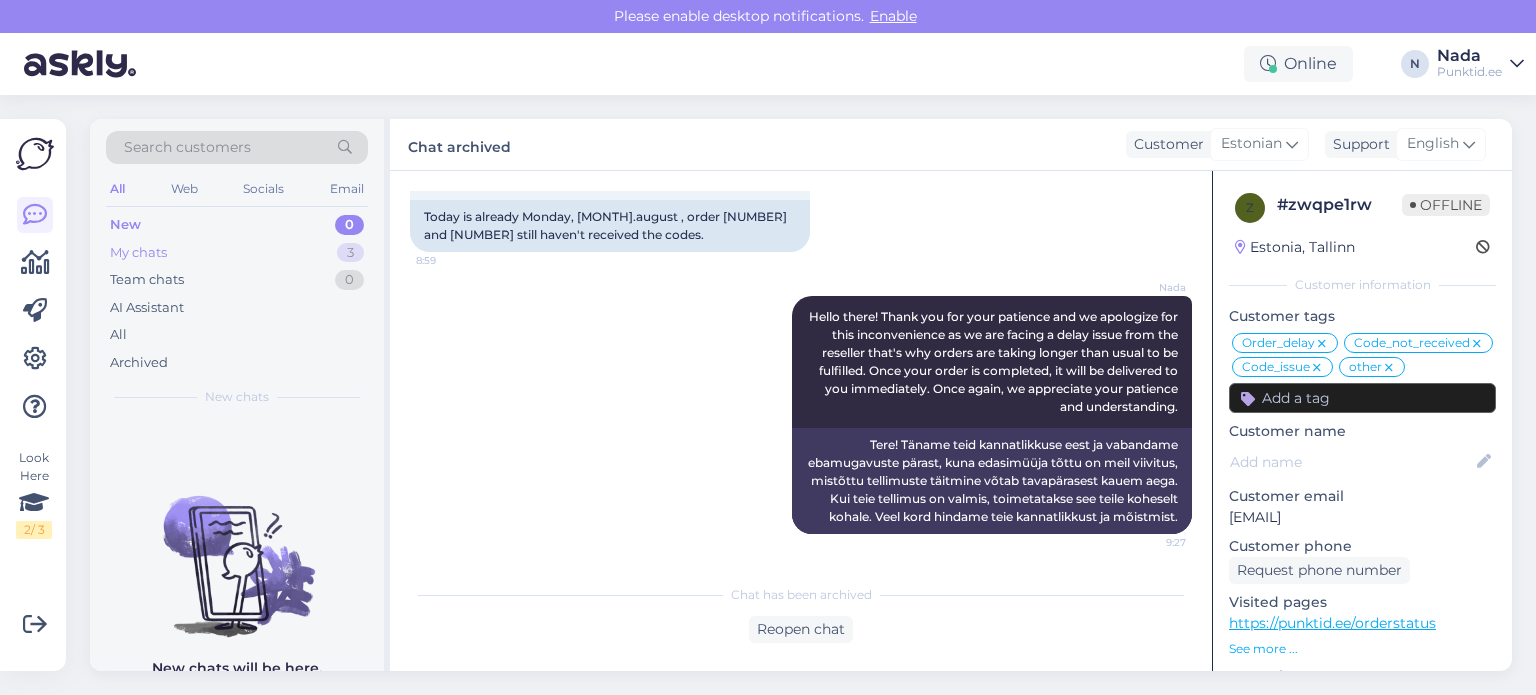click on "My chats 3" at bounding box center [237, 253] 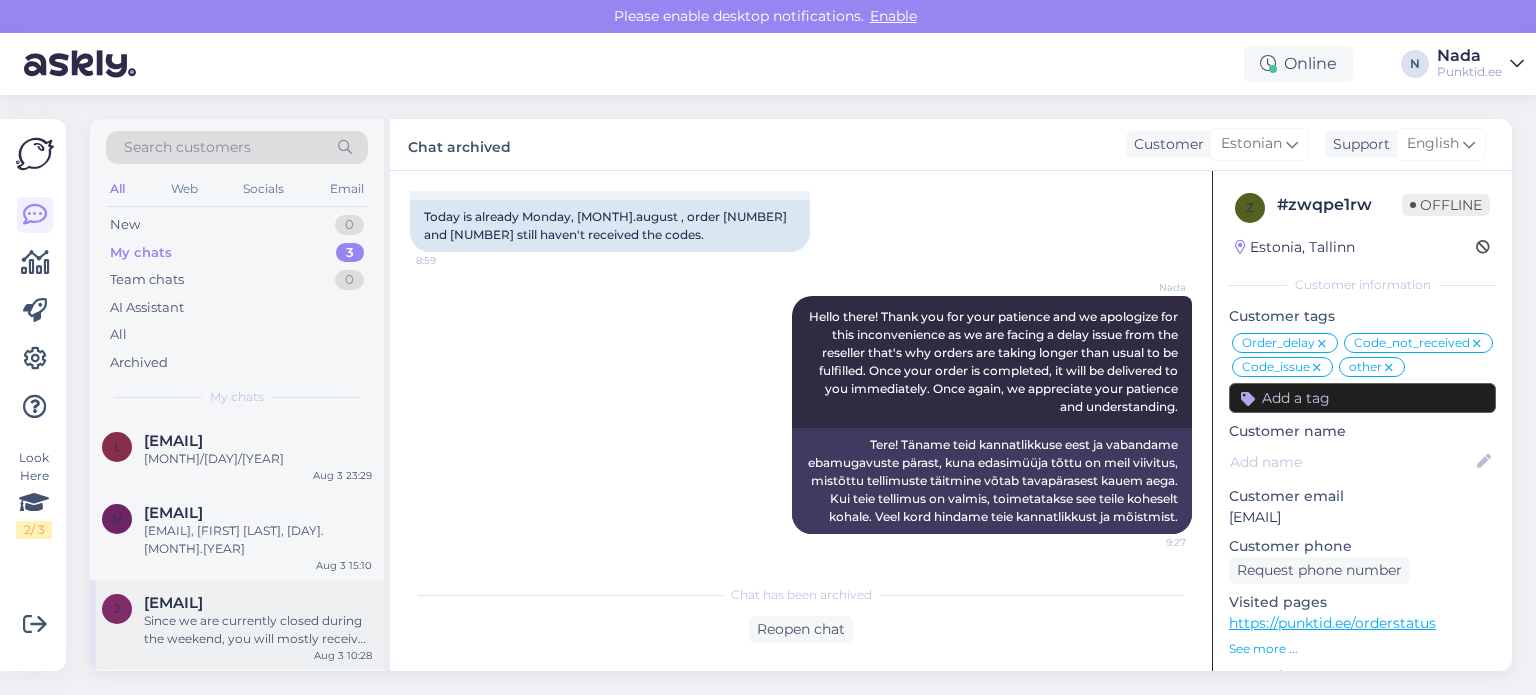 click on "Since we are currently closed during the weekend, you will mostly receive an update by tomorrow" at bounding box center [258, 630] 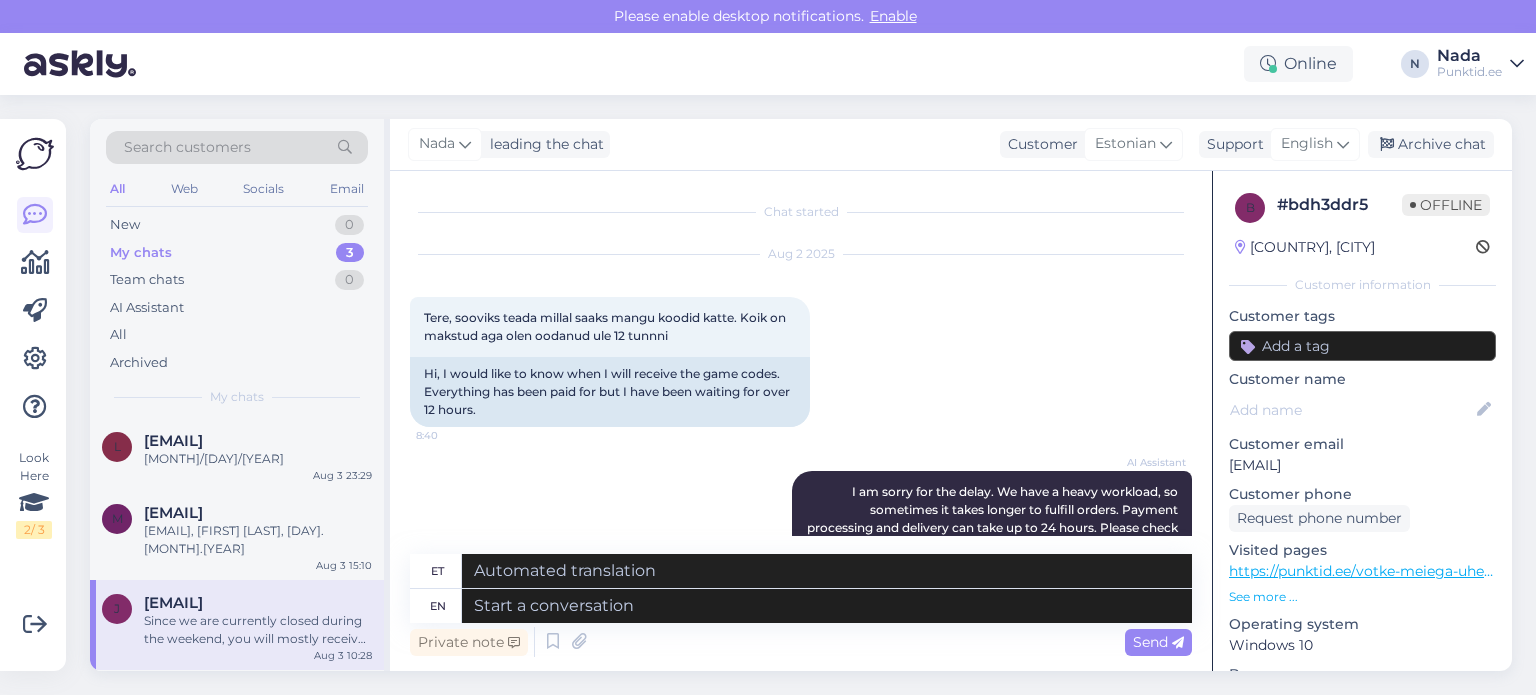 scroll, scrollTop: 1520, scrollLeft: 0, axis: vertical 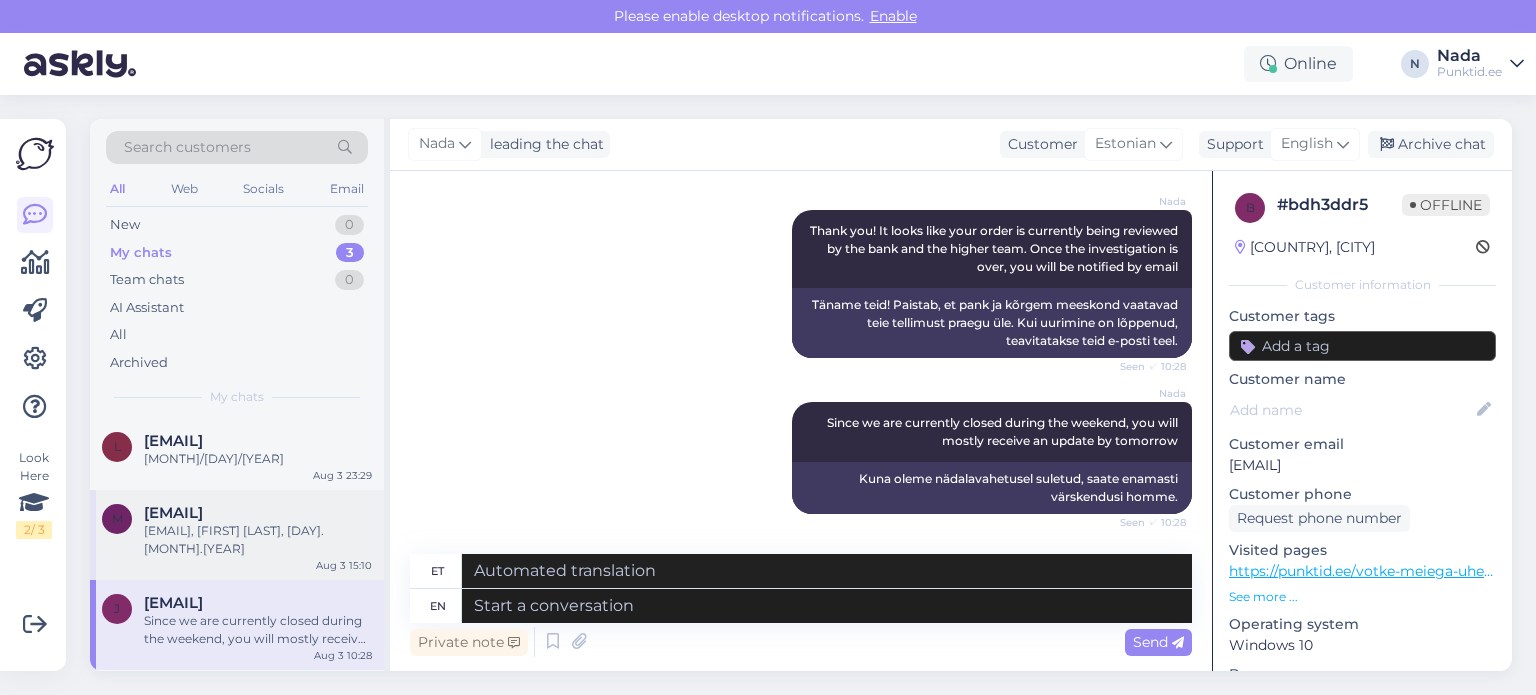 click on "[EMAIL], [FIRST] [LAST], [DAY].[MONTH].[YEAR]" at bounding box center [258, 540] 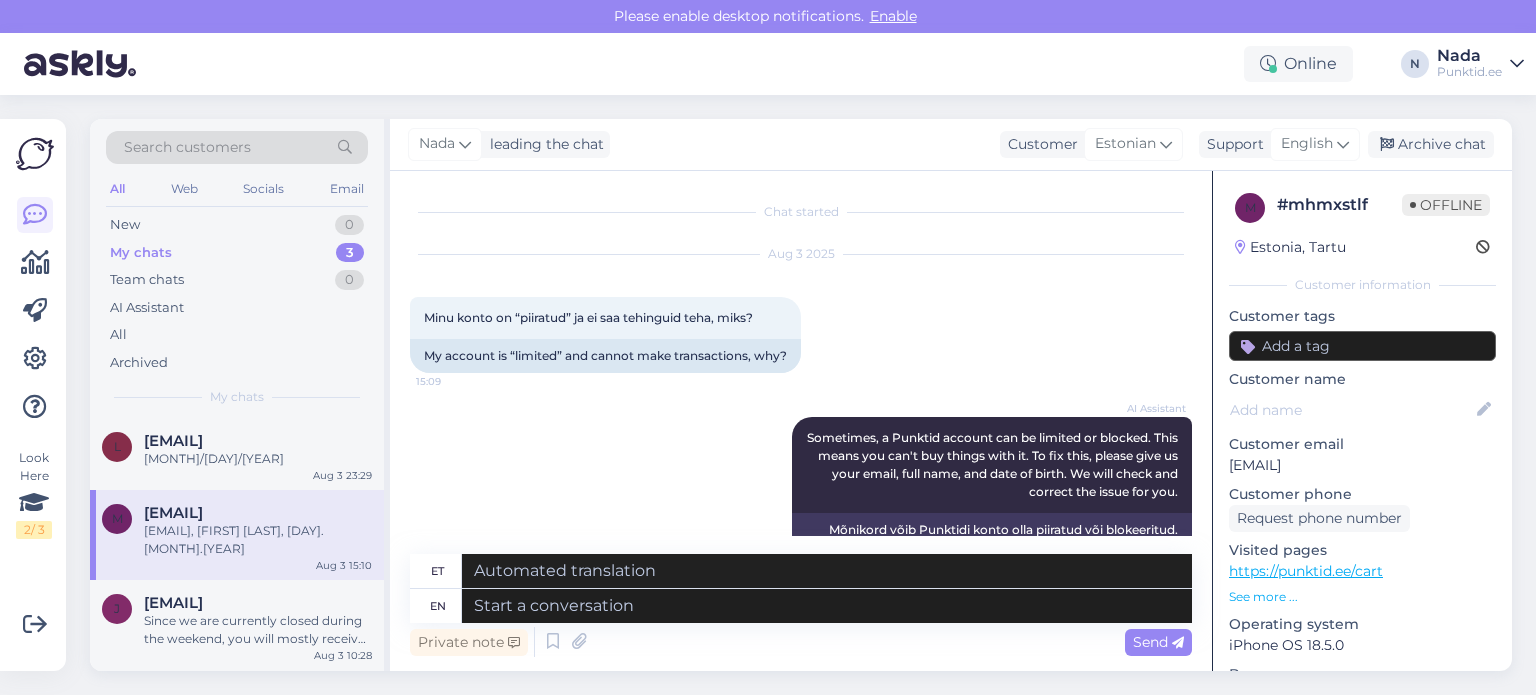 scroll, scrollTop: 224, scrollLeft: 0, axis: vertical 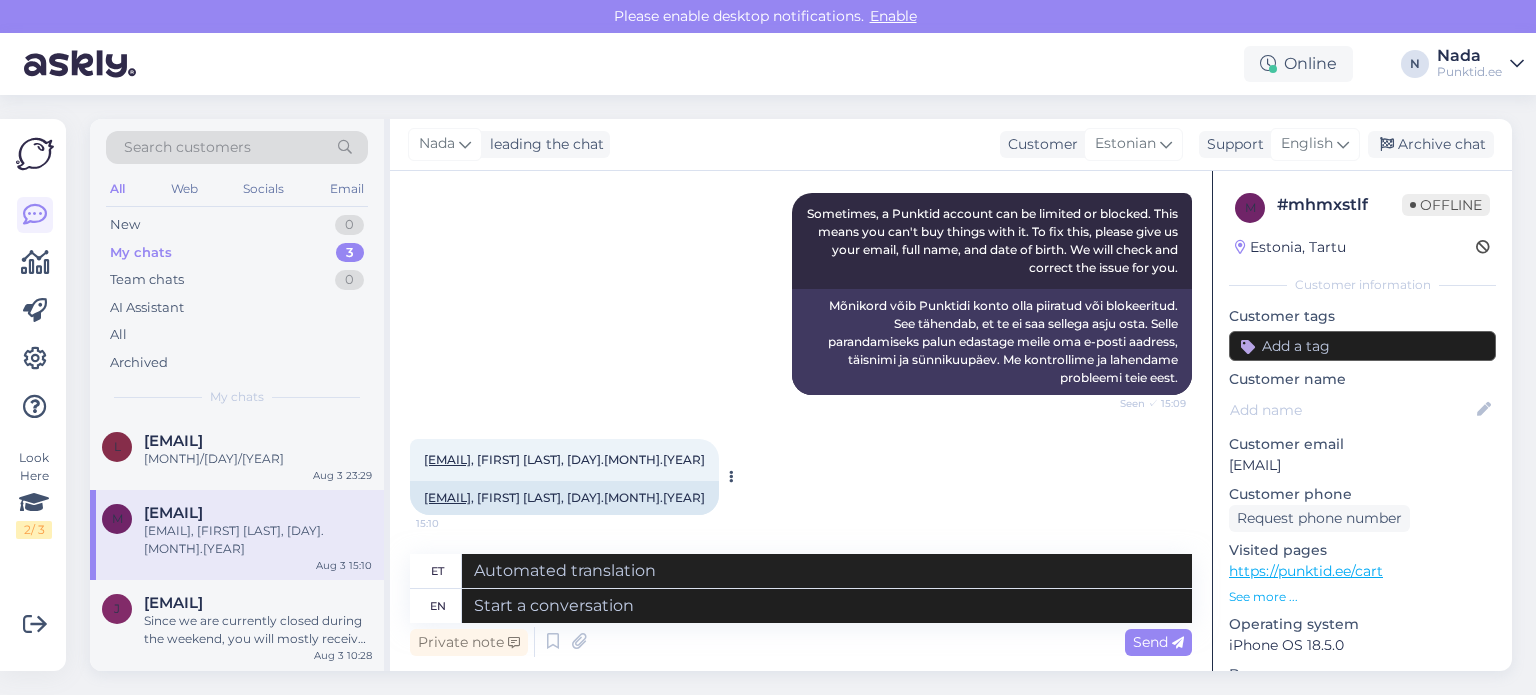 drag, startPoint x: 419, startPoint y: 496, endPoint x: 580, endPoint y: 495, distance: 161.00311 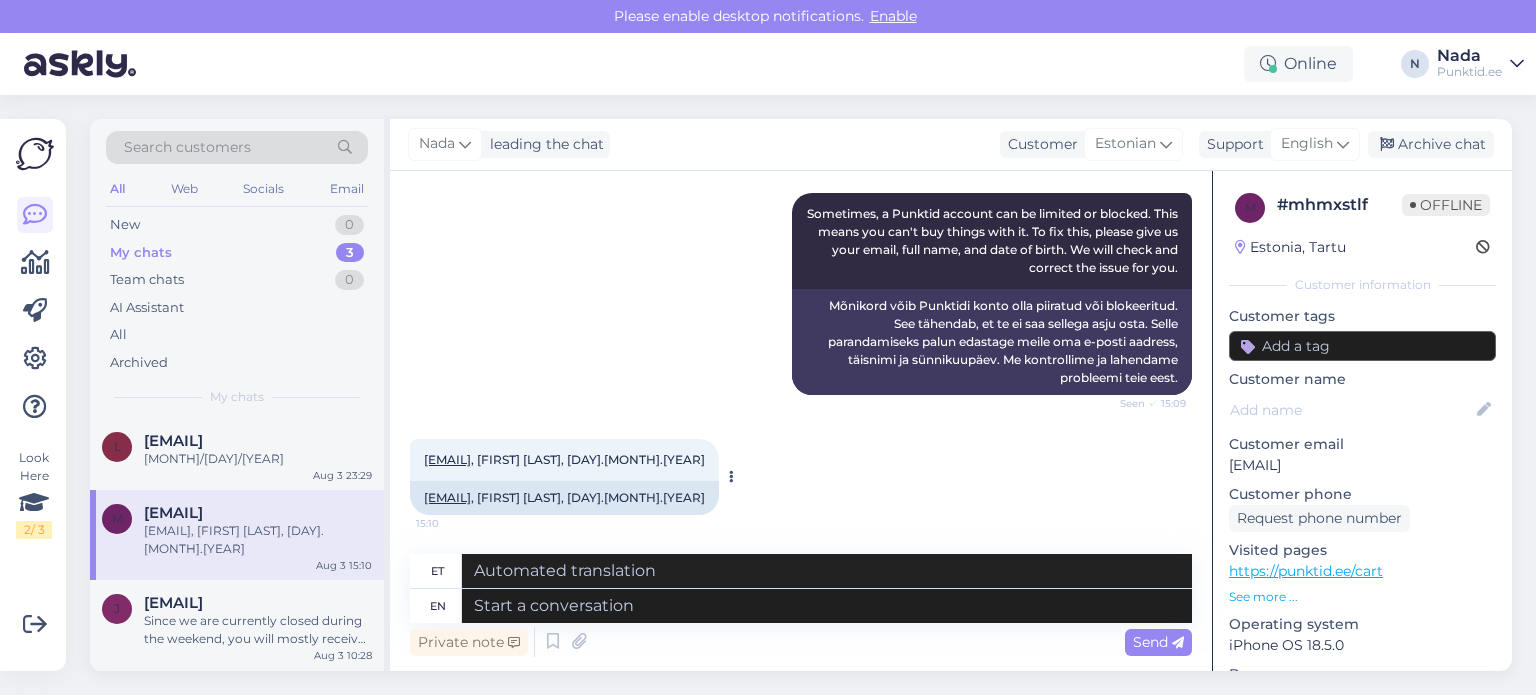 click on "[EMAIL] , [FIRST] [LAST], [DAY].[MONTH].[YEAR]" at bounding box center (564, 498) 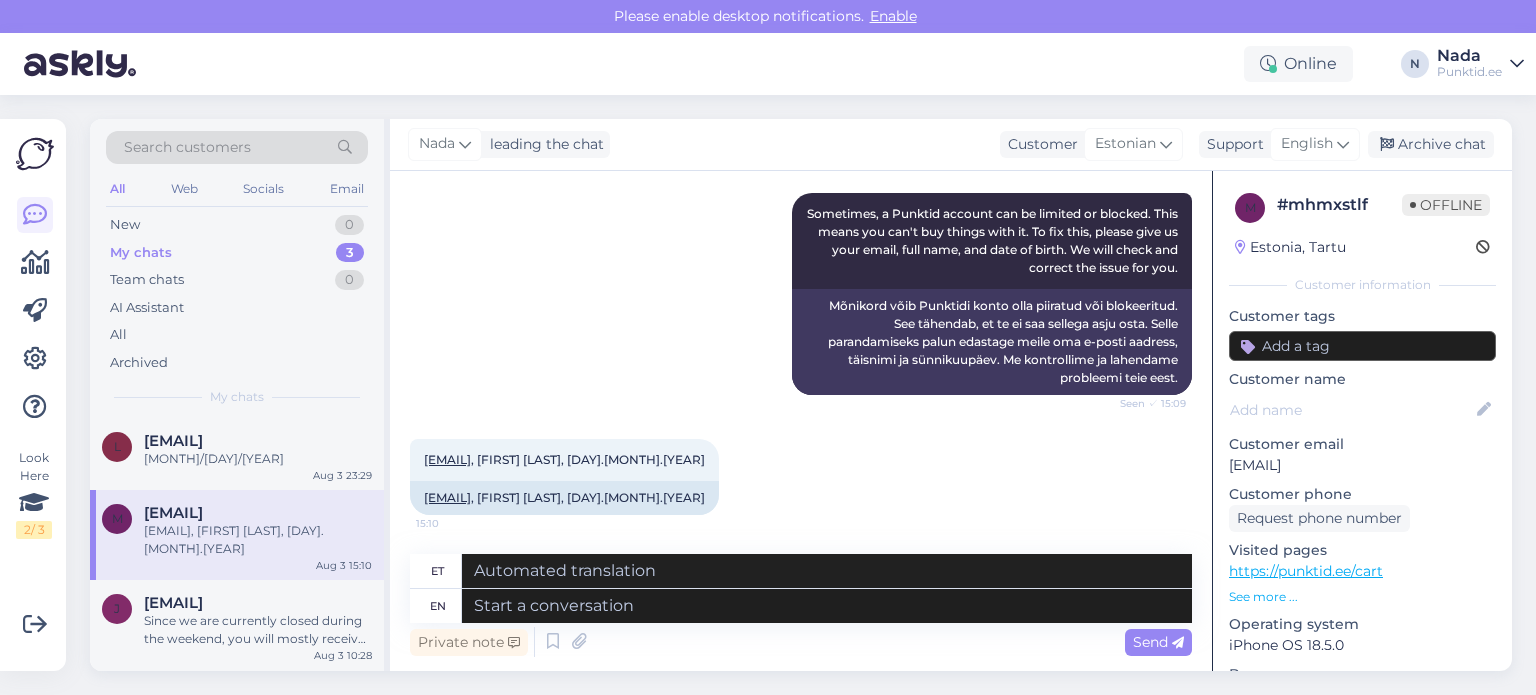 copy on "[EMAIL]" 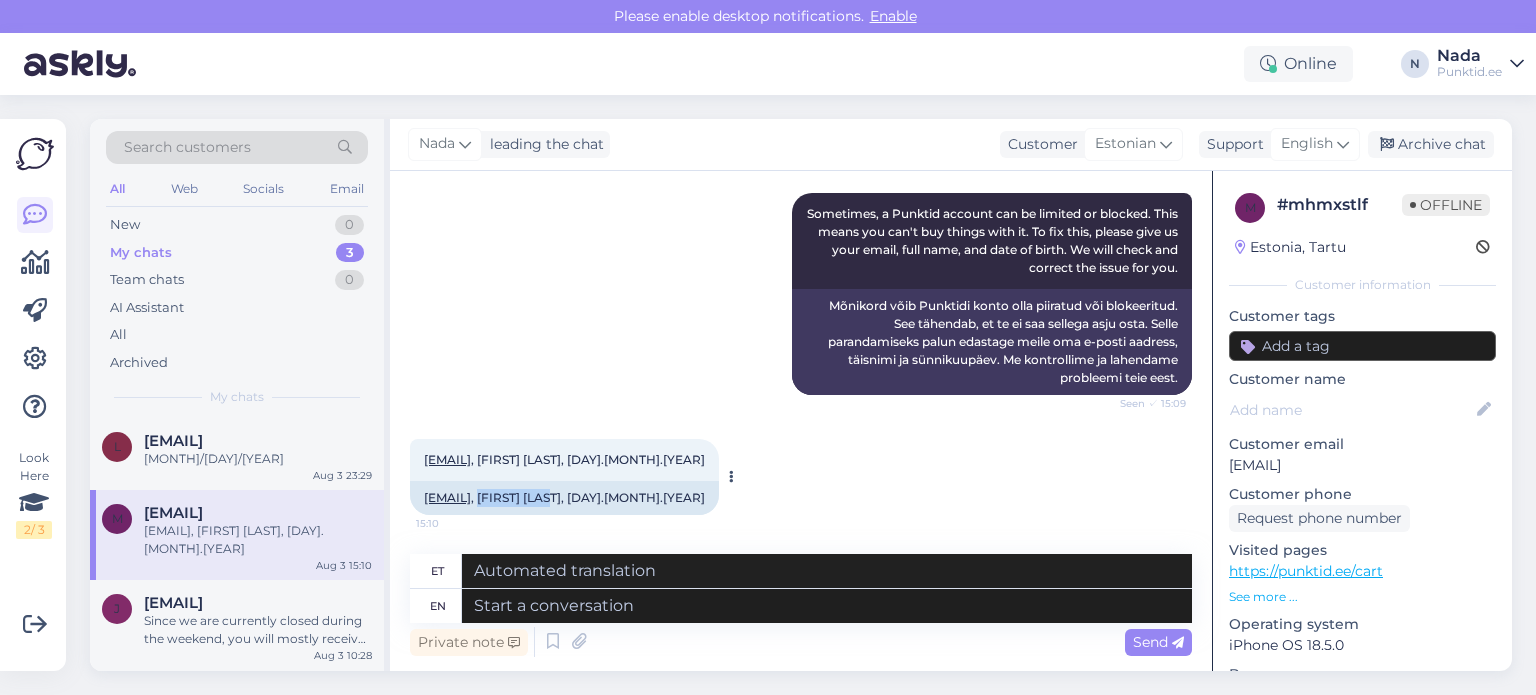 drag, startPoint x: 613, startPoint y: 494, endPoint x: 684, endPoint y: 493, distance: 71.00704 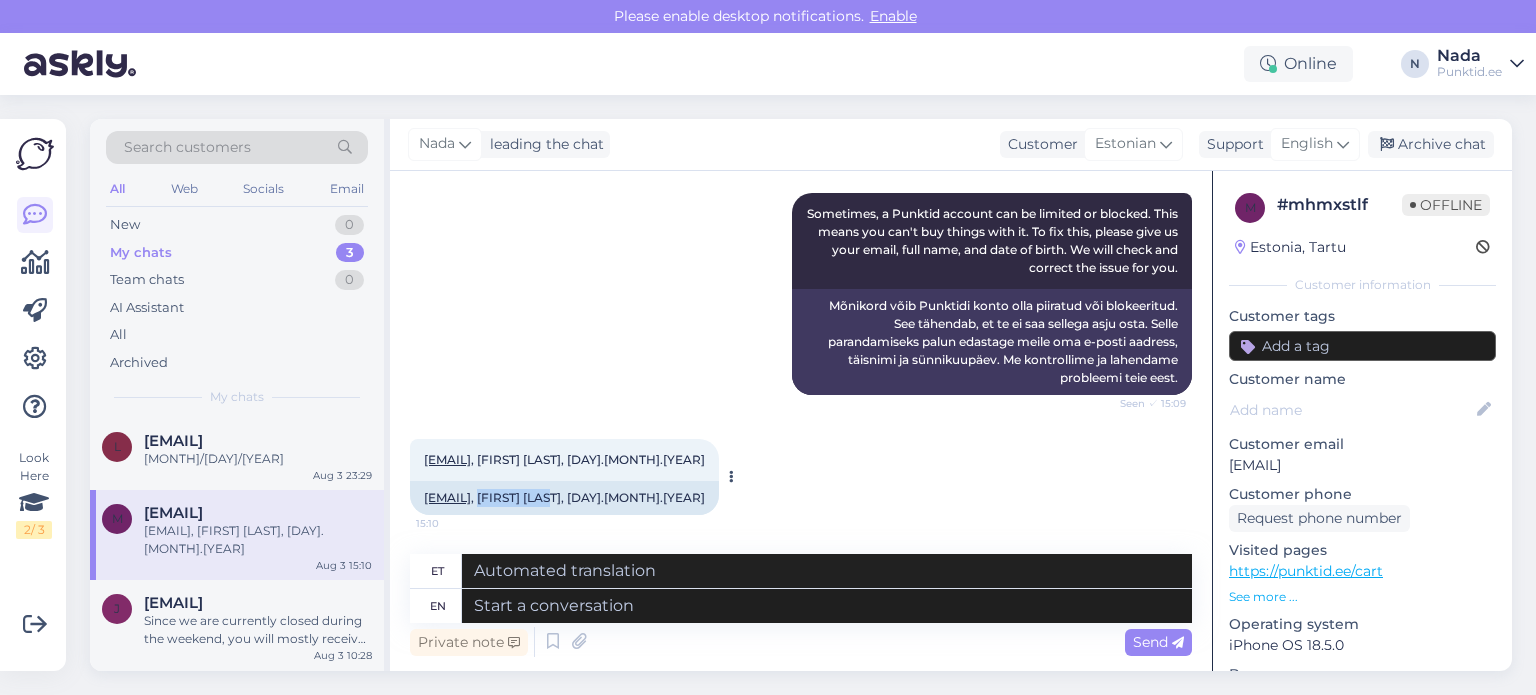 click on "[EMAIL] , [FIRST] [LAST], [DAY].[MONTH].[YEAR]" at bounding box center [564, 498] 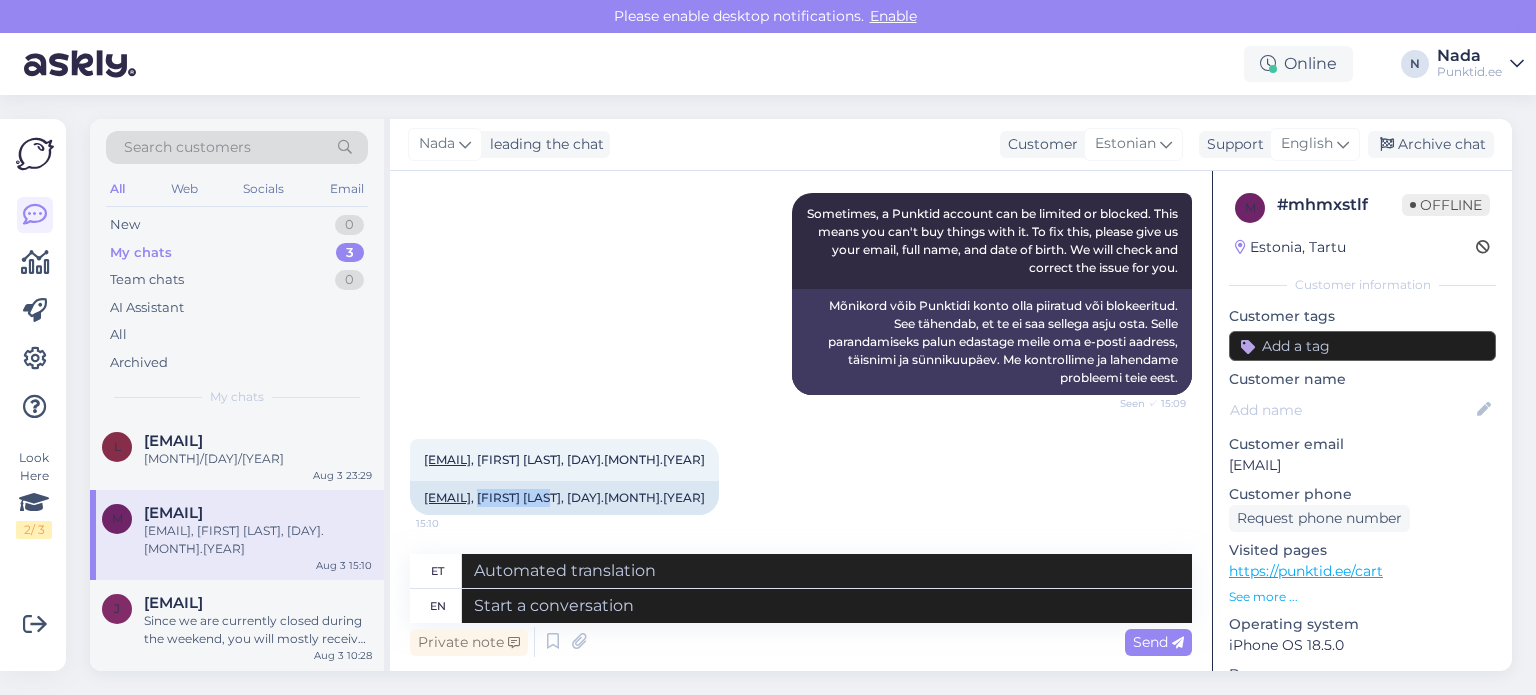 copy on "[FIRST] [LAST]" 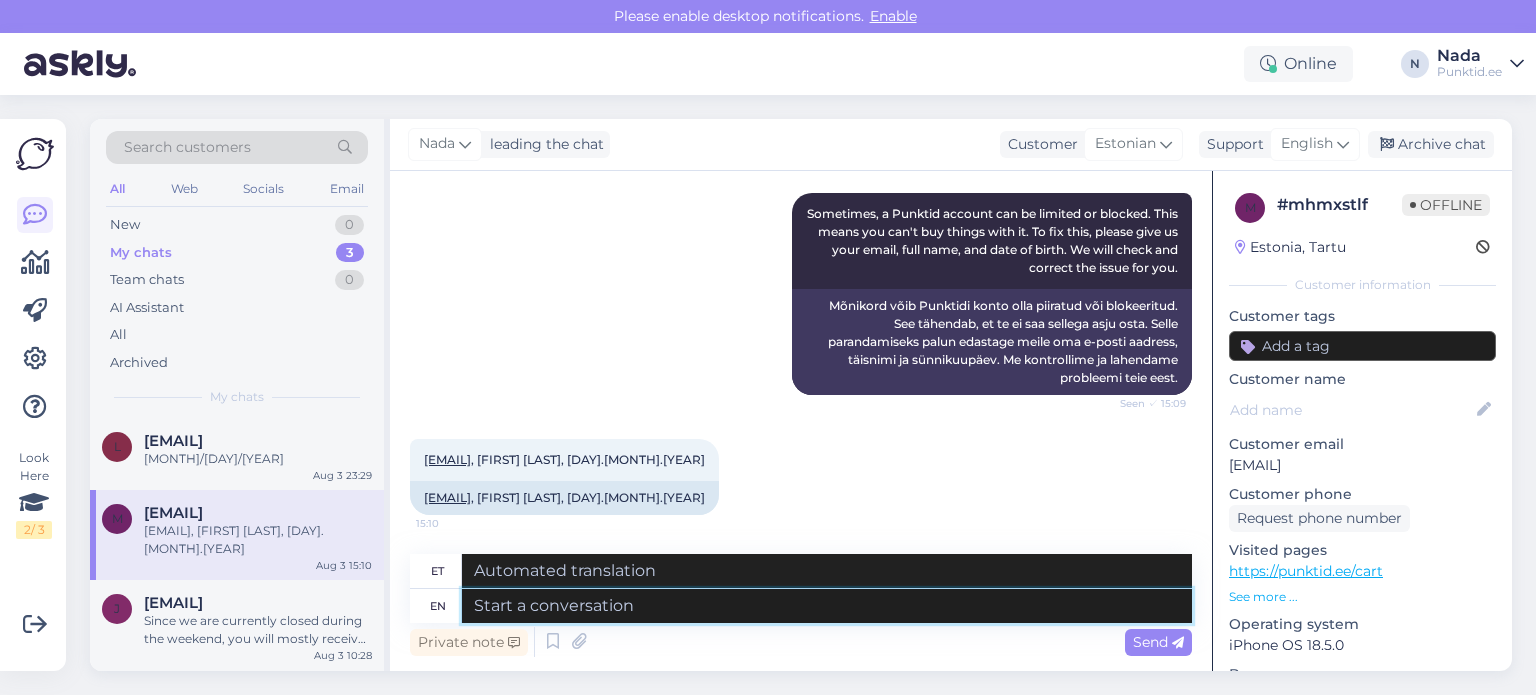 click at bounding box center [827, 606] 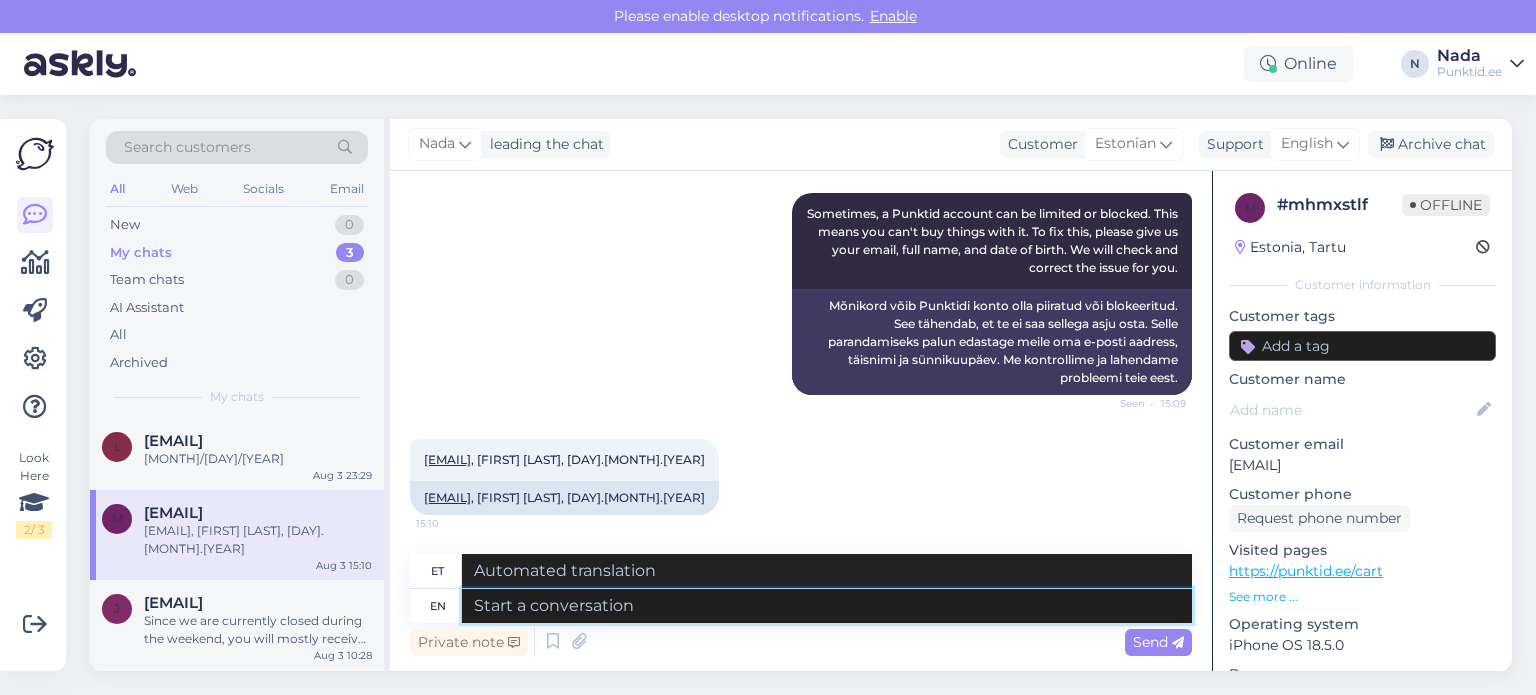 paste on "Thank you for your patience. We've reactivated your account, please try to login again." 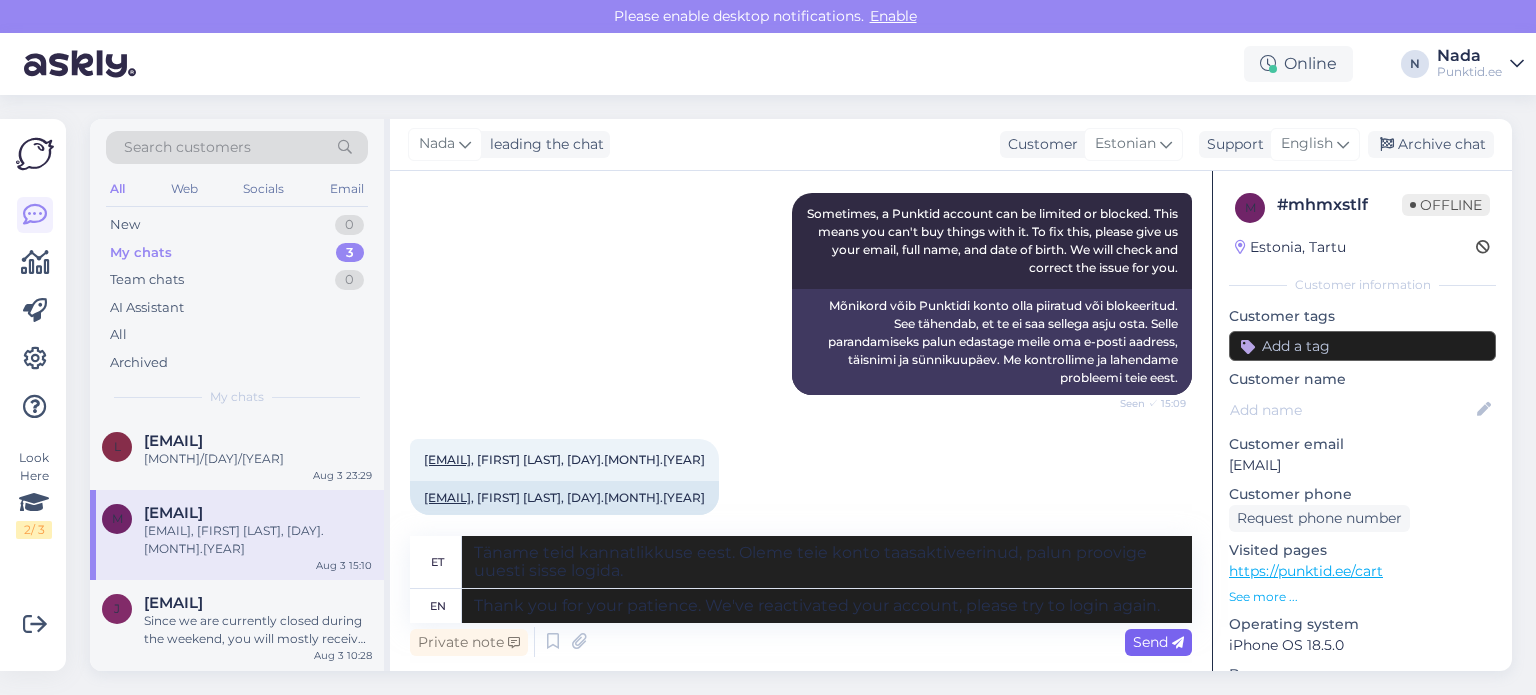 click on "Send" at bounding box center (1158, 642) 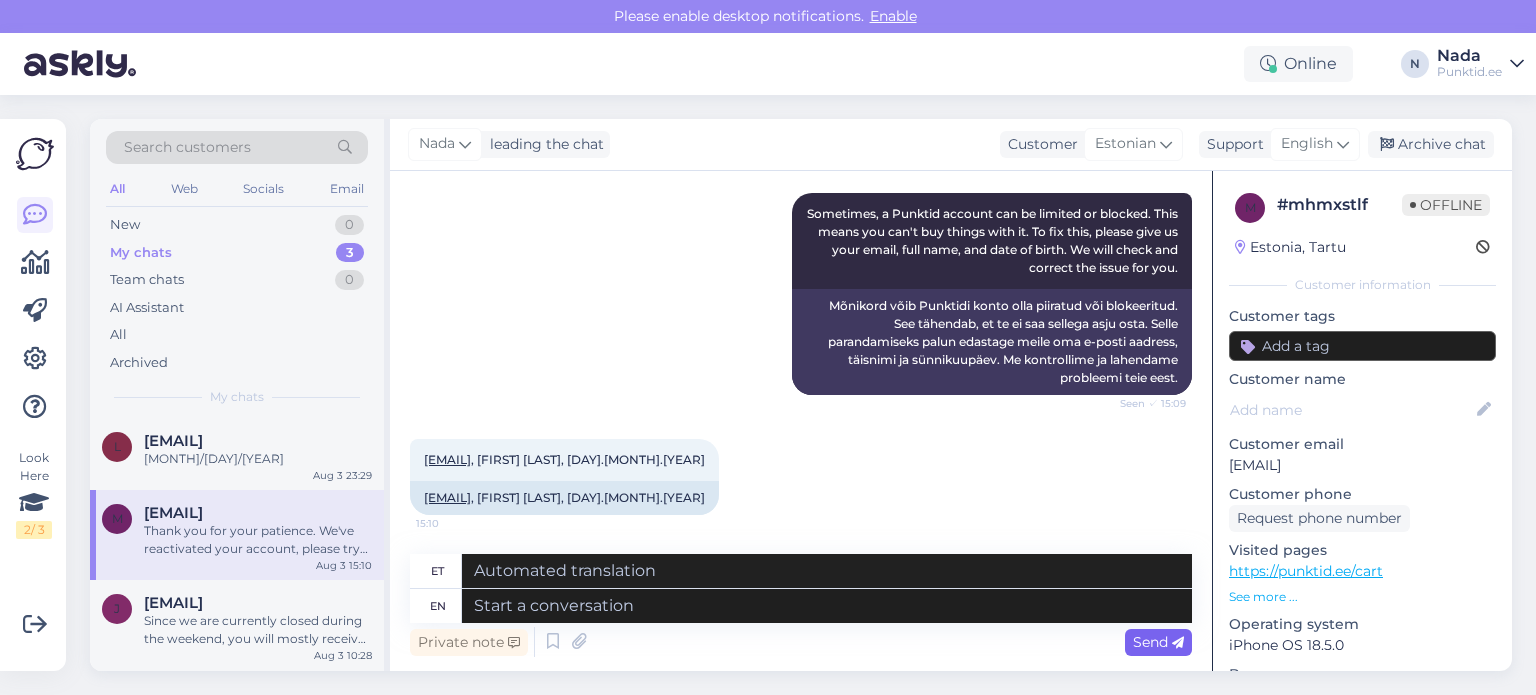 scroll, scrollTop: 422, scrollLeft: 0, axis: vertical 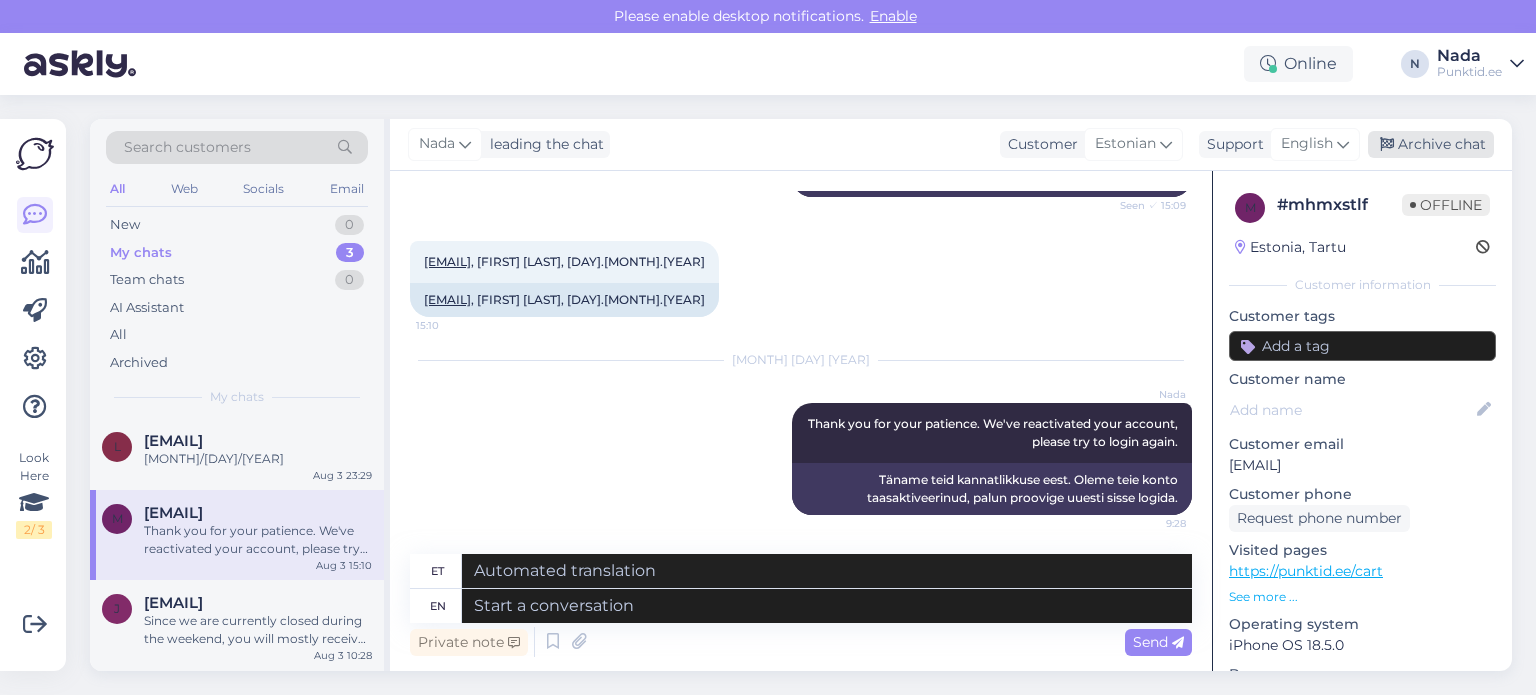 click on "Archive chat" at bounding box center [1431, 144] 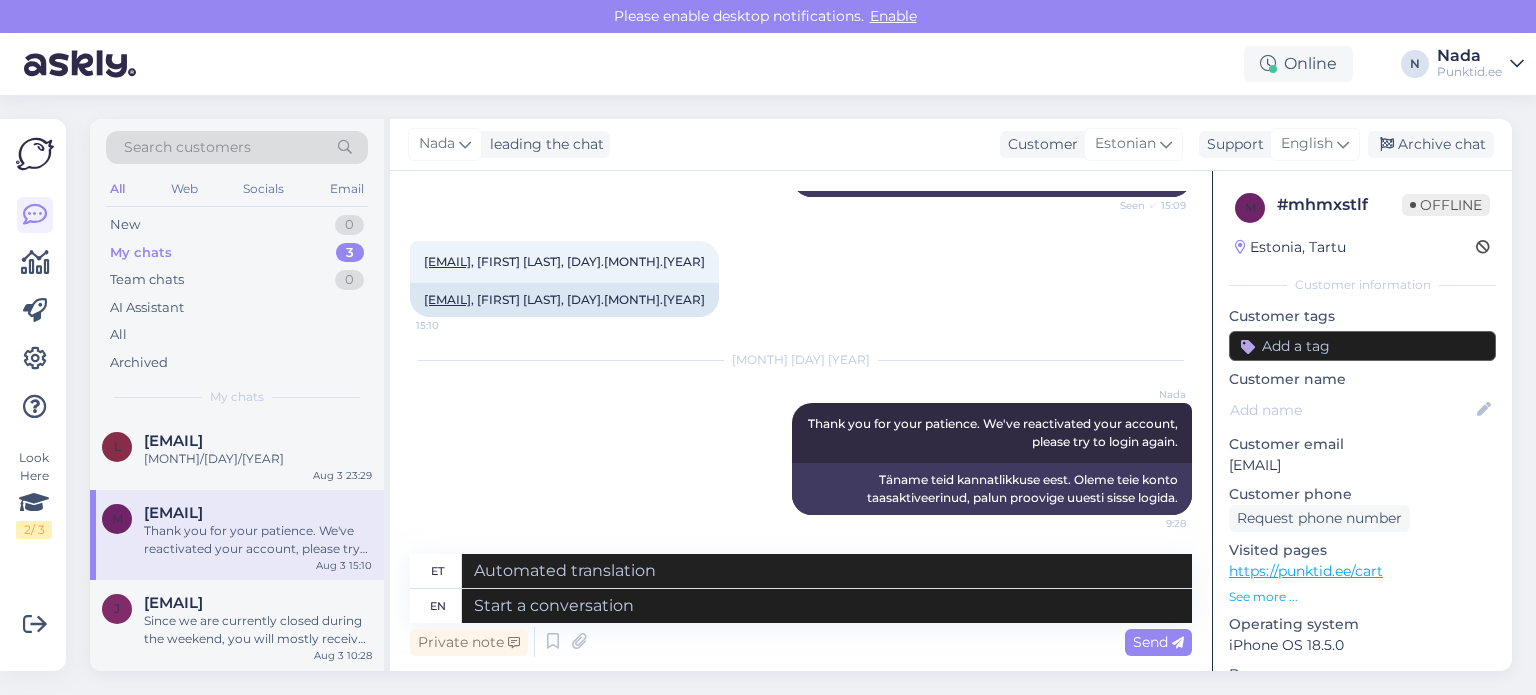 scroll, scrollTop: 402, scrollLeft: 0, axis: vertical 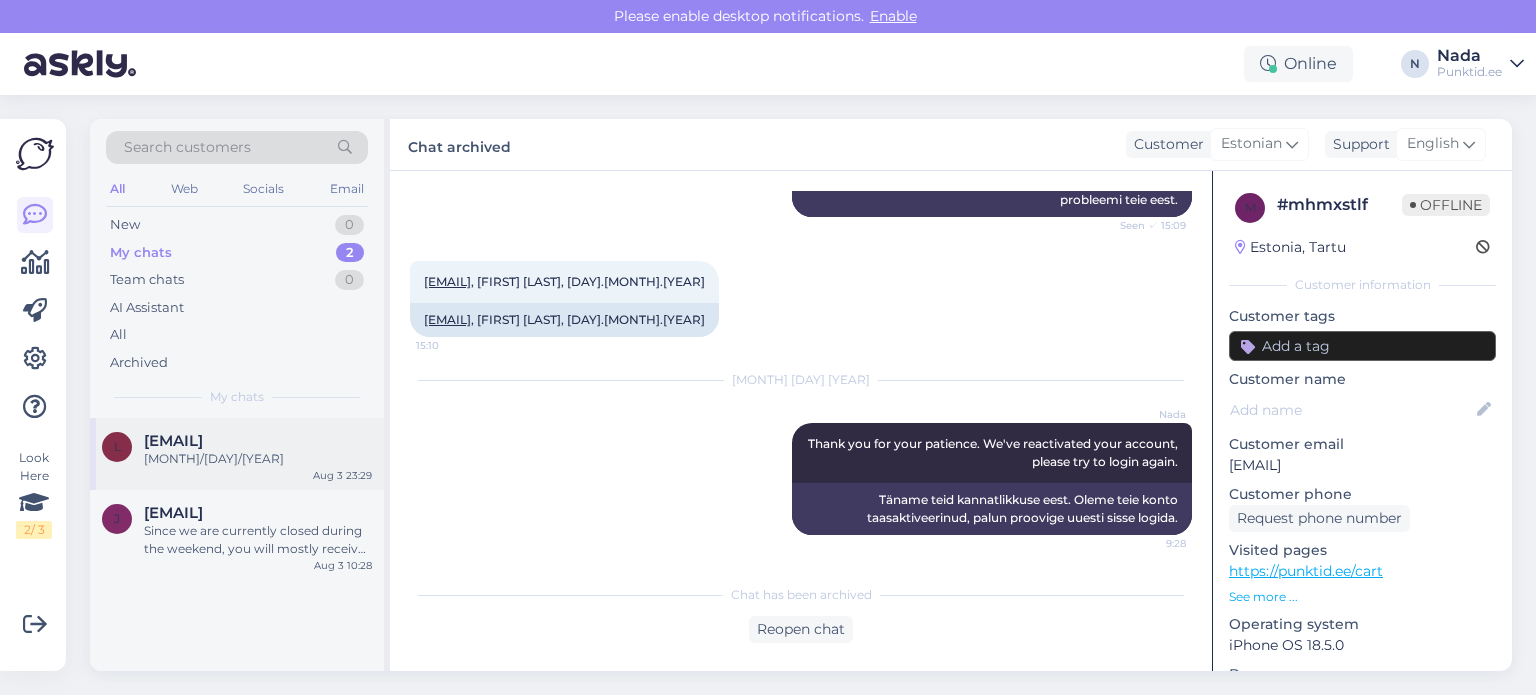 click on "[MONTH]/[DAY]/[YEAR]" at bounding box center [258, 459] 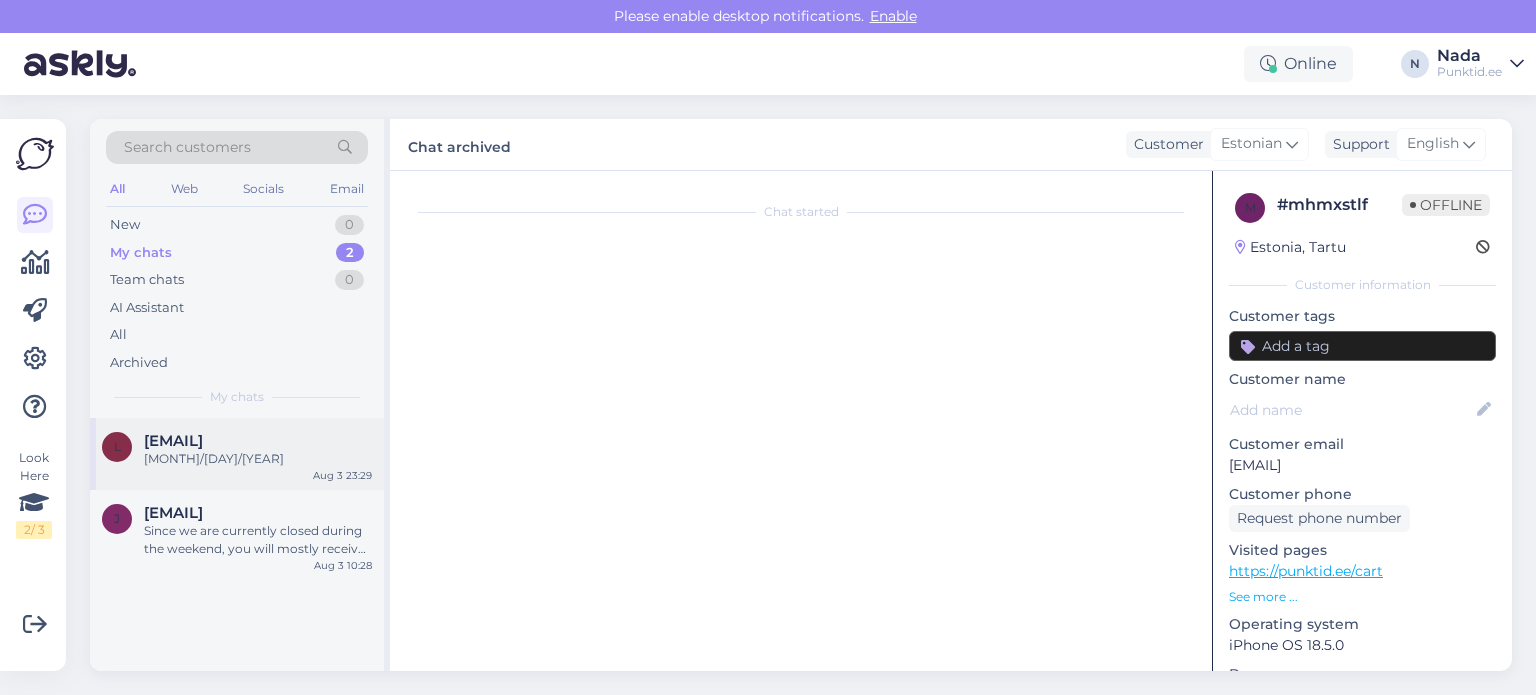 scroll, scrollTop: 196, scrollLeft: 0, axis: vertical 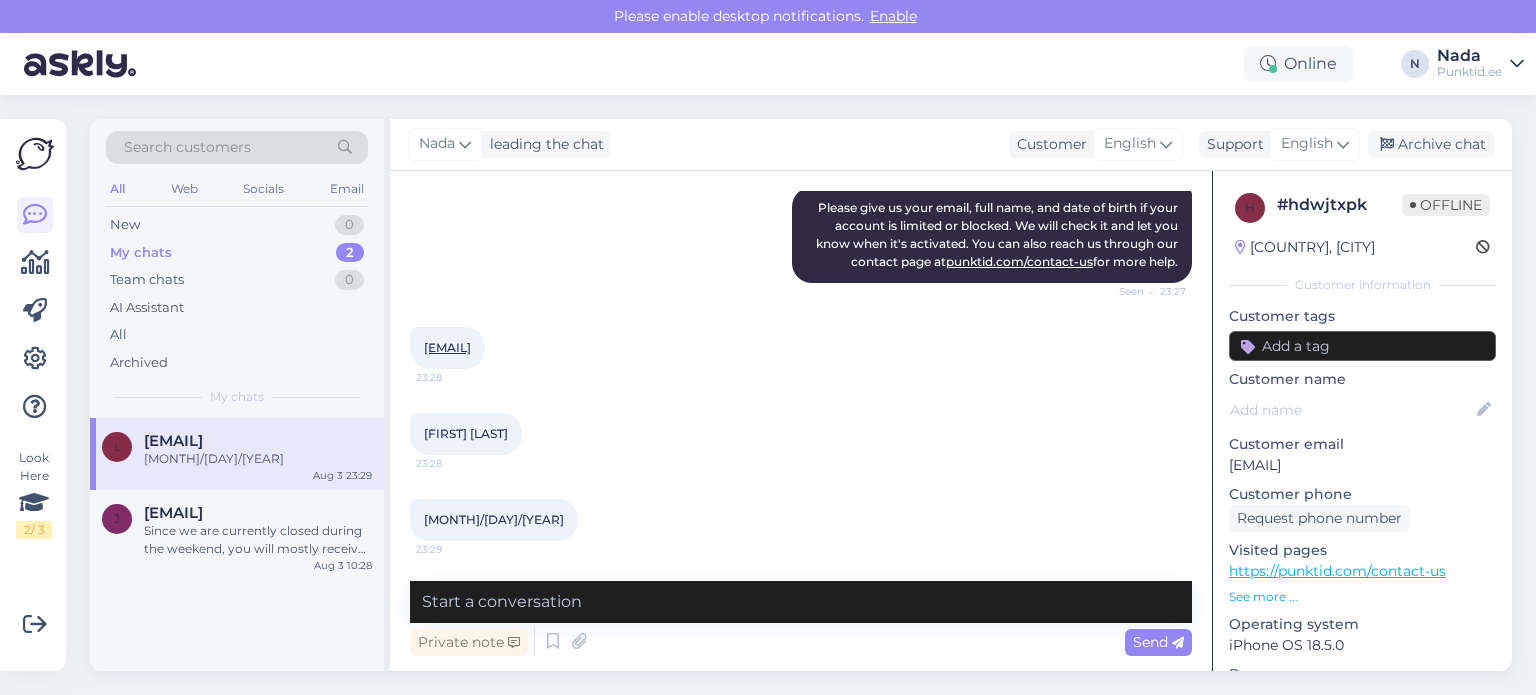 drag, startPoint x: 536, startPoint y: 346, endPoint x: 420, endPoint y: 351, distance: 116.10771 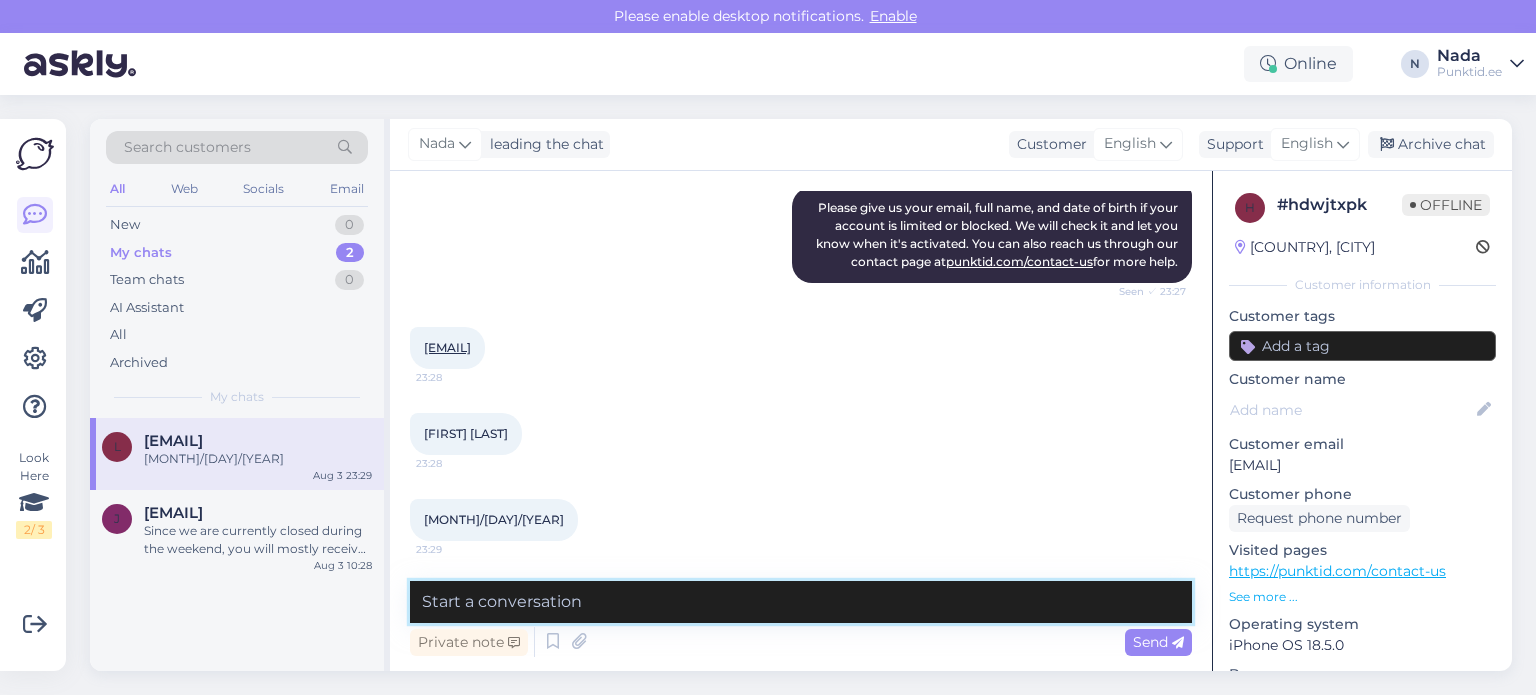 click at bounding box center (801, 602) 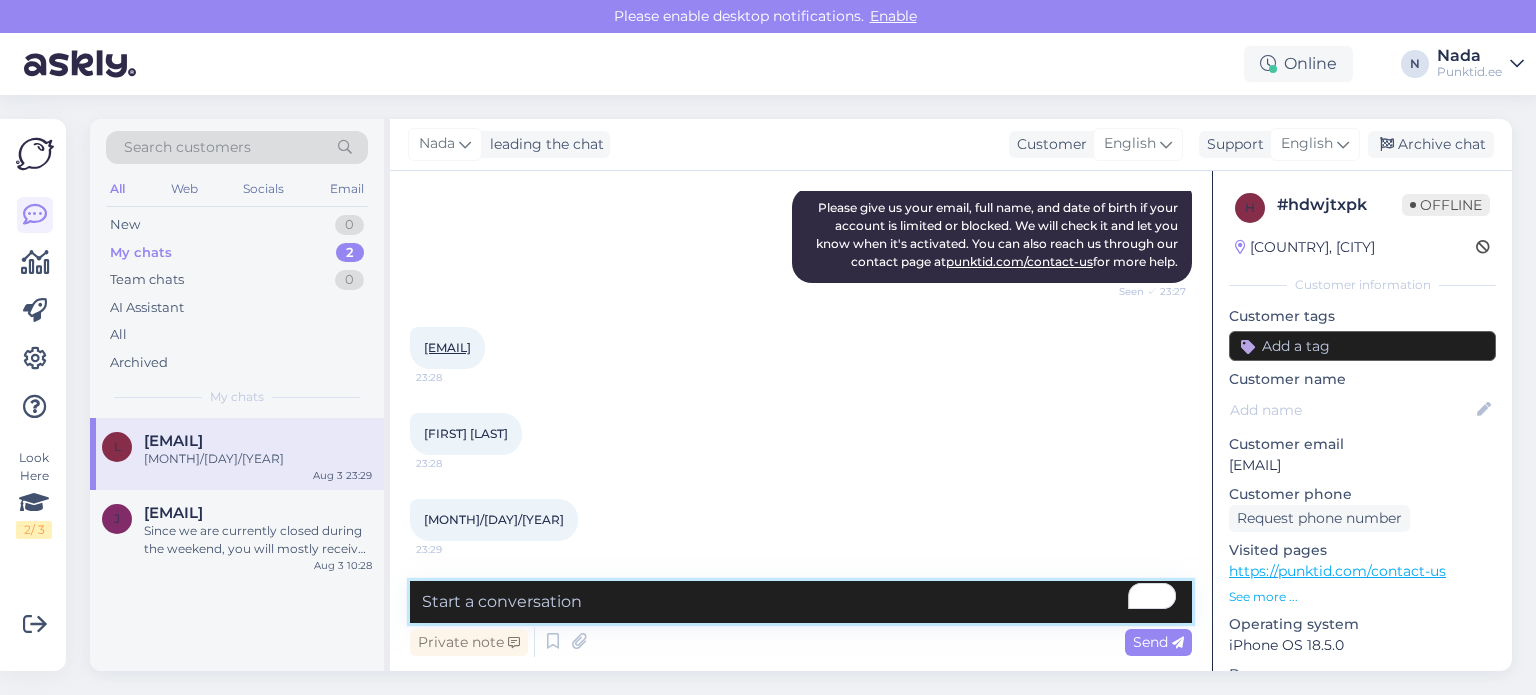 paste on "[EMAIL]" 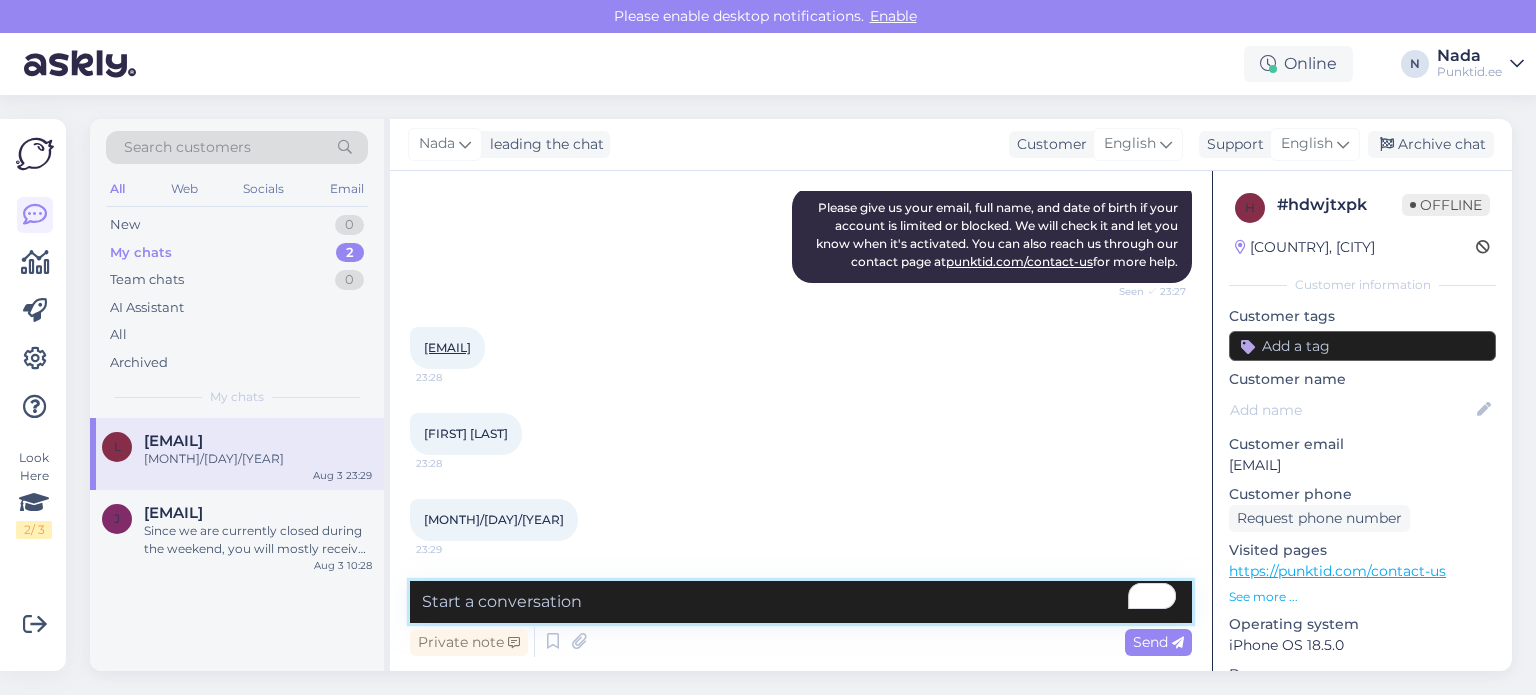 paste on "Thank you for your patience. We've reactivated your account, please try to login again." 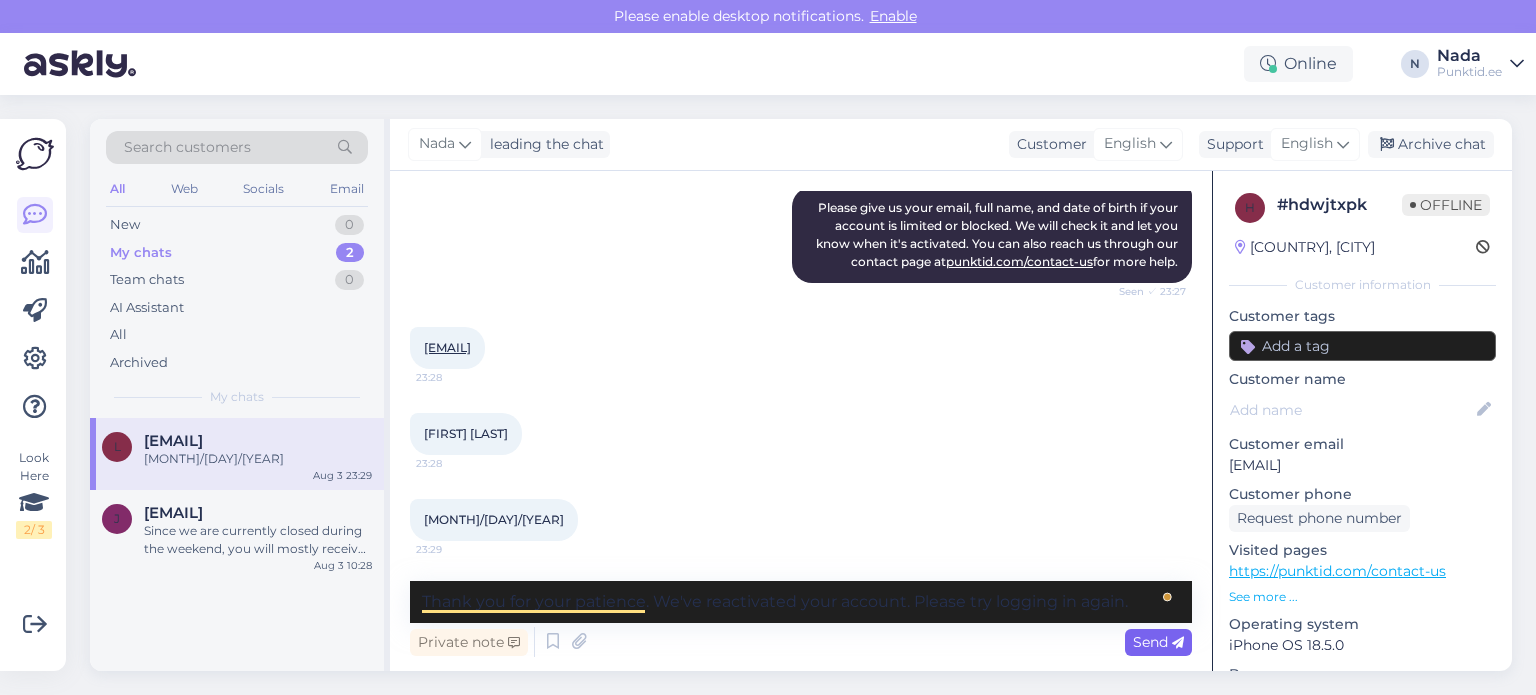 click on "Send" at bounding box center [1158, 642] 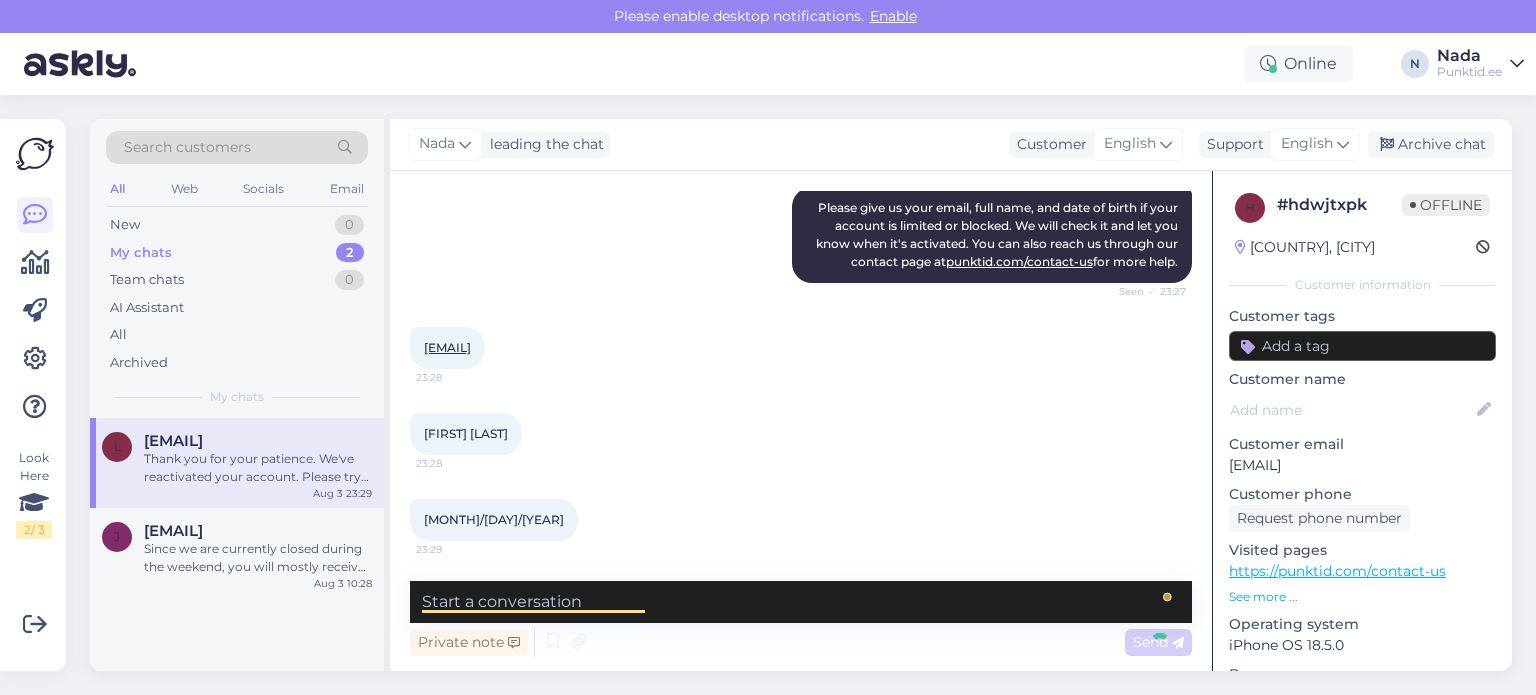 scroll, scrollTop: 342, scrollLeft: 0, axis: vertical 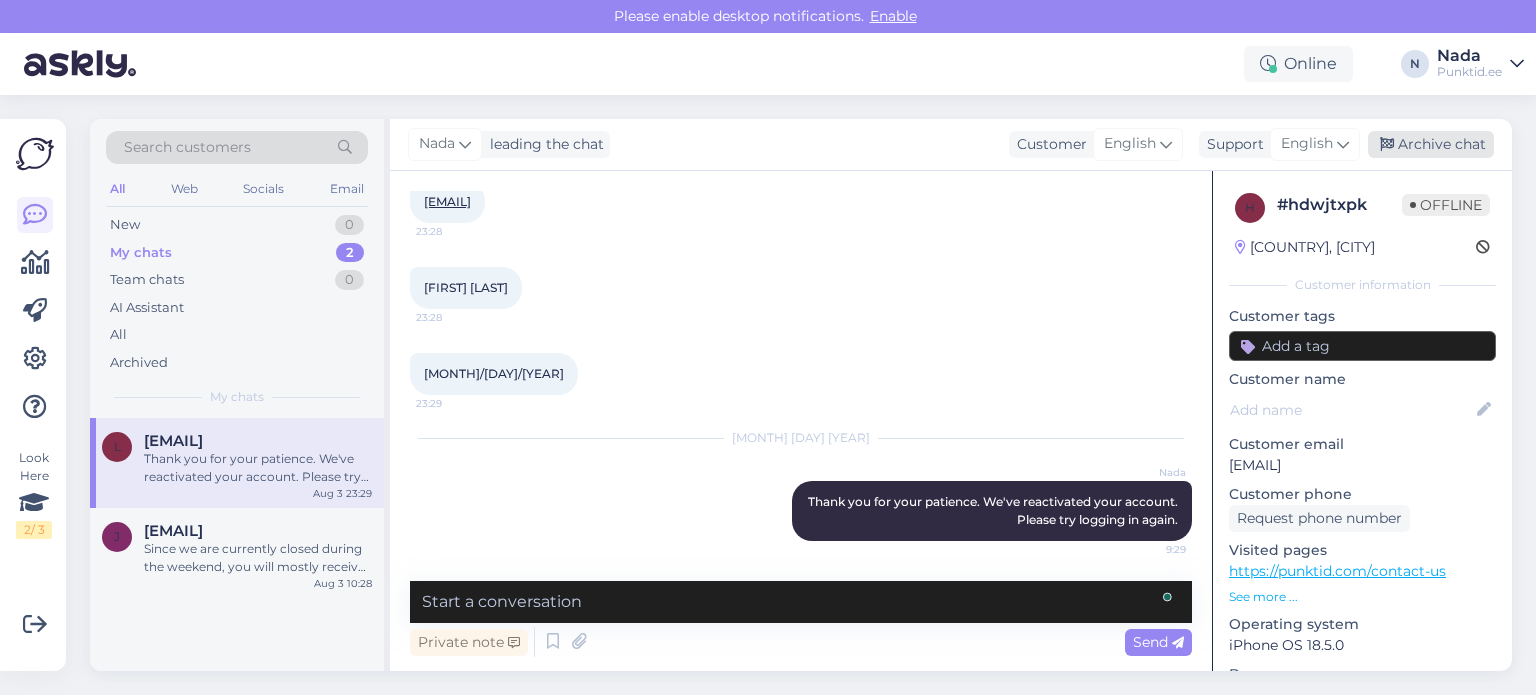click on "Archive chat" at bounding box center (1431, 144) 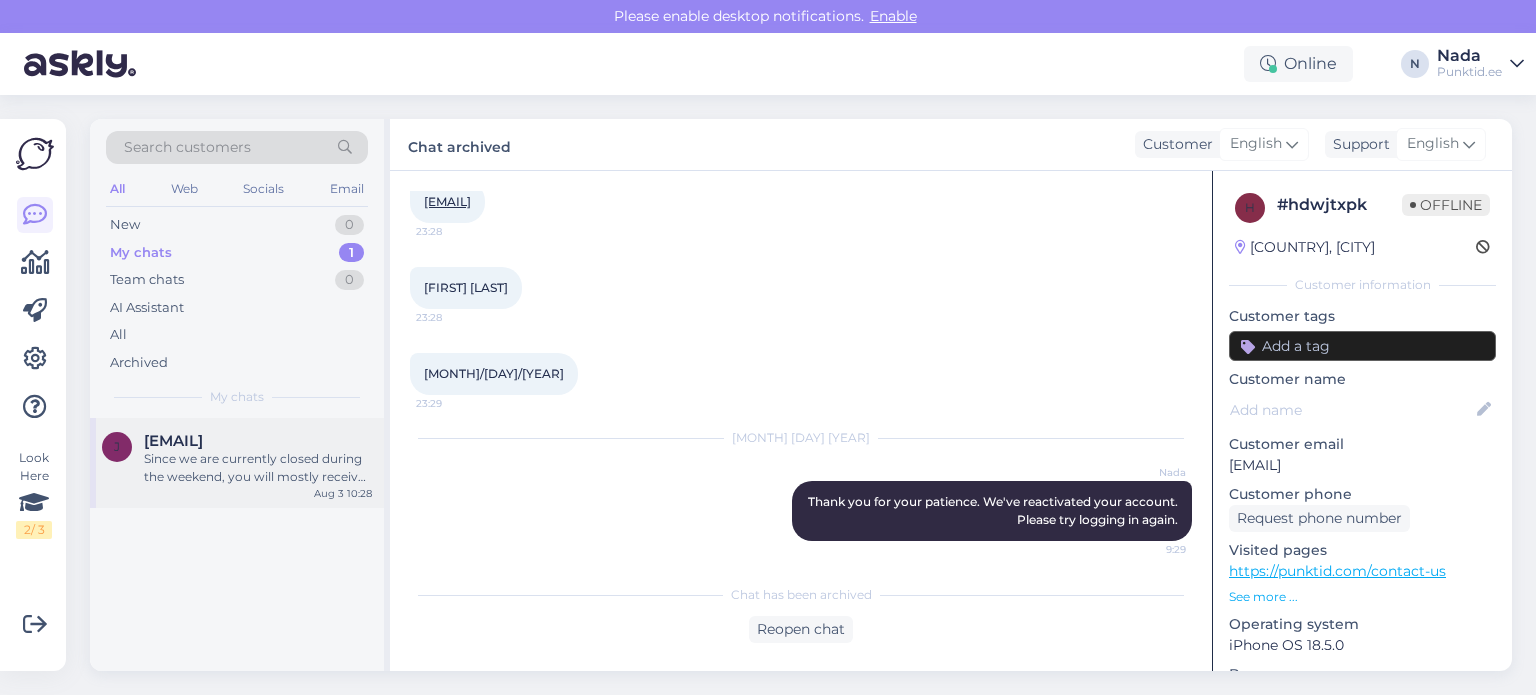 click on "Since we are currently closed during the weekend, you will mostly receive an update by tomorrow" at bounding box center [258, 468] 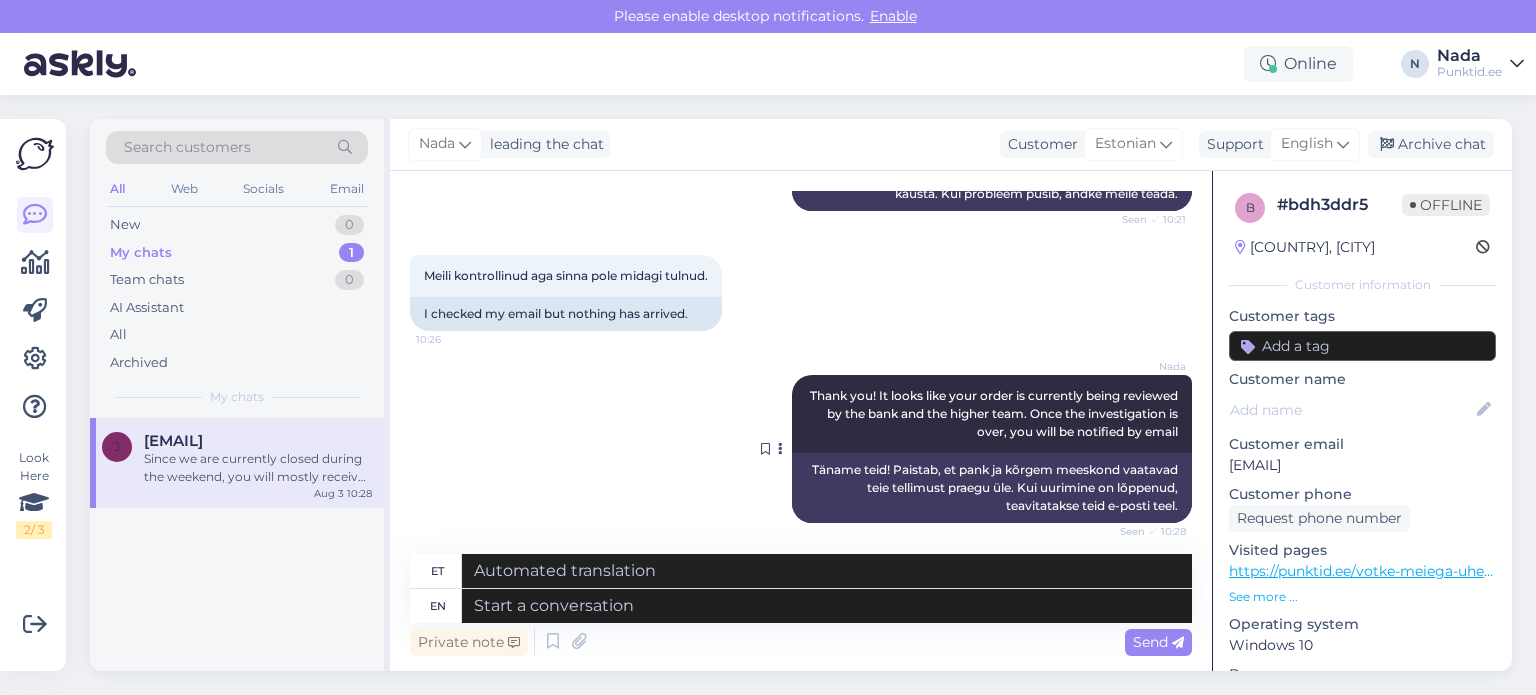 scroll, scrollTop: 1020, scrollLeft: 0, axis: vertical 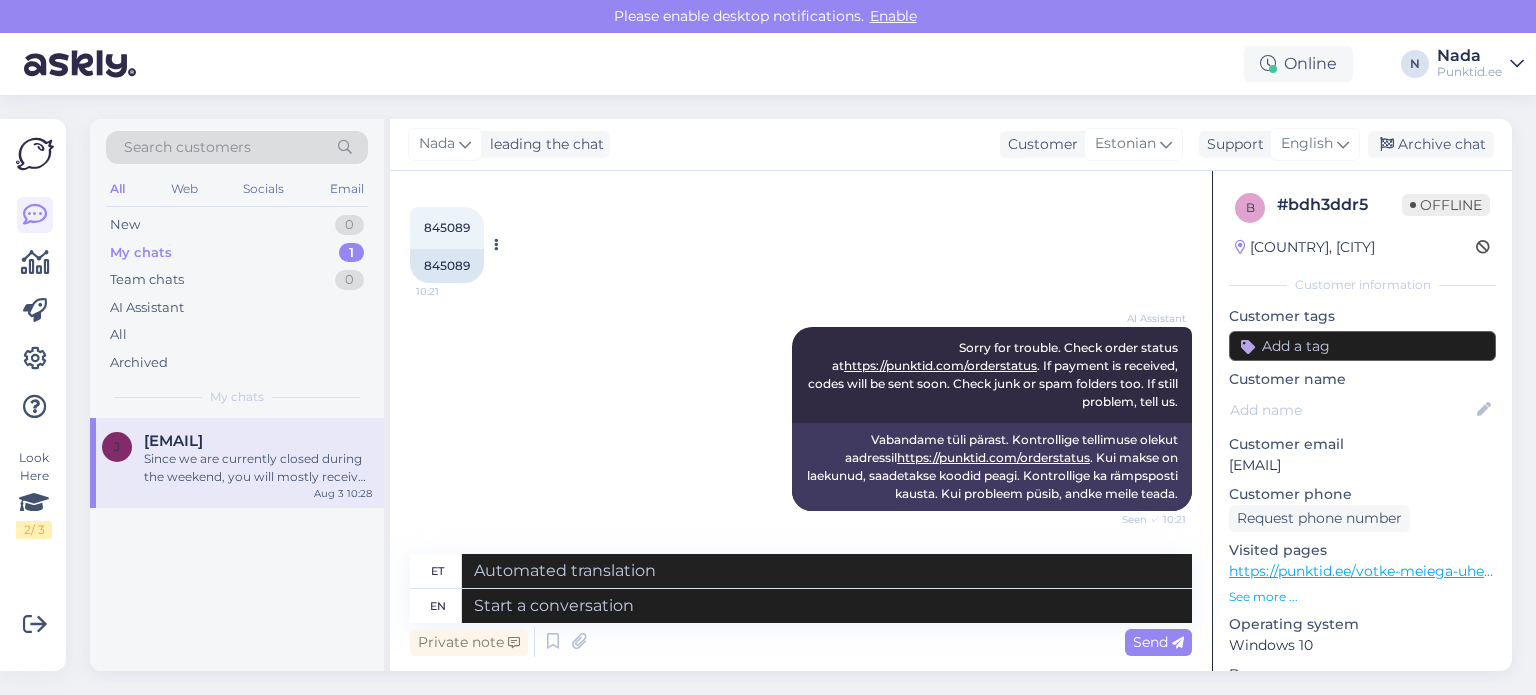 click on "845089" at bounding box center [447, 266] 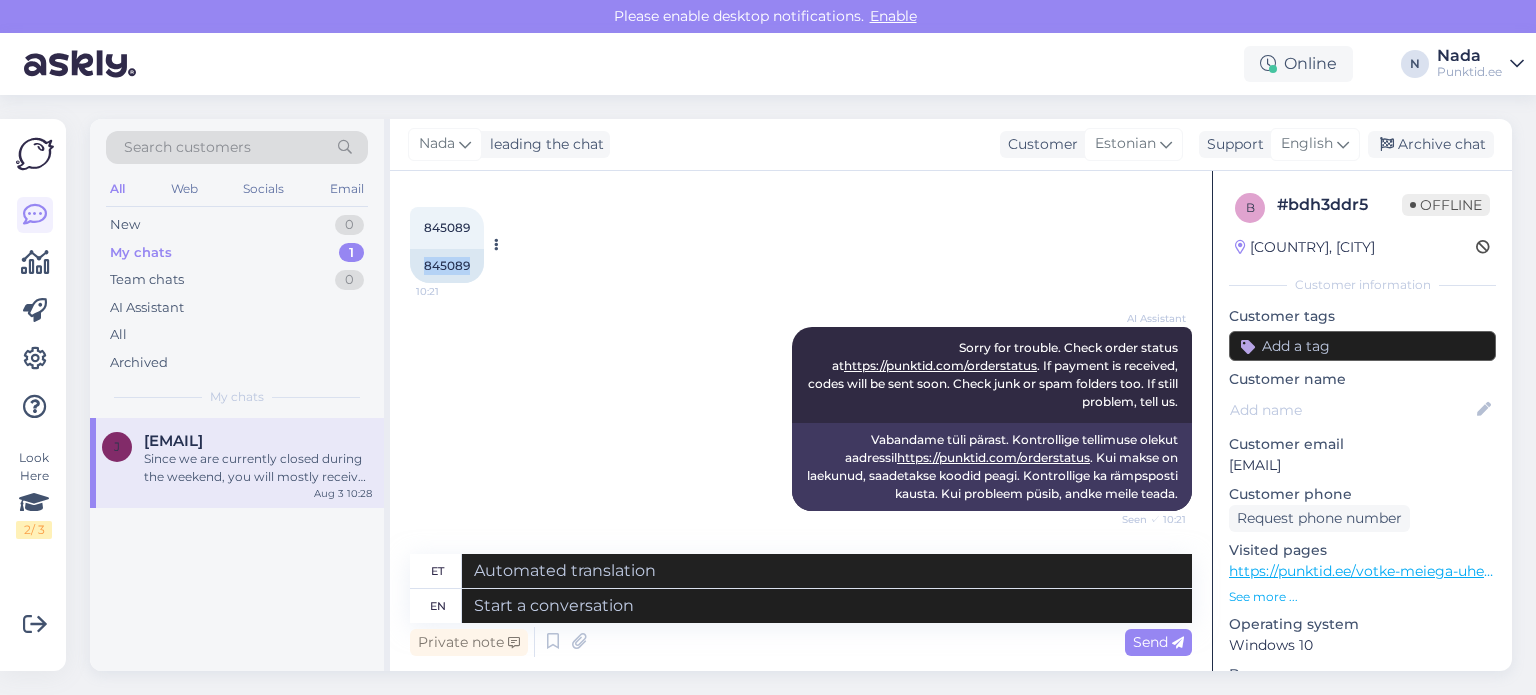 click on "845089" at bounding box center [447, 266] 